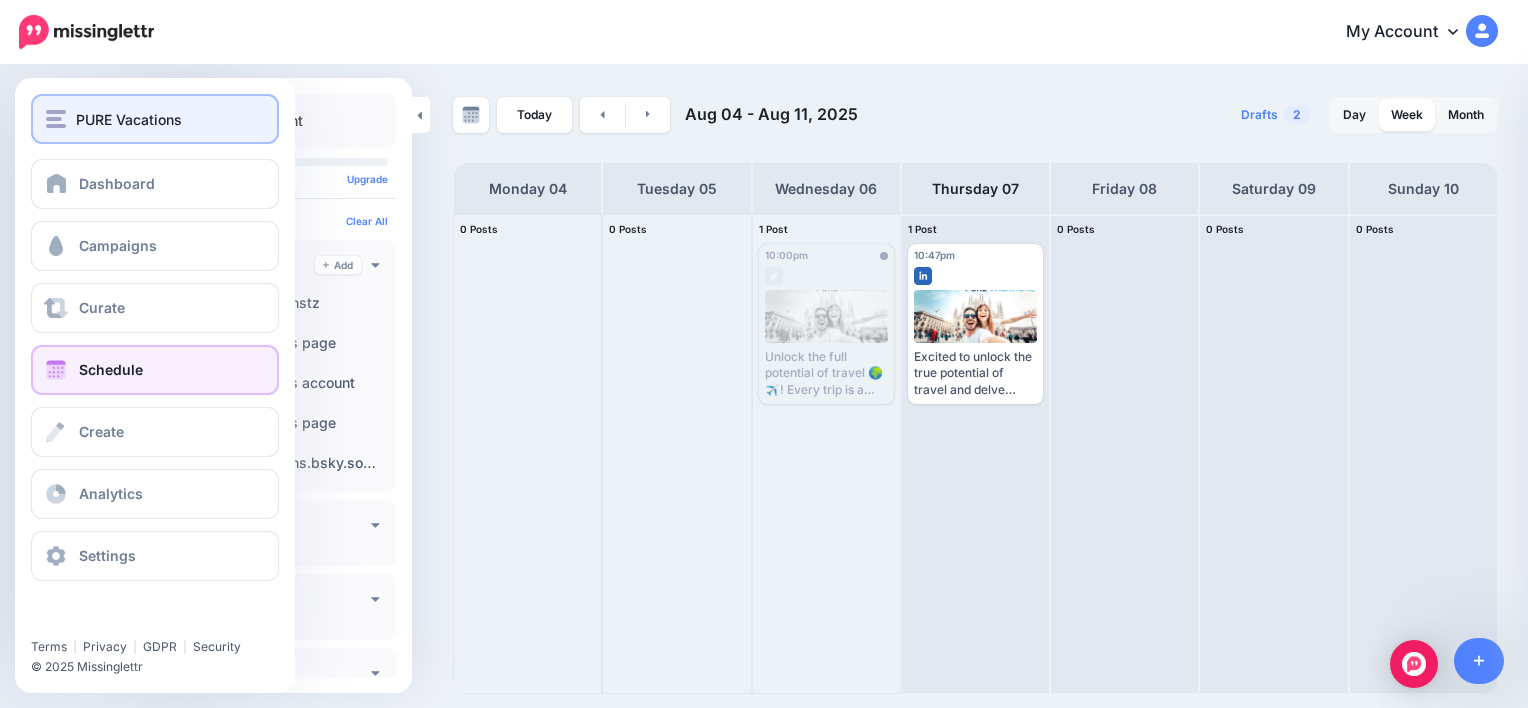 scroll, scrollTop: 0, scrollLeft: 0, axis: both 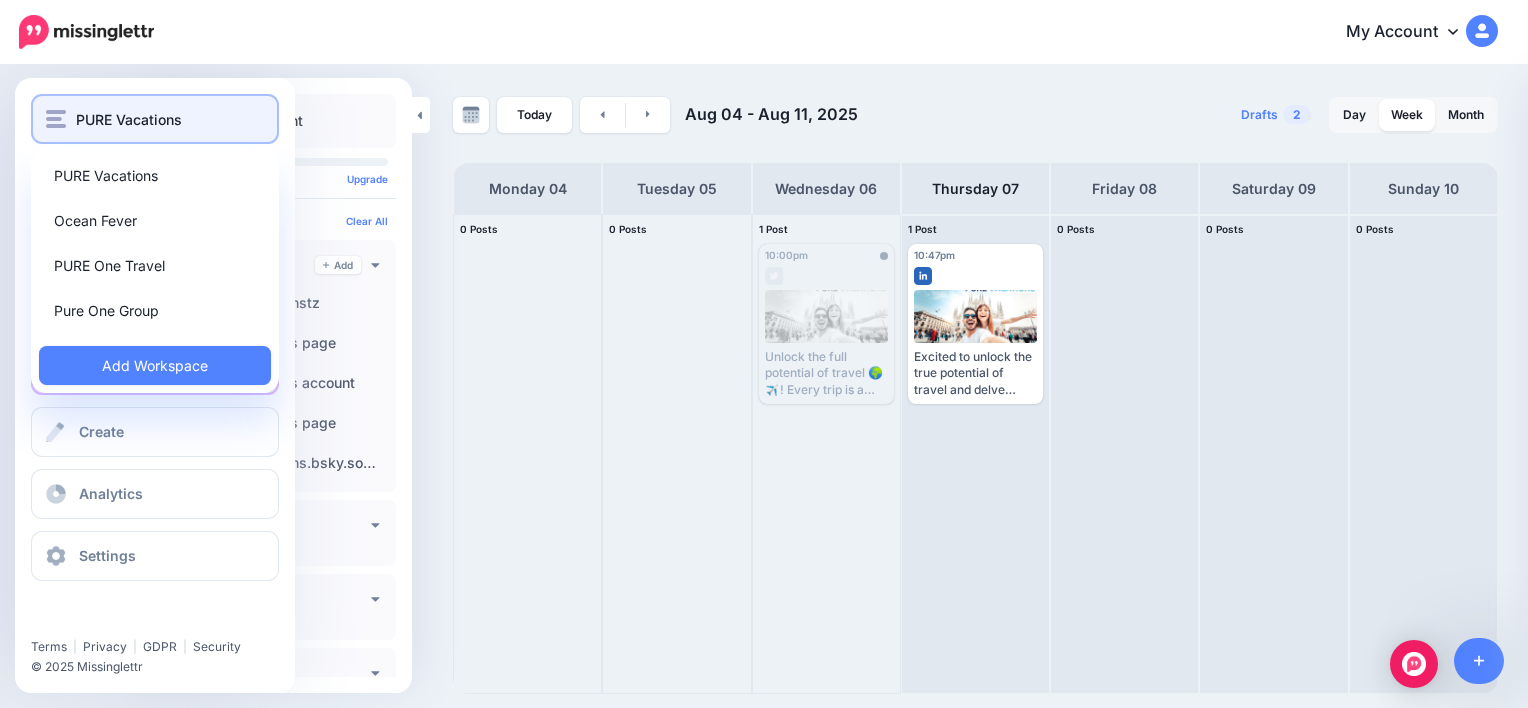 click on "PURE Vacations" at bounding box center [129, 119] 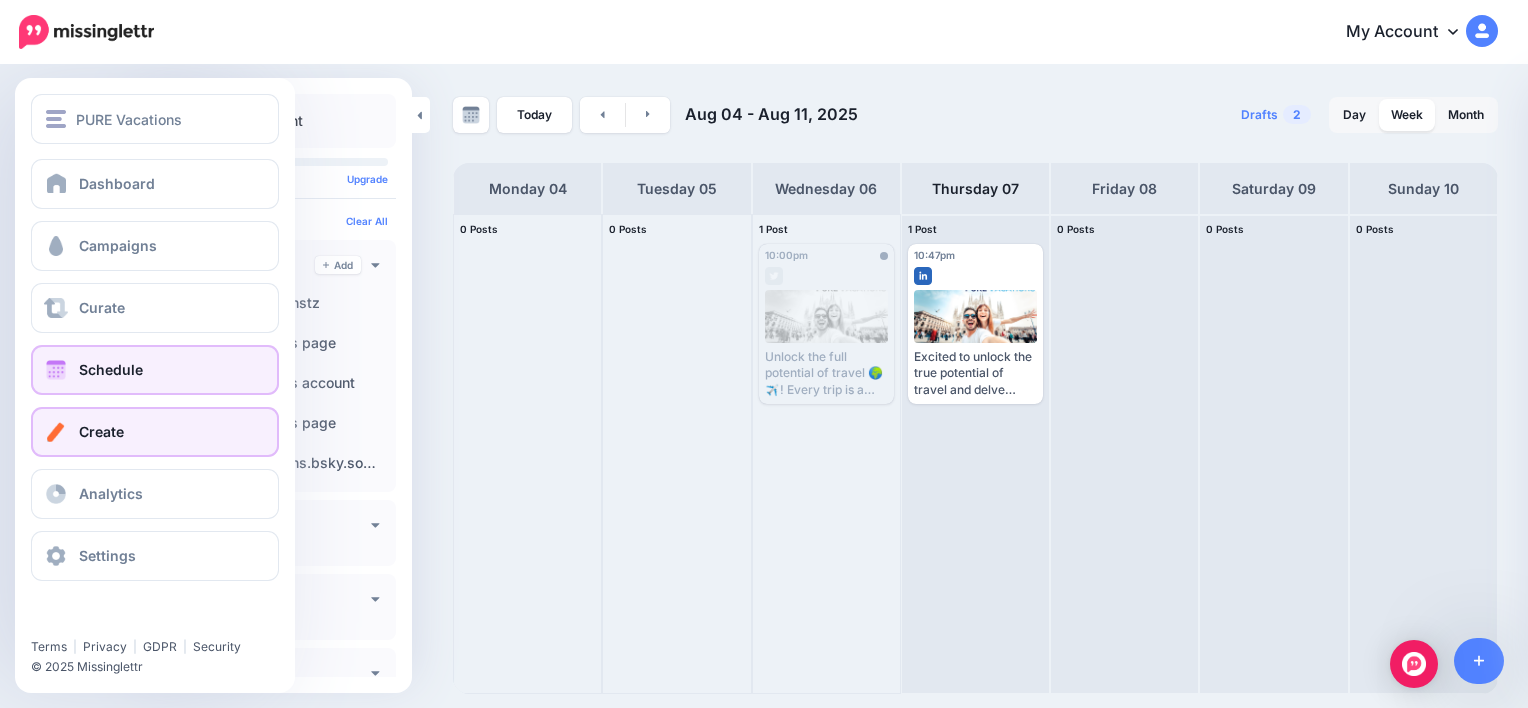 click on "Create" at bounding box center [155, 432] 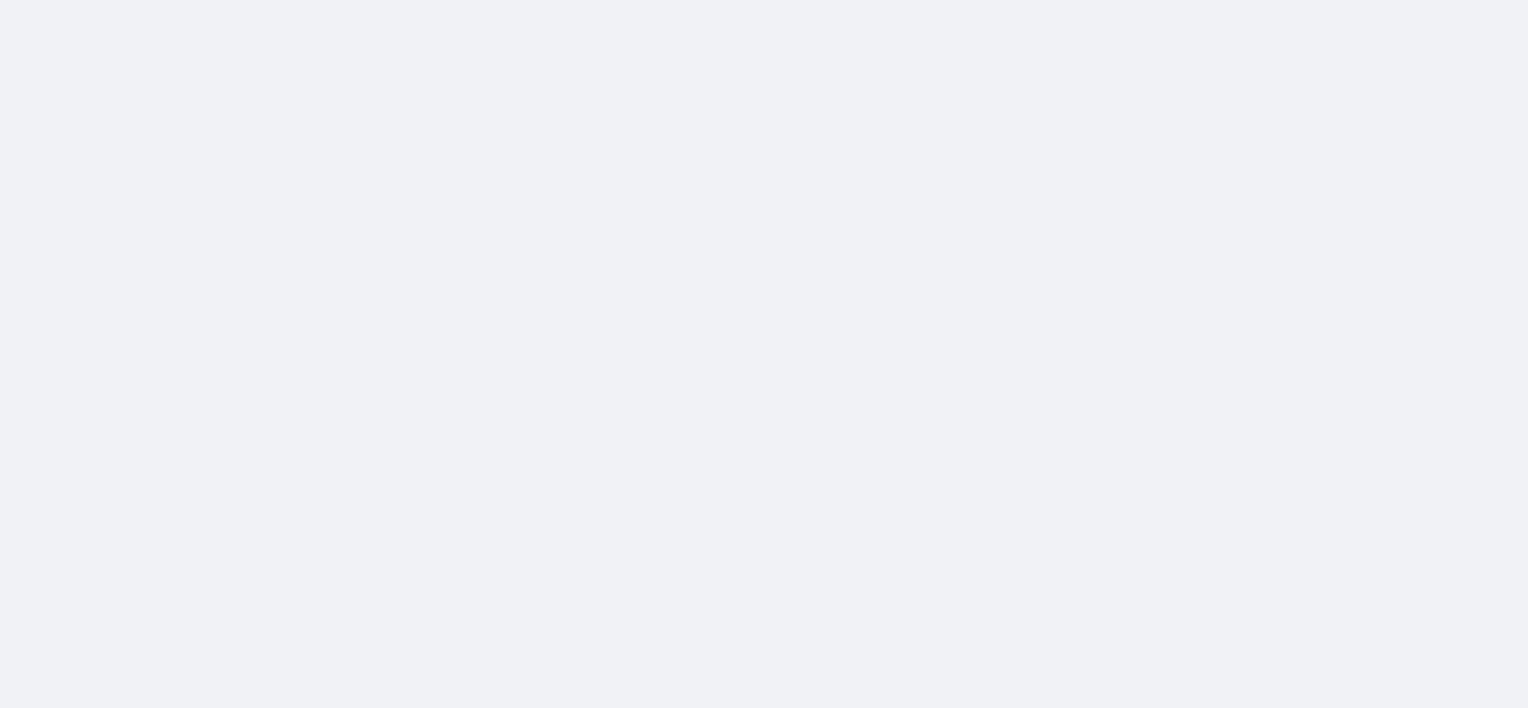 scroll, scrollTop: 0, scrollLeft: 0, axis: both 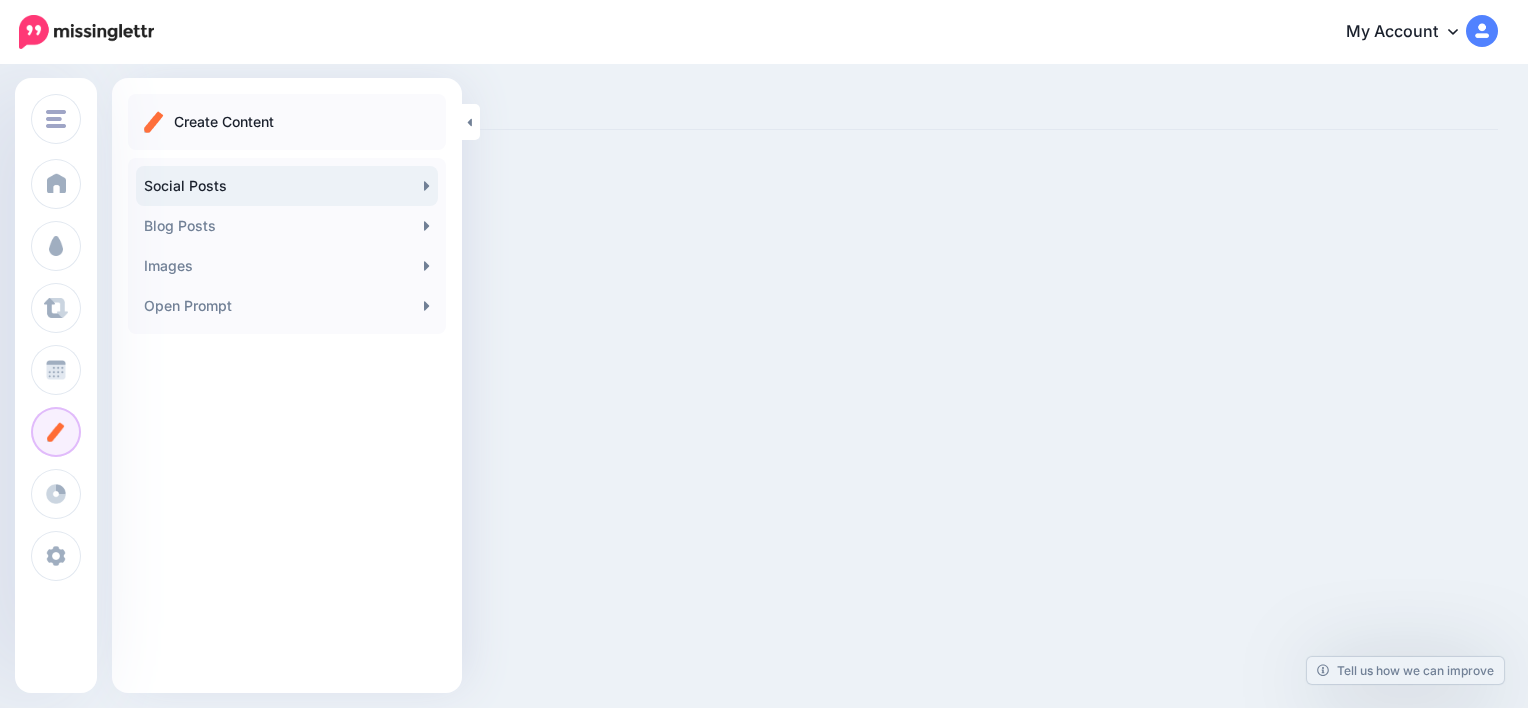 click on "Social Posts" at bounding box center [287, 186] 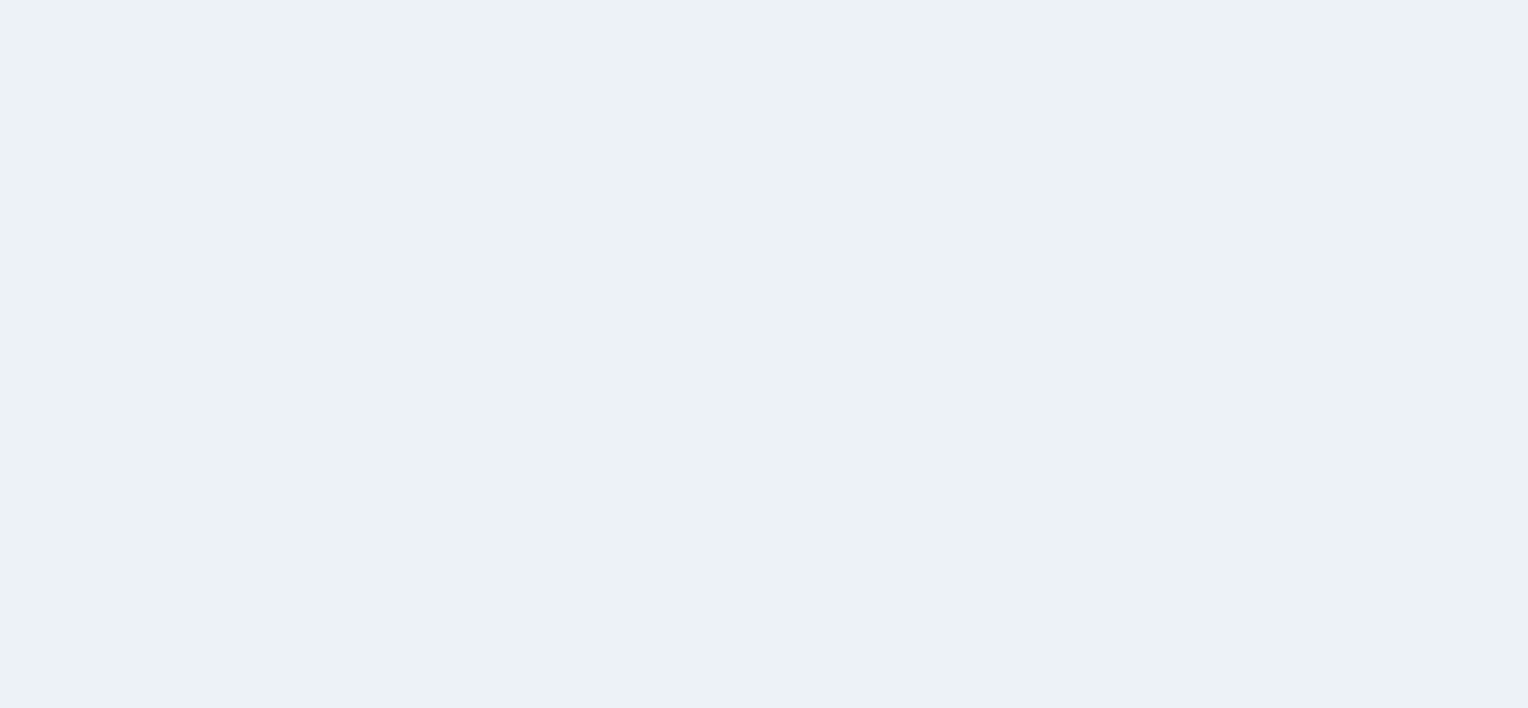 scroll, scrollTop: 0, scrollLeft: 0, axis: both 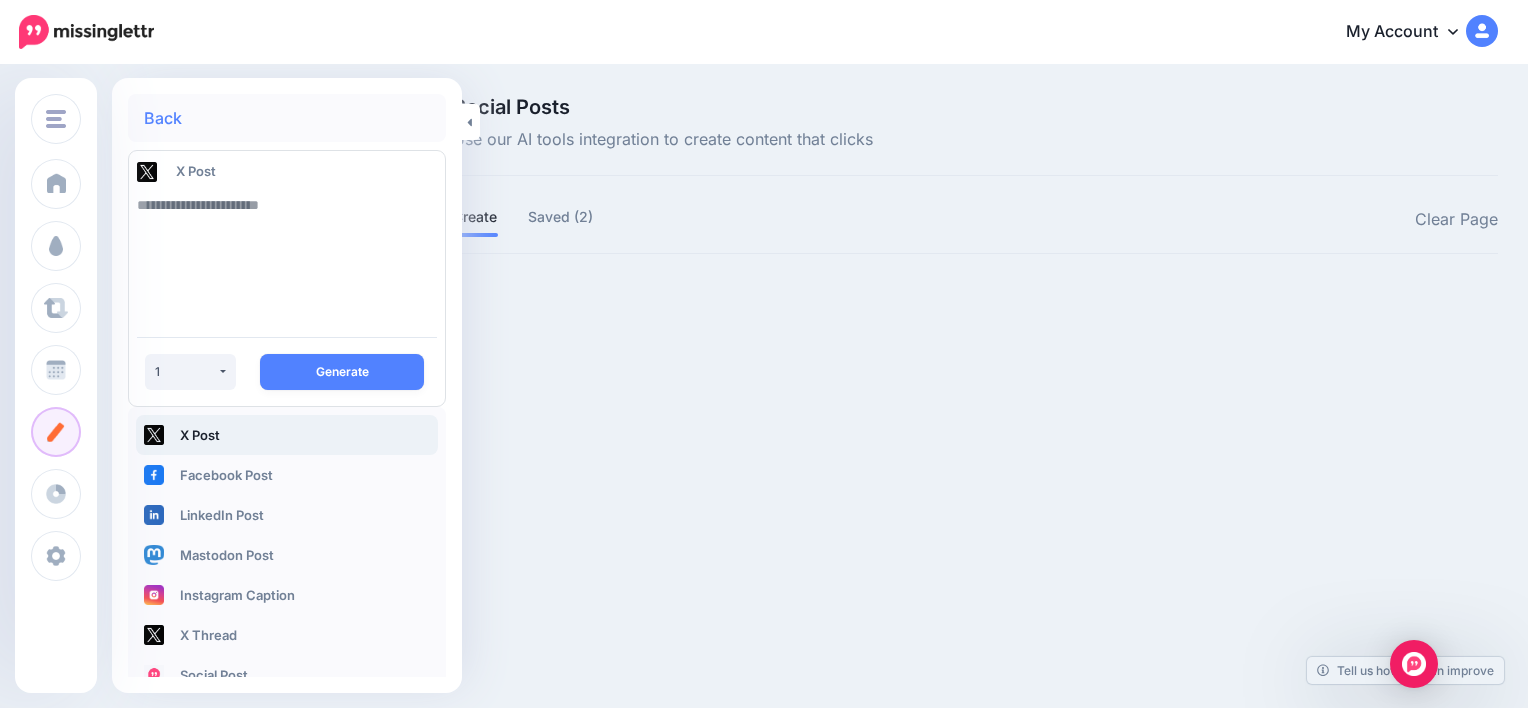click at bounding box center (287, 253) 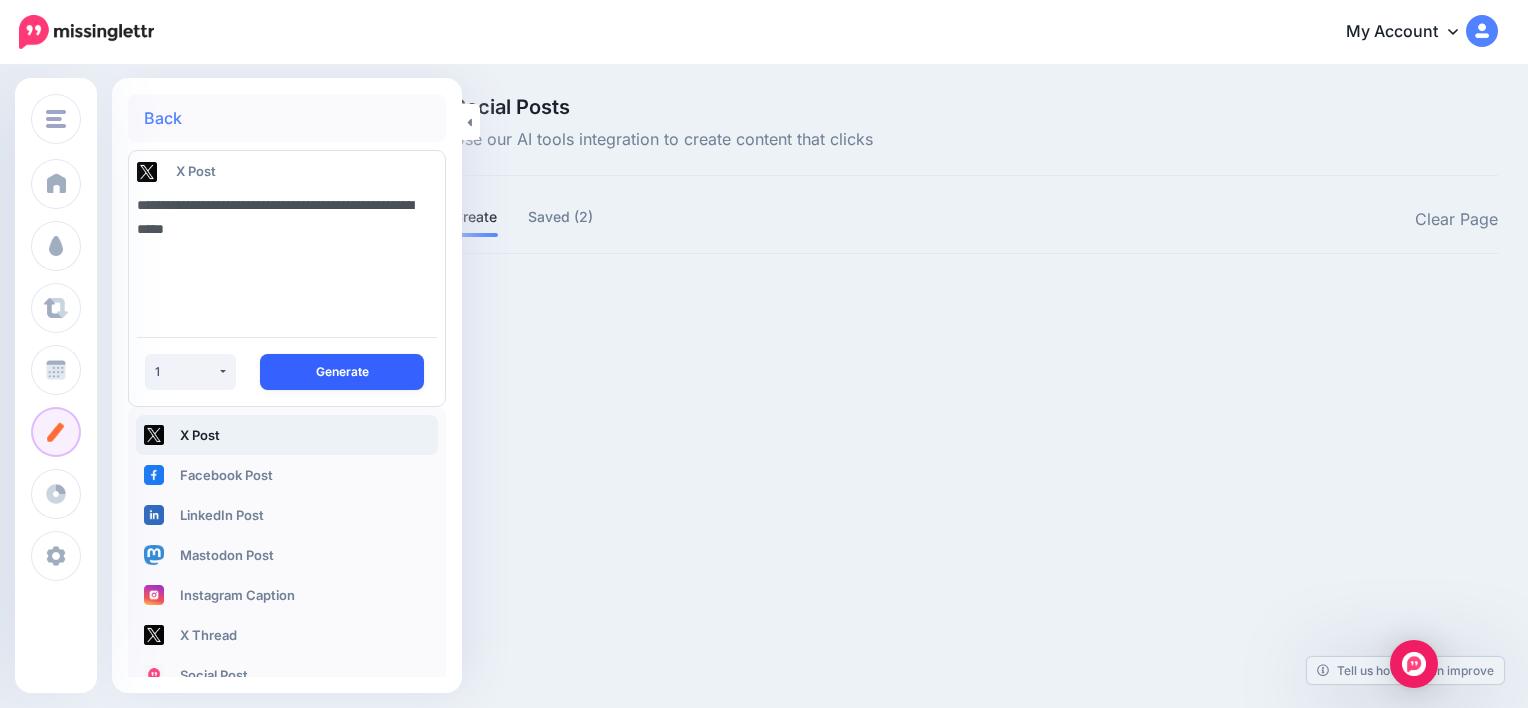type on "**********" 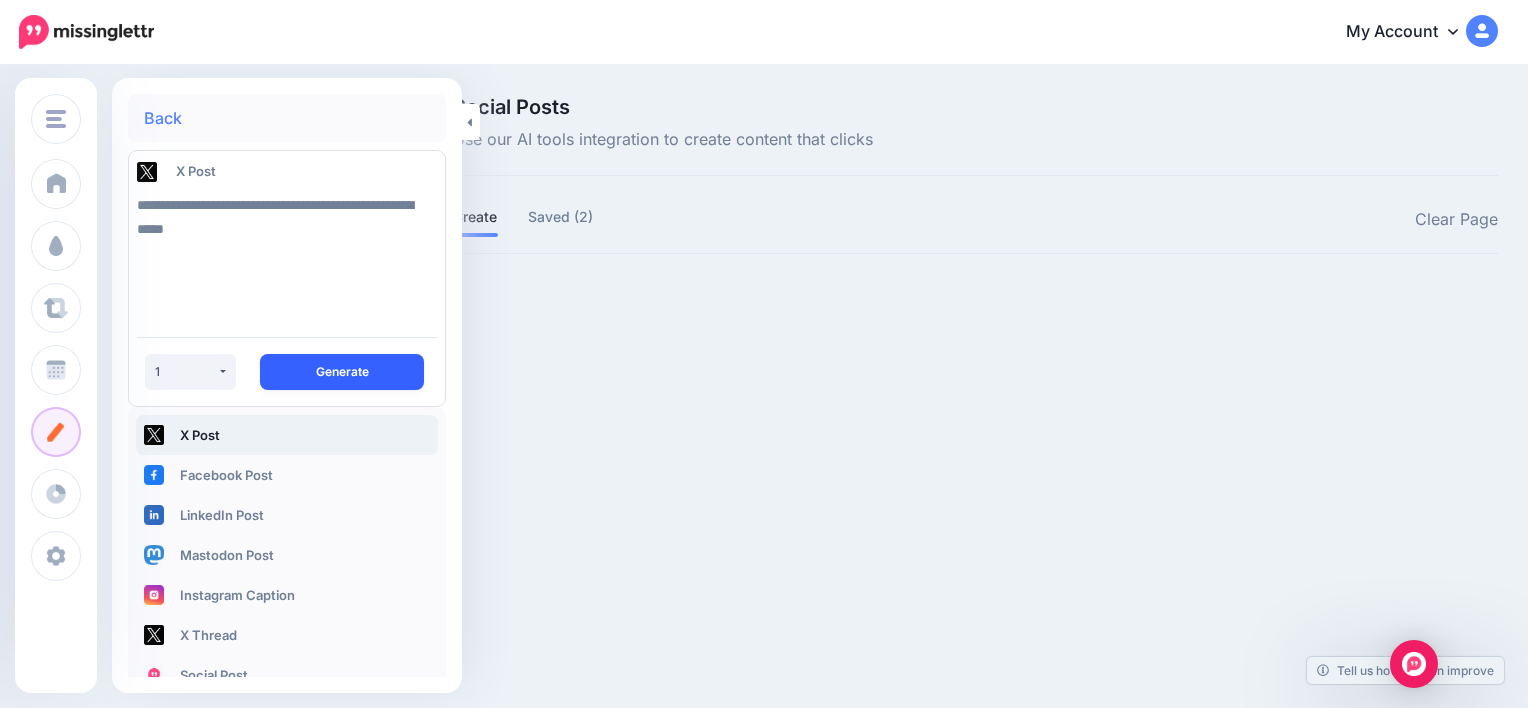 click on "Generate" at bounding box center [342, 372] 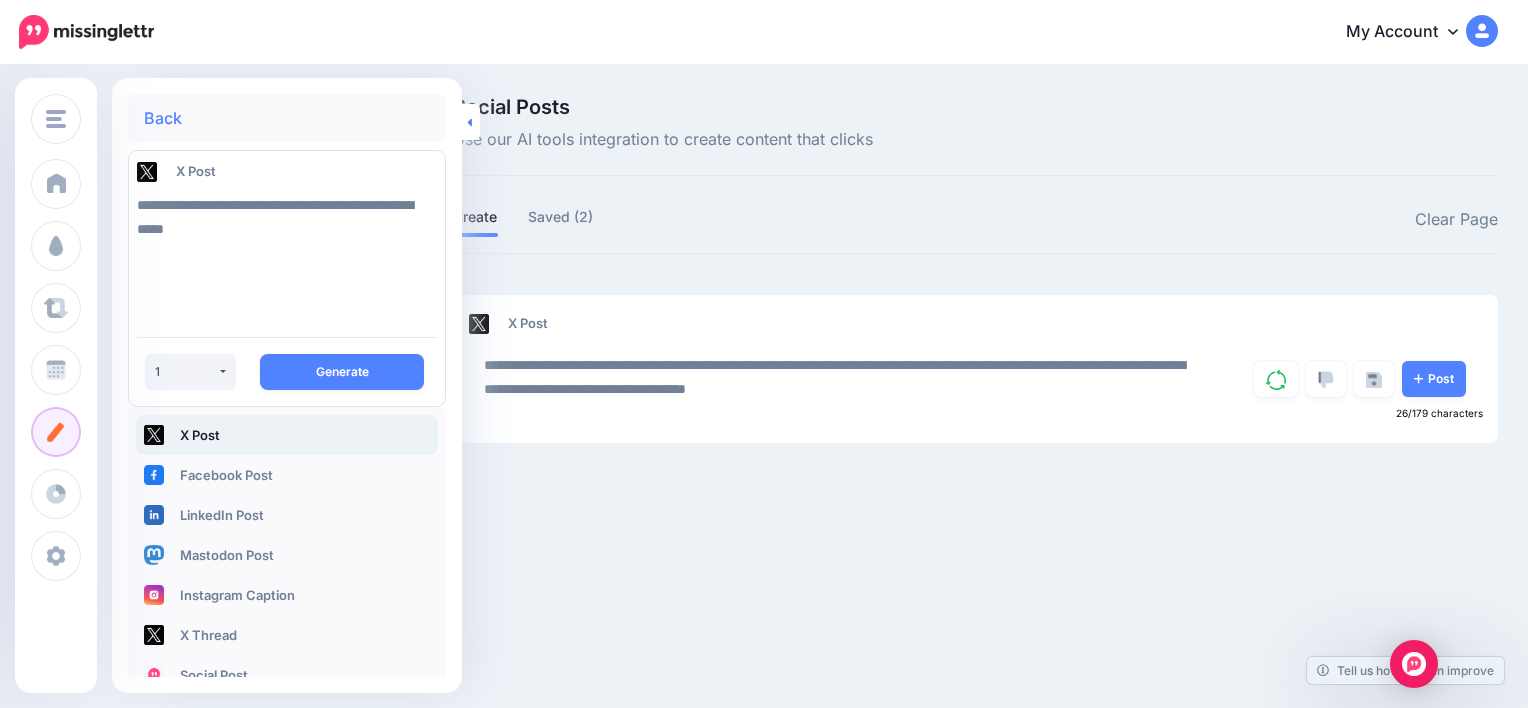 click at bounding box center (471, 122) 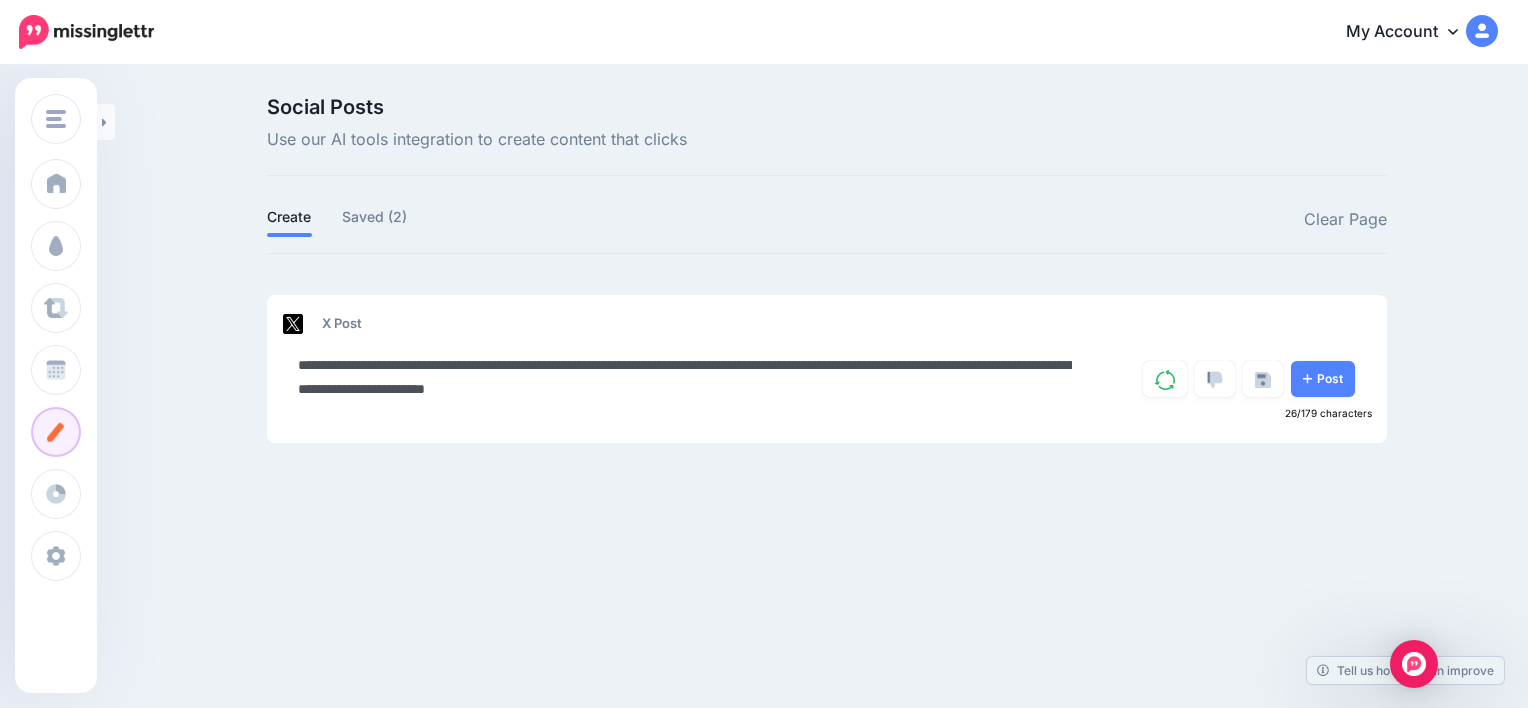 click on "**********" at bounding box center [685, 377] 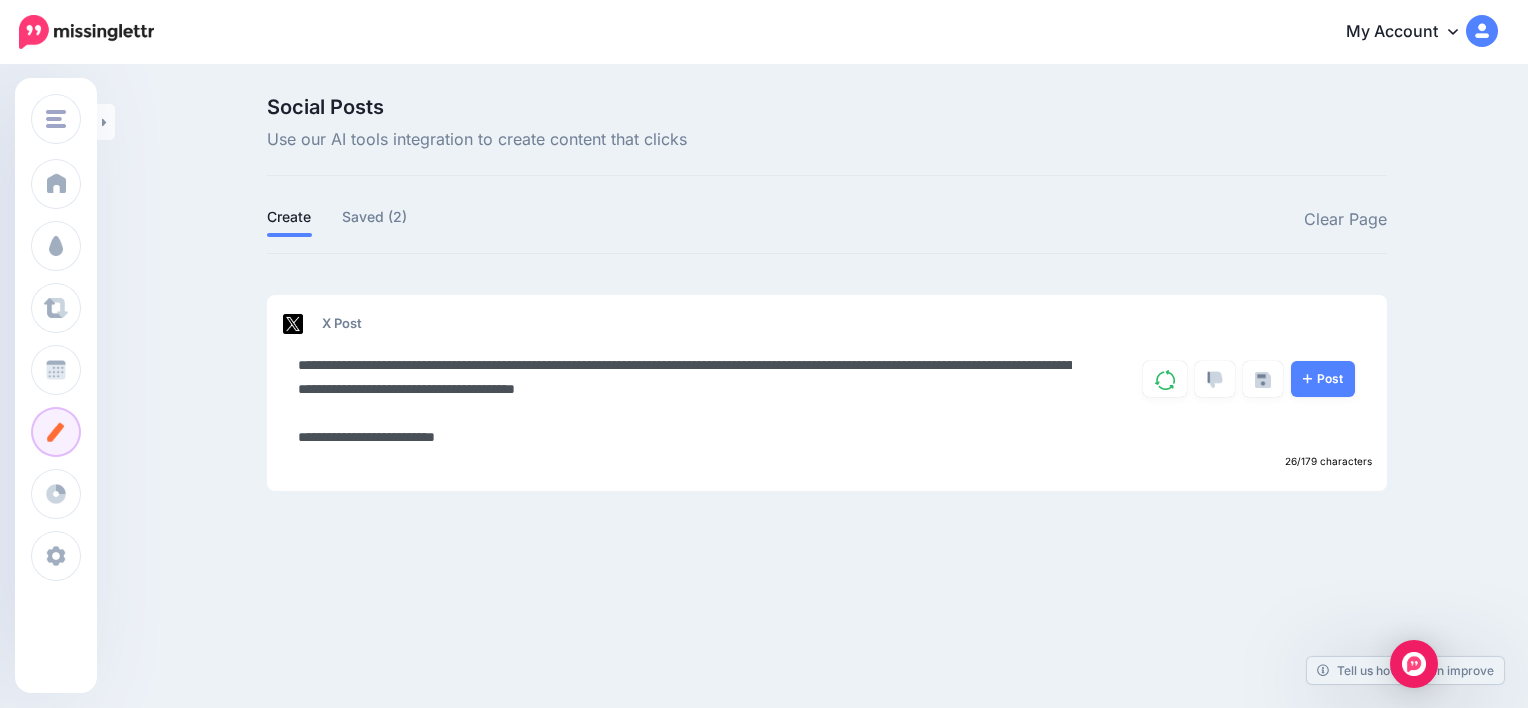 paste on "**********" 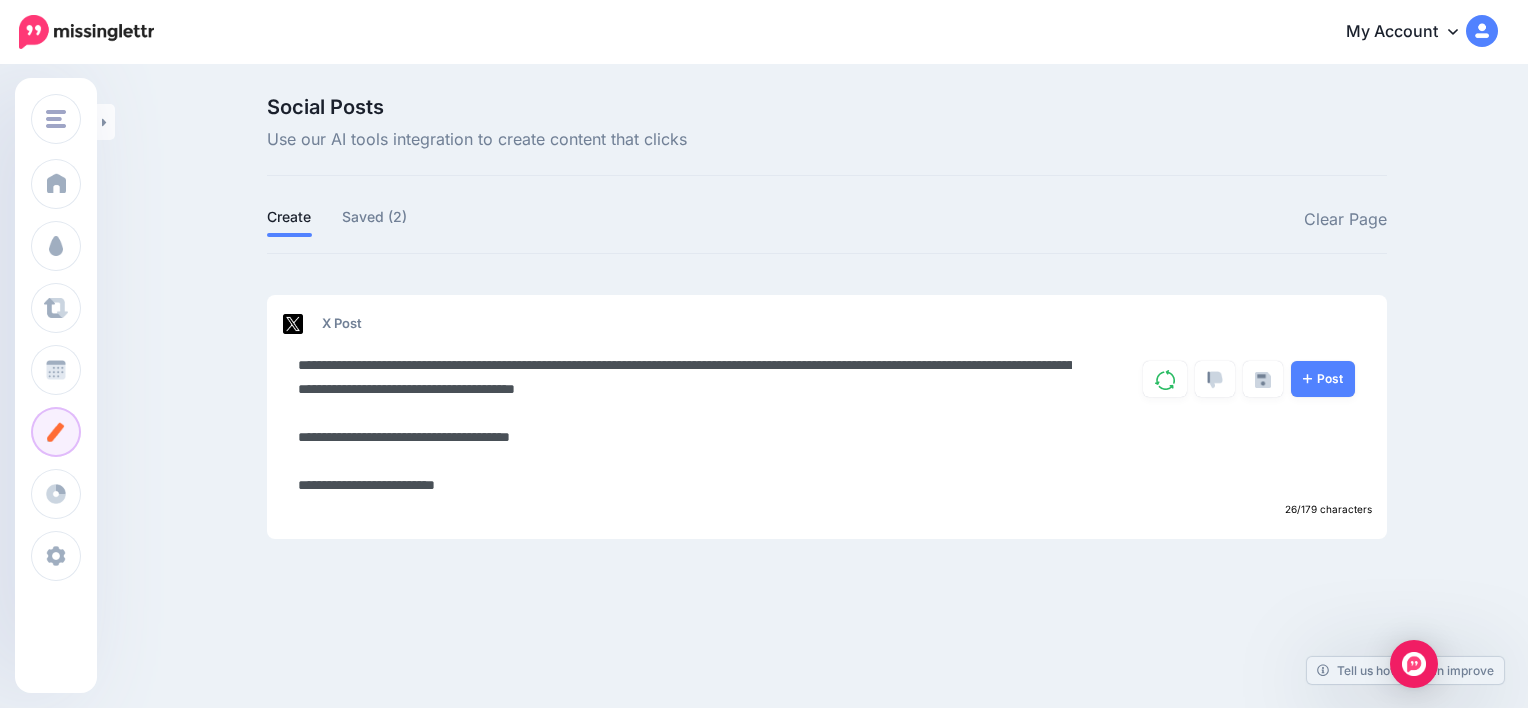 click on "**********" at bounding box center (685, 425) 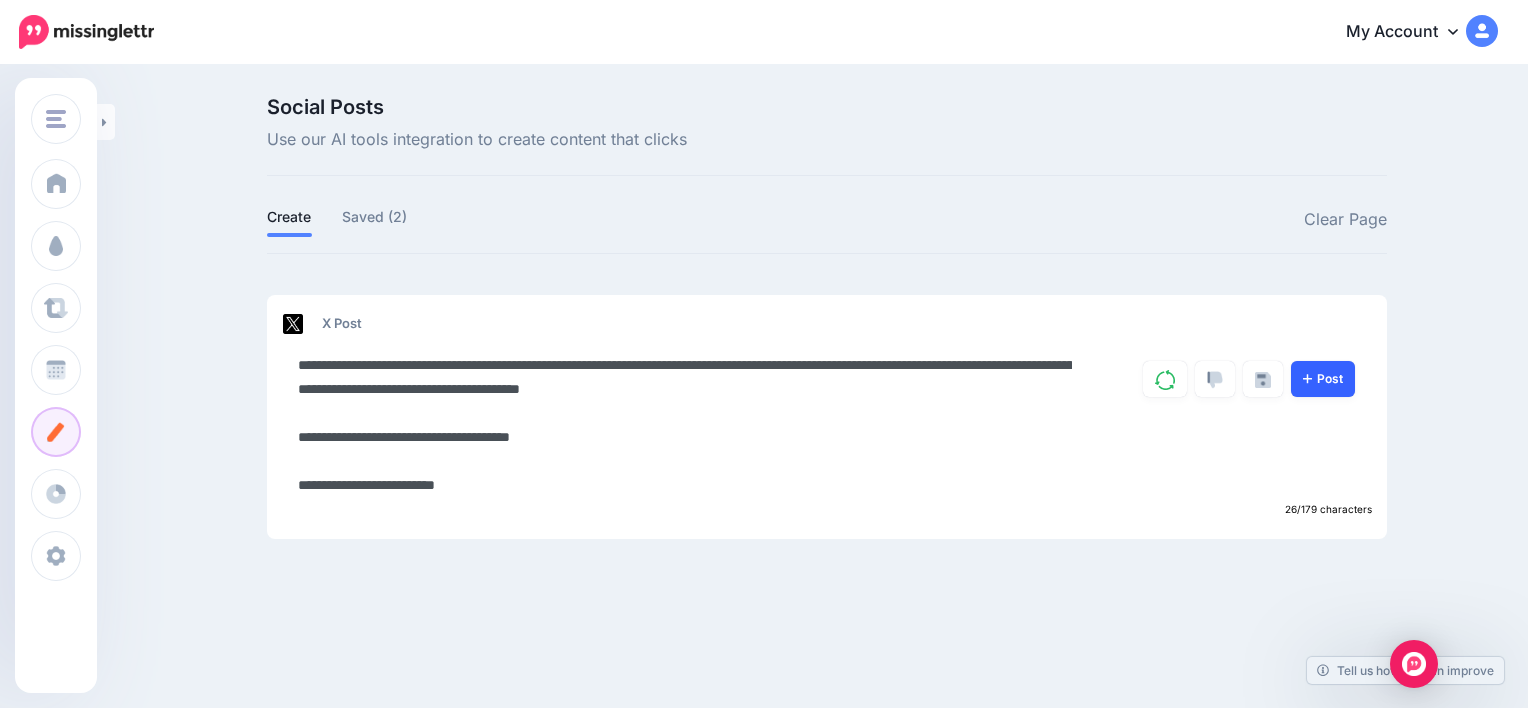 type on "**********" 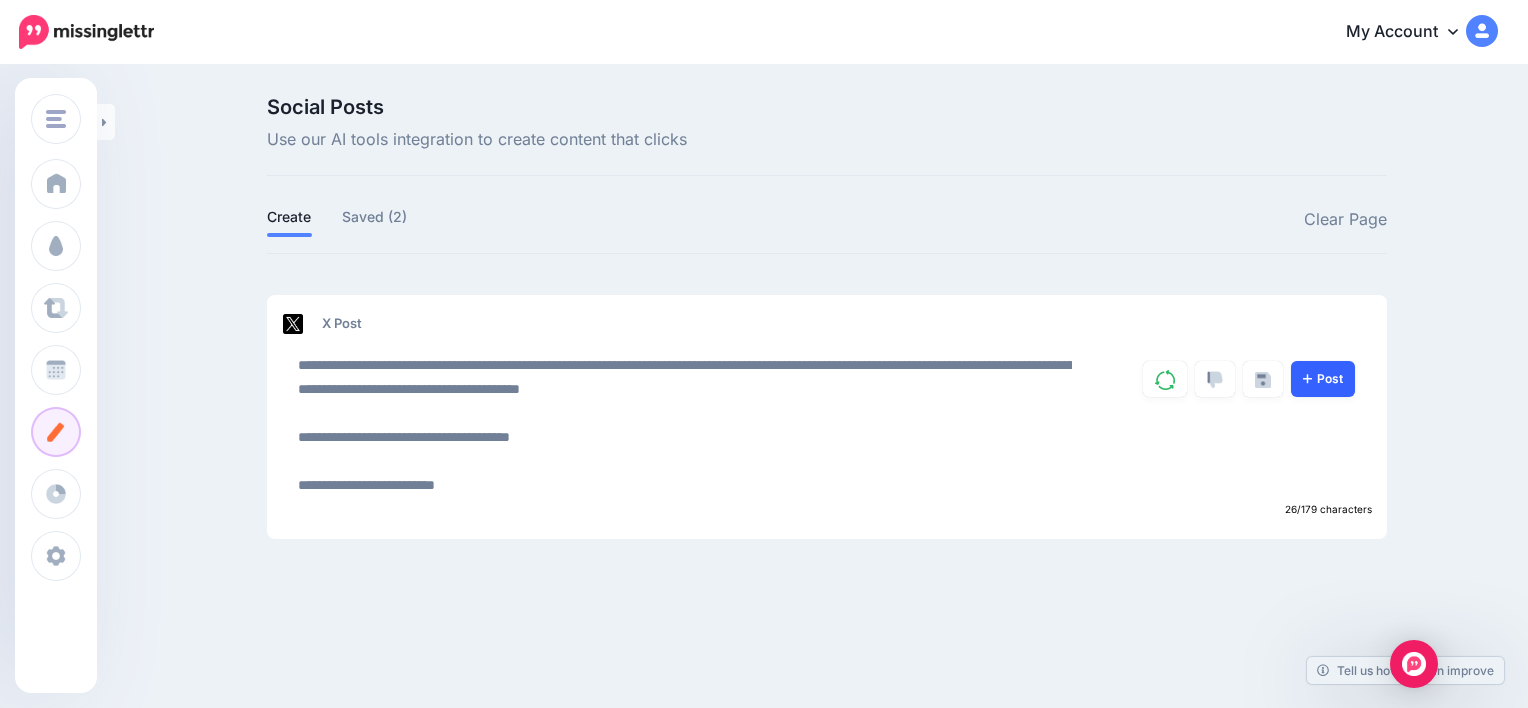 click on "Post" at bounding box center (1323, 379) 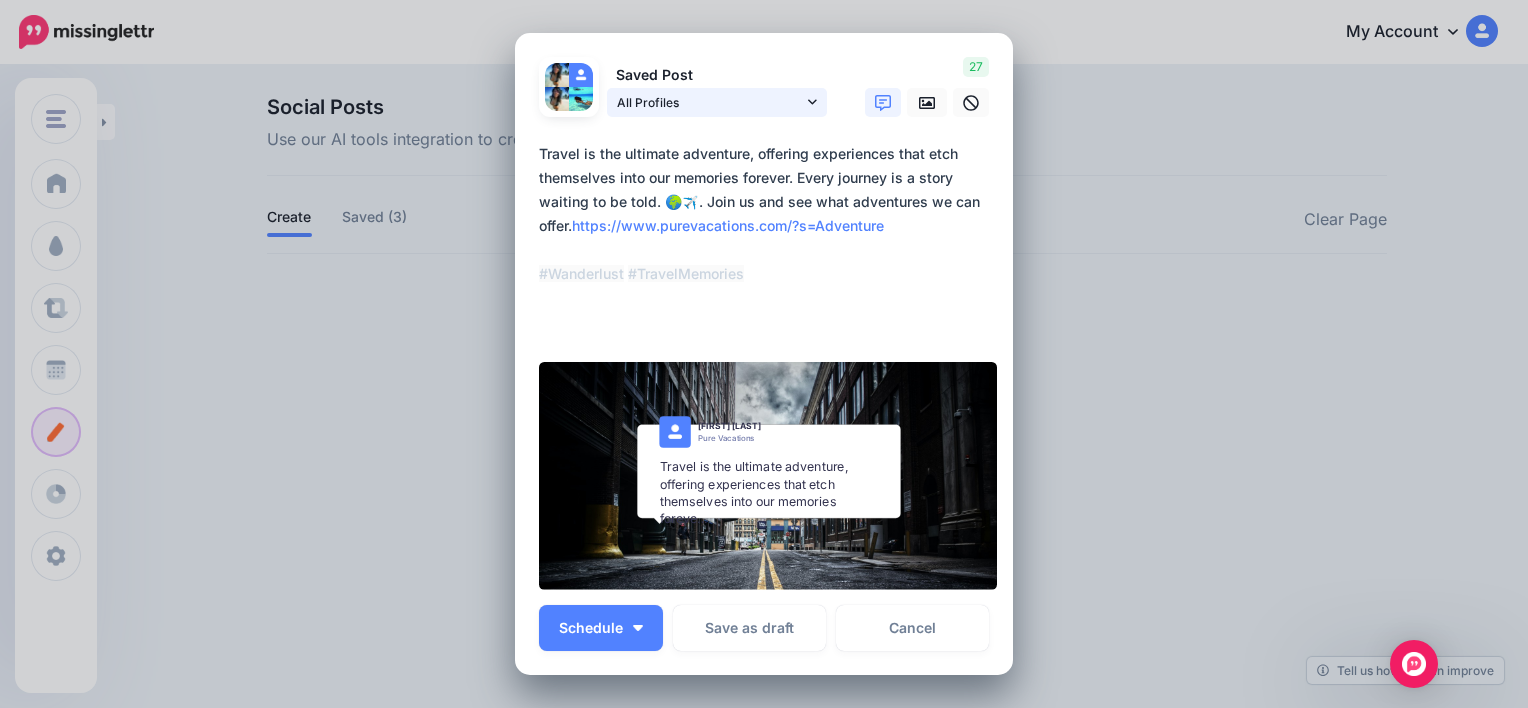 click 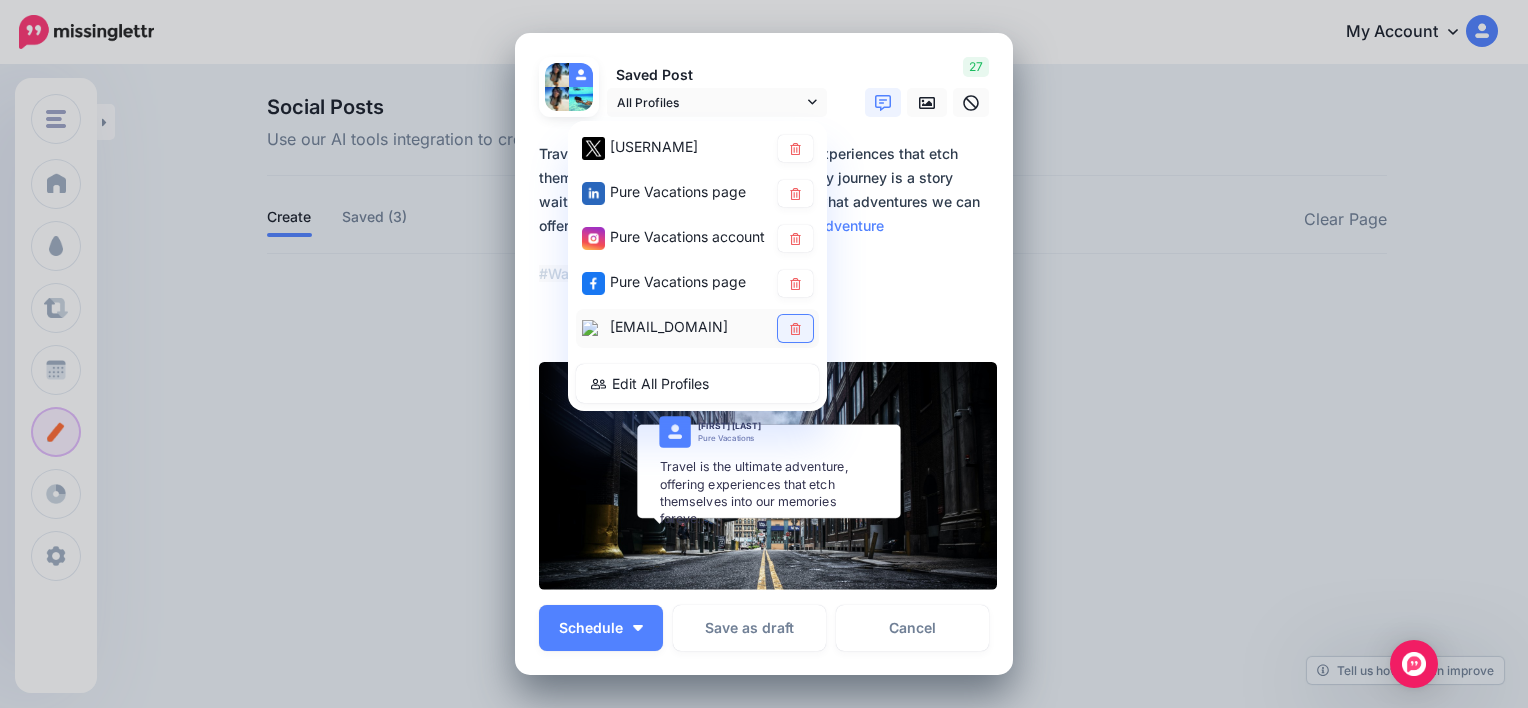 click 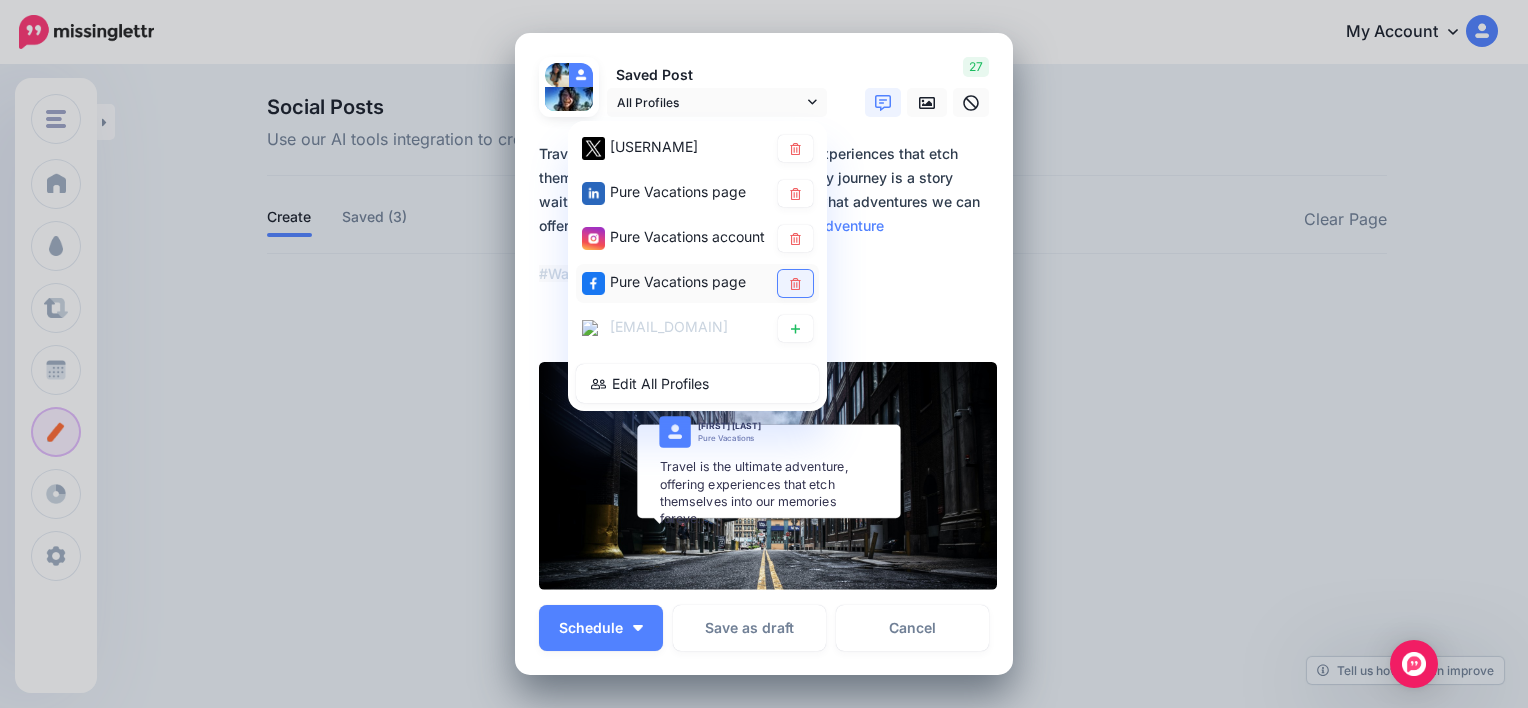 click at bounding box center (795, 283) 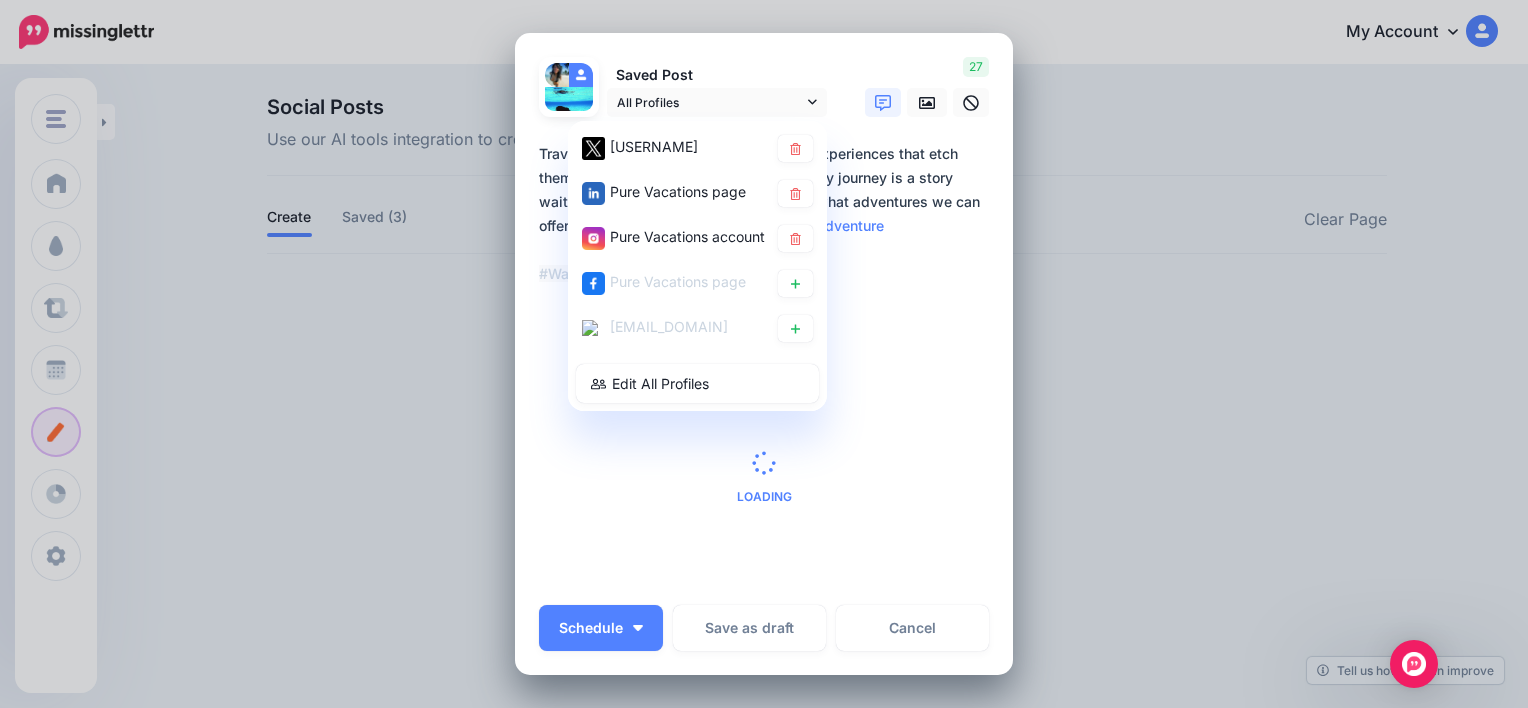 click at bounding box center [795, 238] 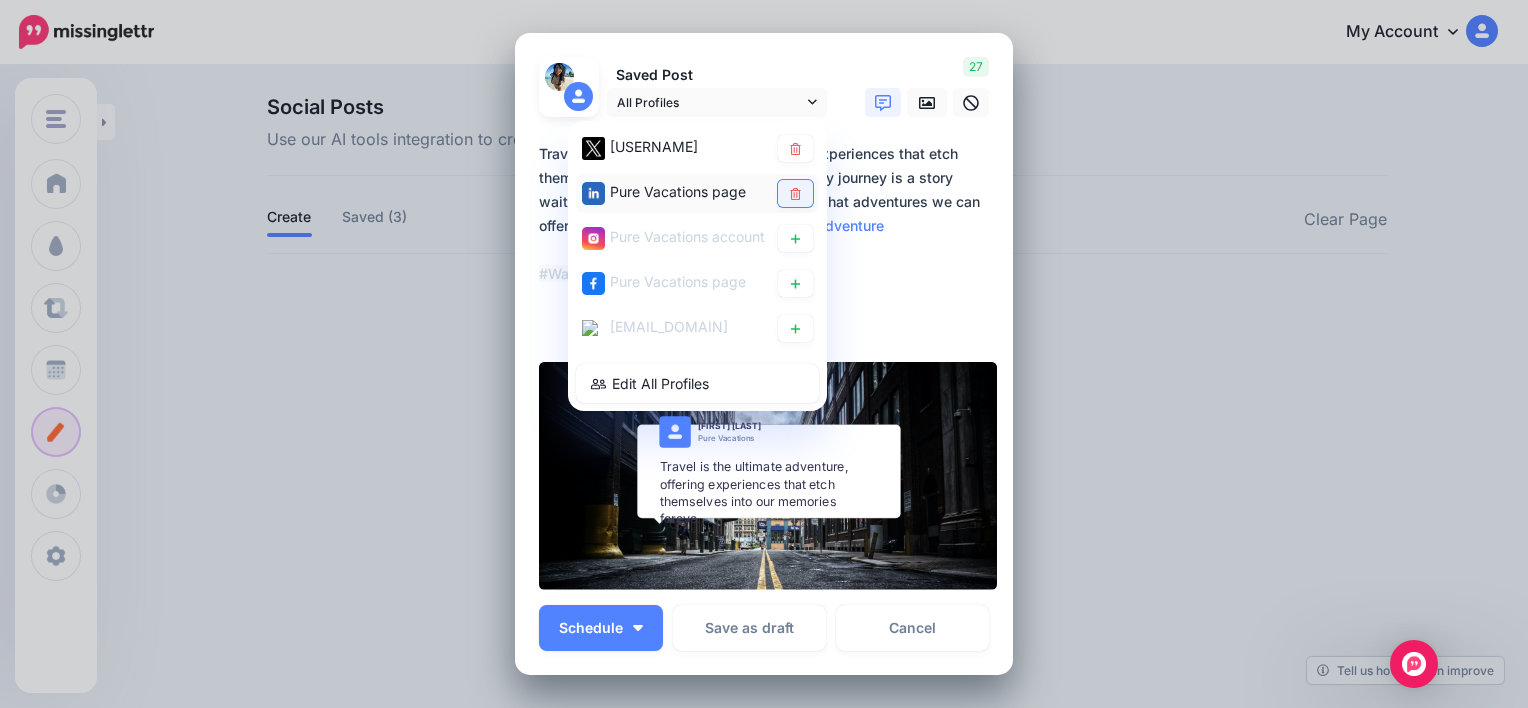 click 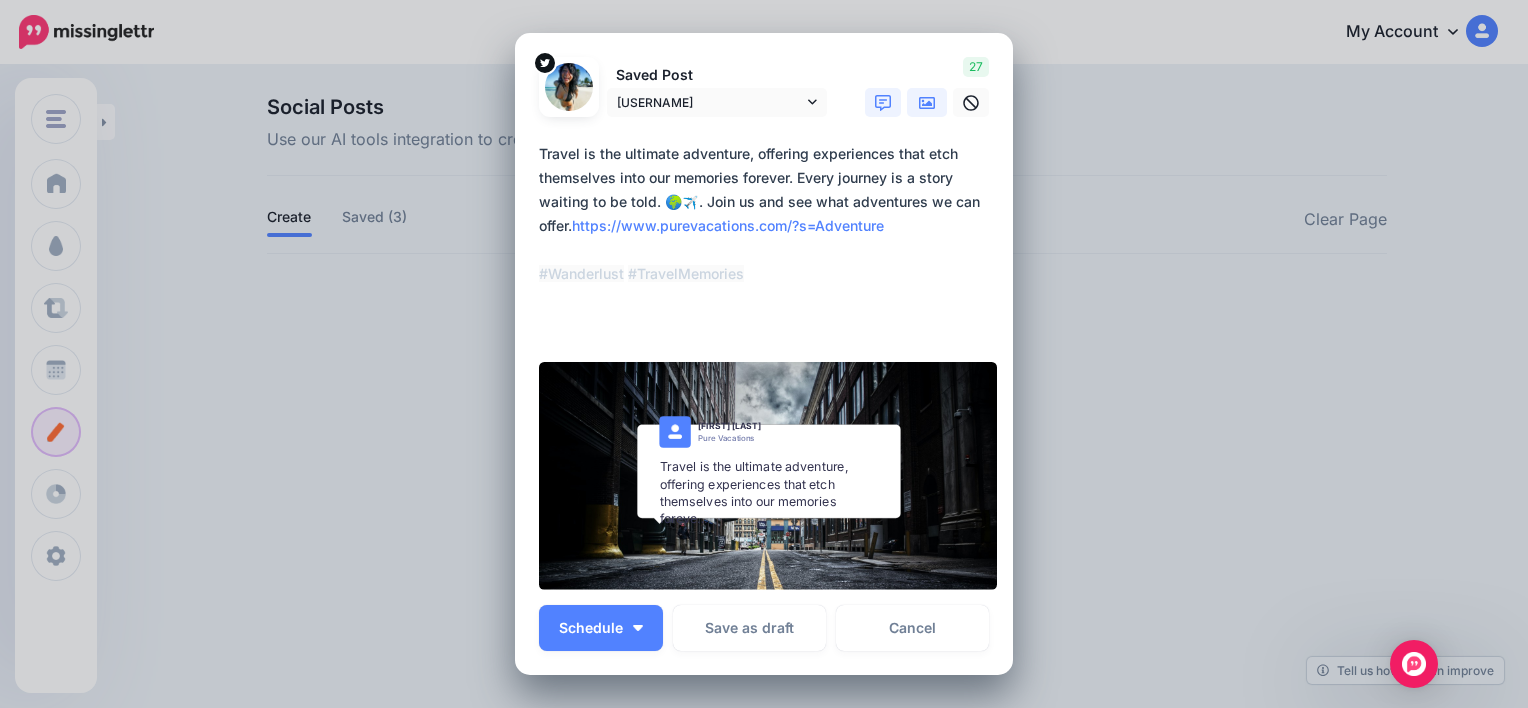 click 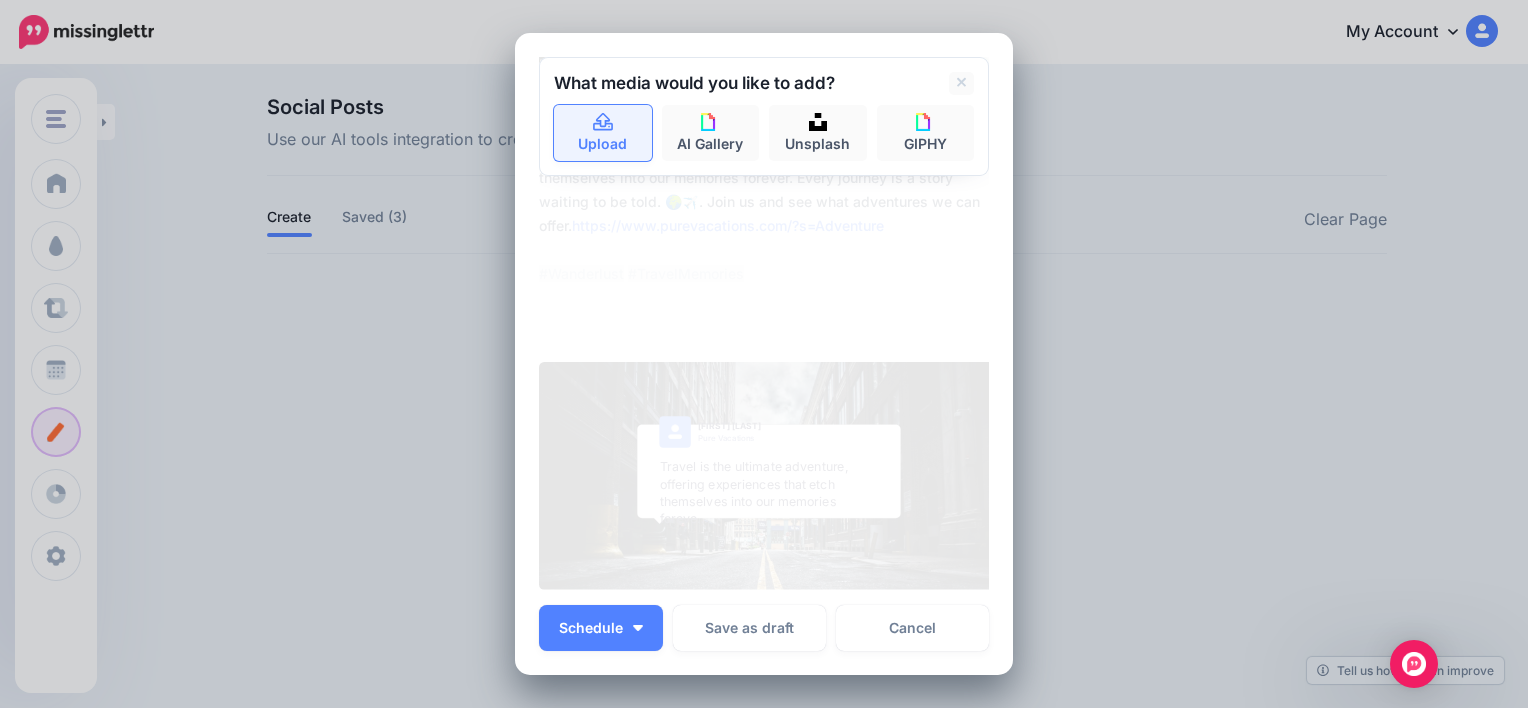 click on "Upload" at bounding box center (603, 133) 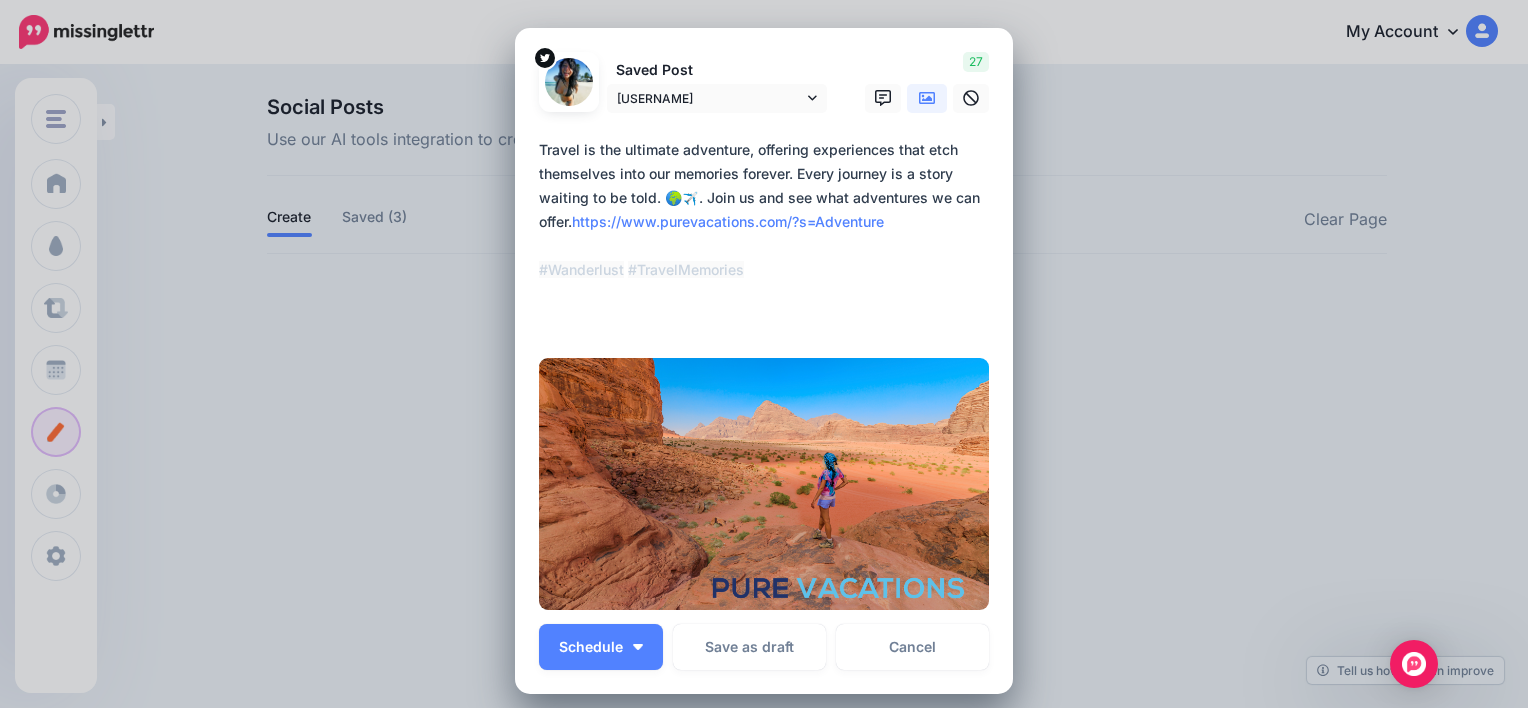 click on "**********" at bounding box center [769, 234] 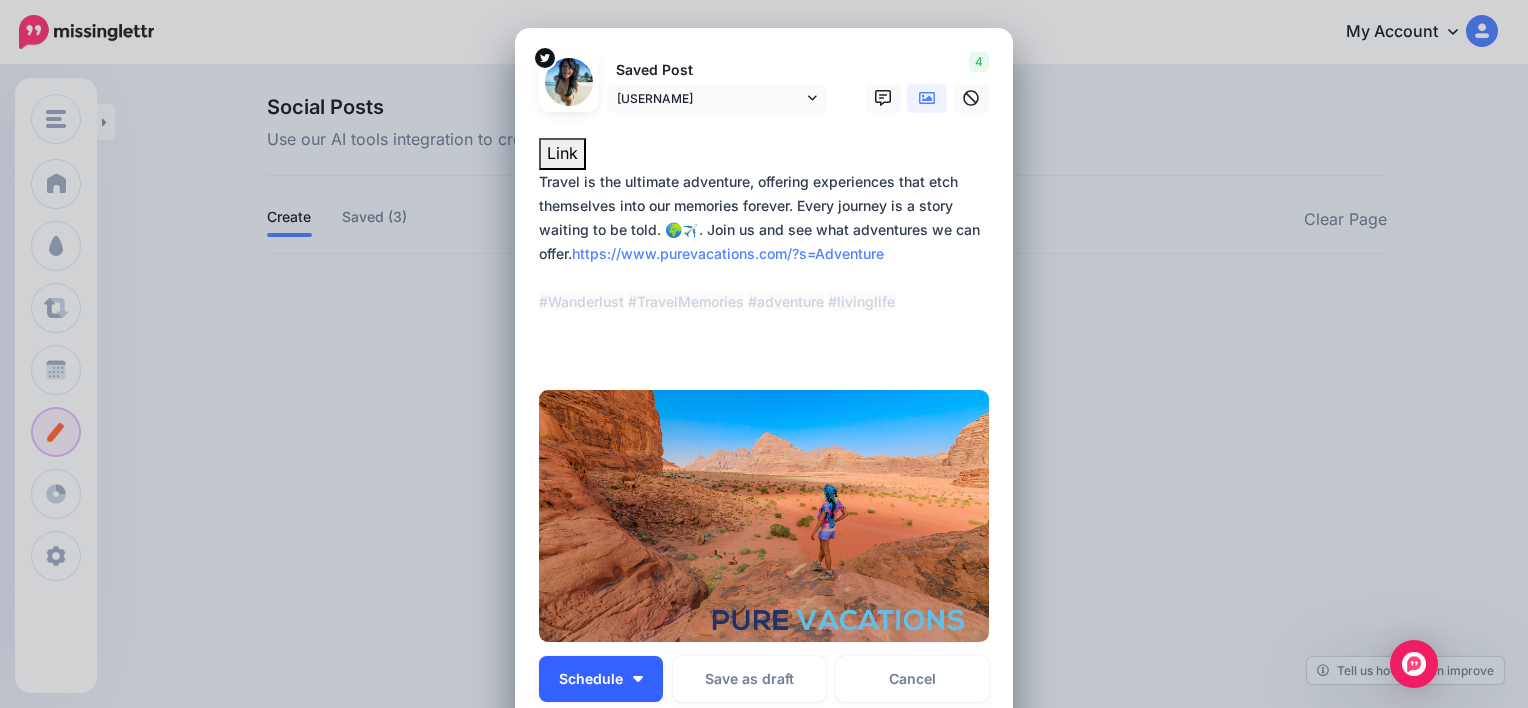 type on "**********" 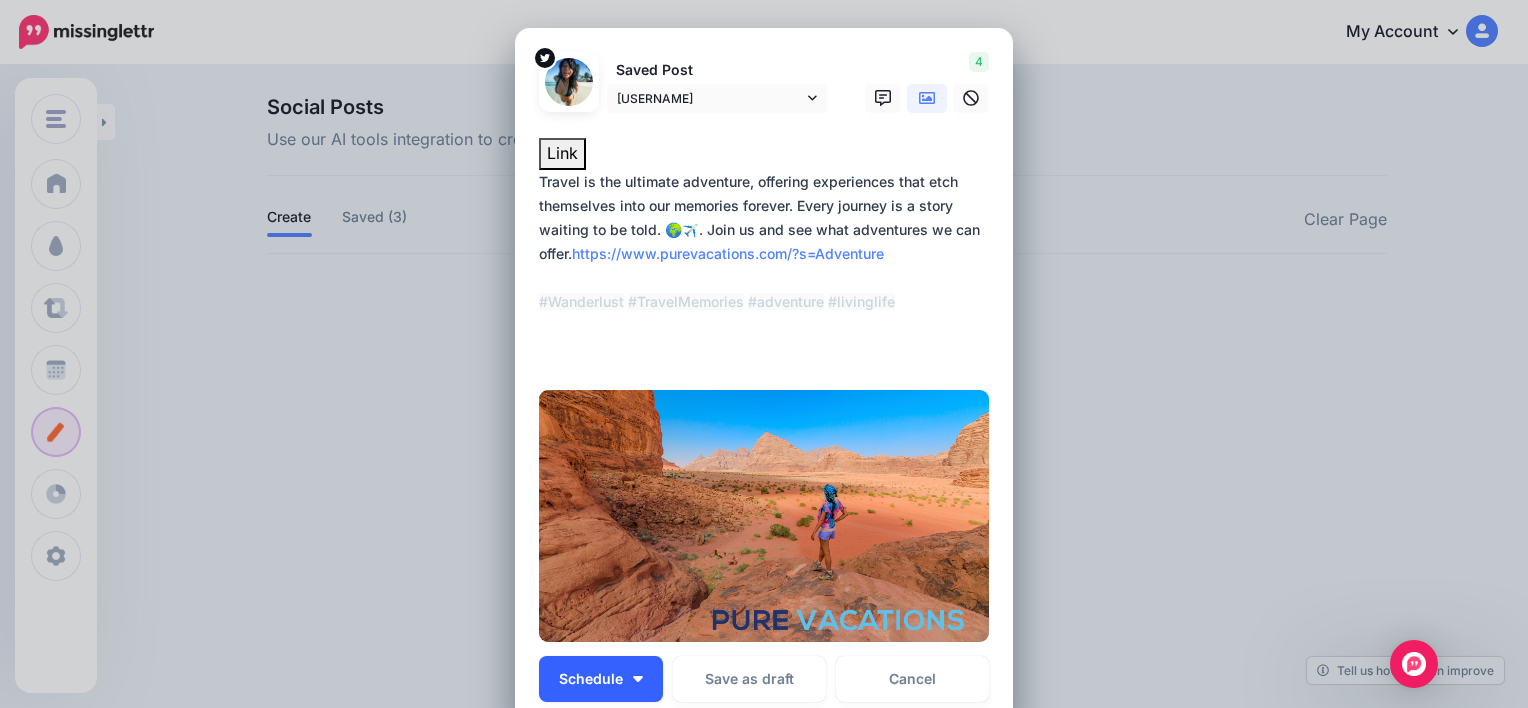 click on "Schedule" at bounding box center (601, 679) 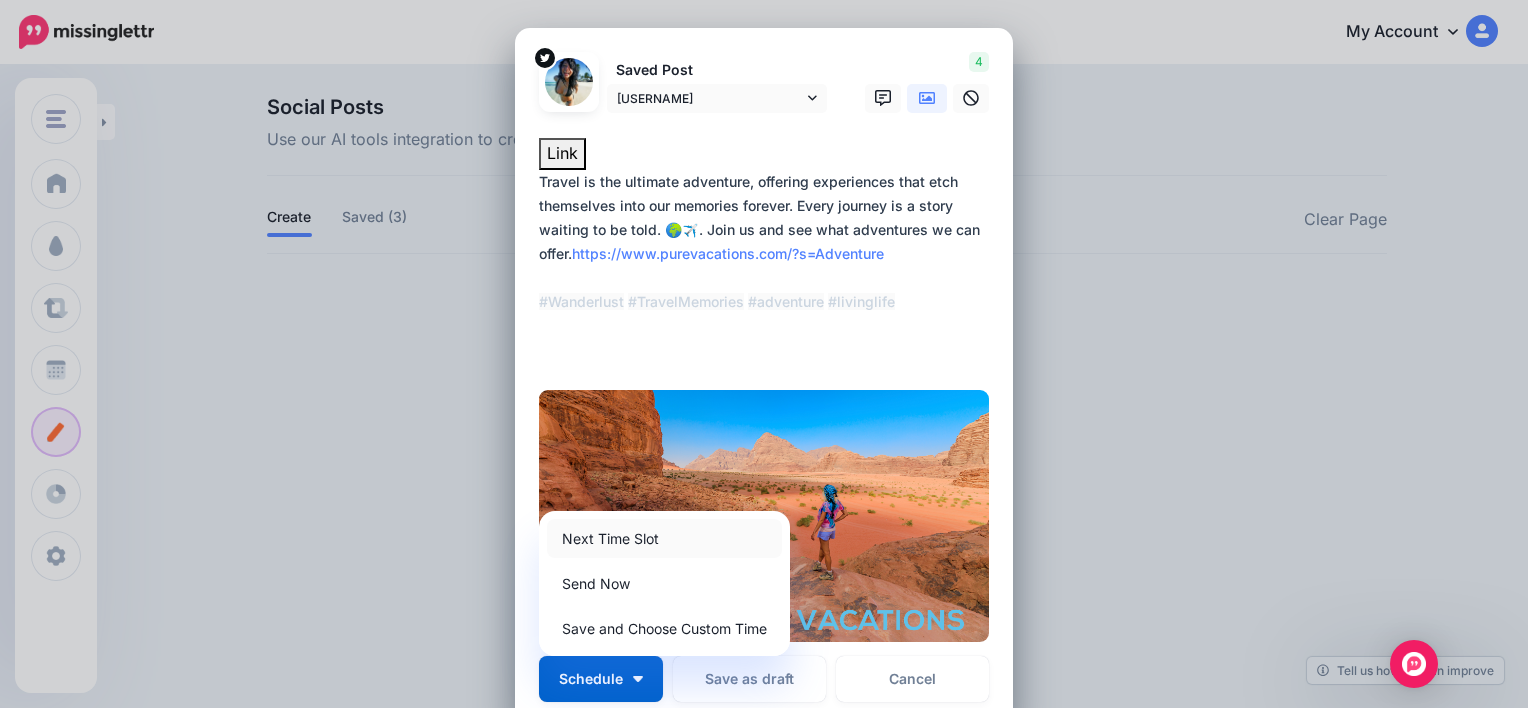 click on "Next Time Slot" at bounding box center (664, 538) 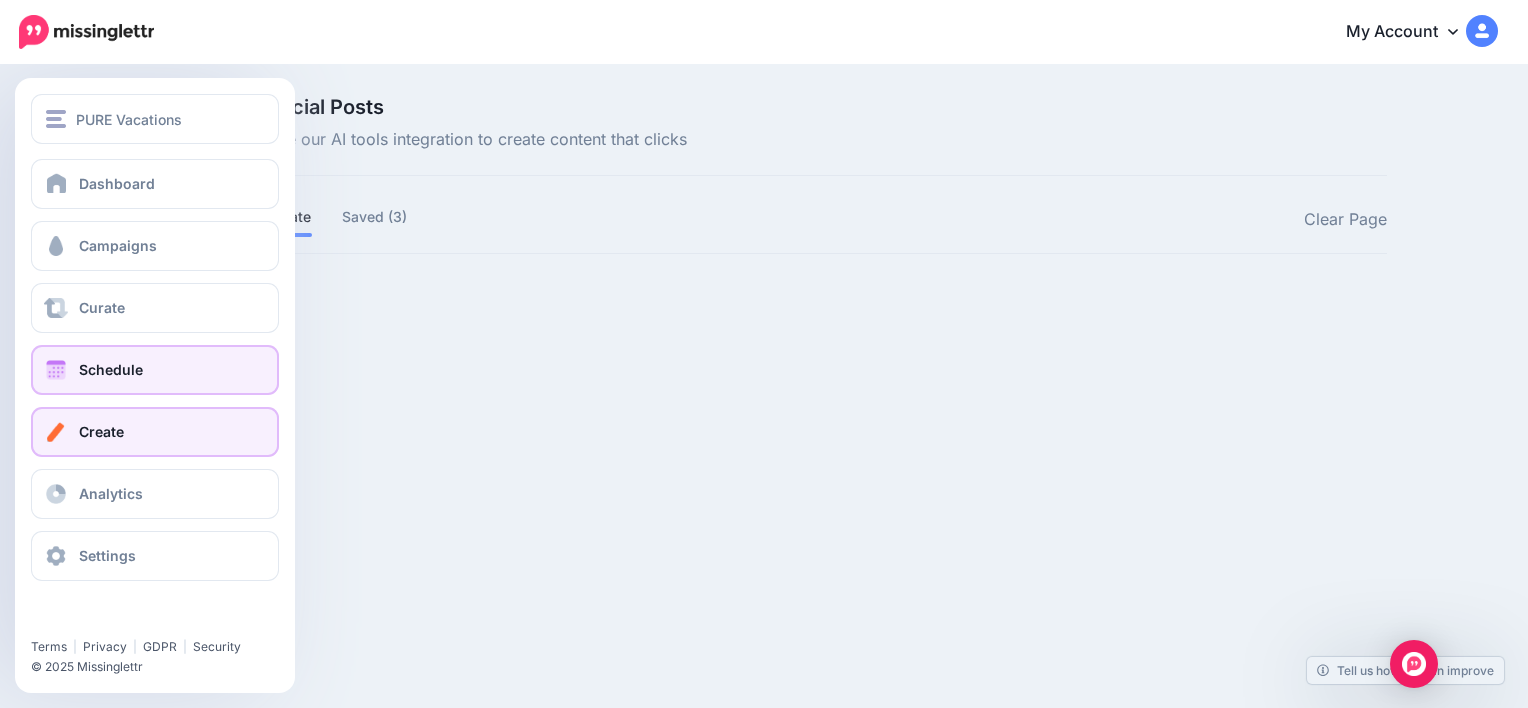 click on "Schedule" at bounding box center (155, 370) 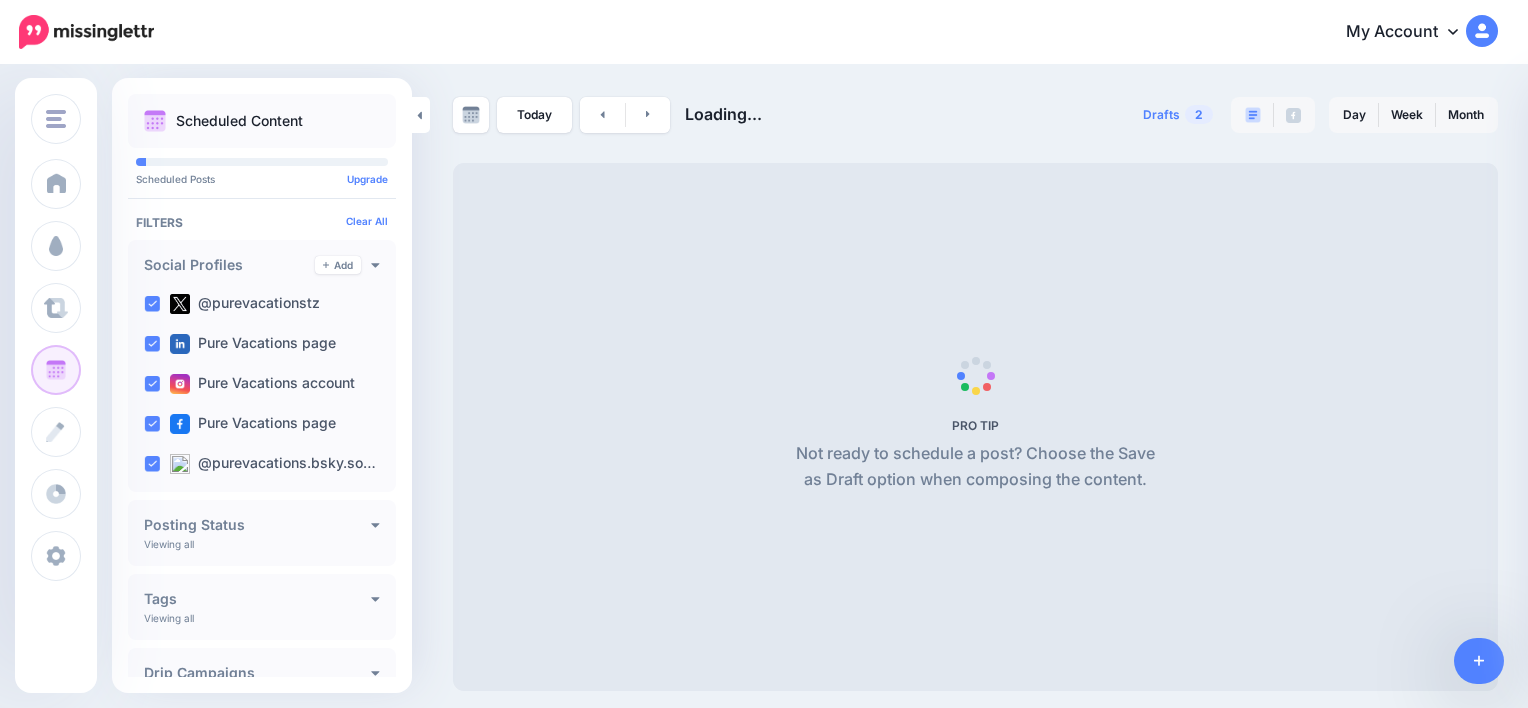 scroll, scrollTop: 0, scrollLeft: 0, axis: both 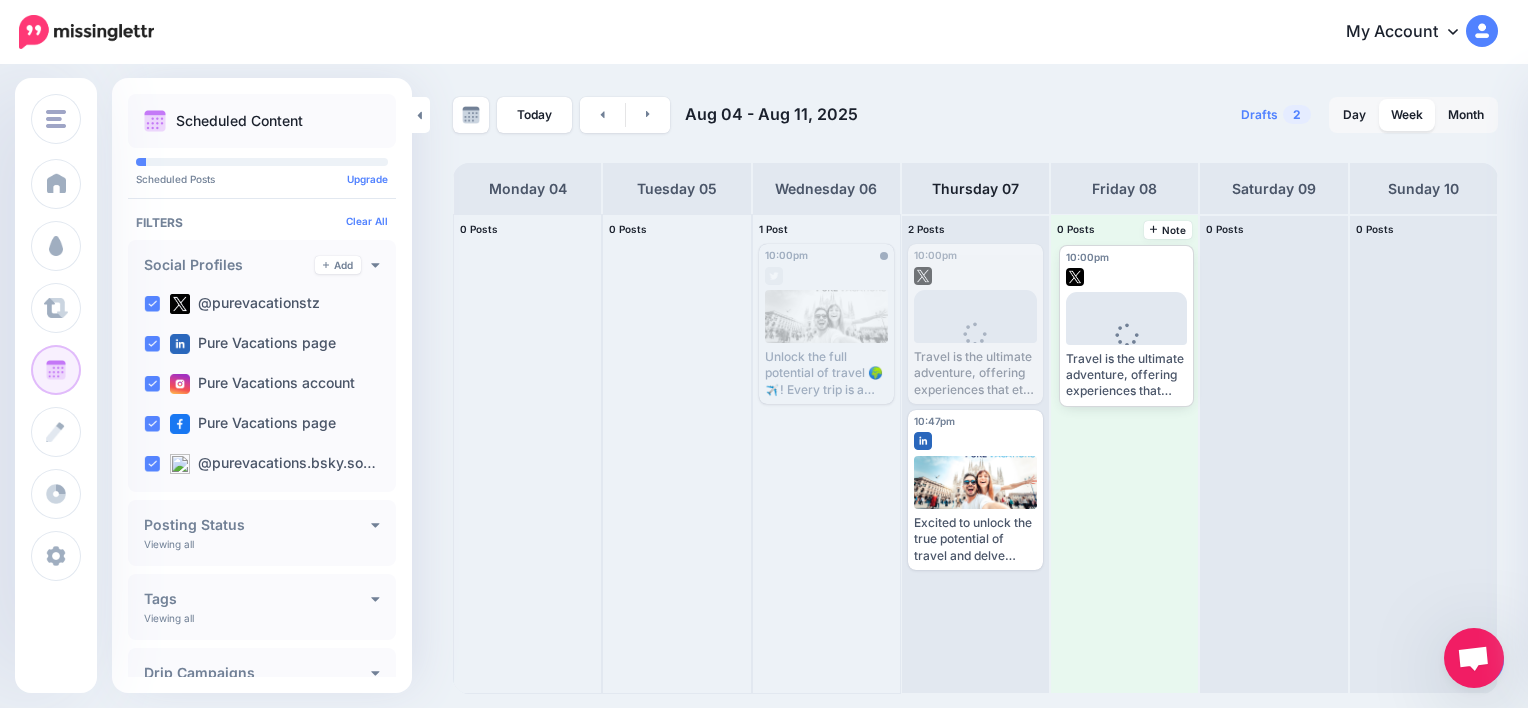 drag, startPoint x: 996, startPoint y: 278, endPoint x: 1147, endPoint y: 280, distance: 151.01324 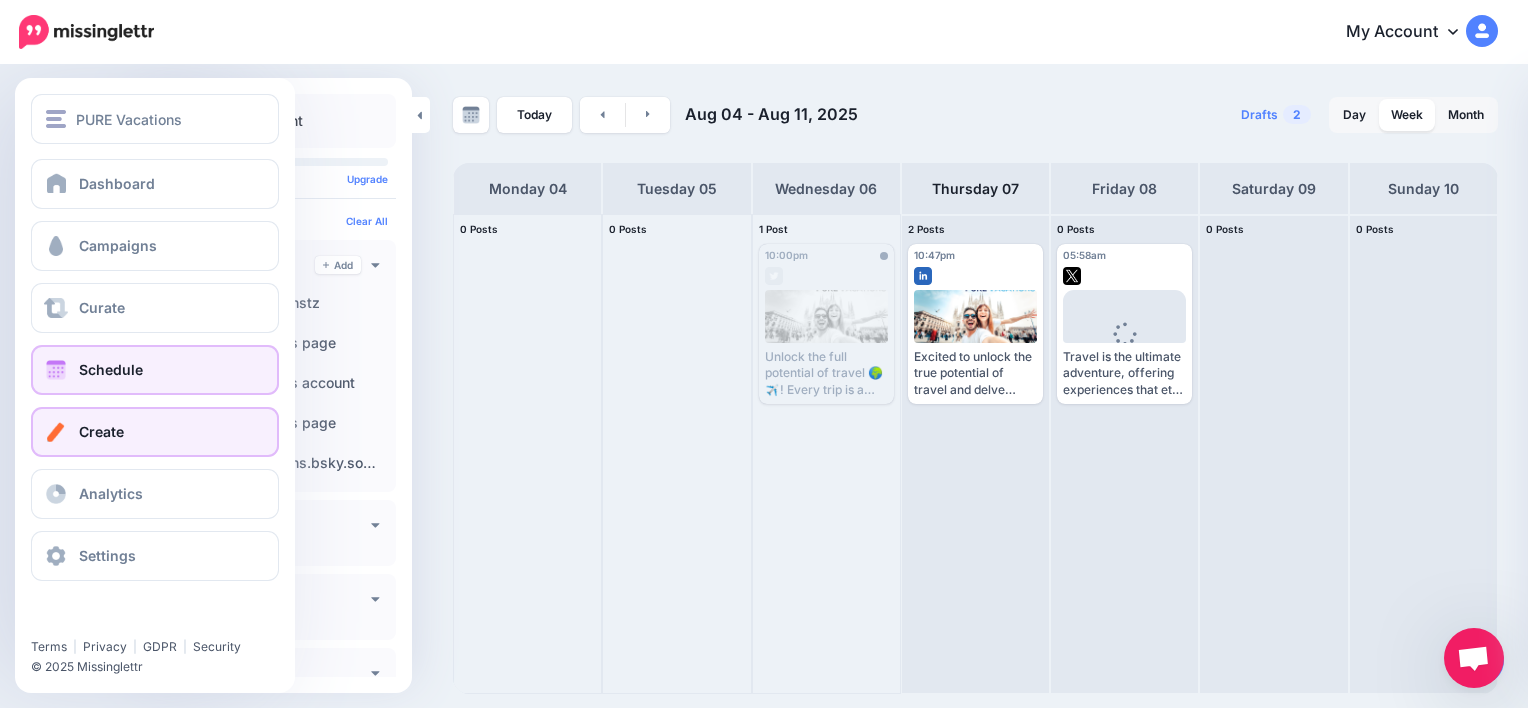 click on "Create" at bounding box center [101, 431] 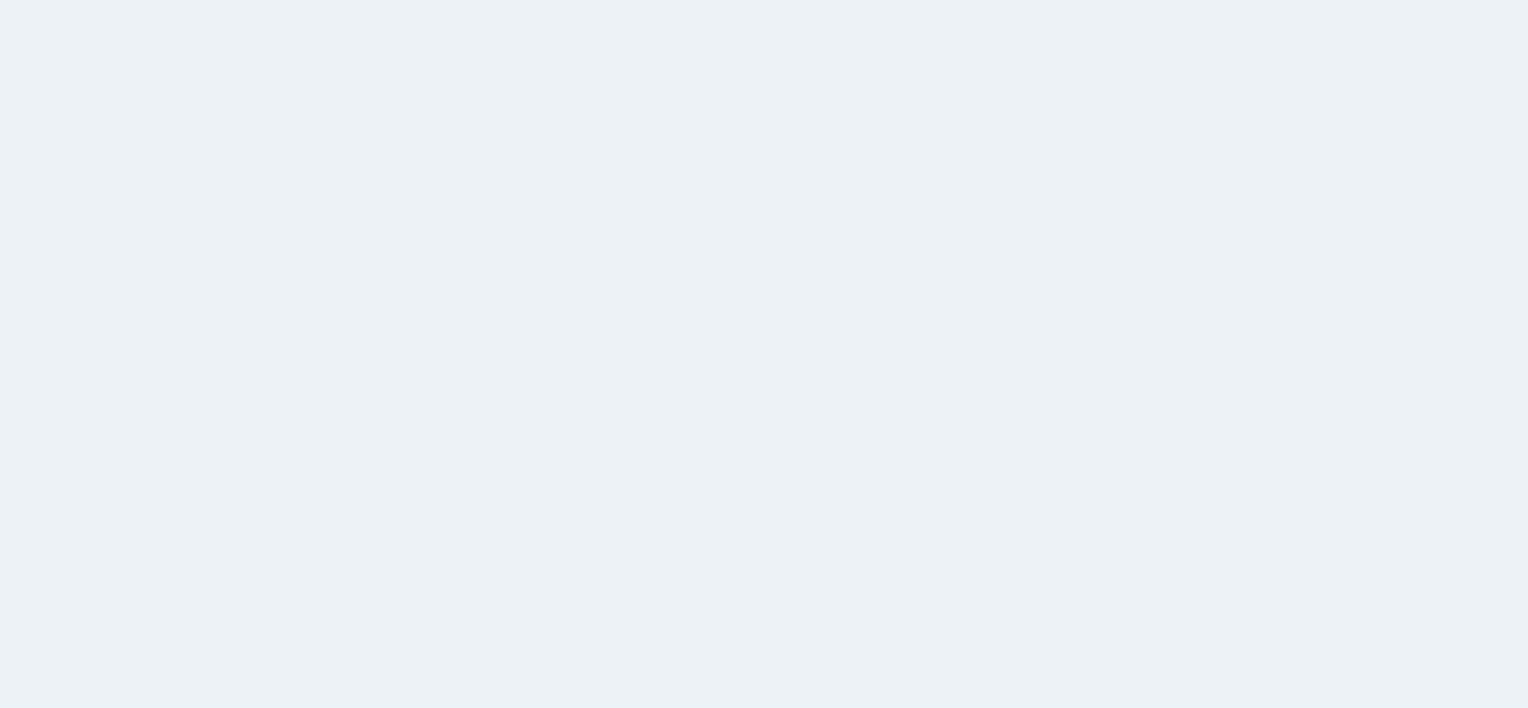 scroll, scrollTop: 0, scrollLeft: 0, axis: both 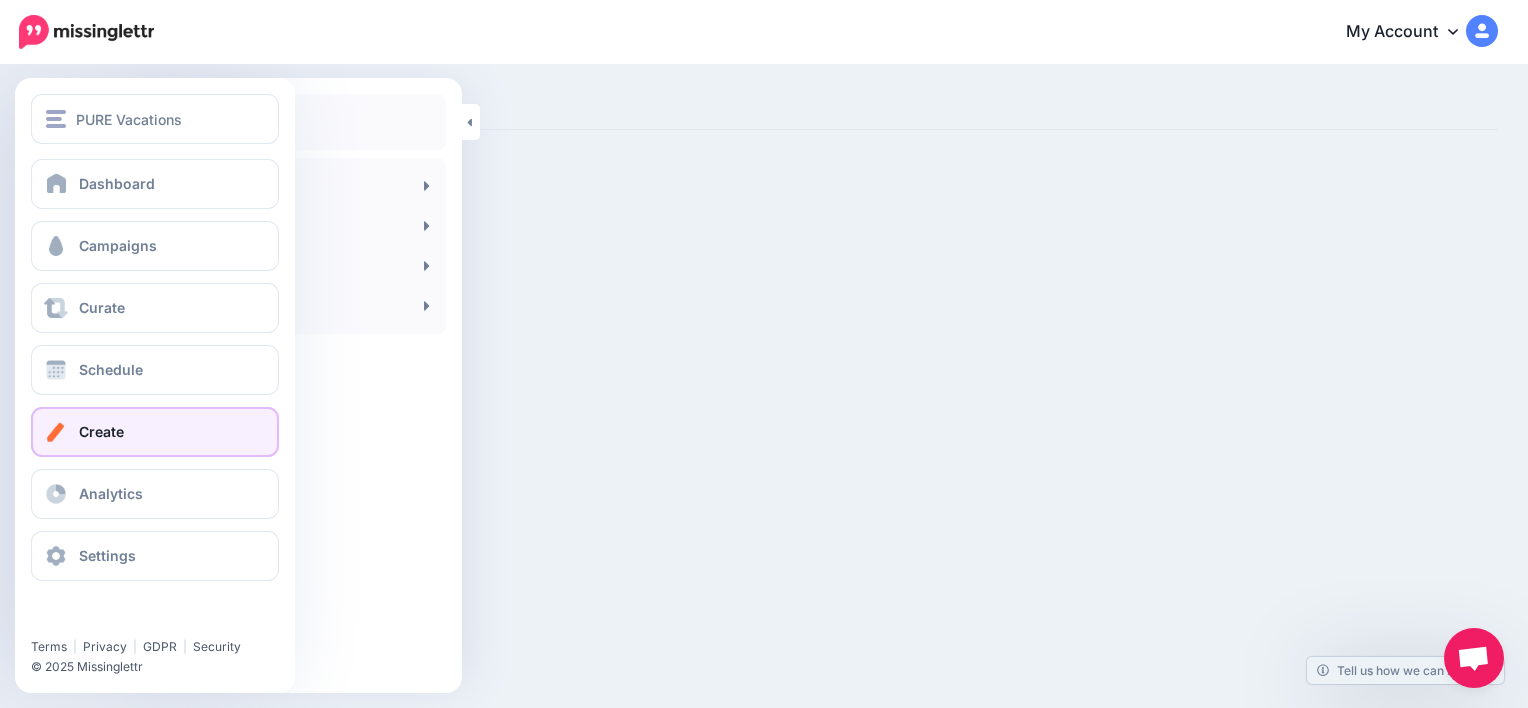 click on "Create" at bounding box center (155, 432) 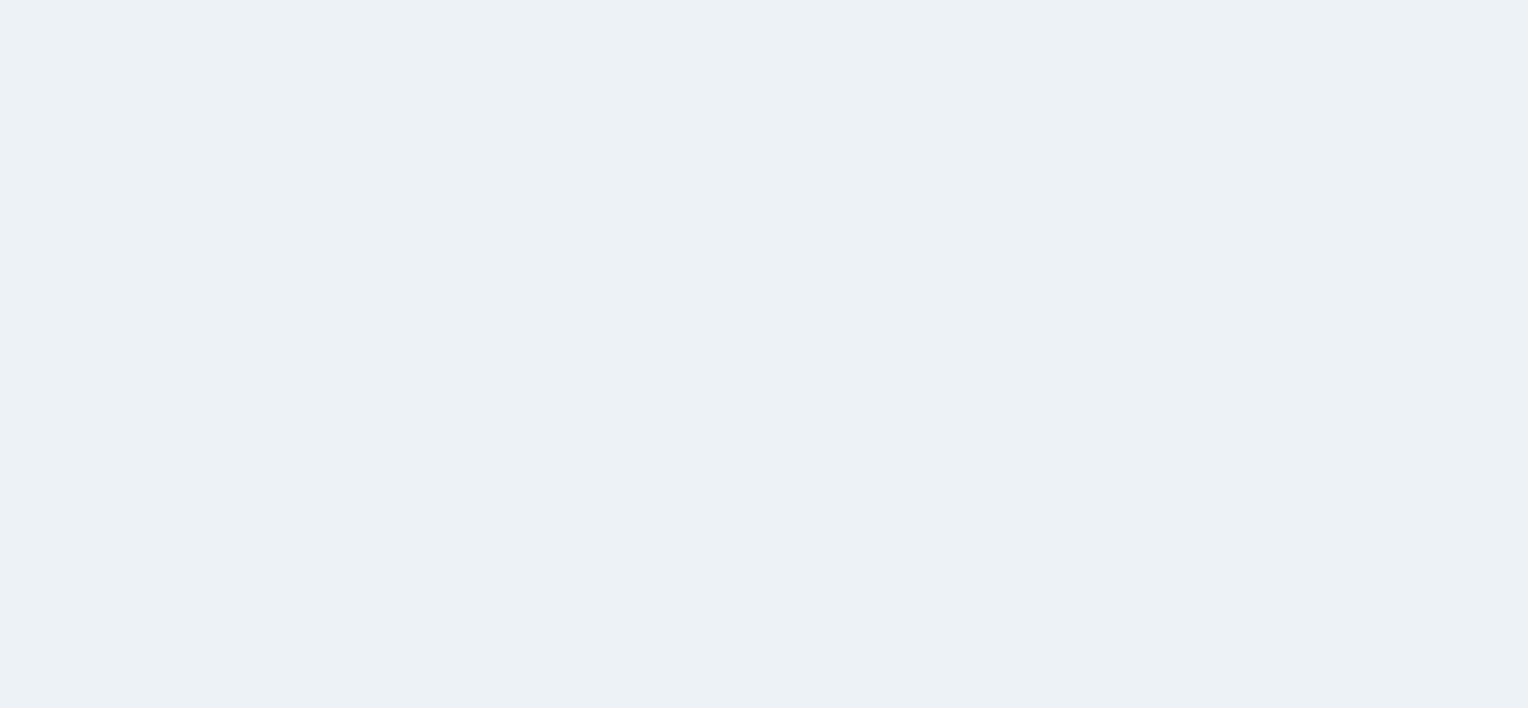 scroll, scrollTop: 0, scrollLeft: 0, axis: both 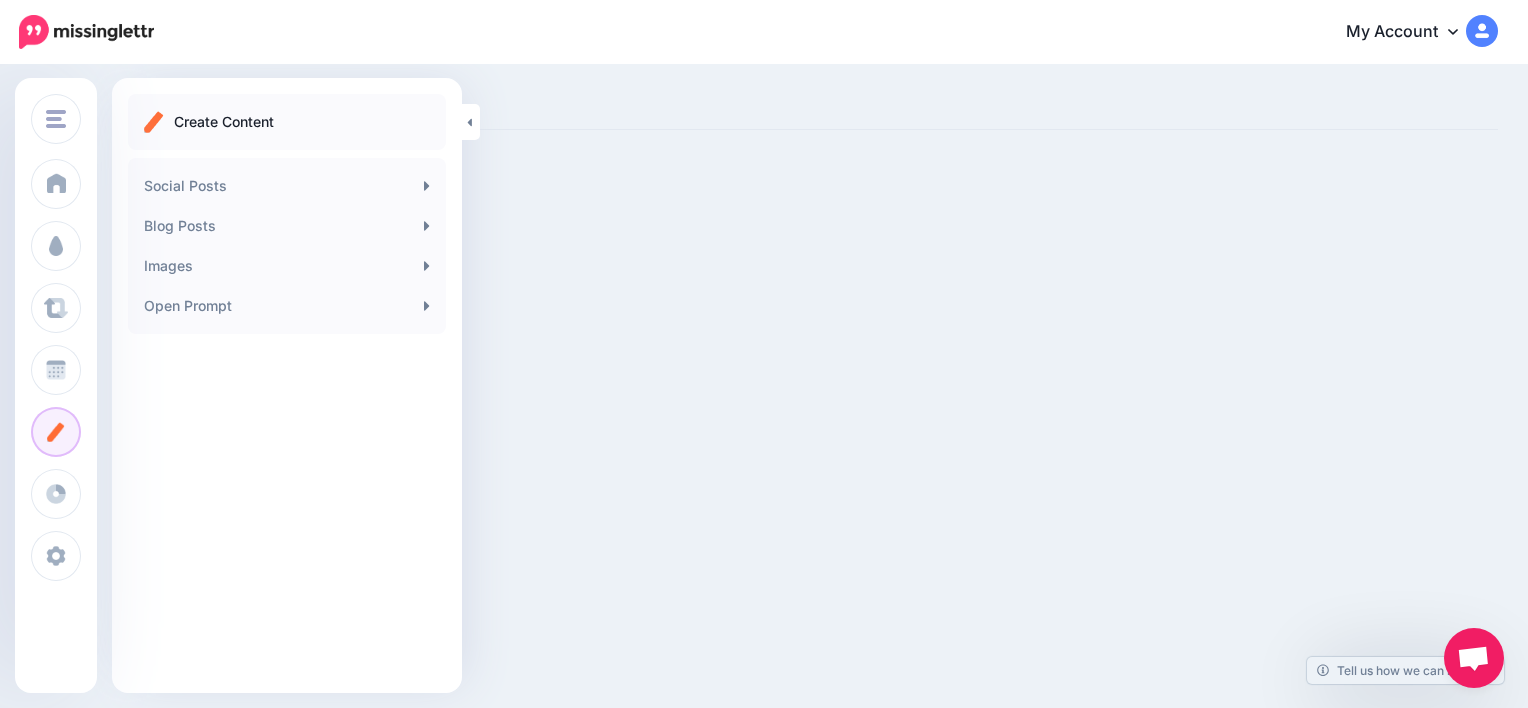 click on "Social Posts" at bounding box center [287, 186] 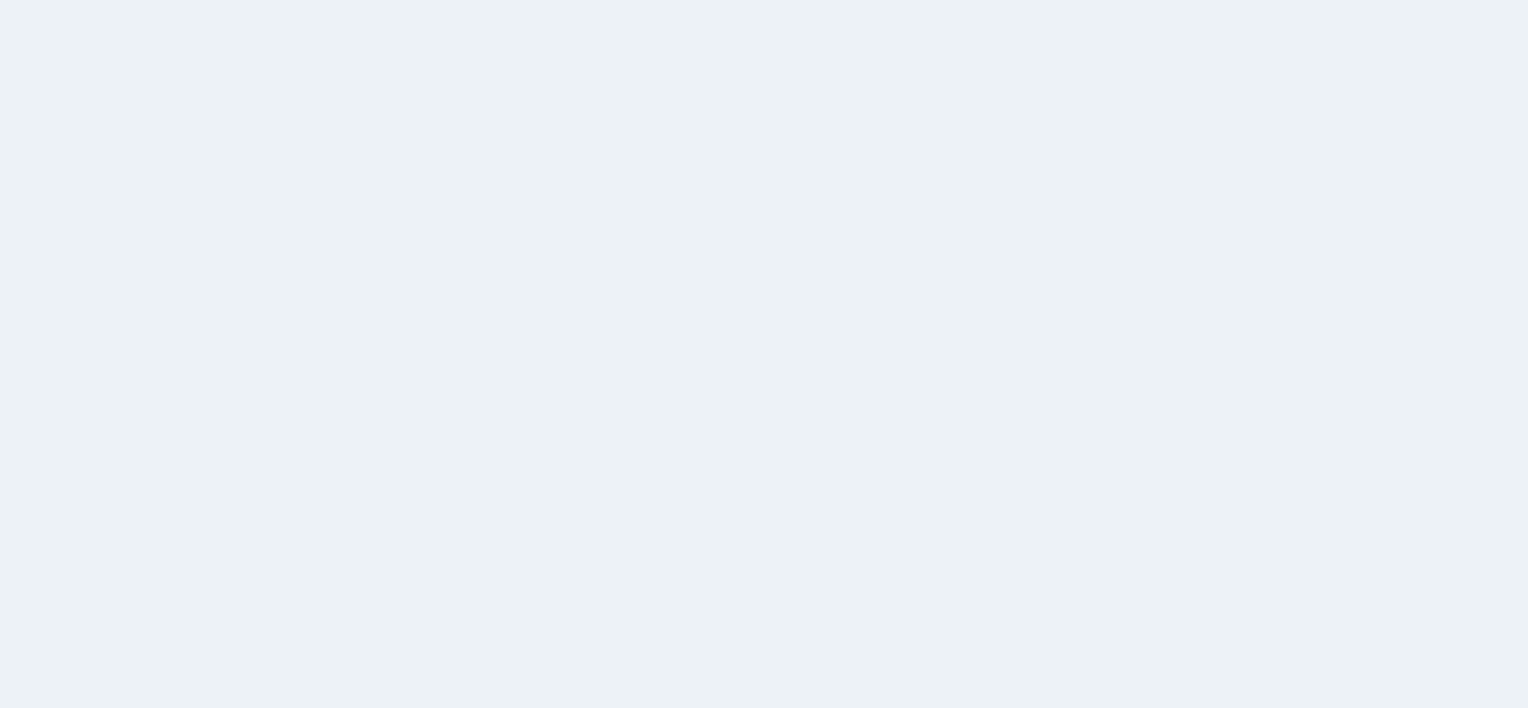 scroll, scrollTop: 0, scrollLeft: 0, axis: both 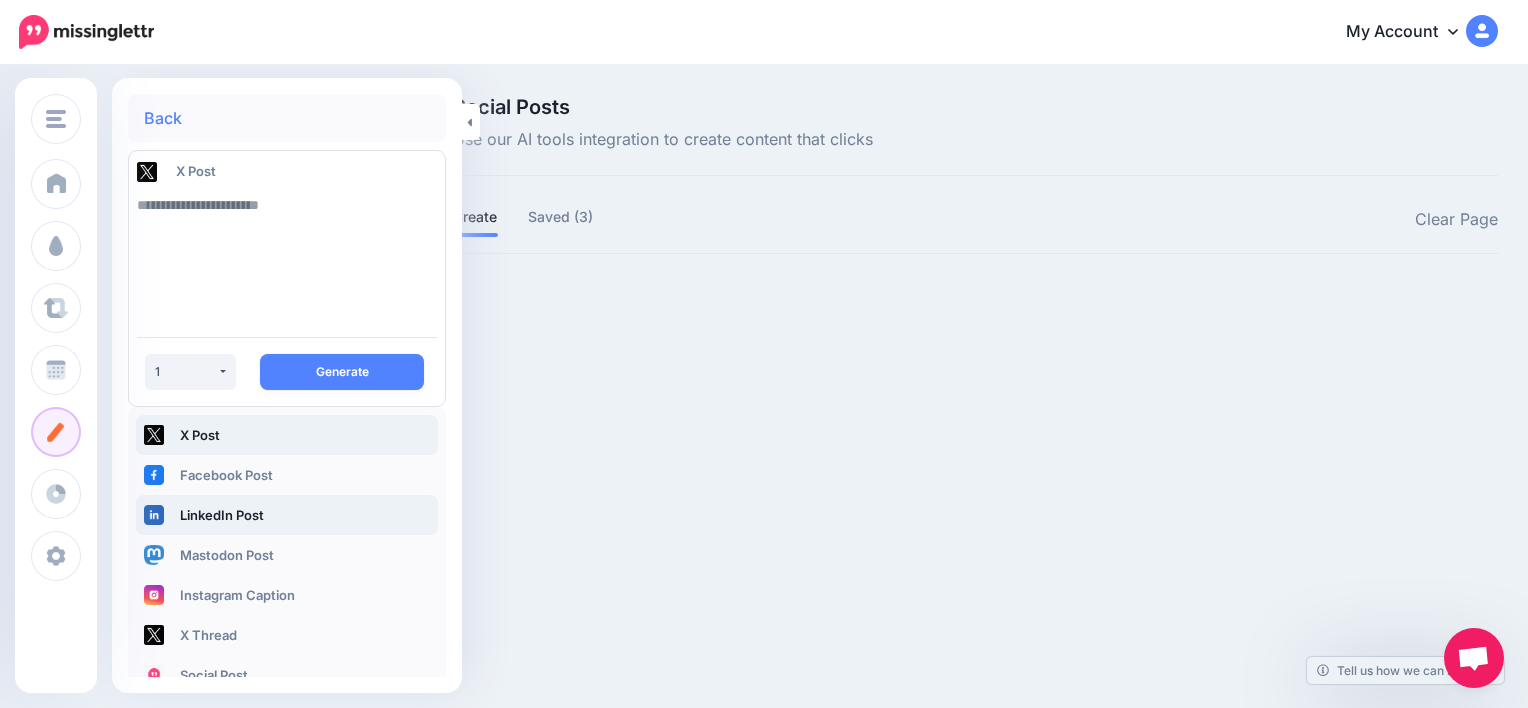 click on "LinkedIn Post" at bounding box center [287, 515] 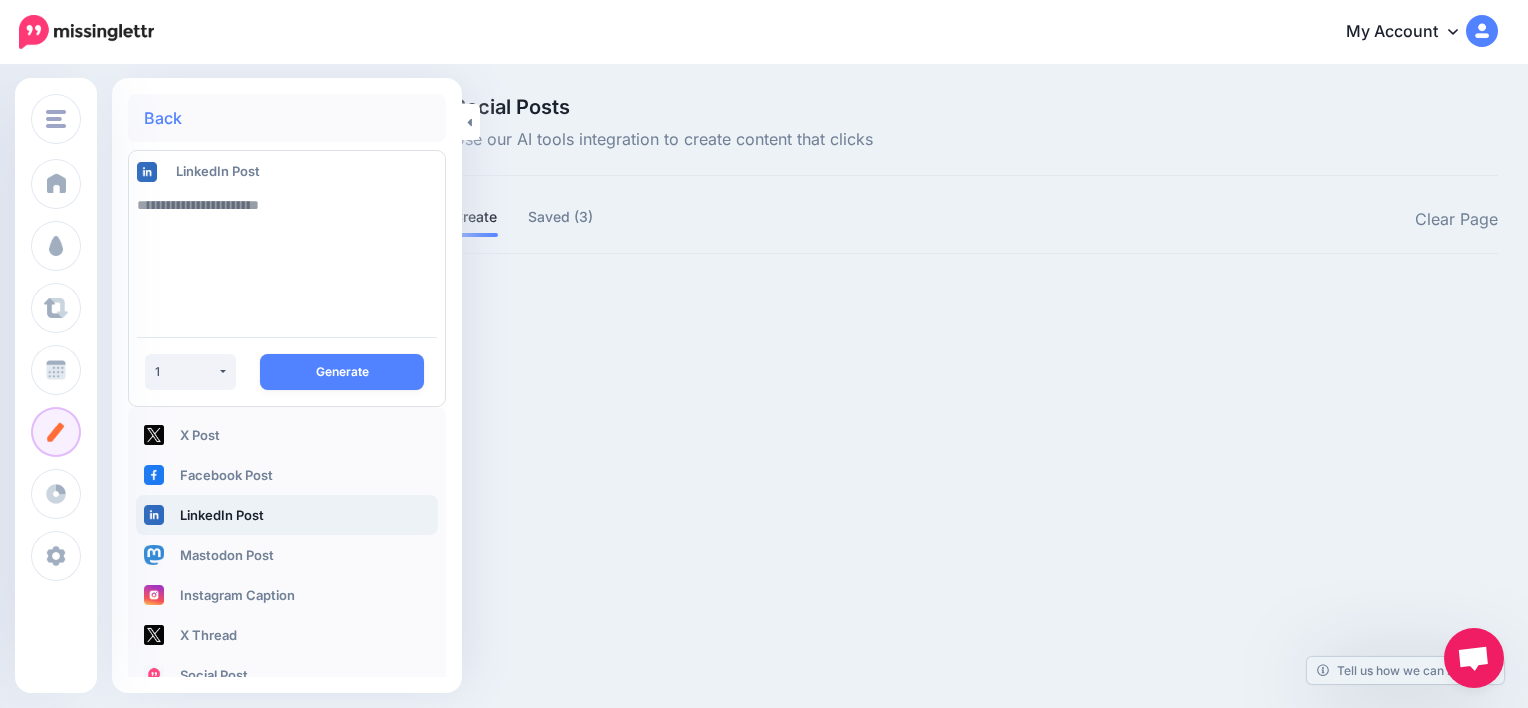 click at bounding box center [287, 253] 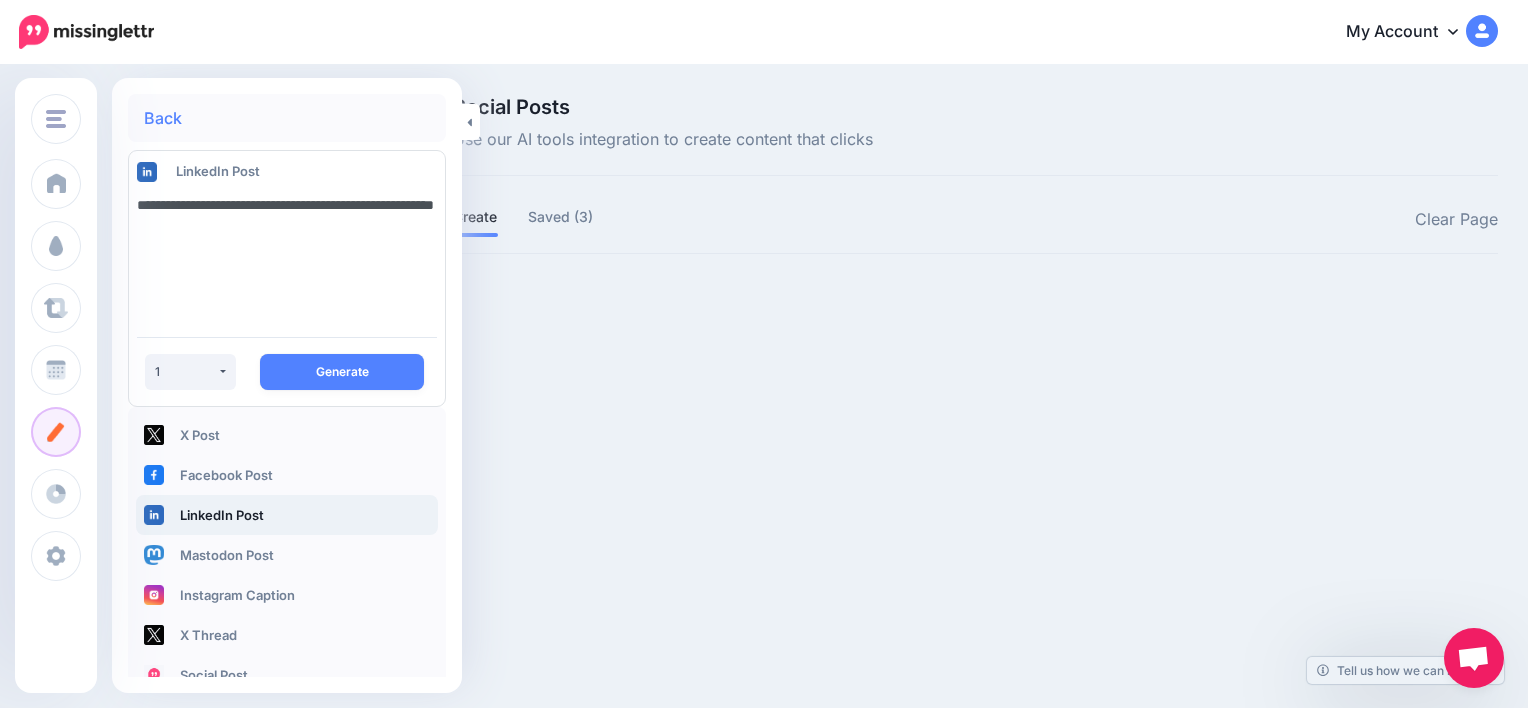 click on "**********" at bounding box center (287, 253) 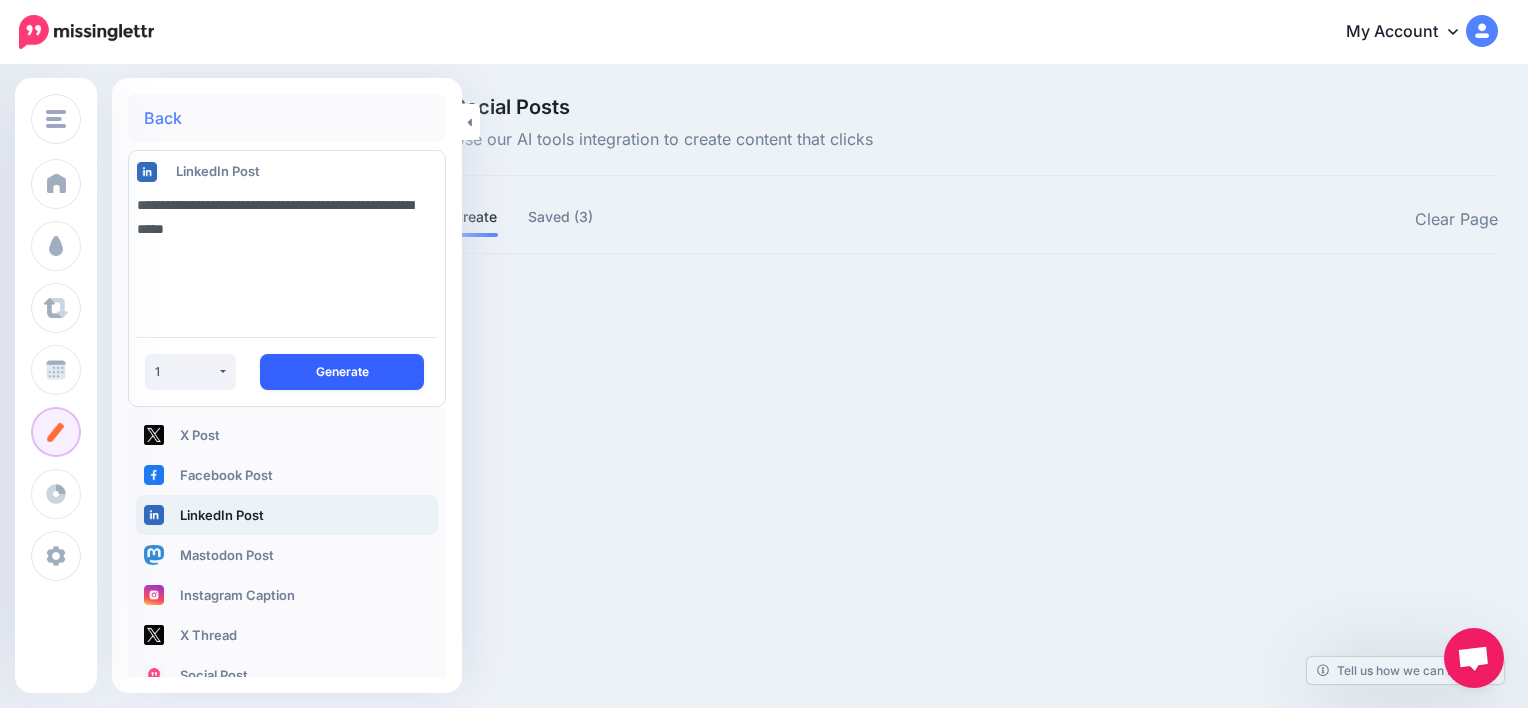 type on "**********" 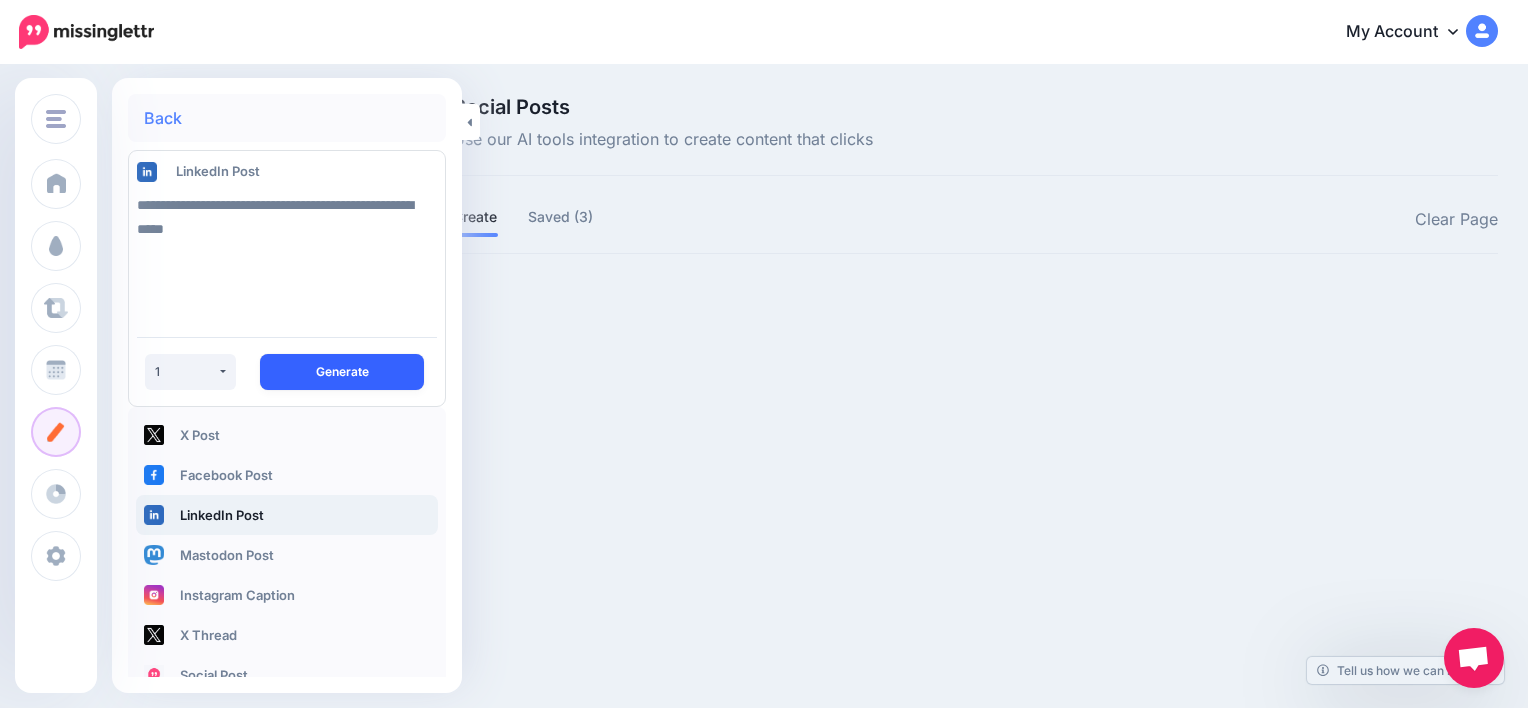 click on "Generate" at bounding box center (342, 372) 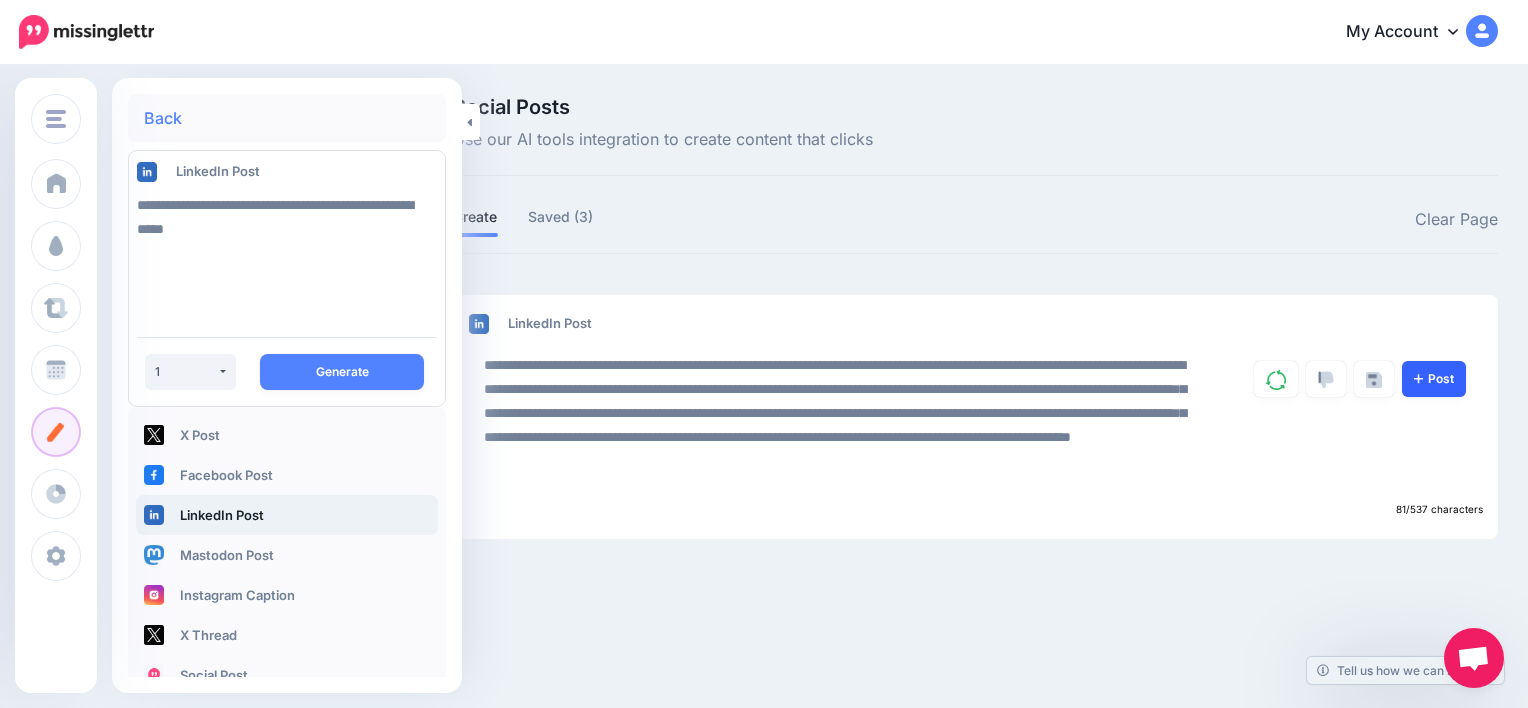 click on "Post" at bounding box center (1434, 379) 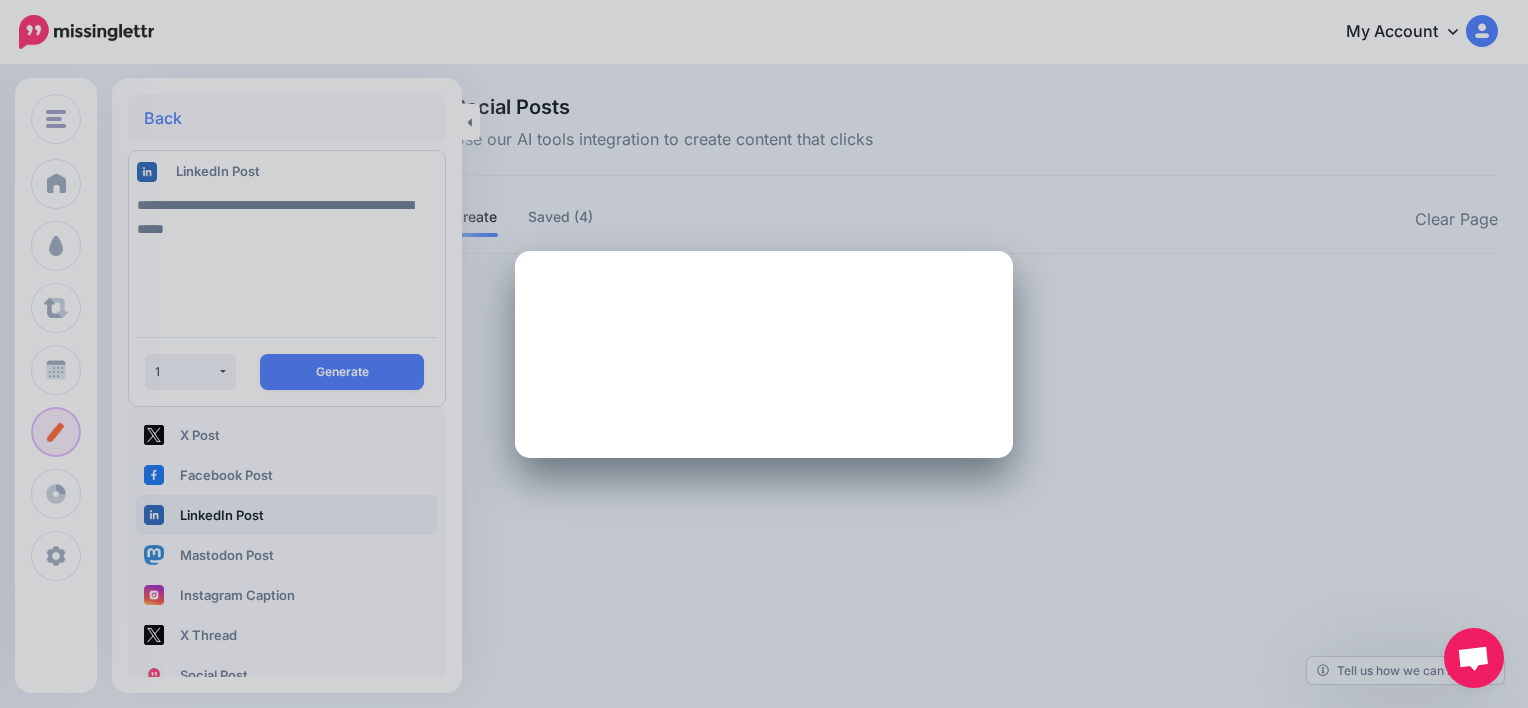 type on "**********" 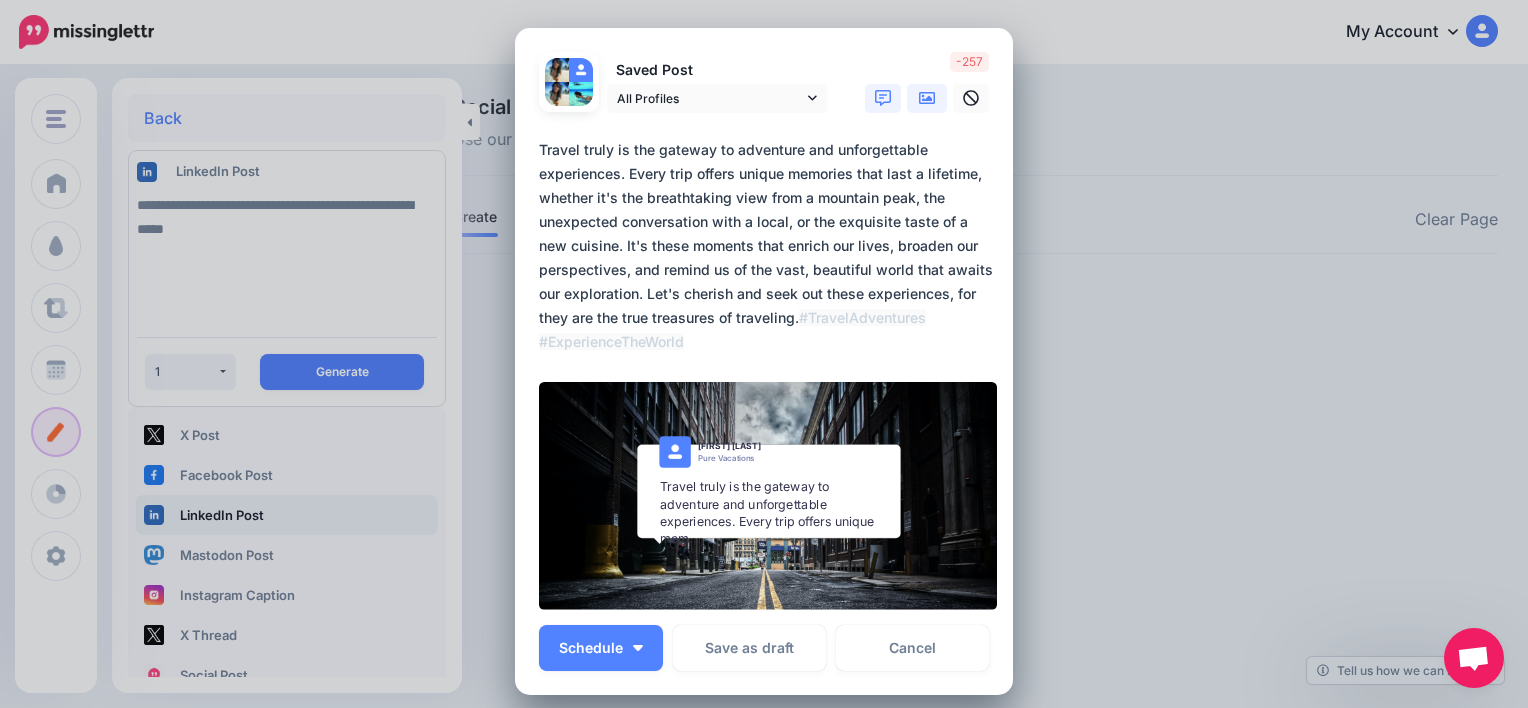 click at bounding box center [927, 98] 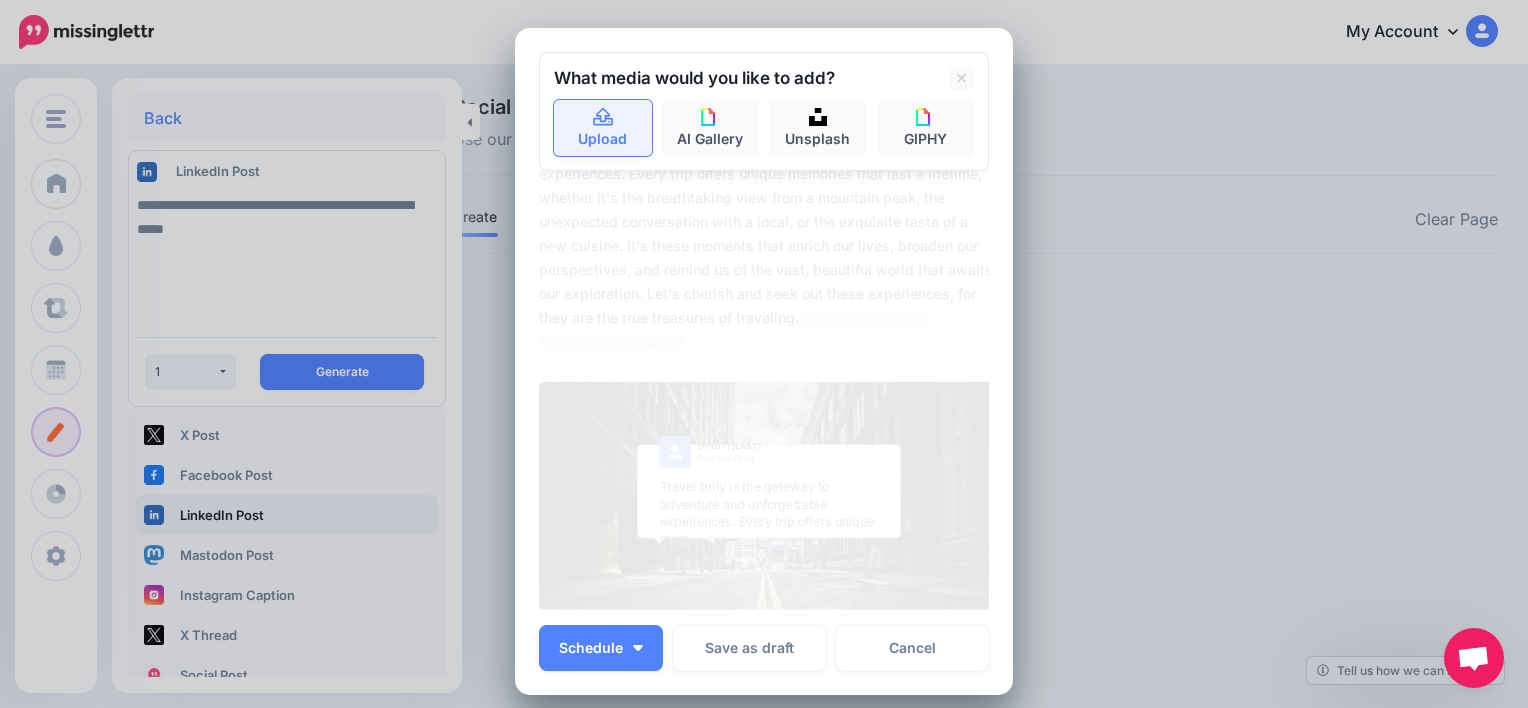 click on "Upload" at bounding box center [603, 128] 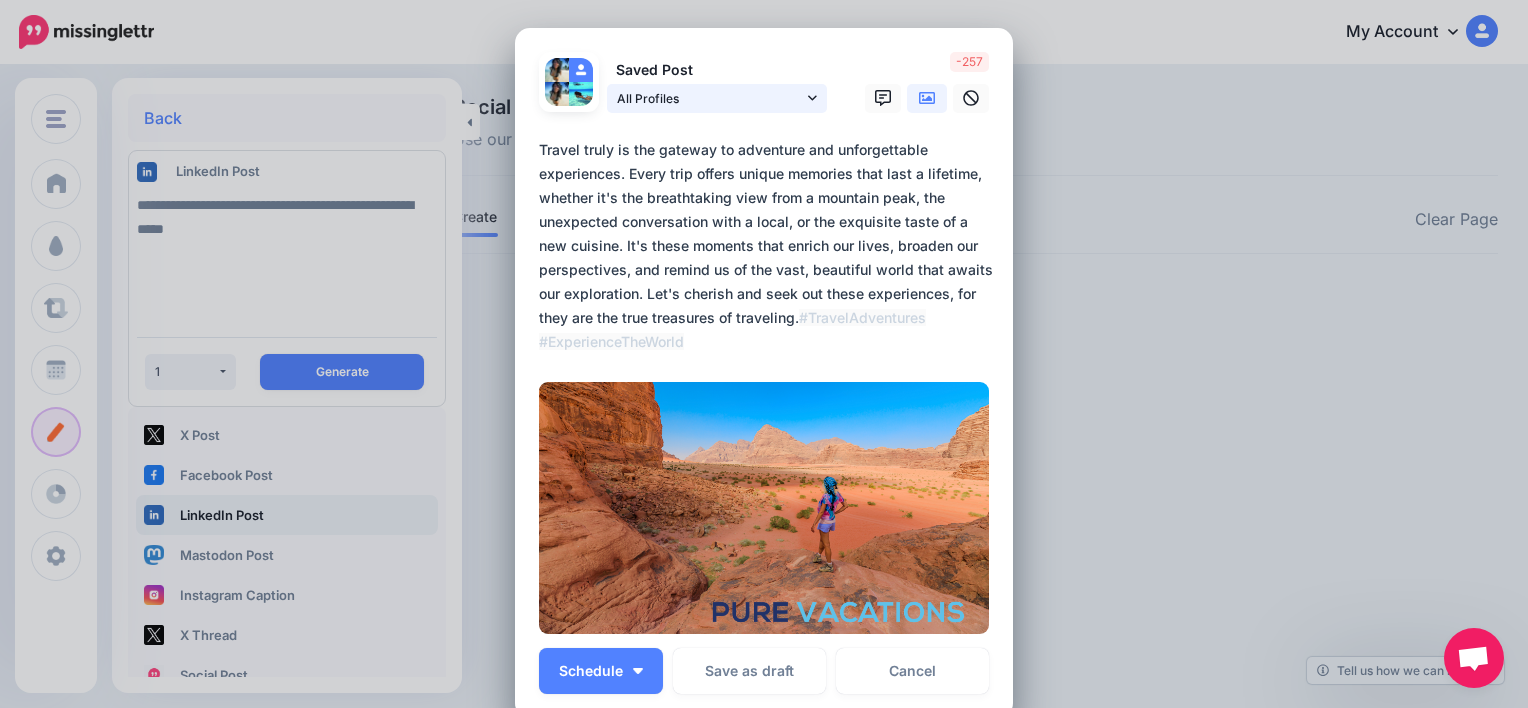 click on "All
Profiles" at bounding box center [717, 98] 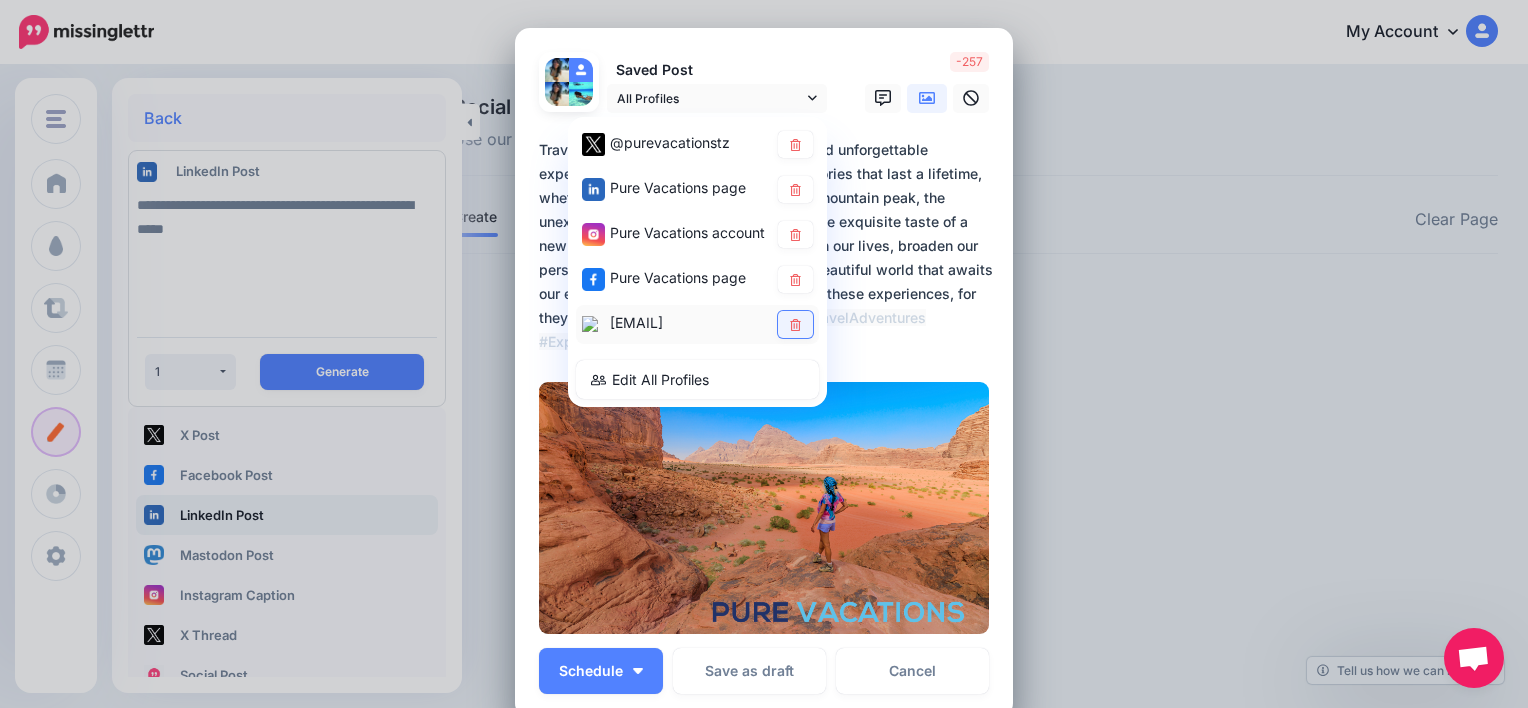 click 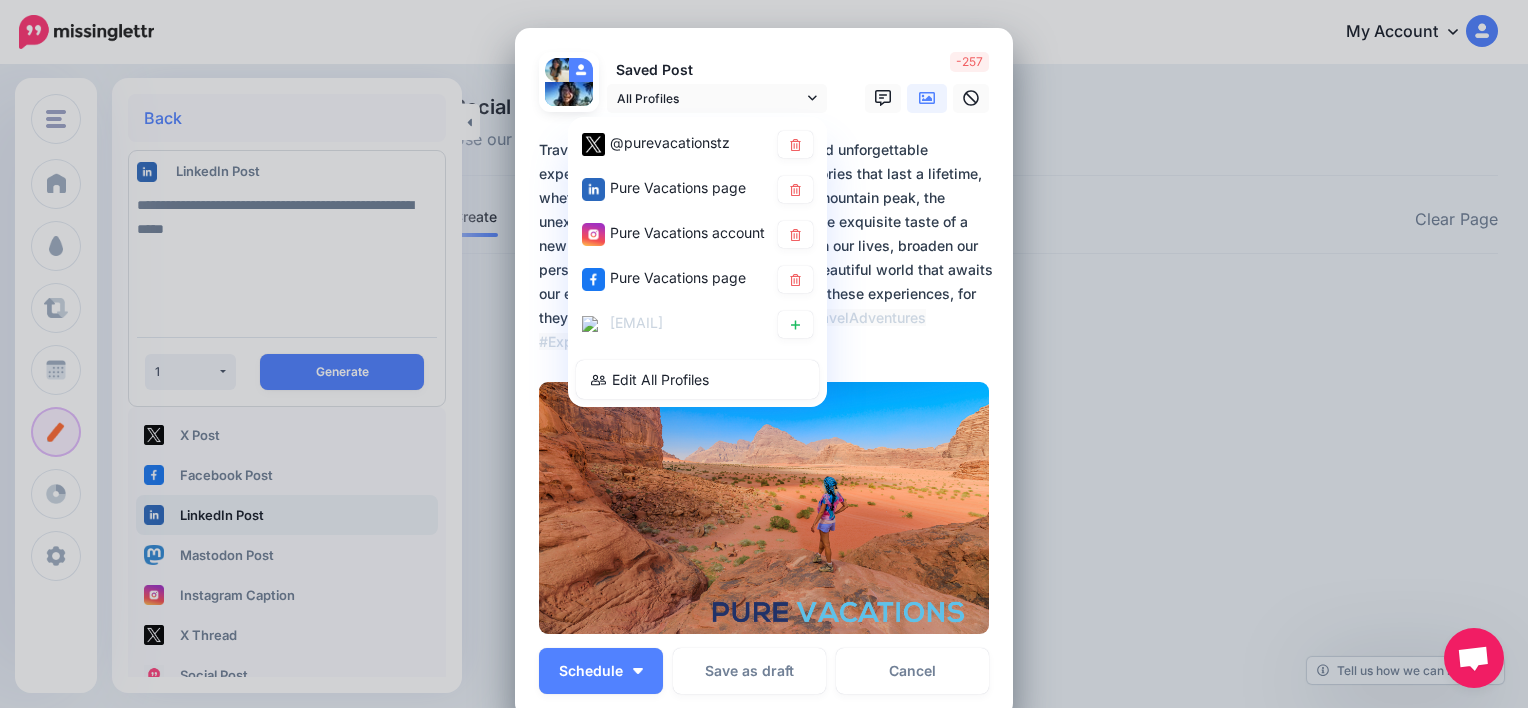 click at bounding box center (795, 279) 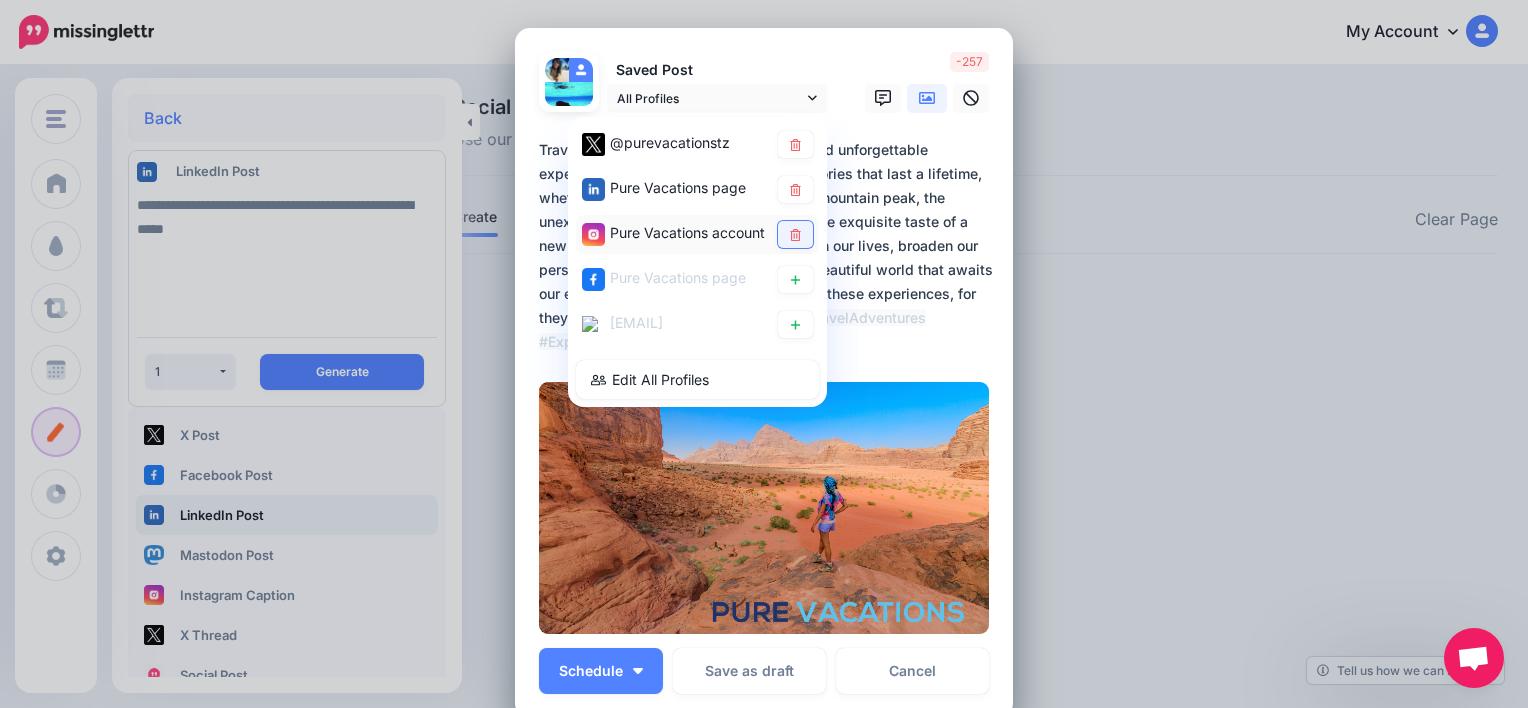 click at bounding box center [795, 234] 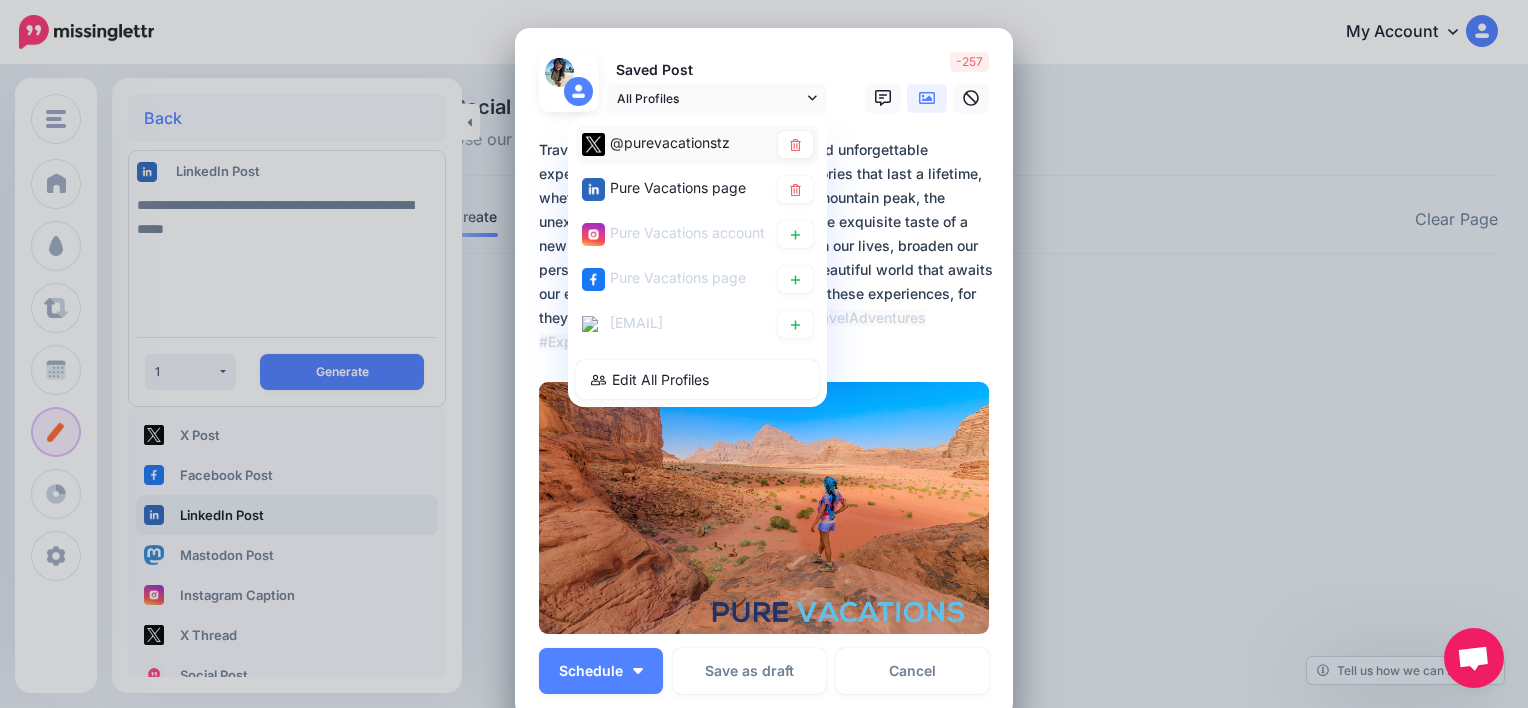 click on "@purevacationstz" at bounding box center (697, 144) 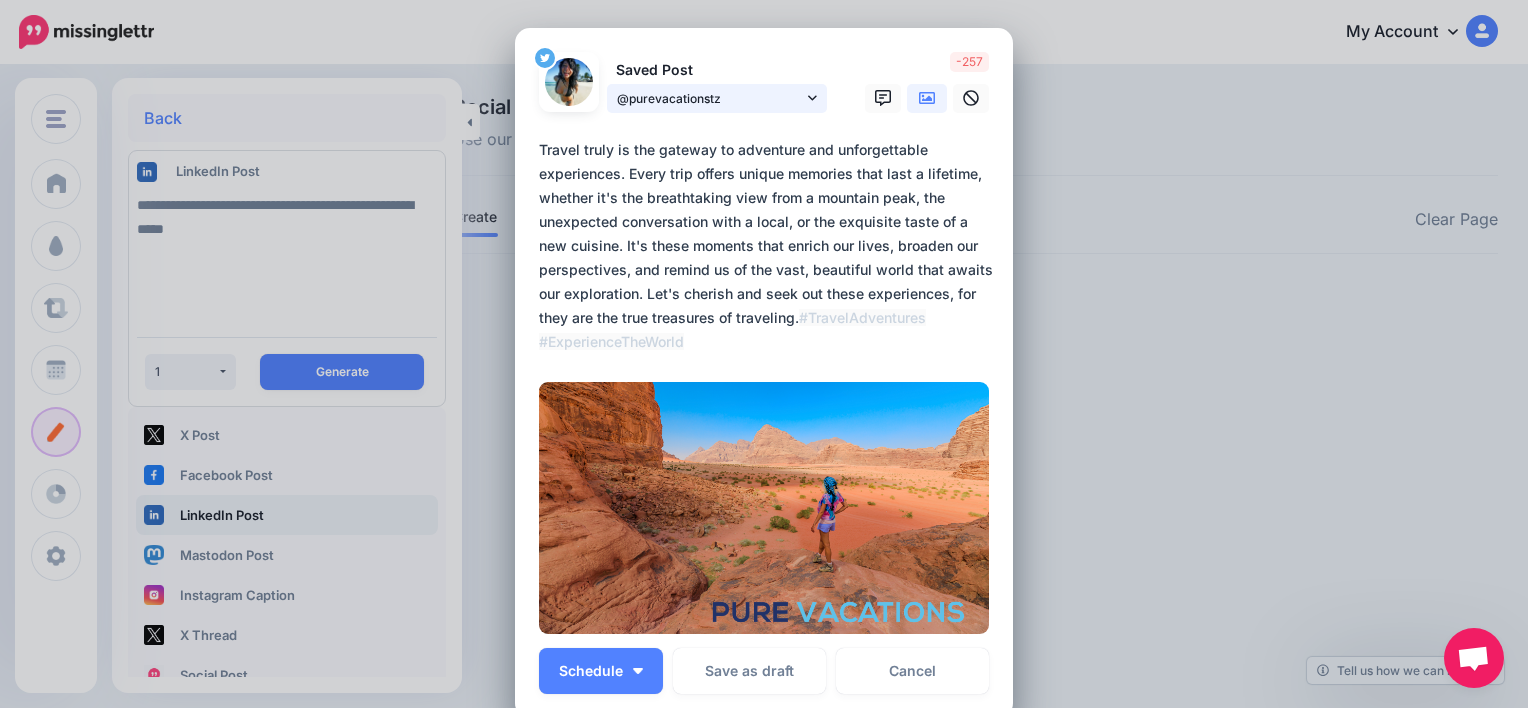click on "@purevacationstz" at bounding box center (717, 98) 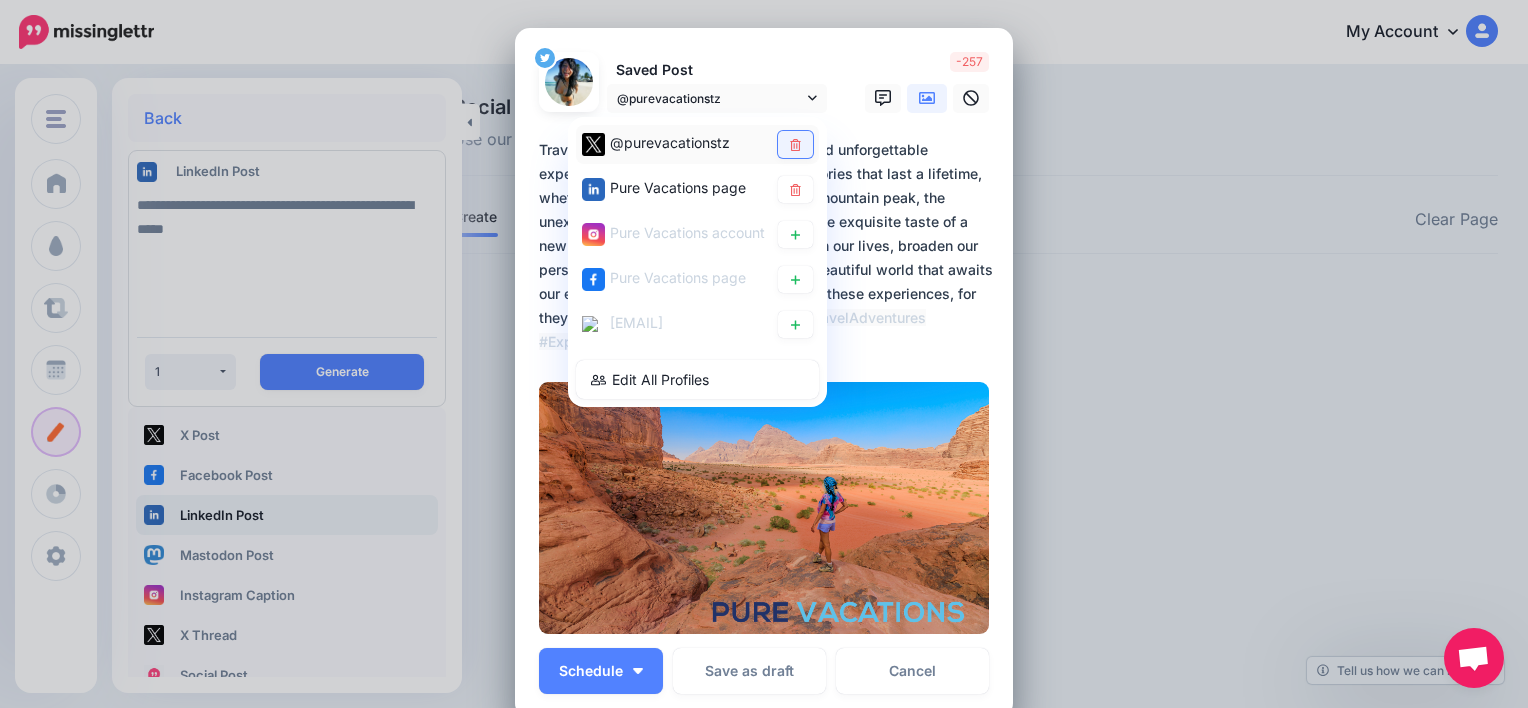 click 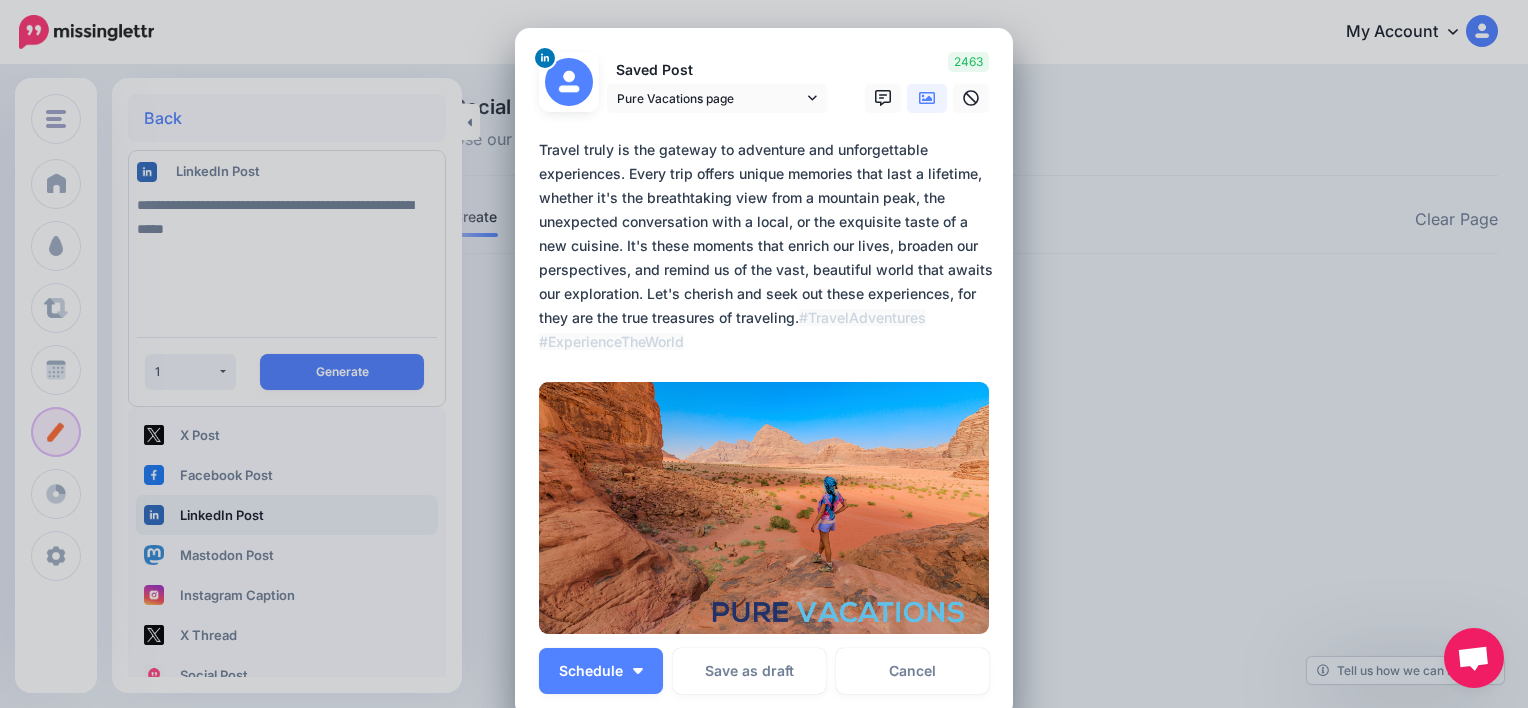 click on "**********" at bounding box center [769, 246] 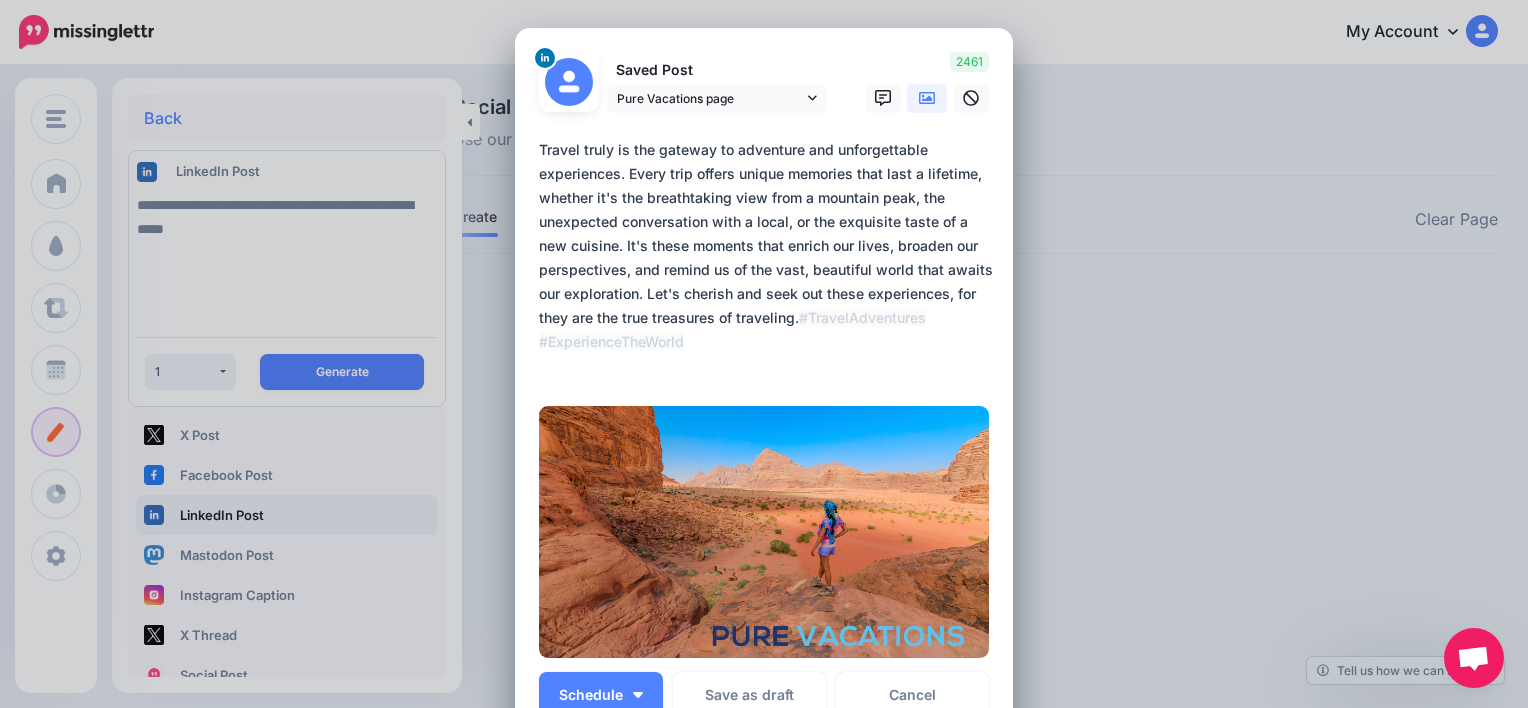 paste on "**********" 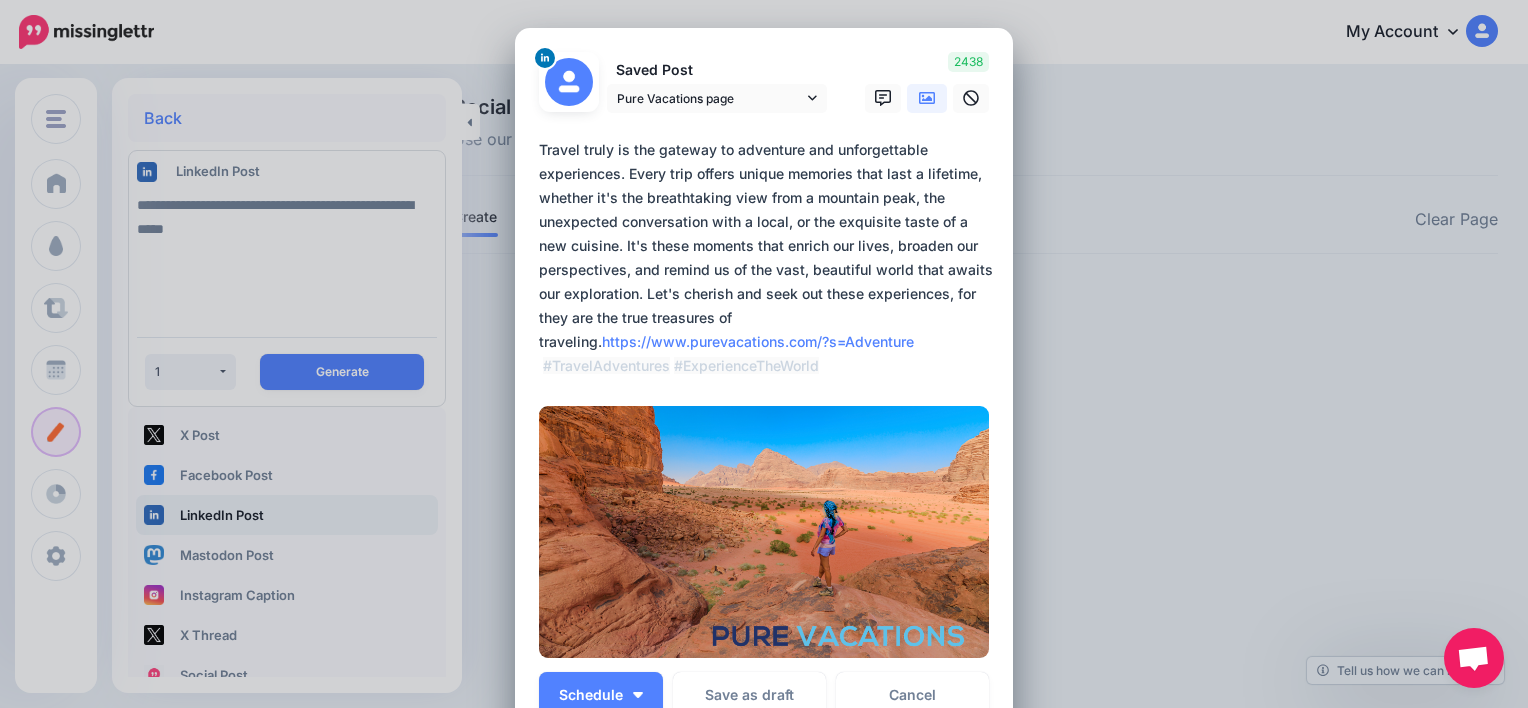 click on "**********" at bounding box center (769, 258) 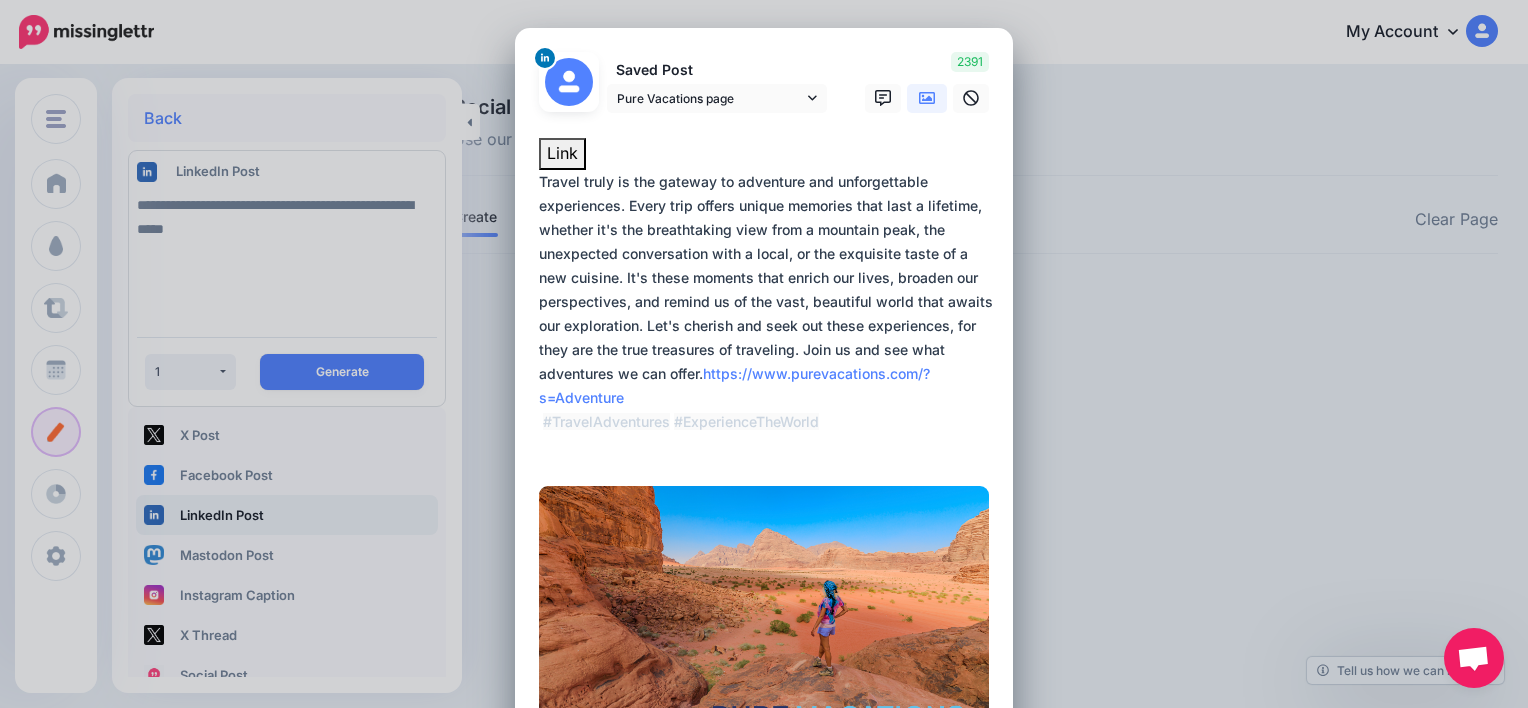 click on "**********" at bounding box center (769, 314) 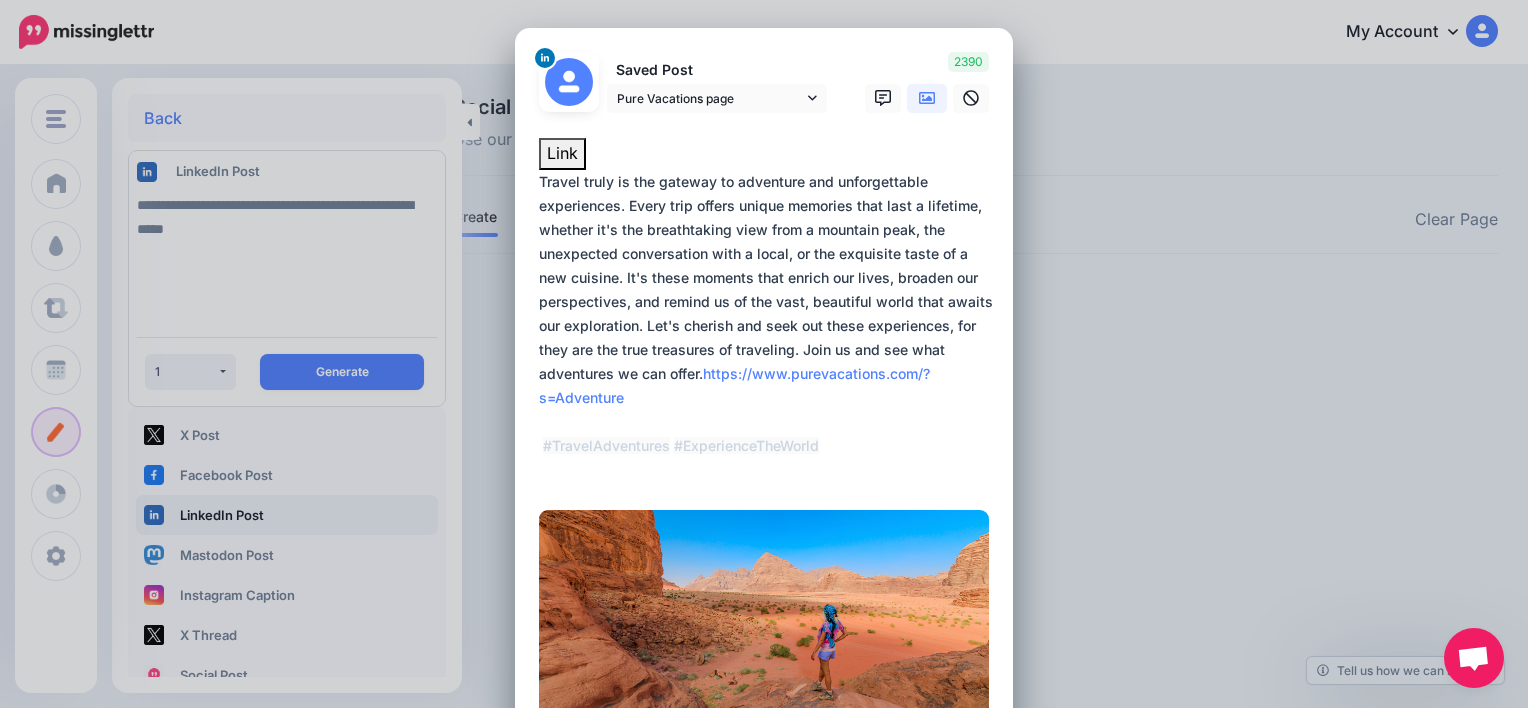 type on "**********" 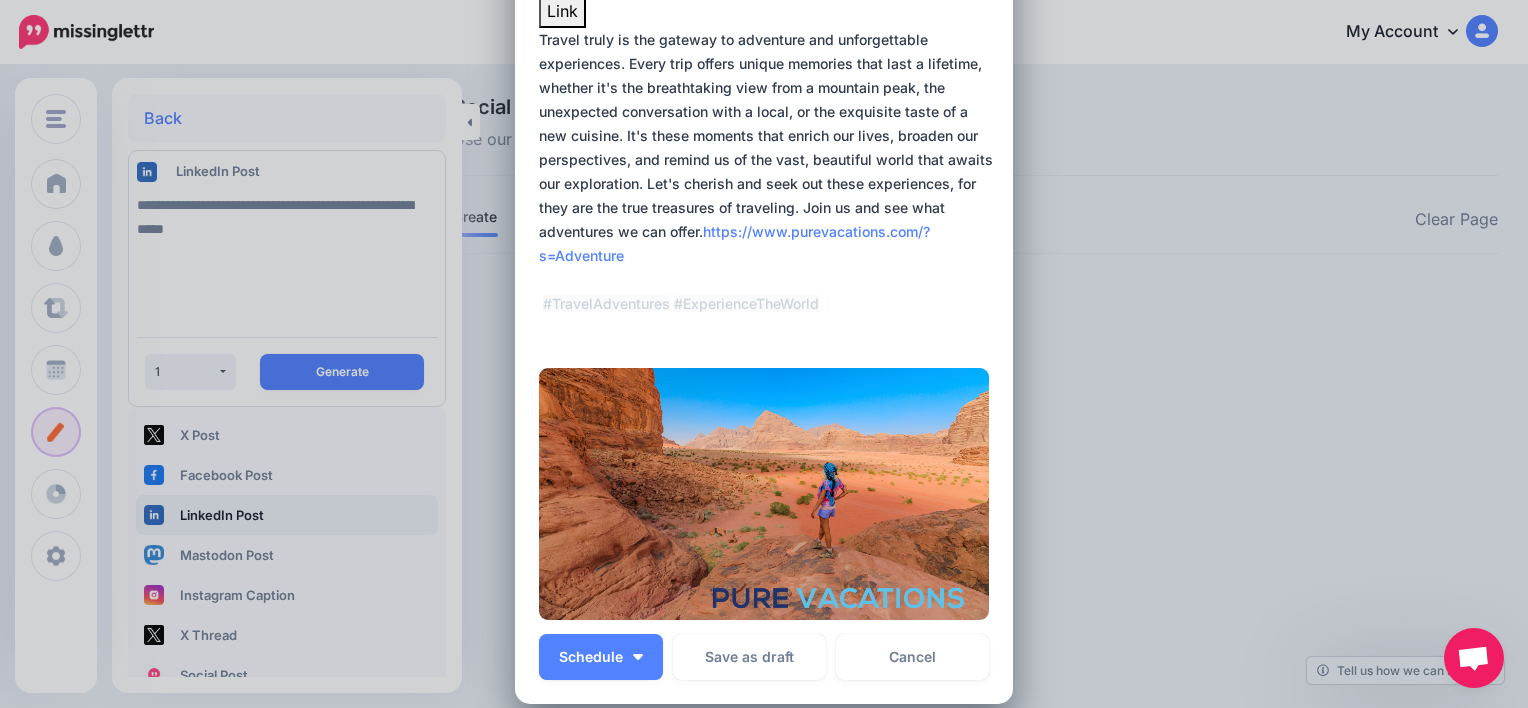 scroll, scrollTop: 163, scrollLeft: 0, axis: vertical 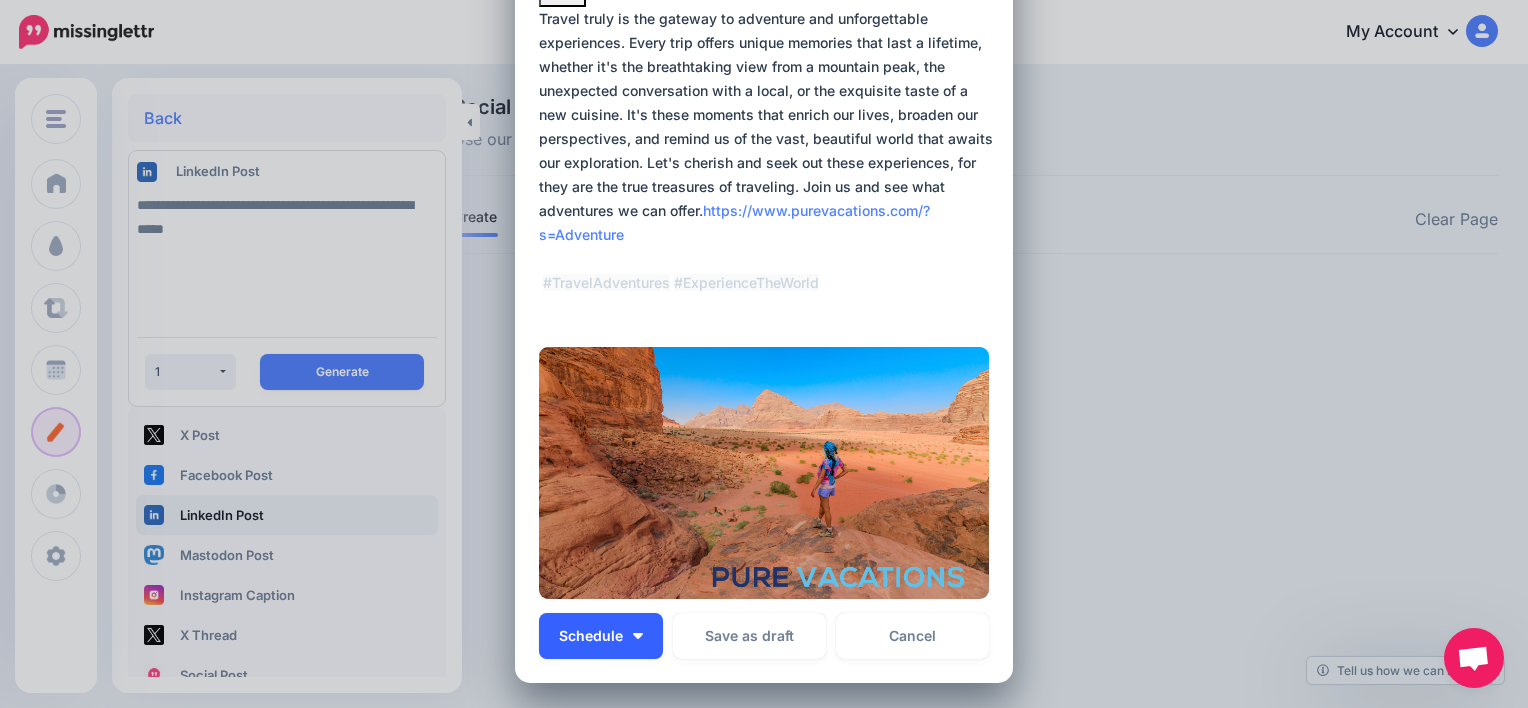 click on "Schedule" at bounding box center [601, 636] 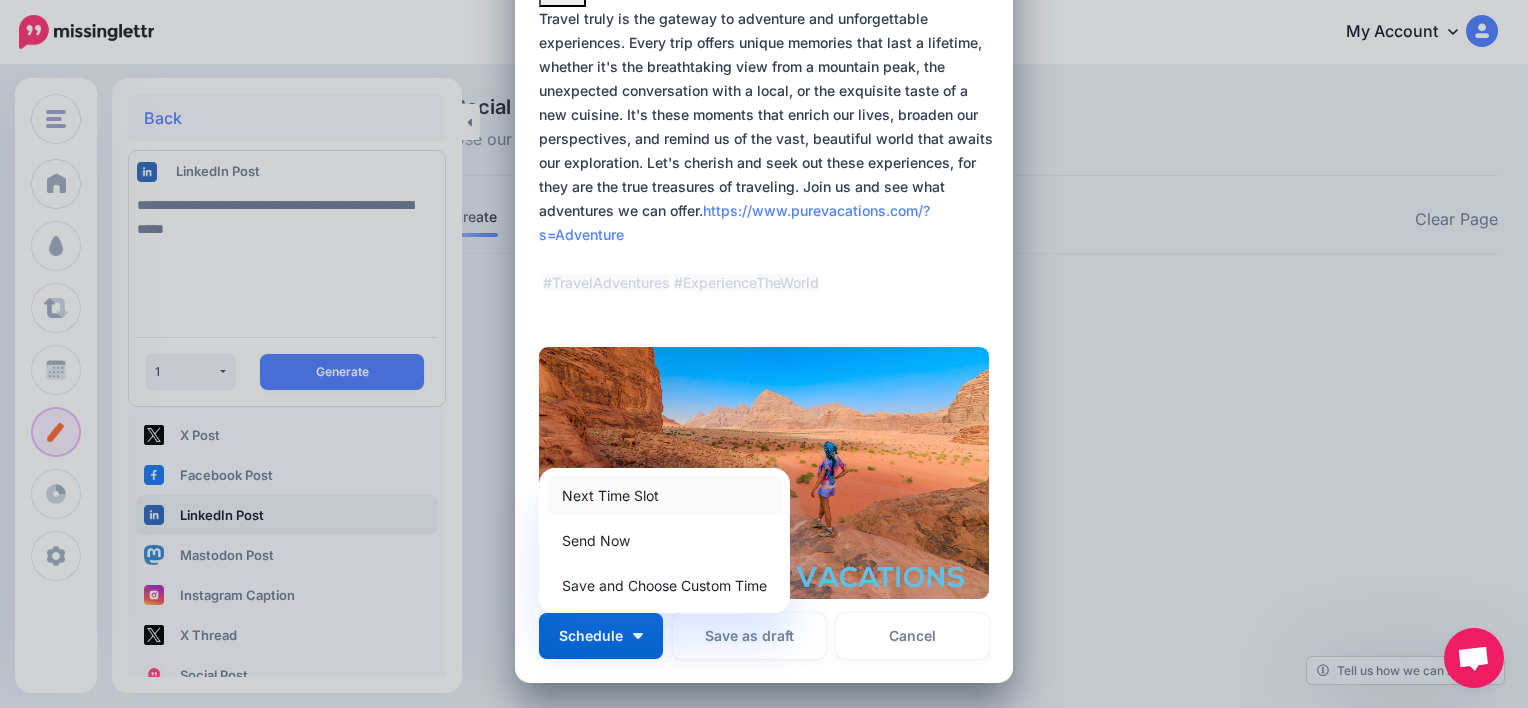 click on "Next Time Slot" at bounding box center [664, 495] 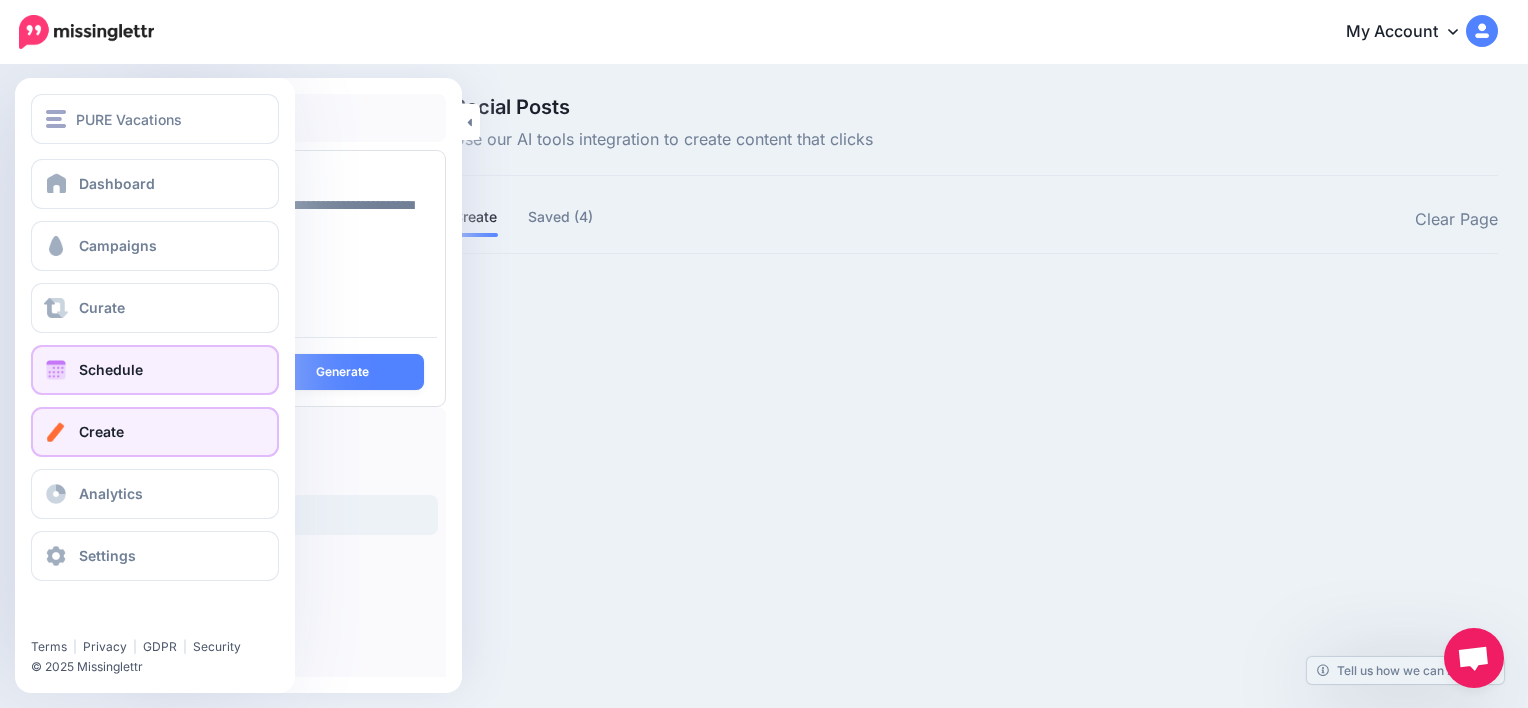 click on "Schedule" at bounding box center (111, 369) 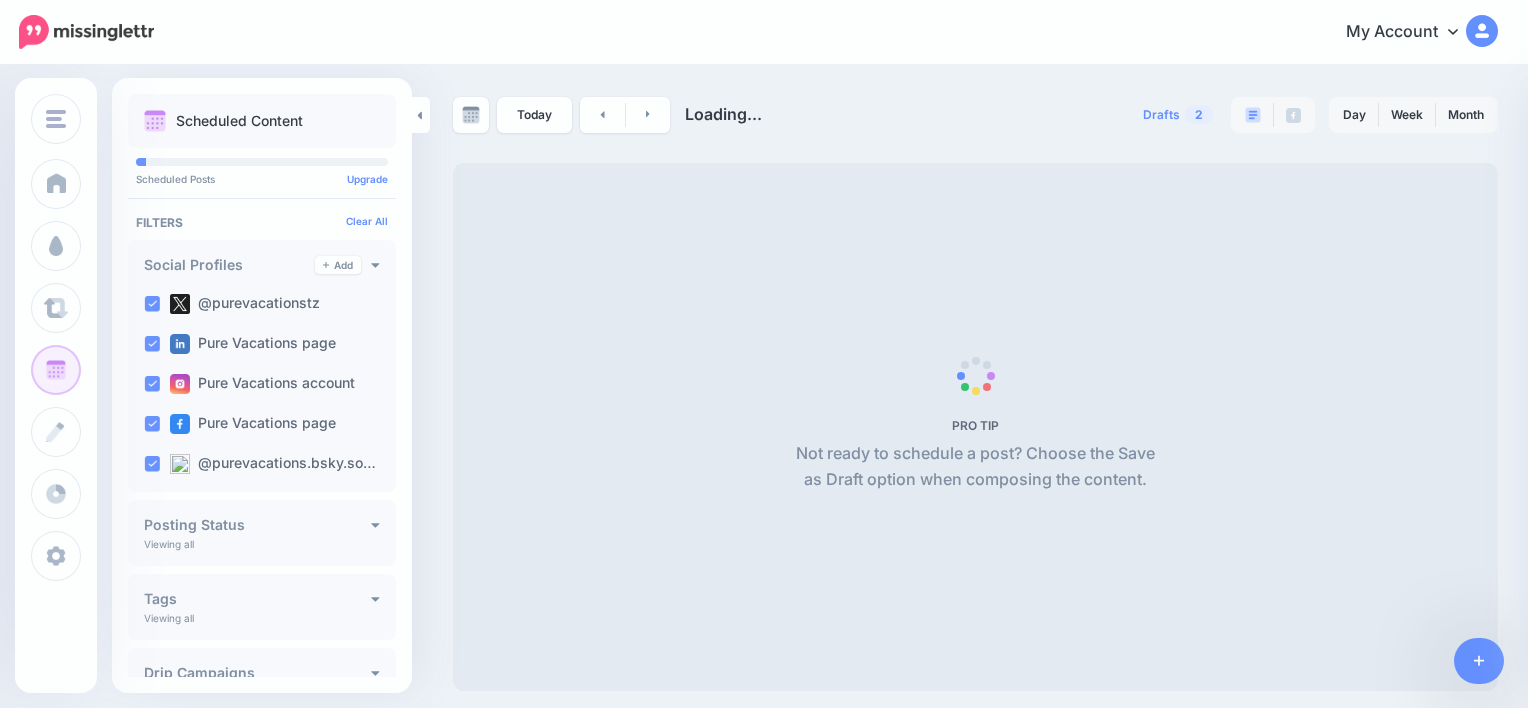 scroll, scrollTop: 0, scrollLeft: 0, axis: both 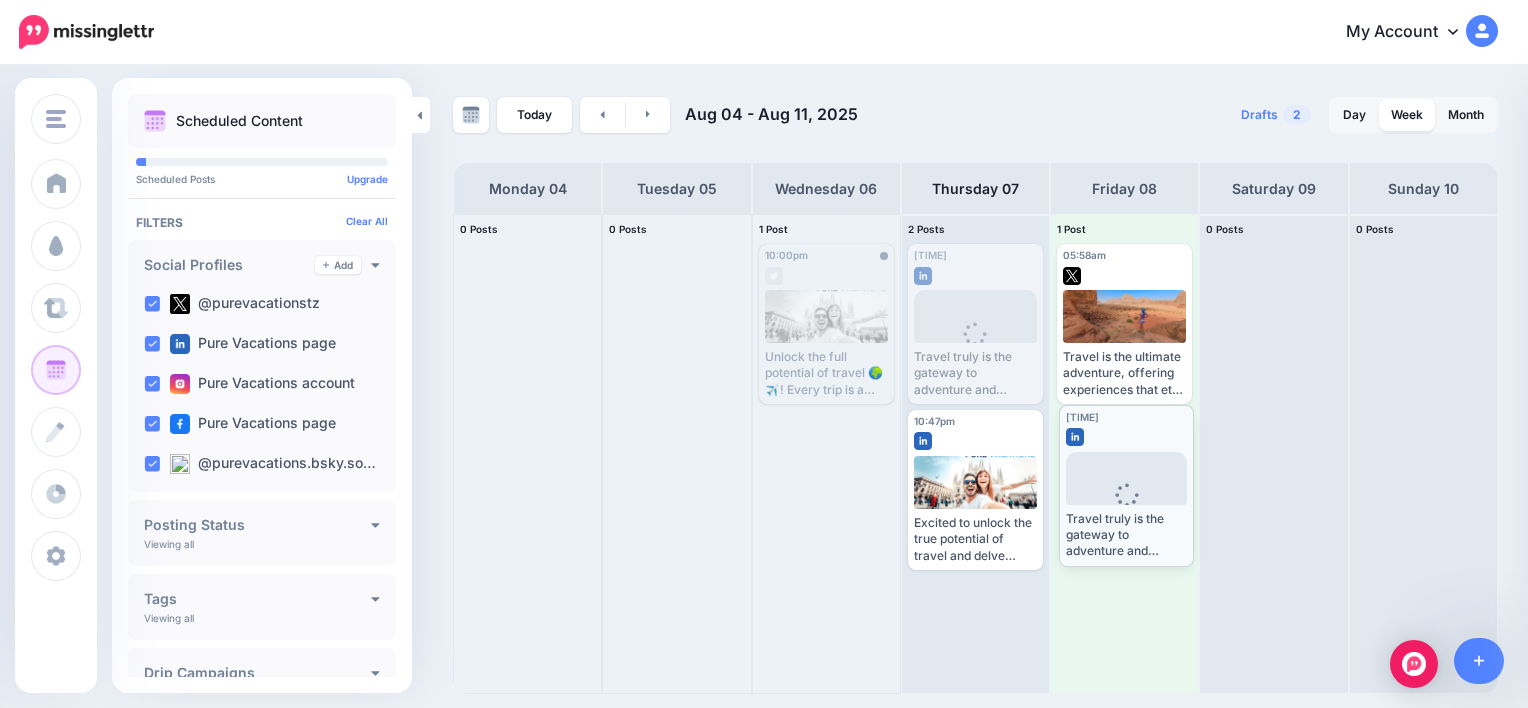 drag, startPoint x: 988, startPoint y: 274, endPoint x: 1139, endPoint y: 435, distance: 220.7306 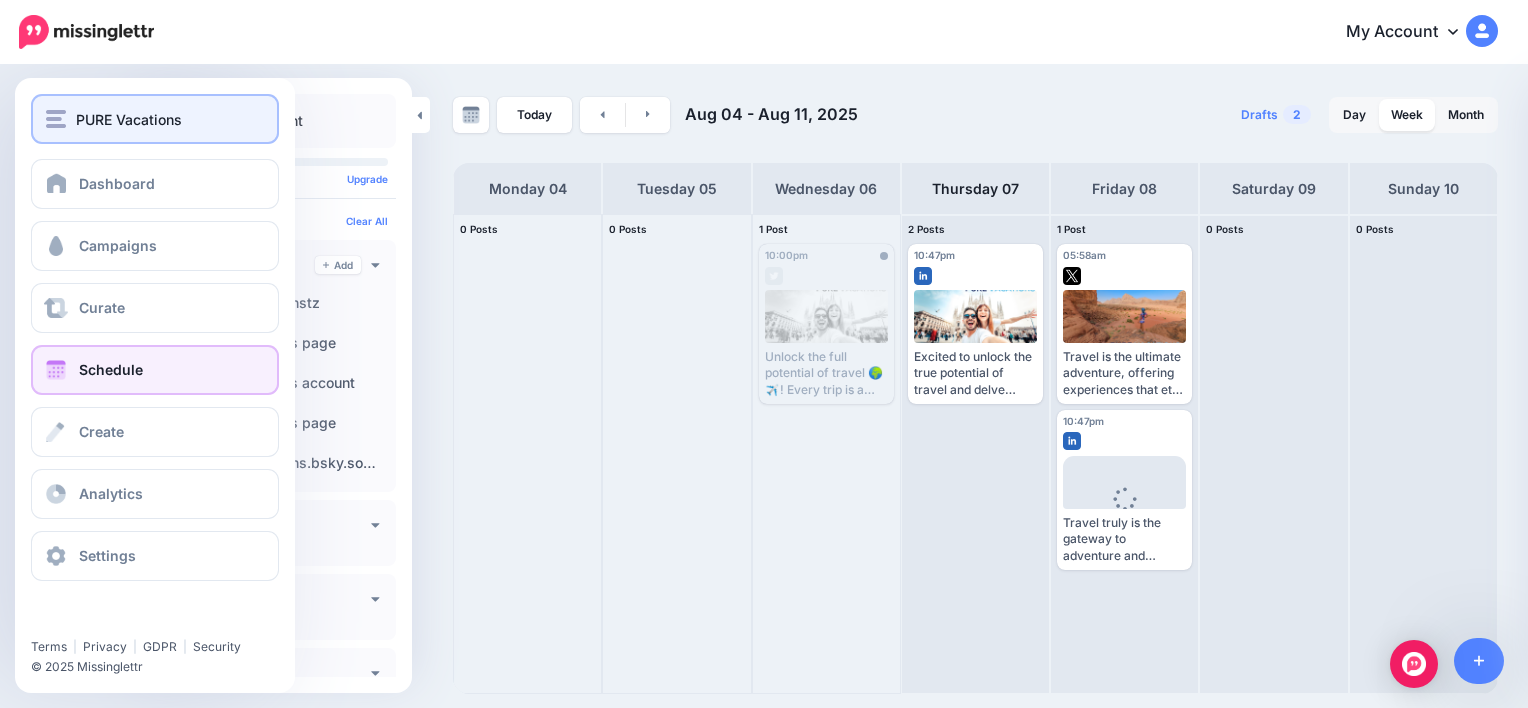 click on "PURE Vacations" at bounding box center [129, 119] 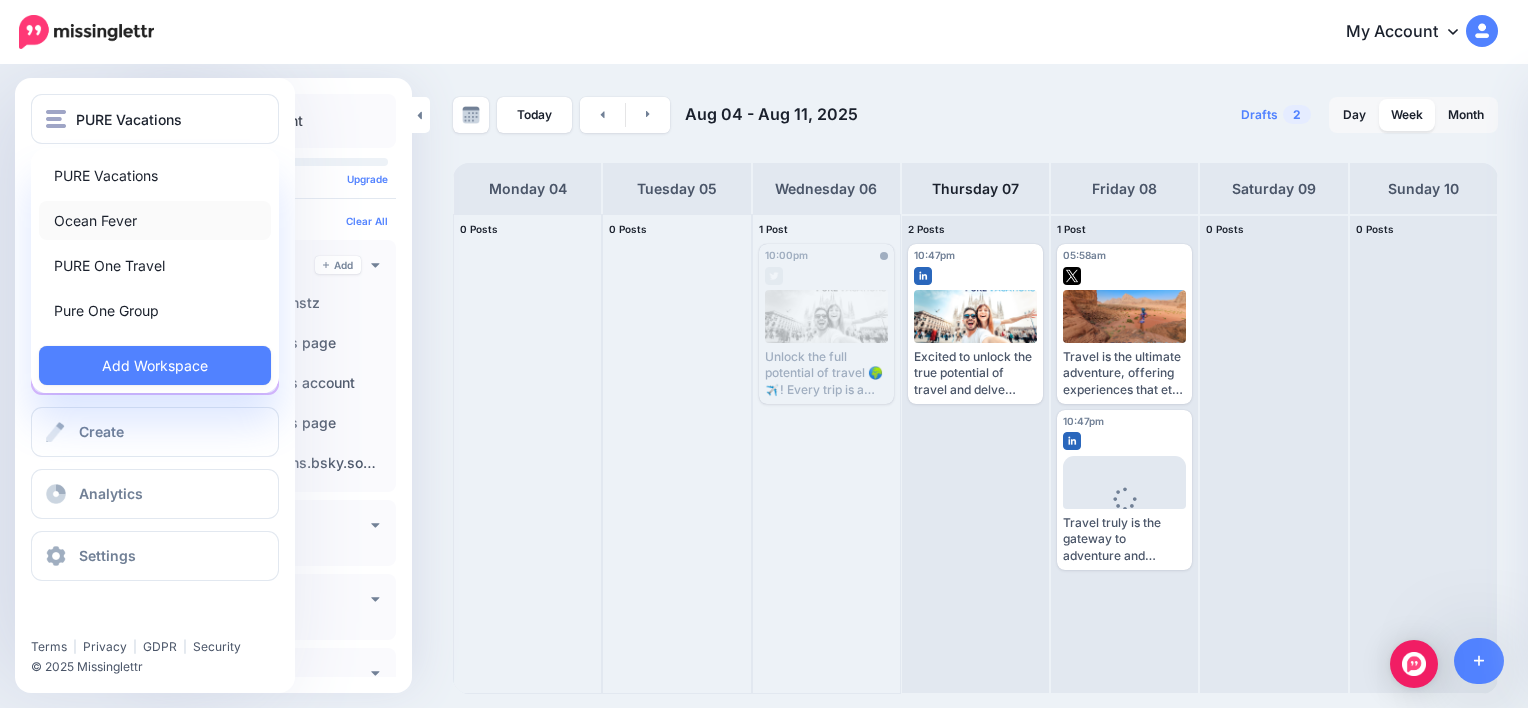 click on "Ocean Fever" at bounding box center [155, 220] 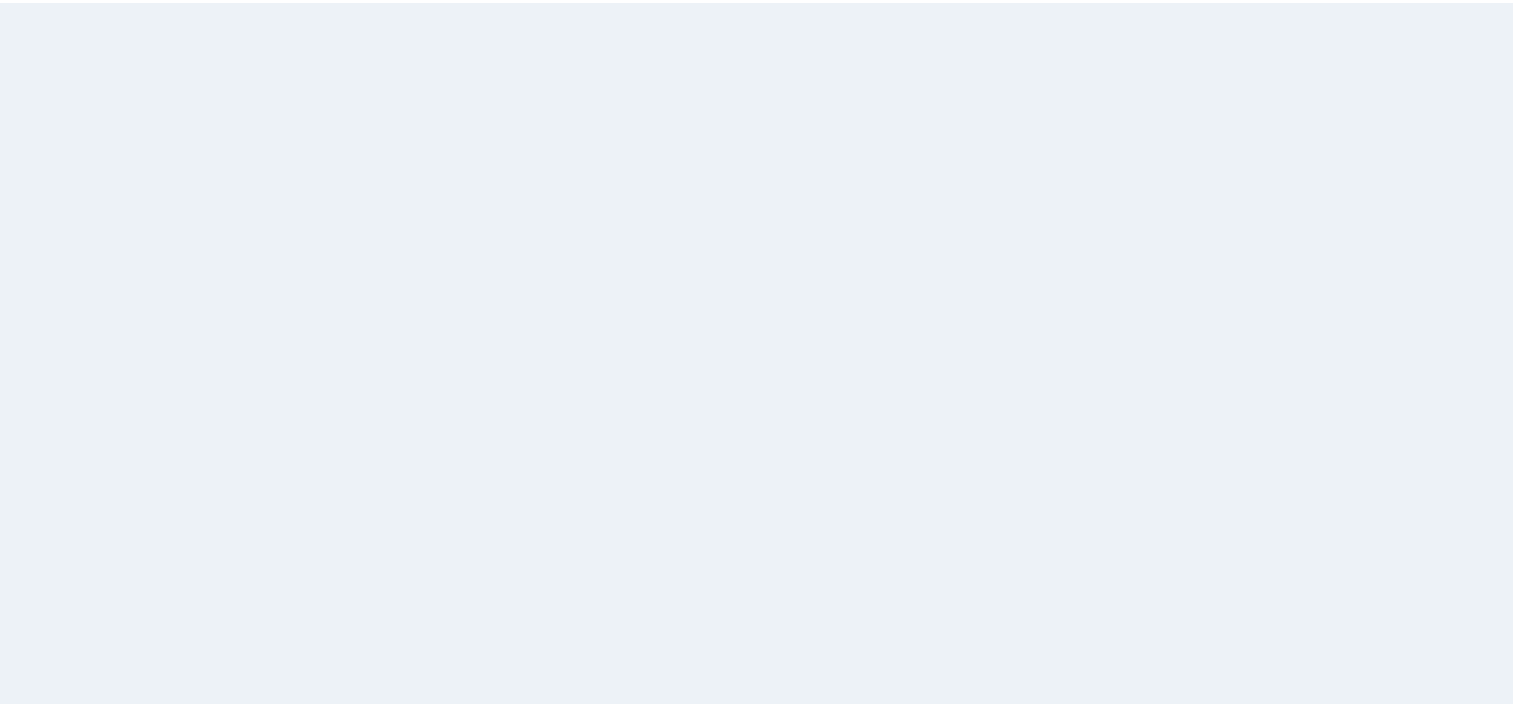 scroll, scrollTop: 0, scrollLeft: 0, axis: both 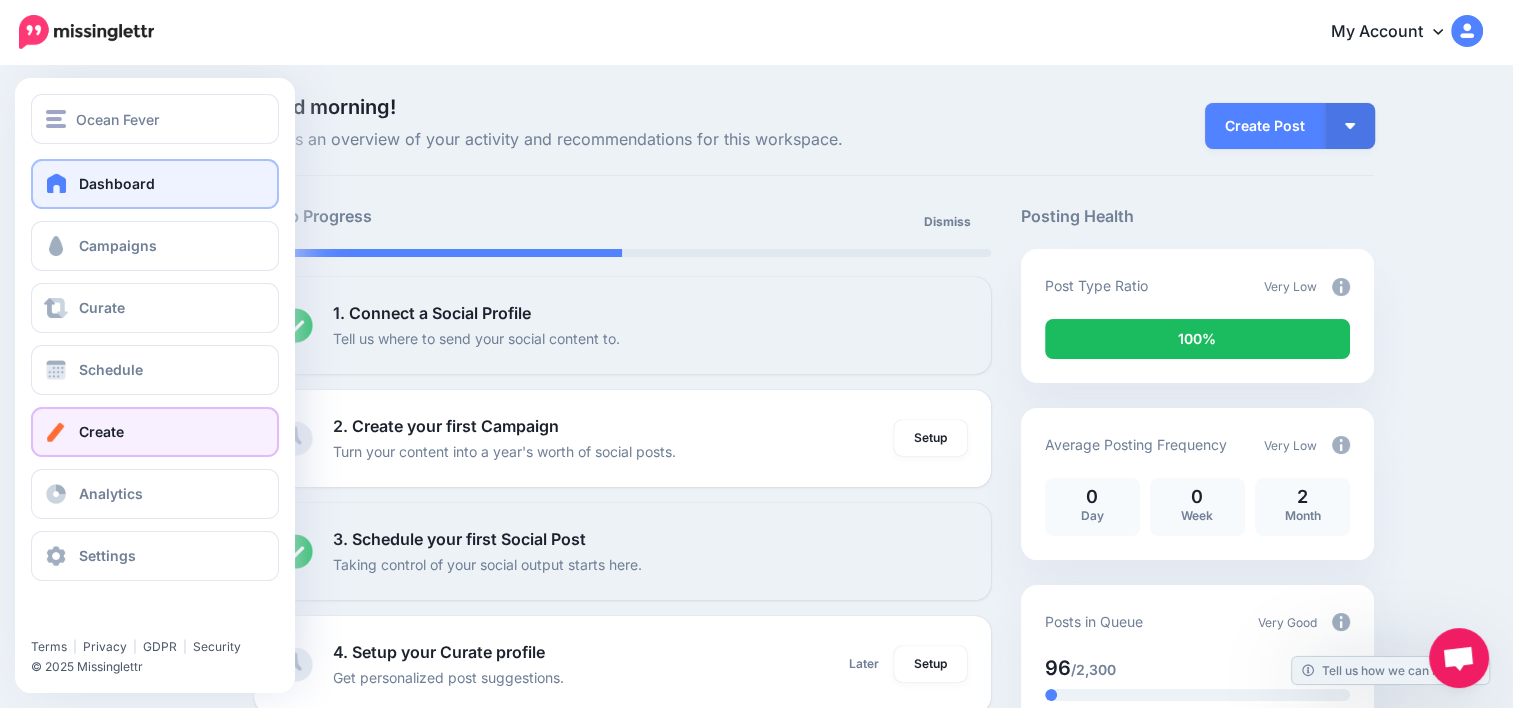 click on "Create" at bounding box center (155, 432) 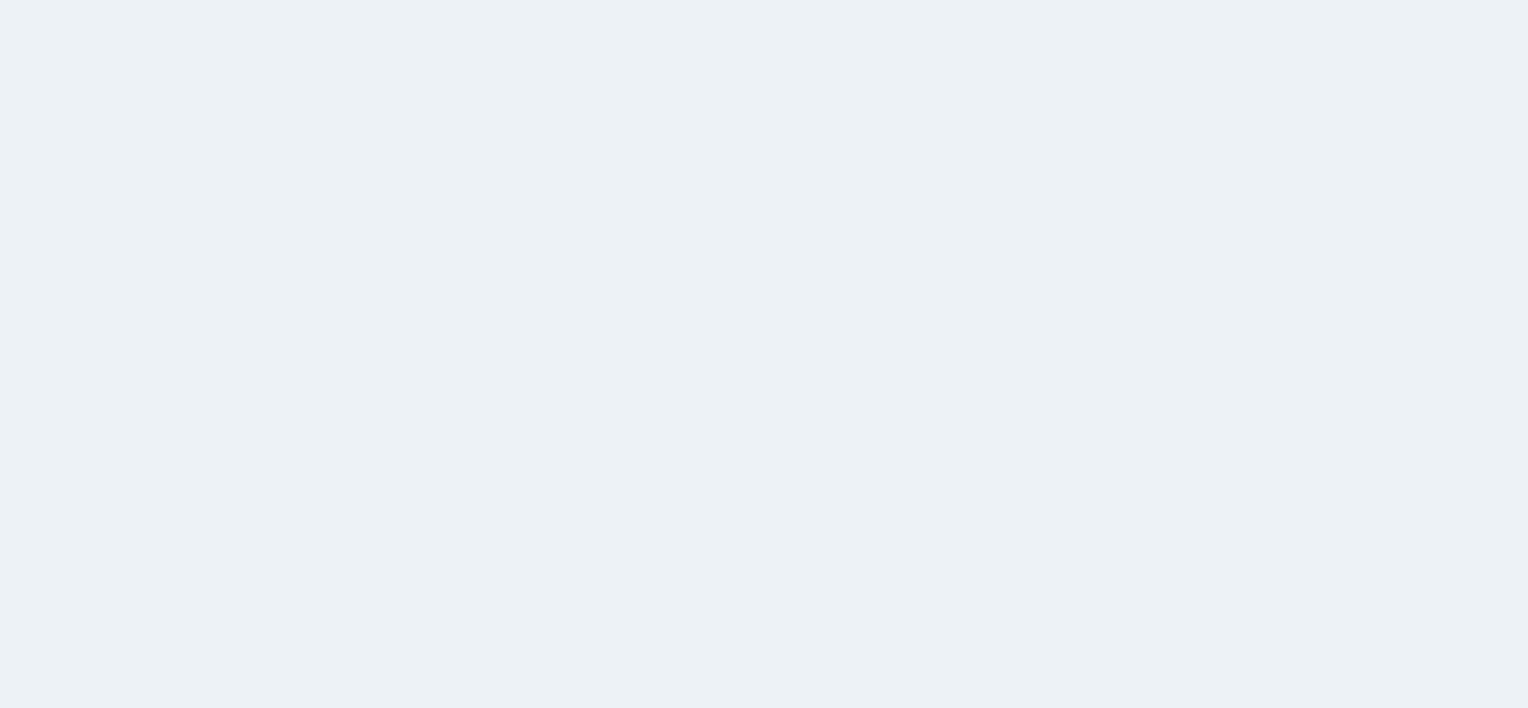 scroll, scrollTop: 0, scrollLeft: 0, axis: both 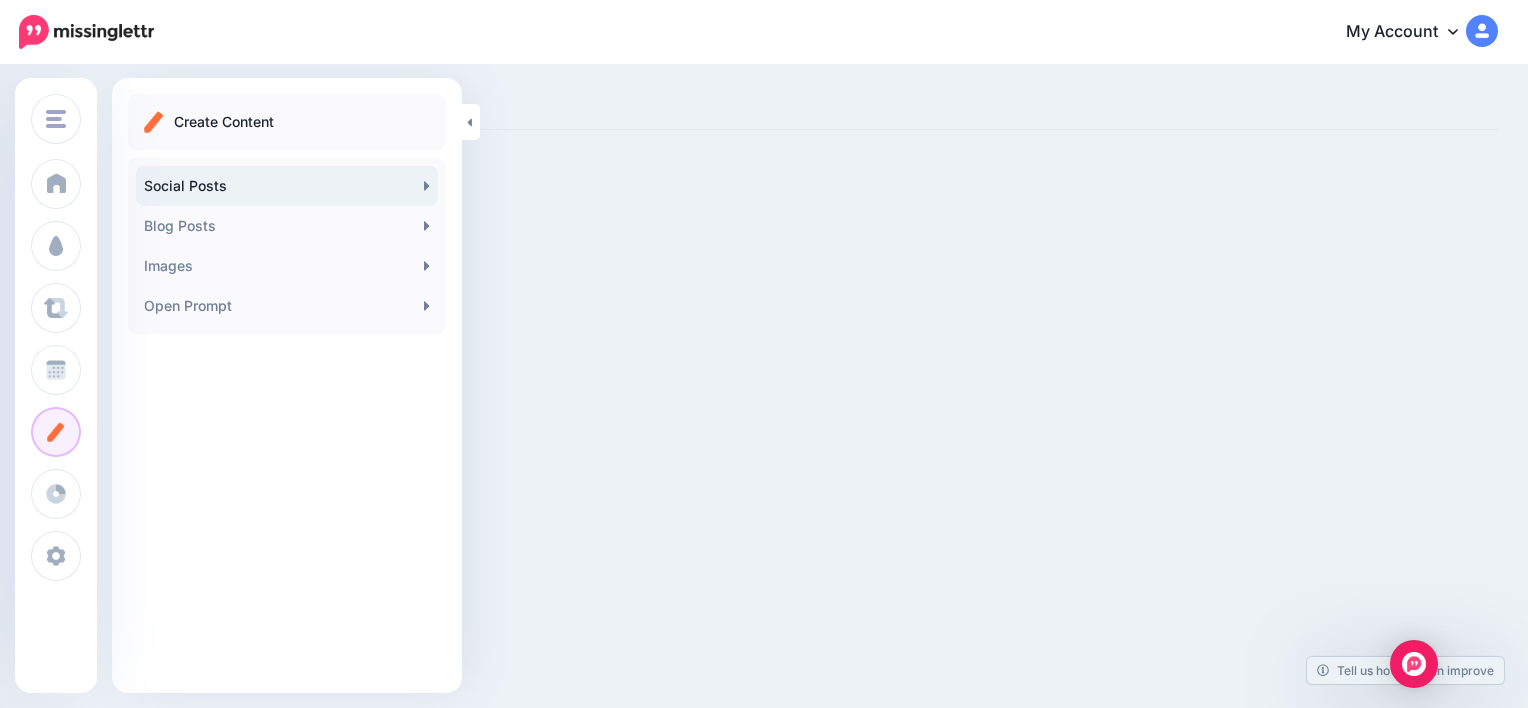 click on "Social Posts" at bounding box center (287, 186) 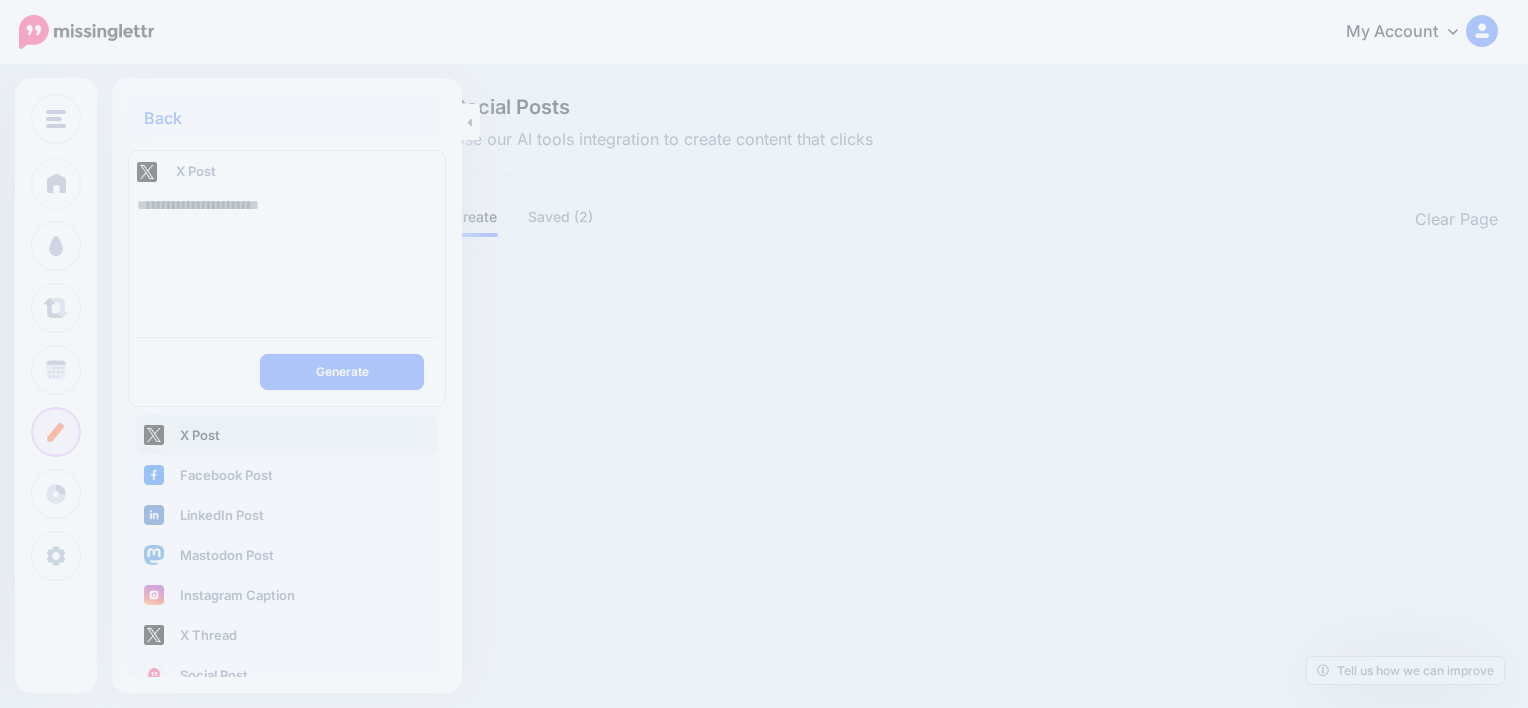 scroll, scrollTop: 0, scrollLeft: 0, axis: both 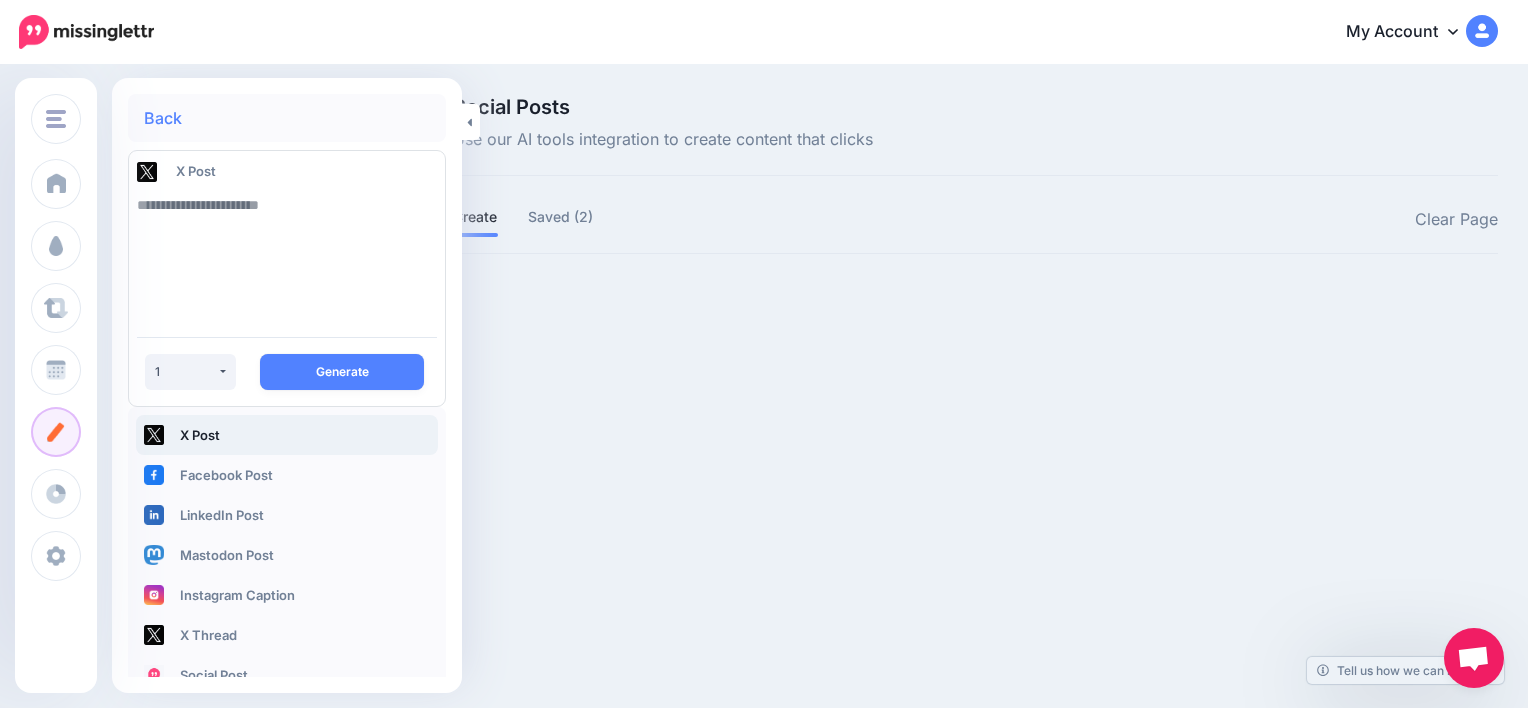 click at bounding box center [287, 253] 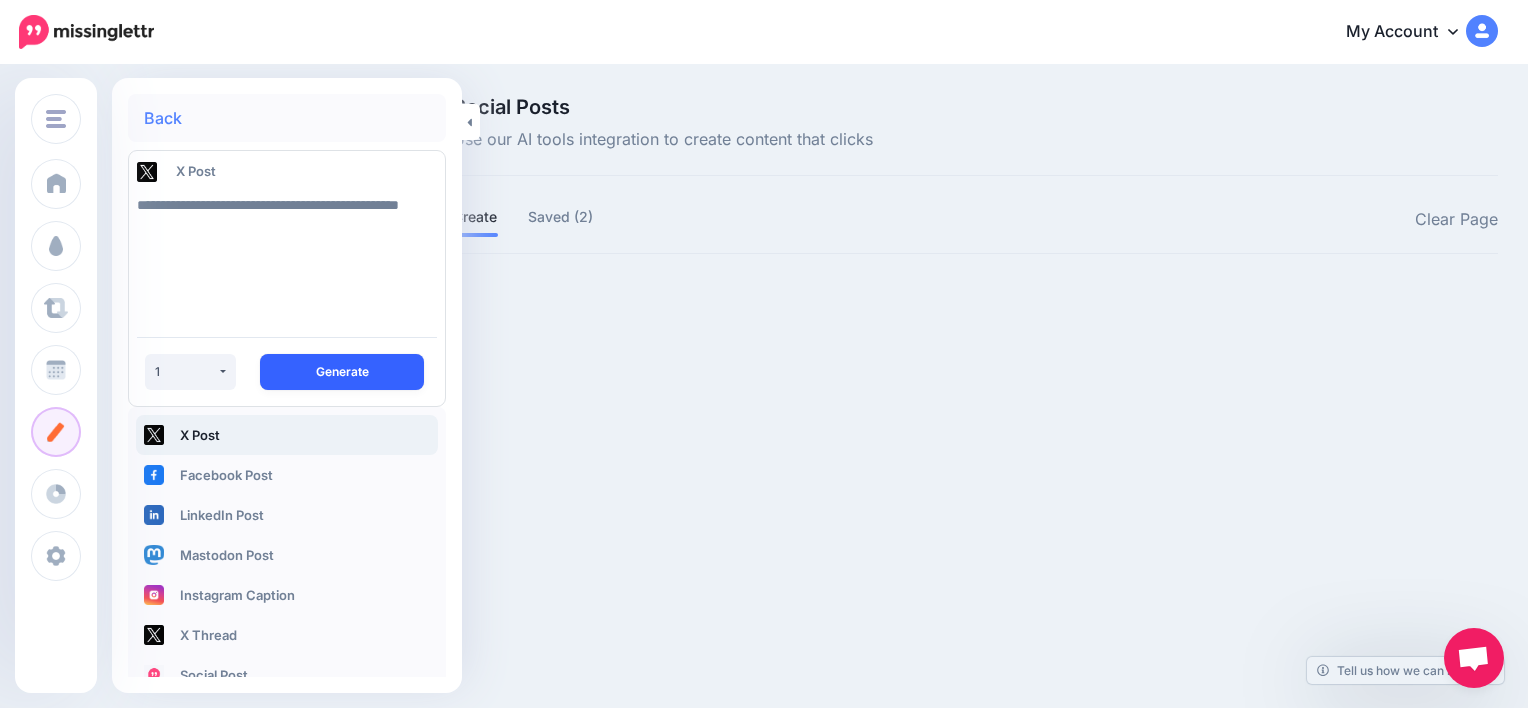 click on "Generate" at bounding box center [342, 372] 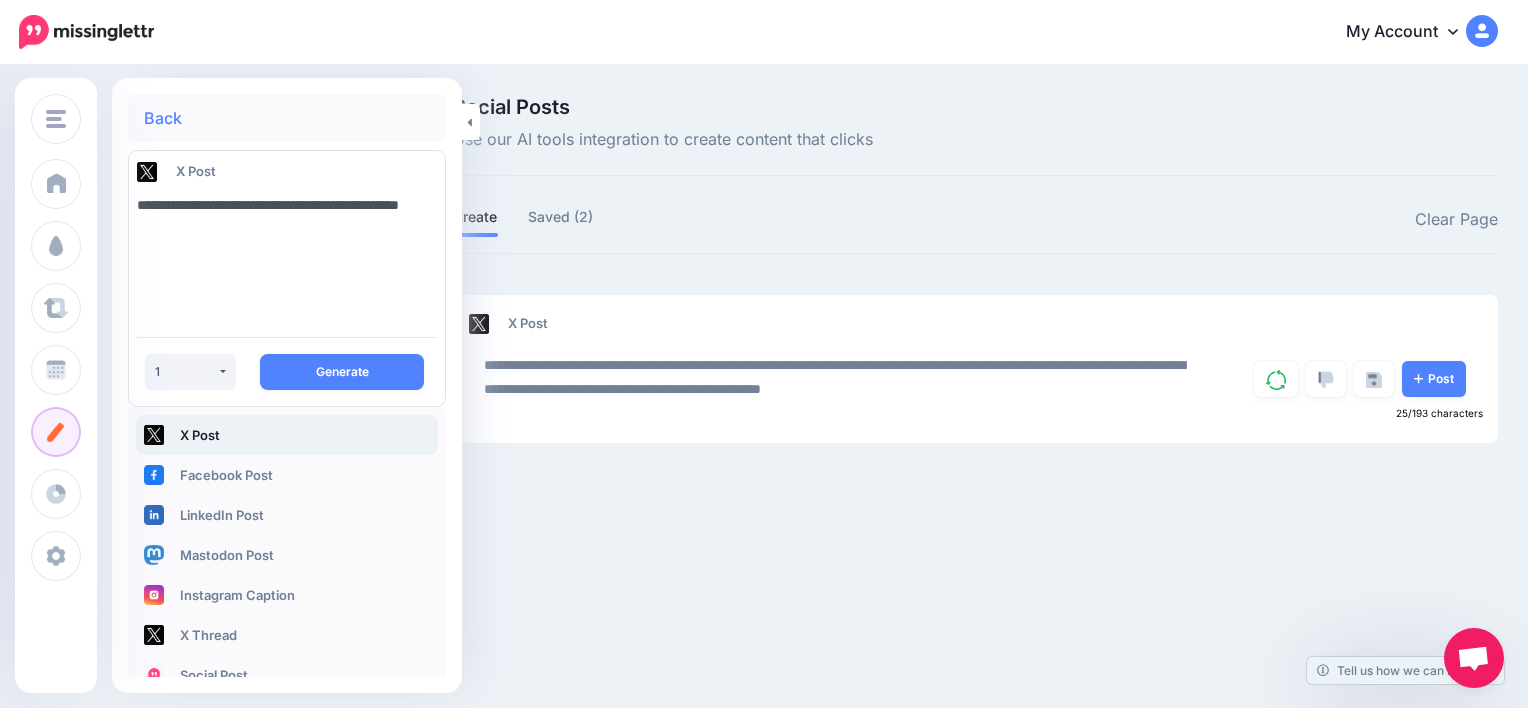 click on "**********" at bounding box center [287, 253] 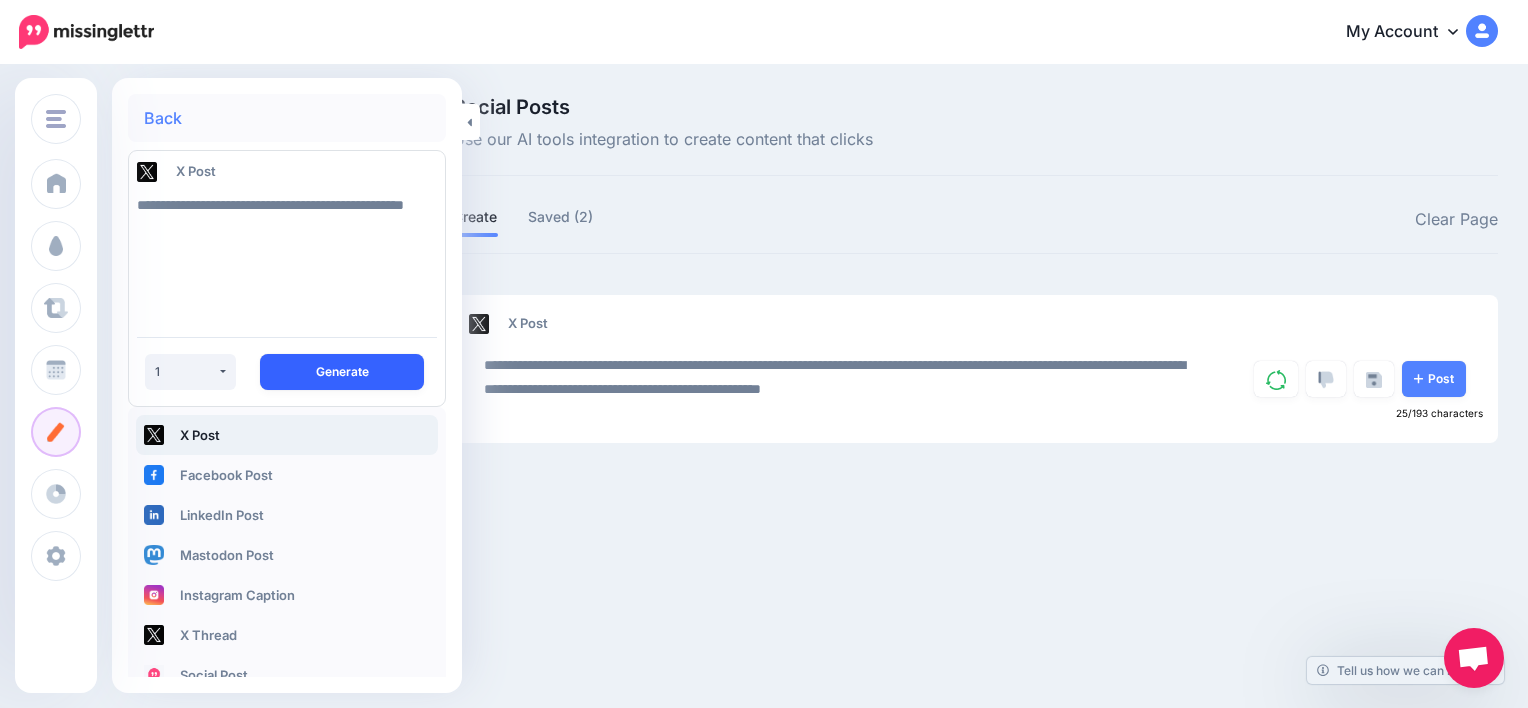 click on "Generate" at bounding box center [342, 372] 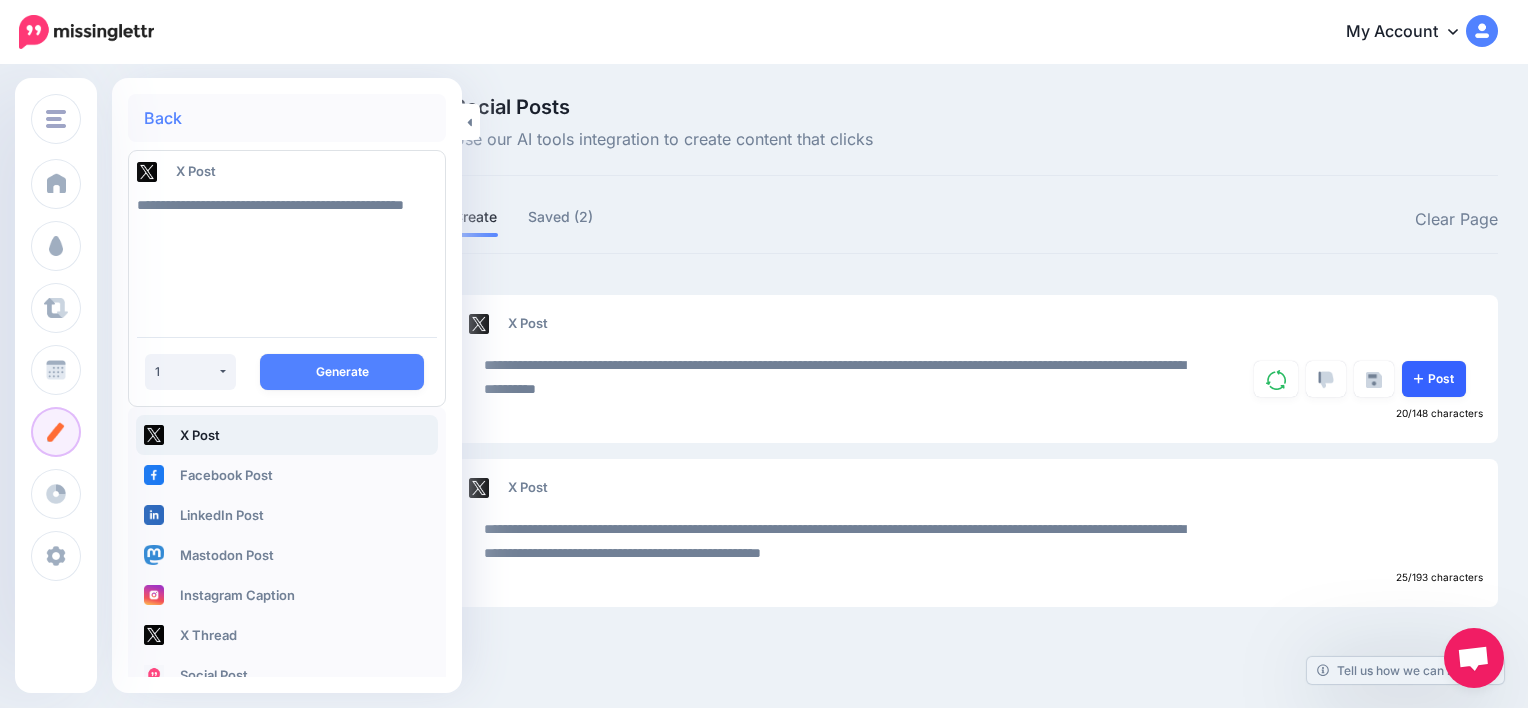 click on "Post" at bounding box center (1434, 379) 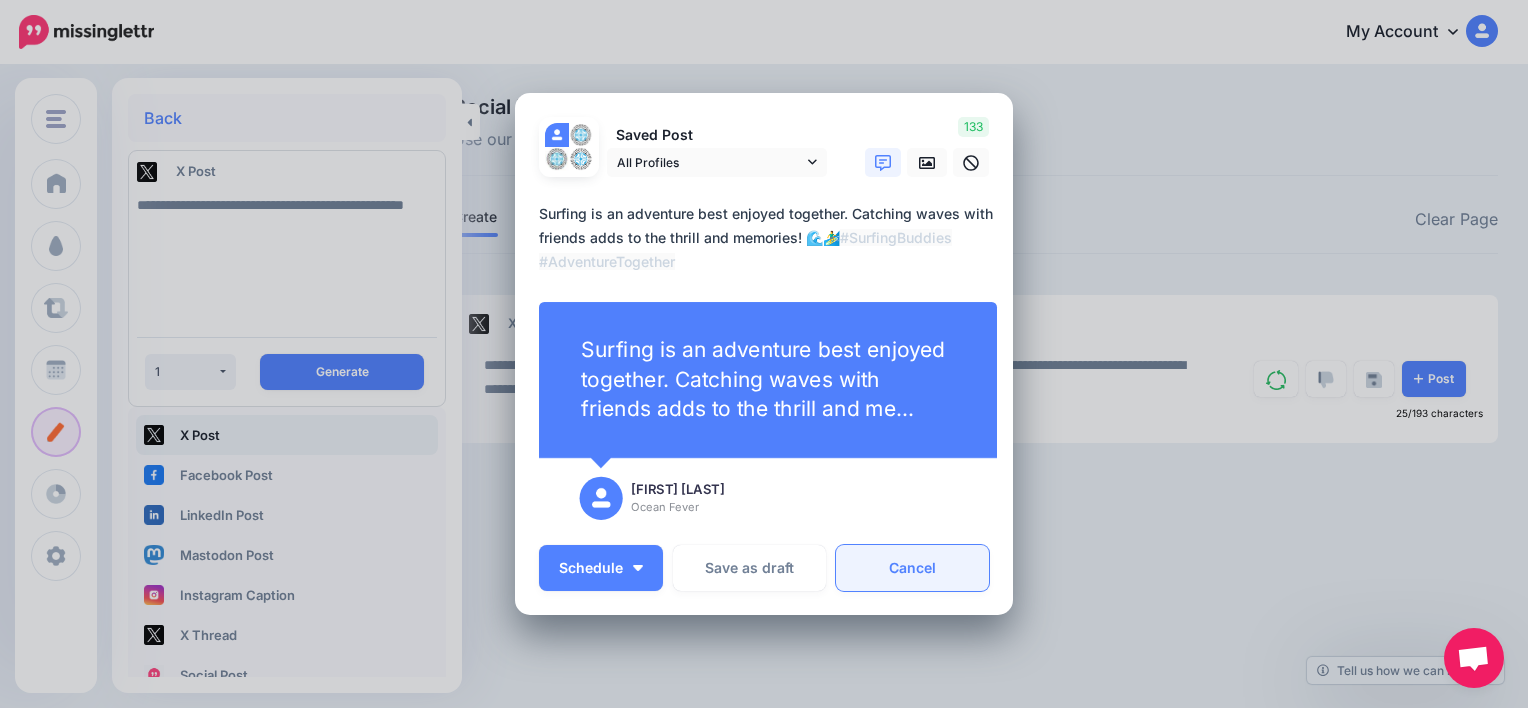 click on "Cancel" at bounding box center (912, 568) 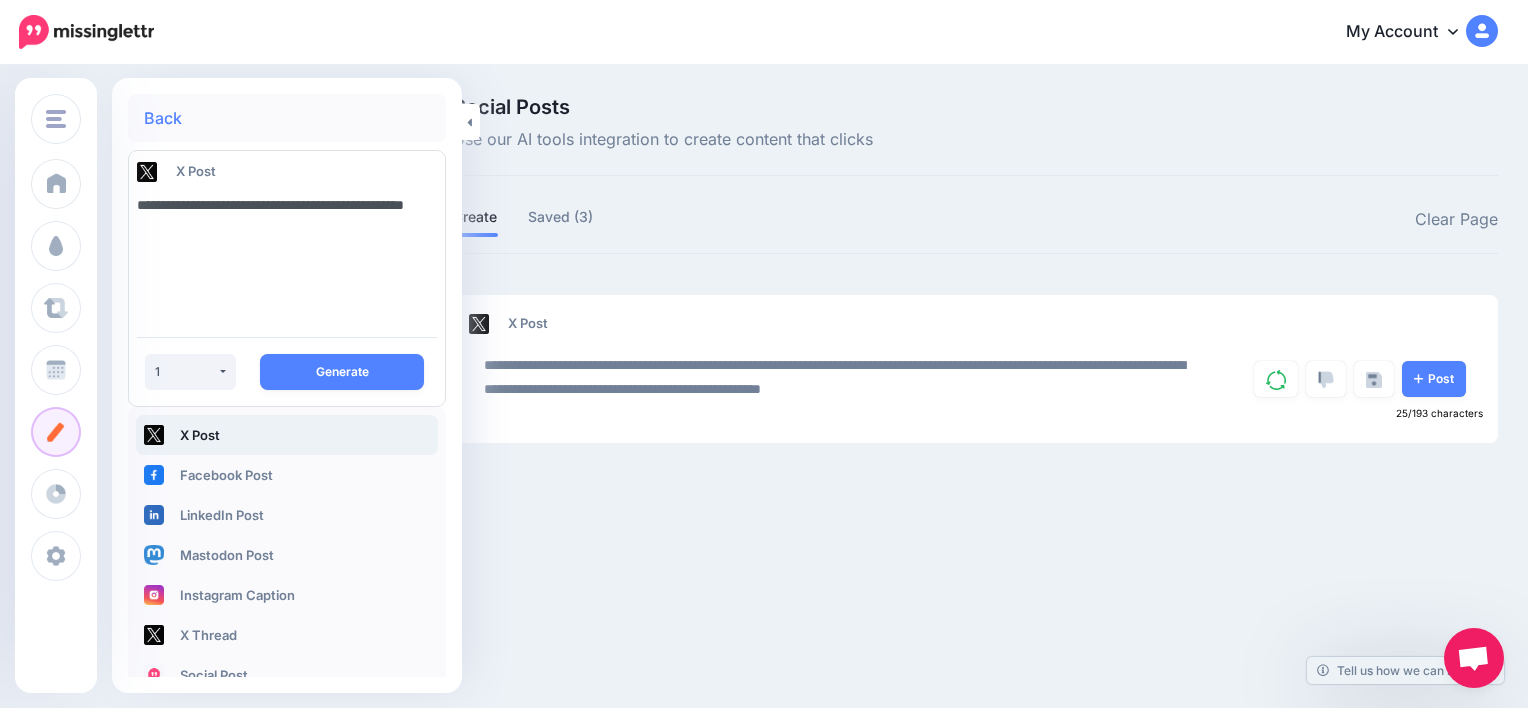 click on "**********" at bounding box center [287, 253] 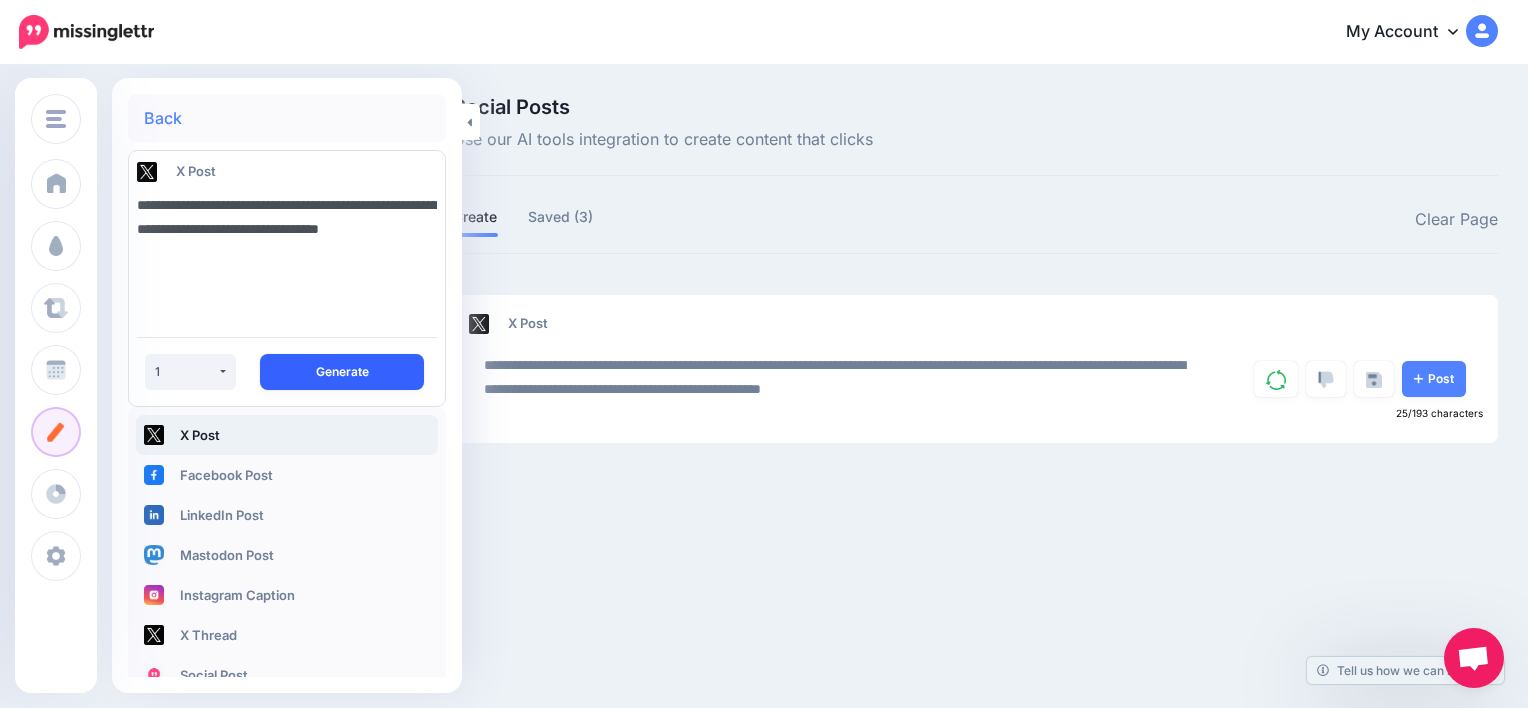 type on "**********" 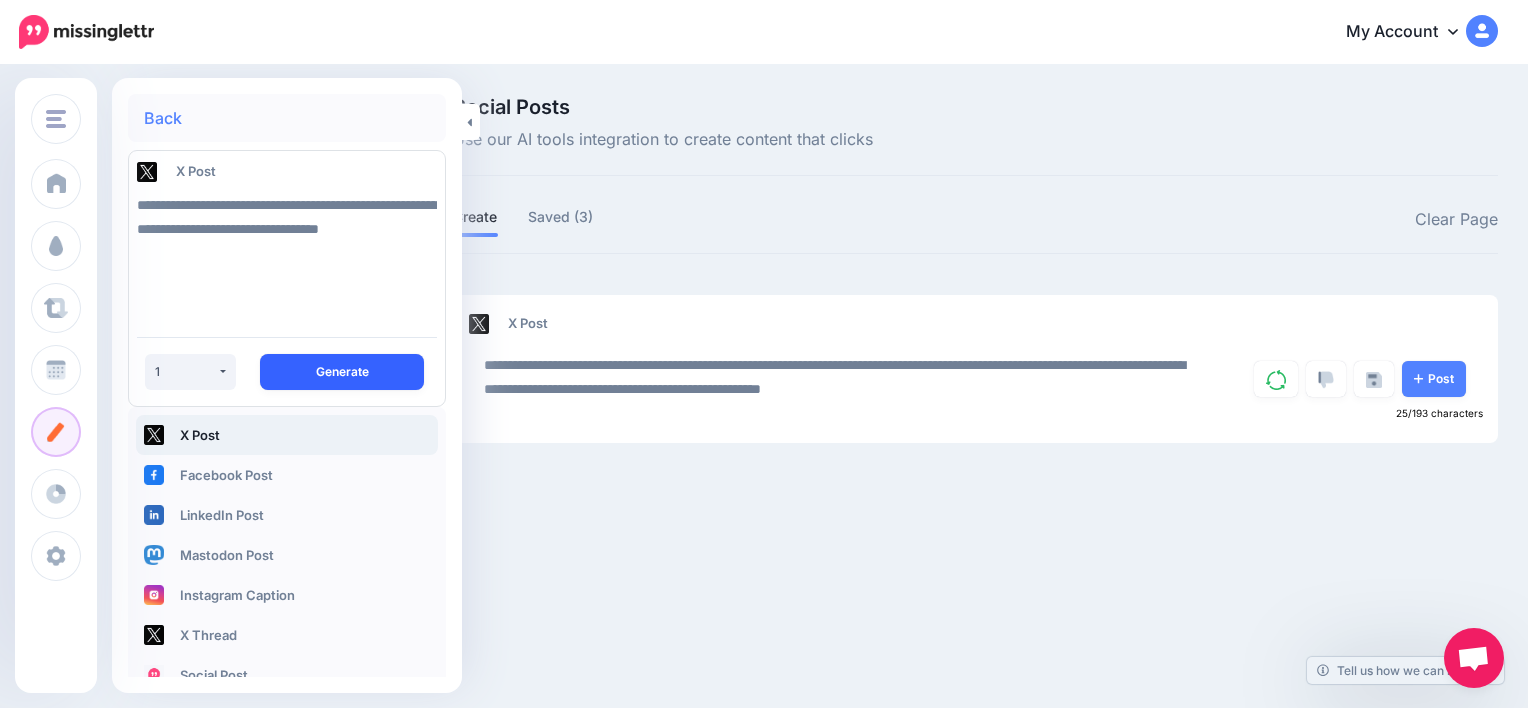 click on "Generate" at bounding box center (342, 372) 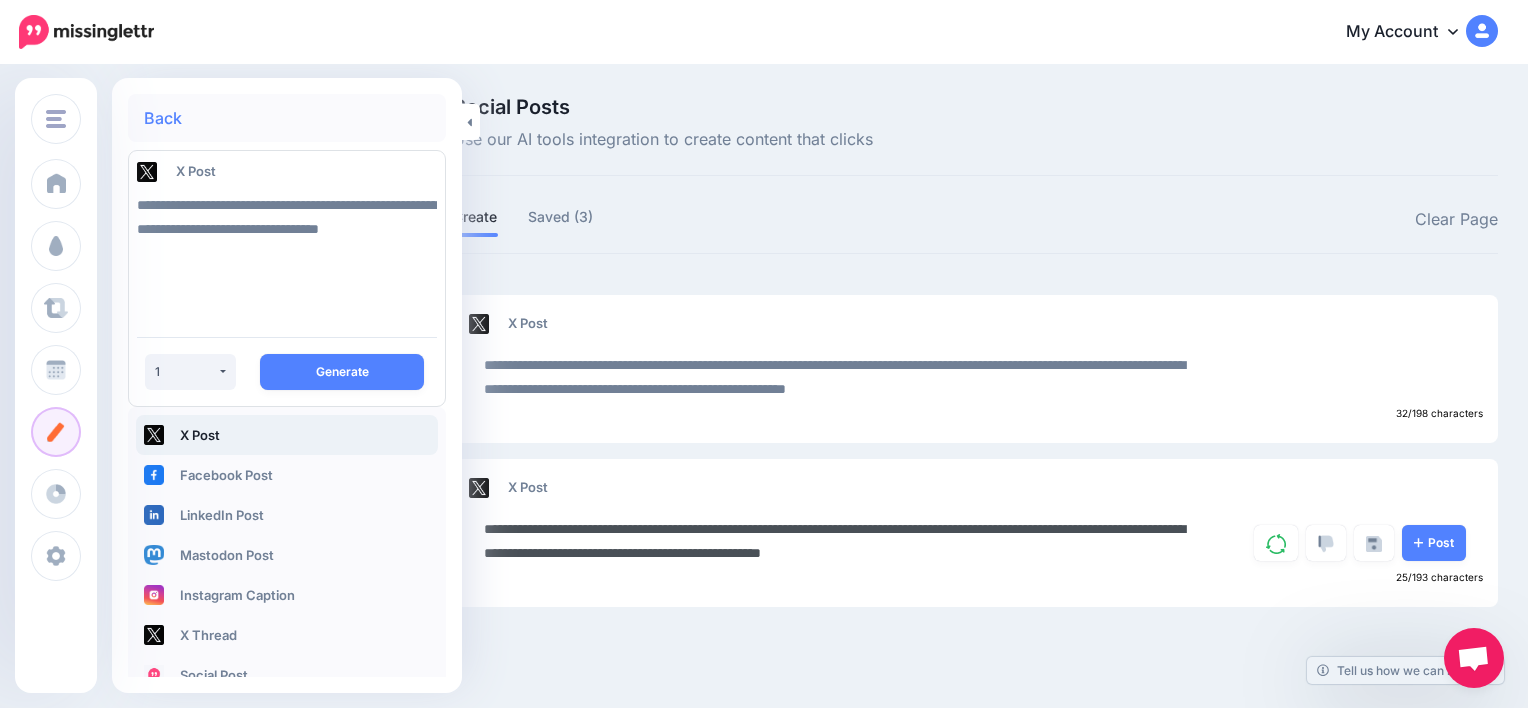 drag, startPoint x: 1125, startPoint y: 550, endPoint x: 868, endPoint y: 560, distance: 257.1945 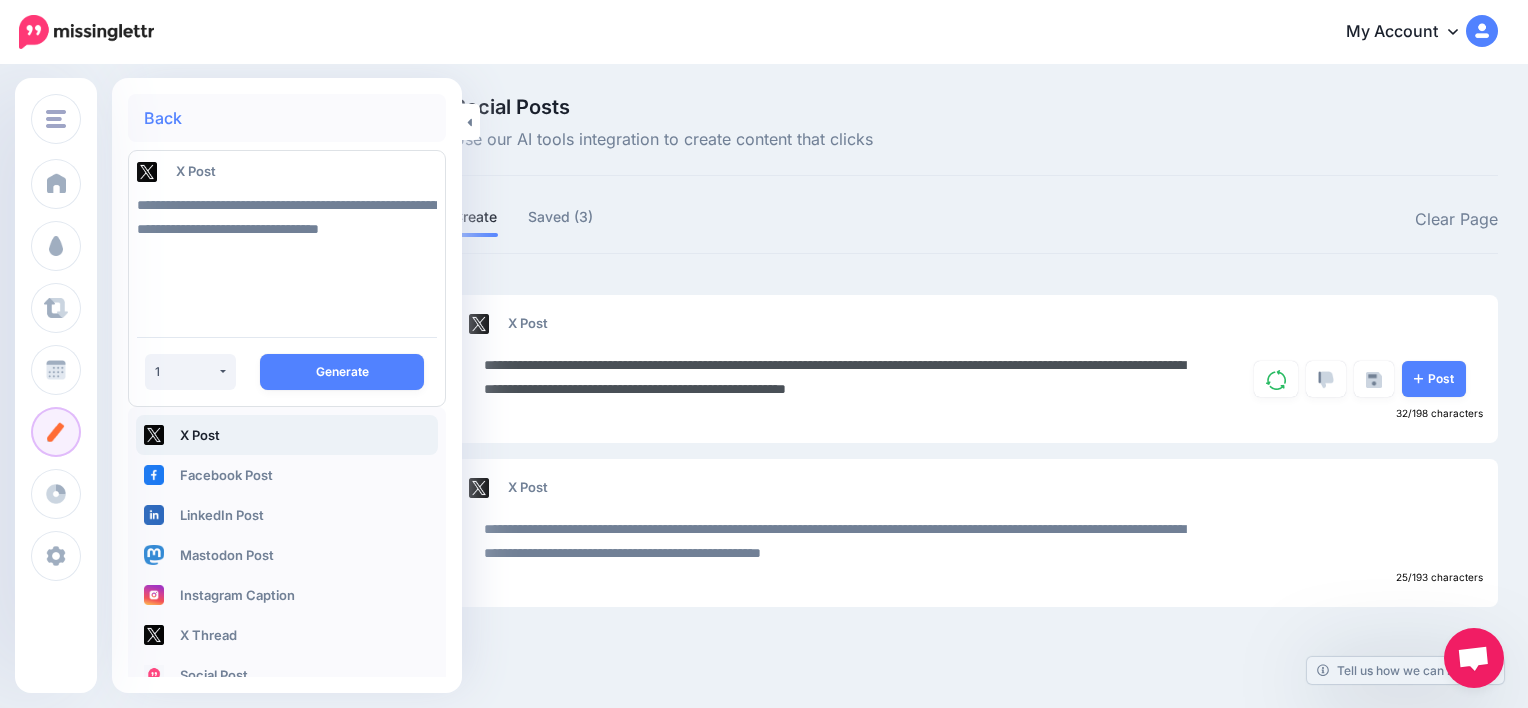 click on "**********" at bounding box center (843, 377) 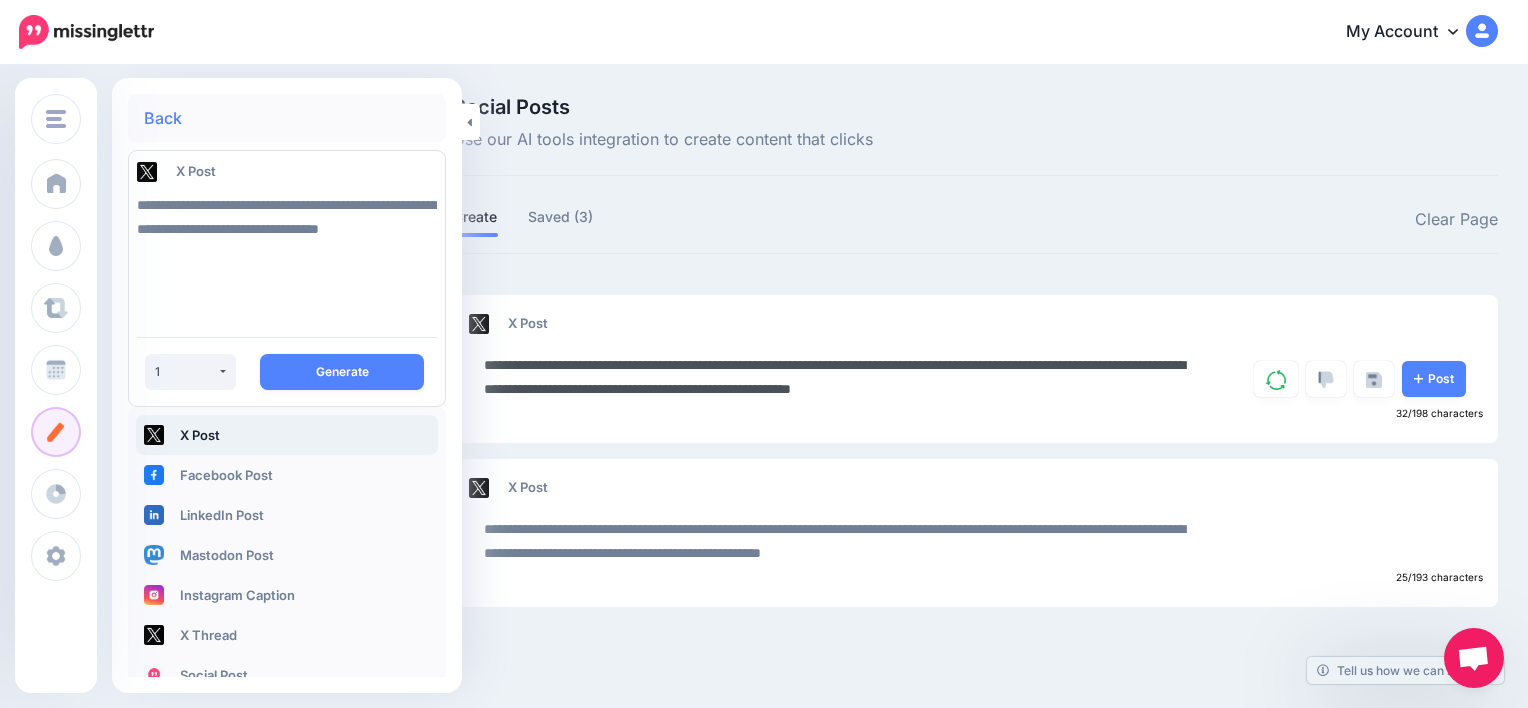 paste on "**********" 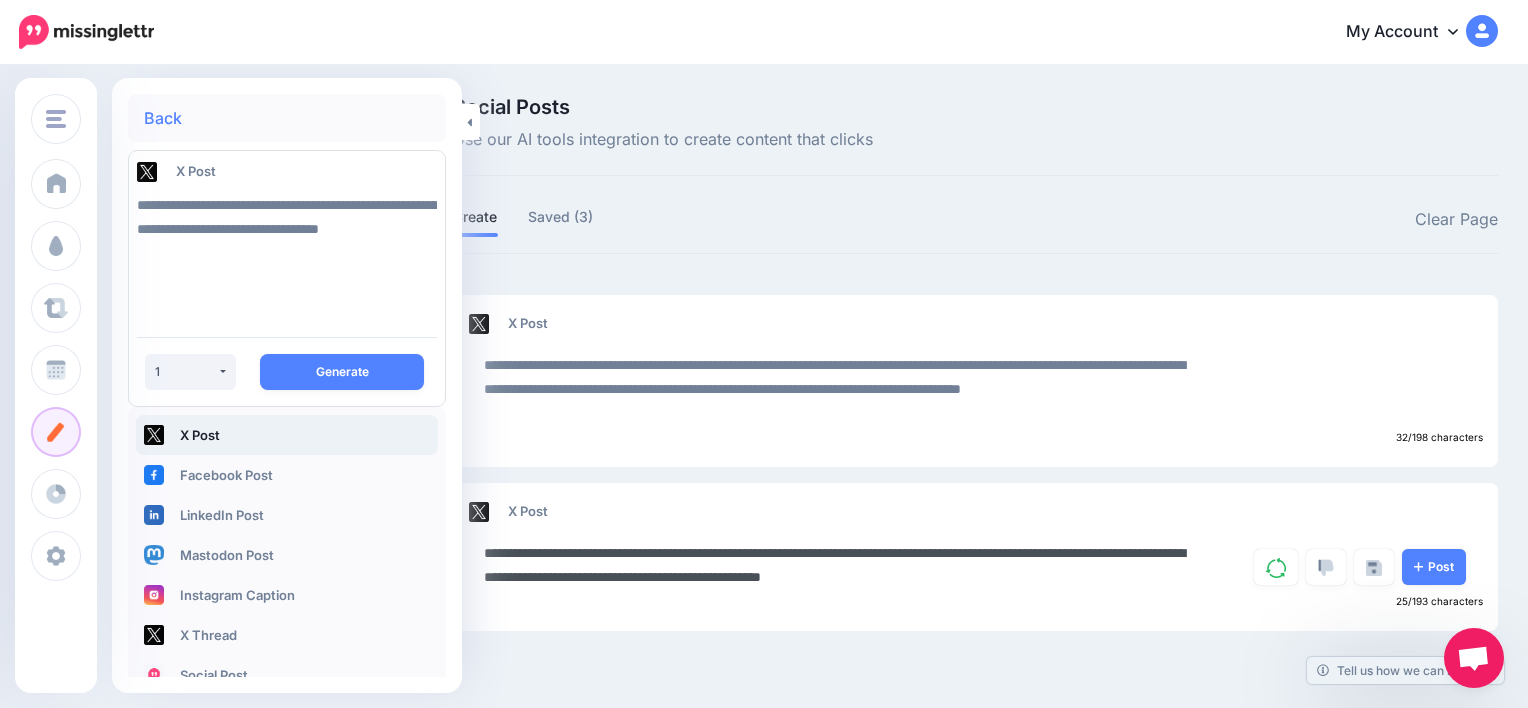drag, startPoint x: 867, startPoint y: 576, endPoint x: 856, endPoint y: 578, distance: 11.18034 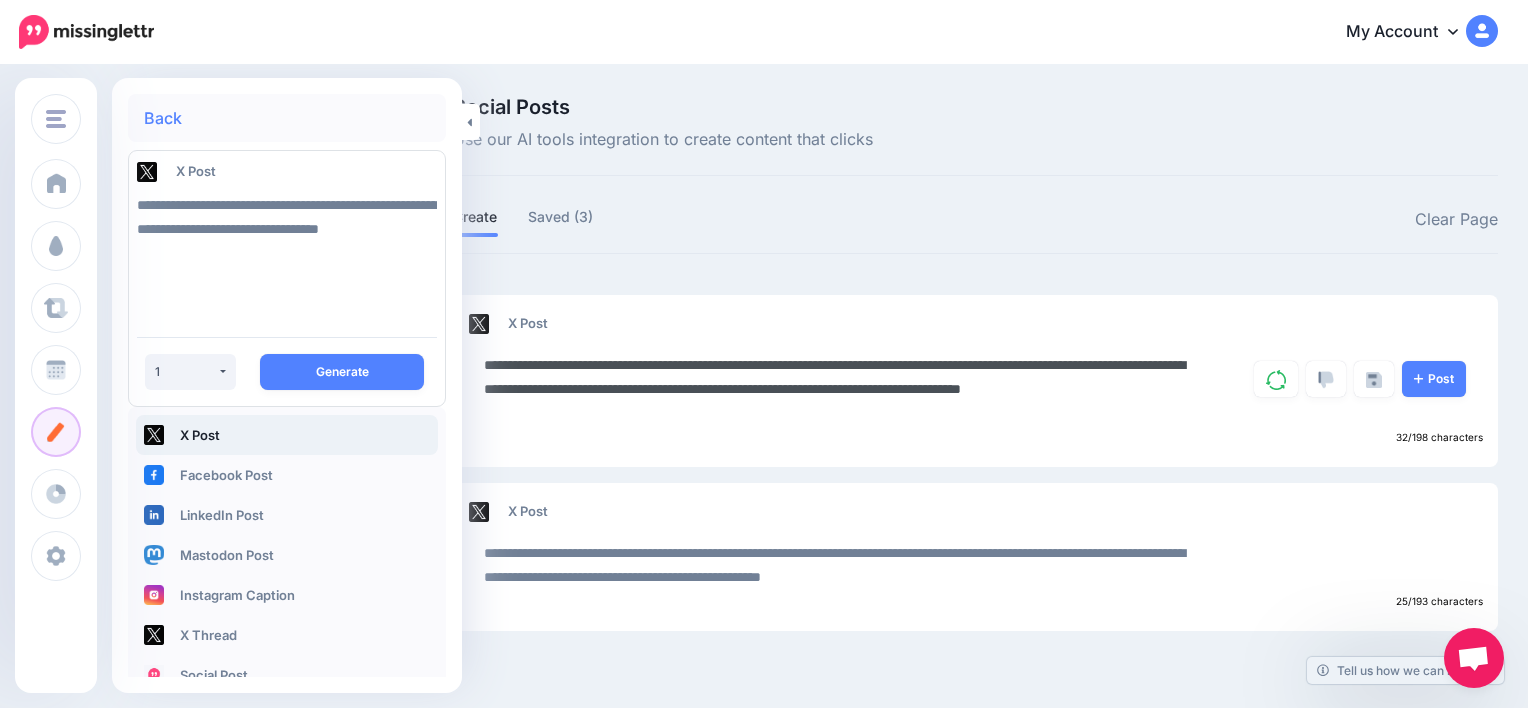 click on "**********" at bounding box center (843, 389) 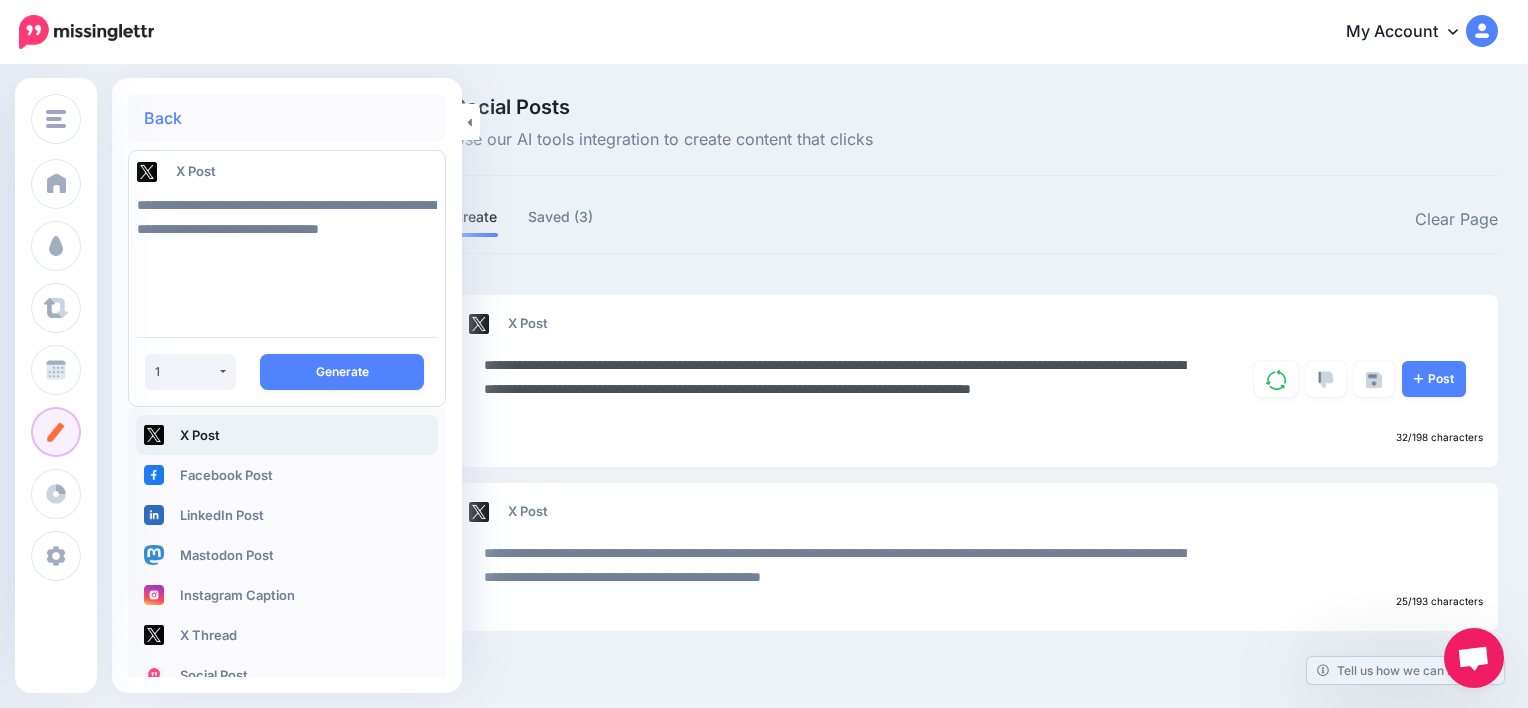 type on "**********" 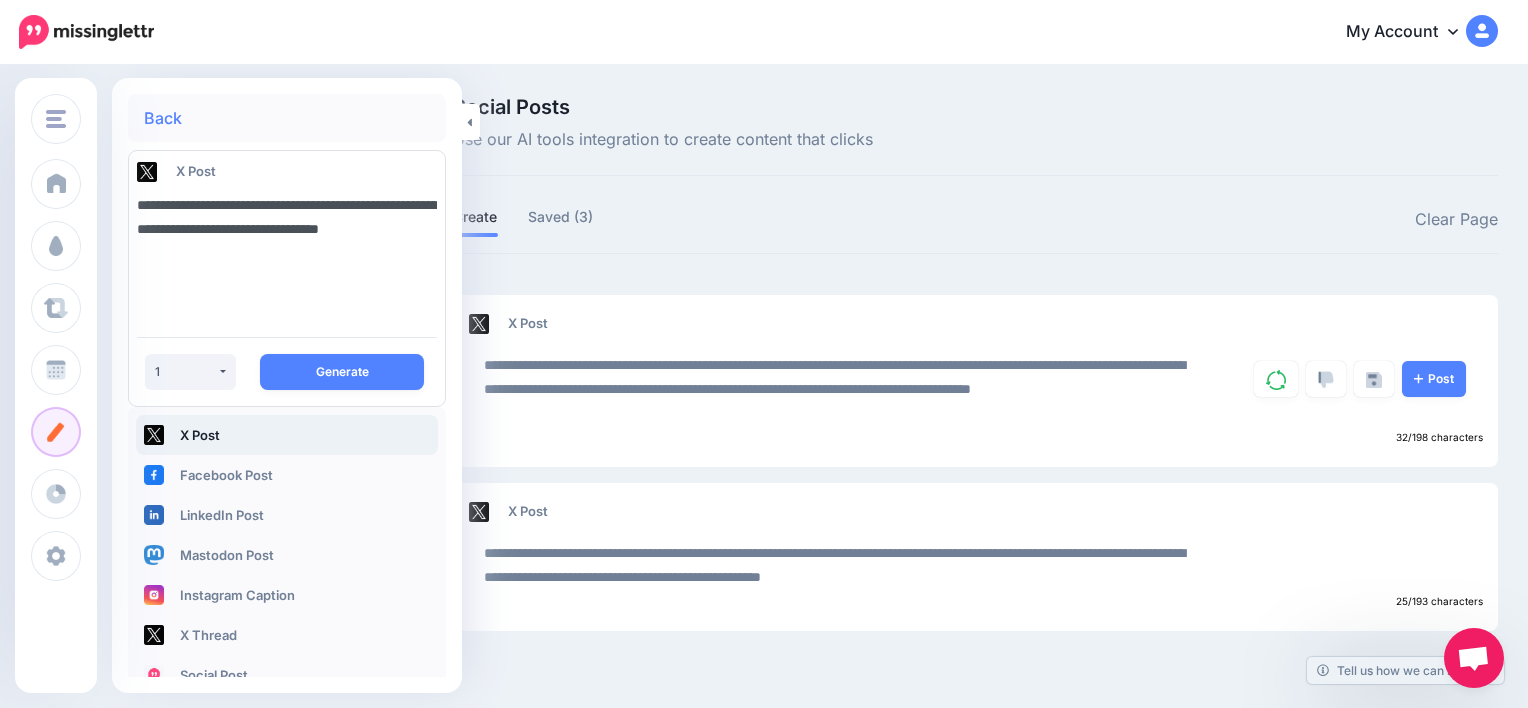 drag, startPoint x: 190, startPoint y: 253, endPoint x: 136, endPoint y: 199, distance: 76.36753 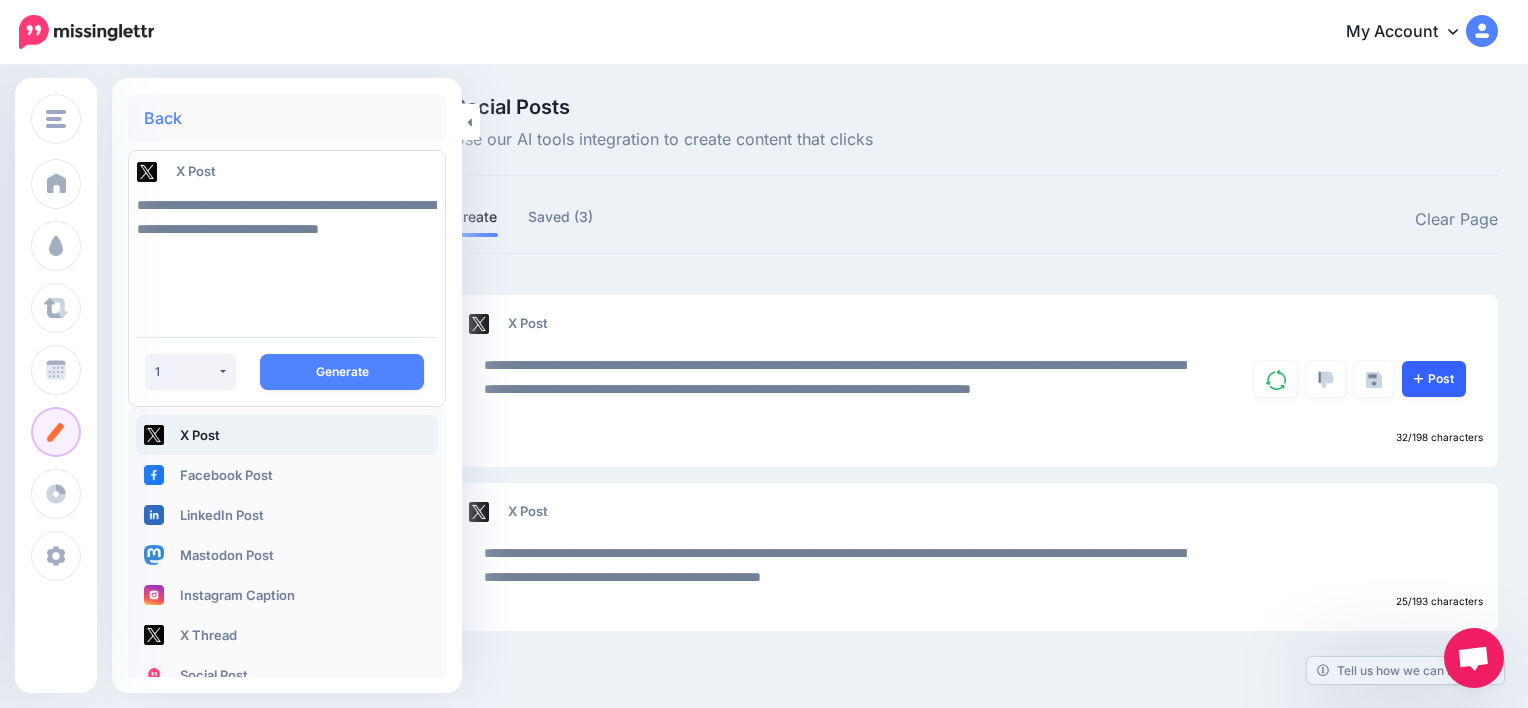 click on "Post" at bounding box center [1434, 379] 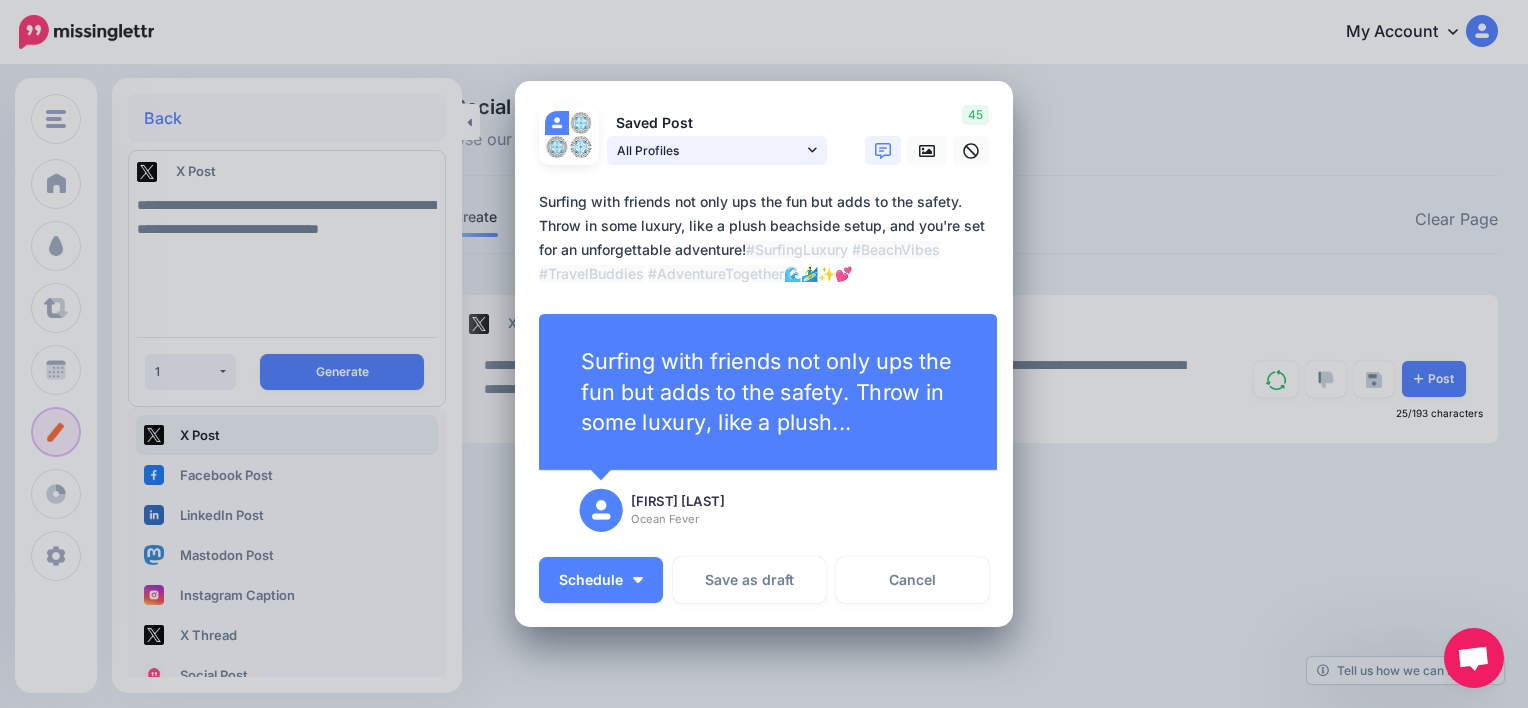 click 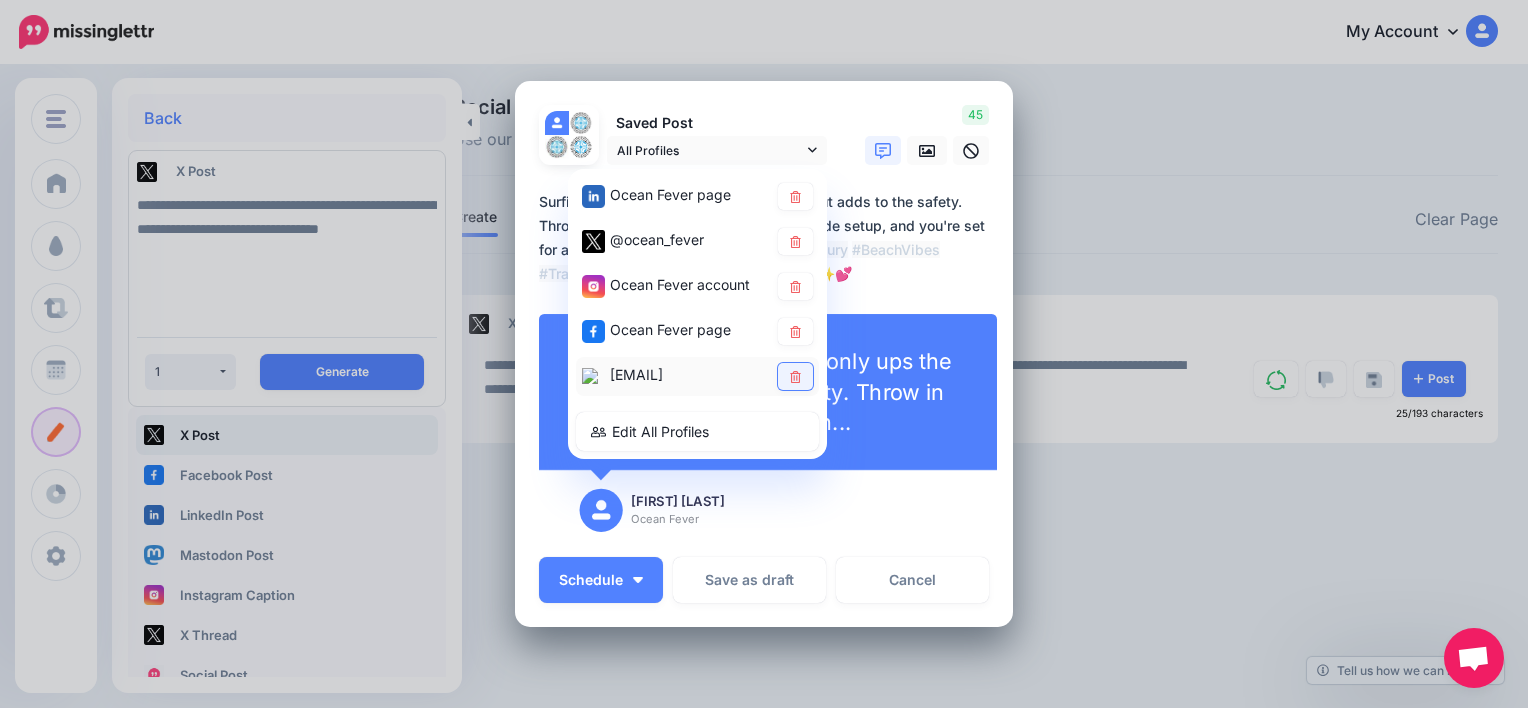 click 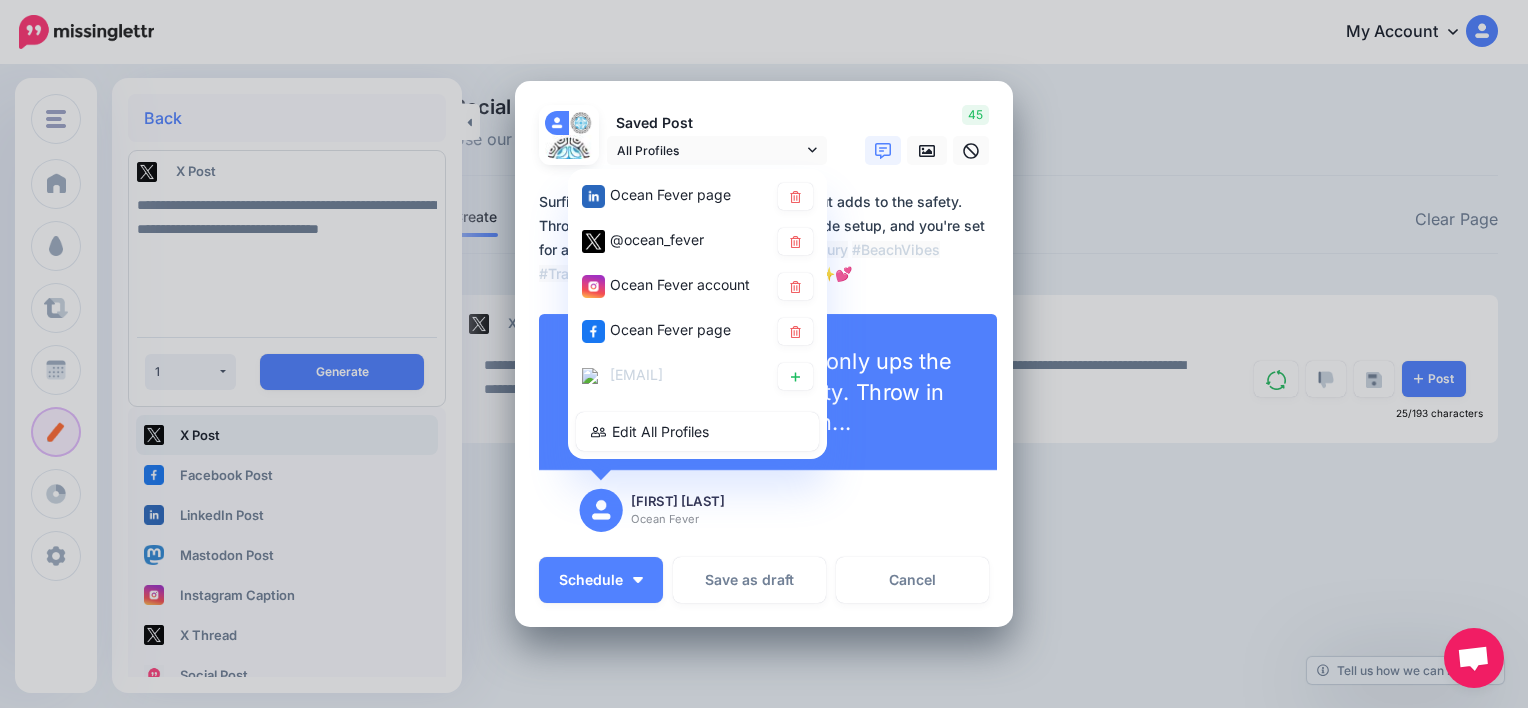 click at bounding box center (795, 331) 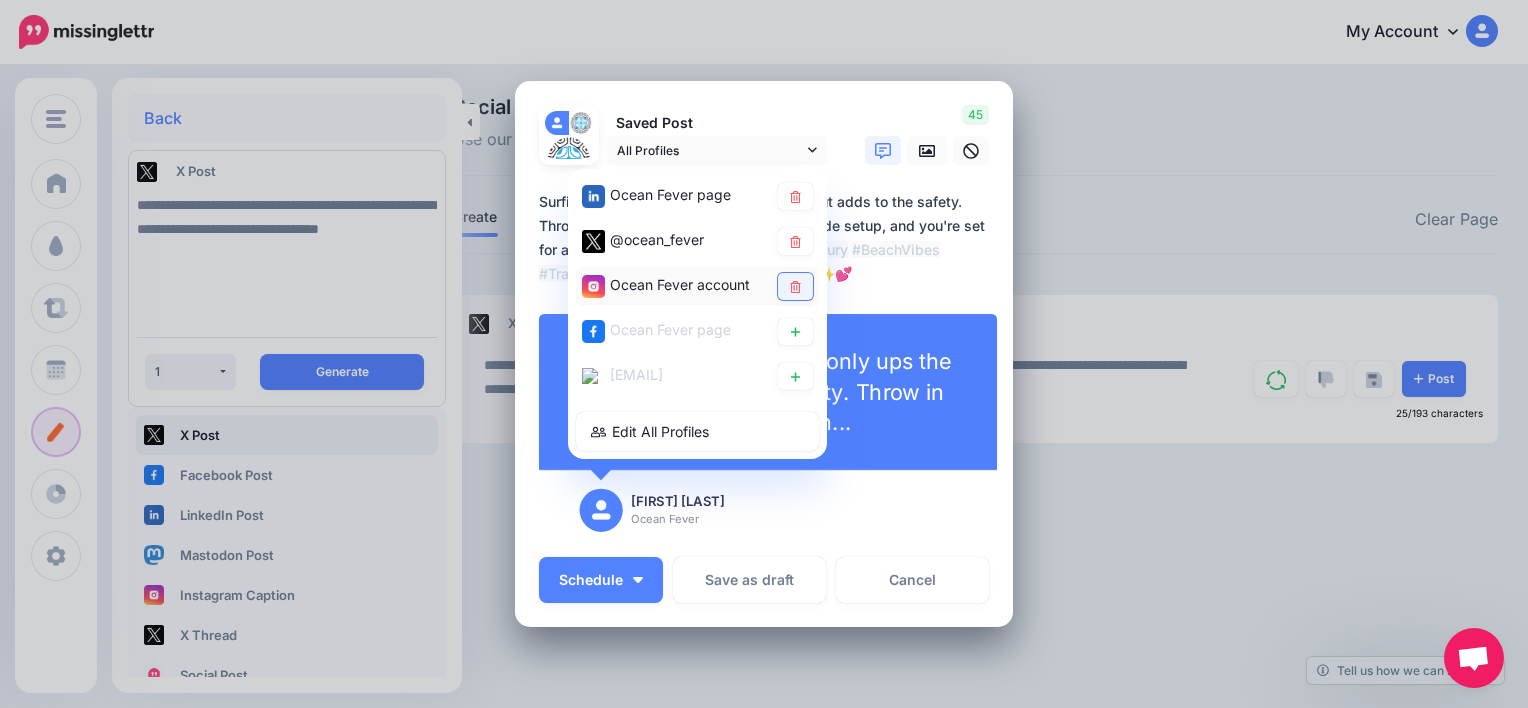 click at bounding box center (795, 286) 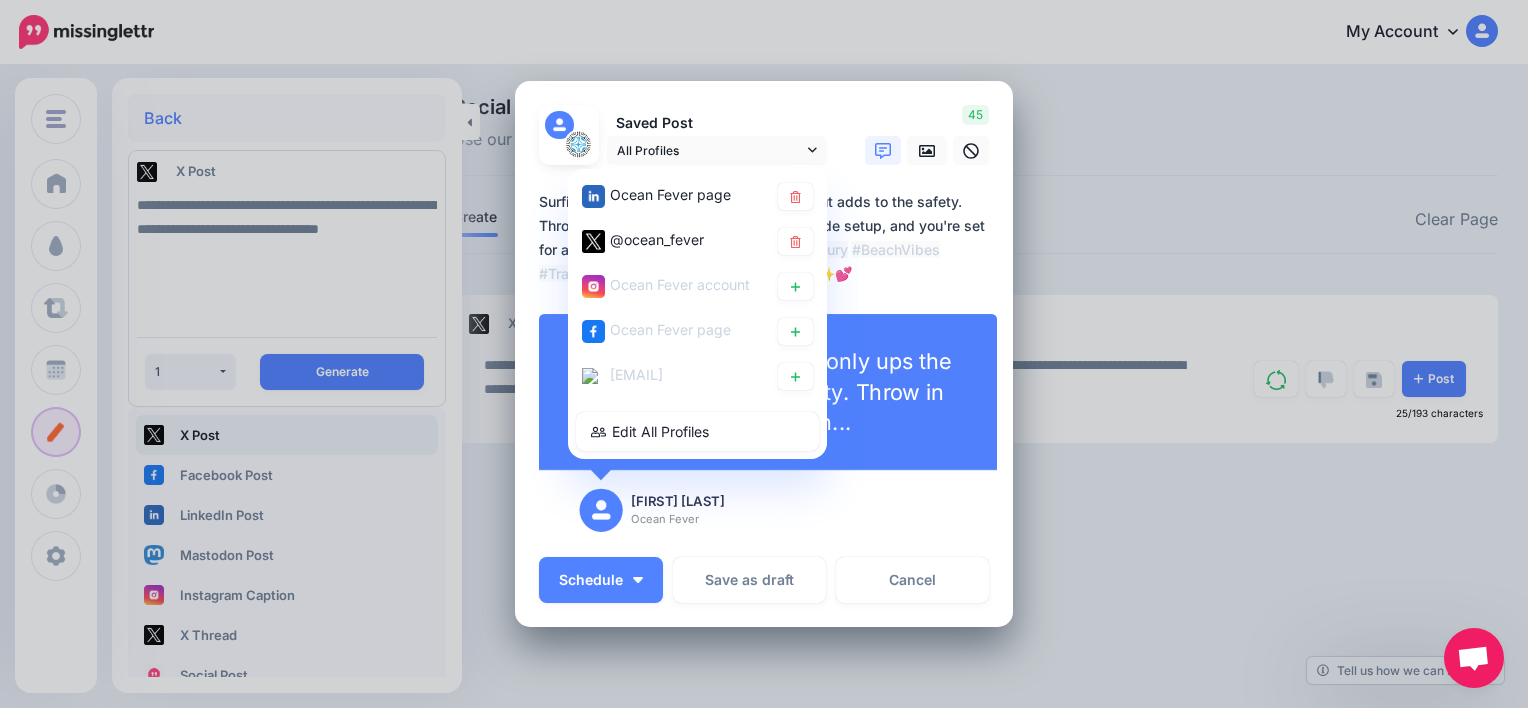 click on "**********" at bounding box center (764, 242) 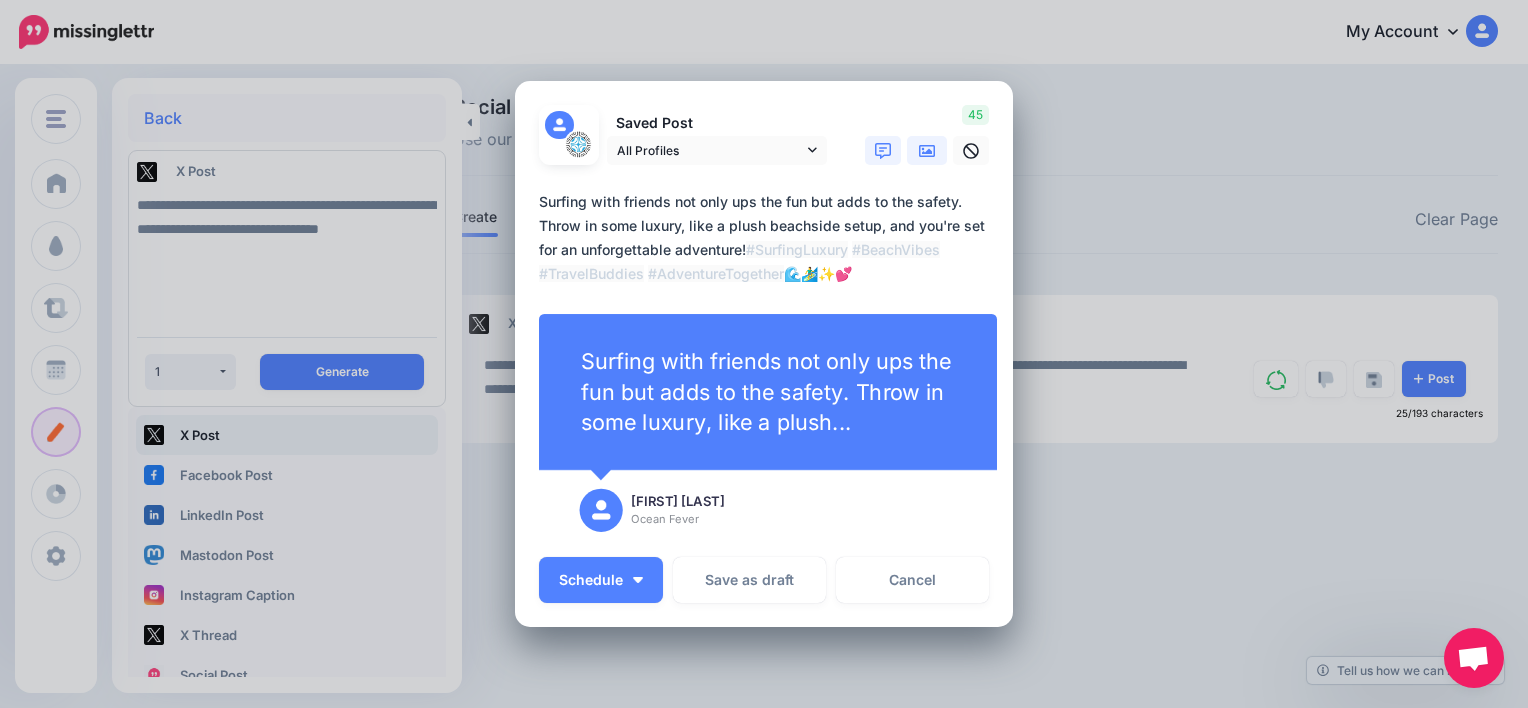 click at bounding box center [927, 150] 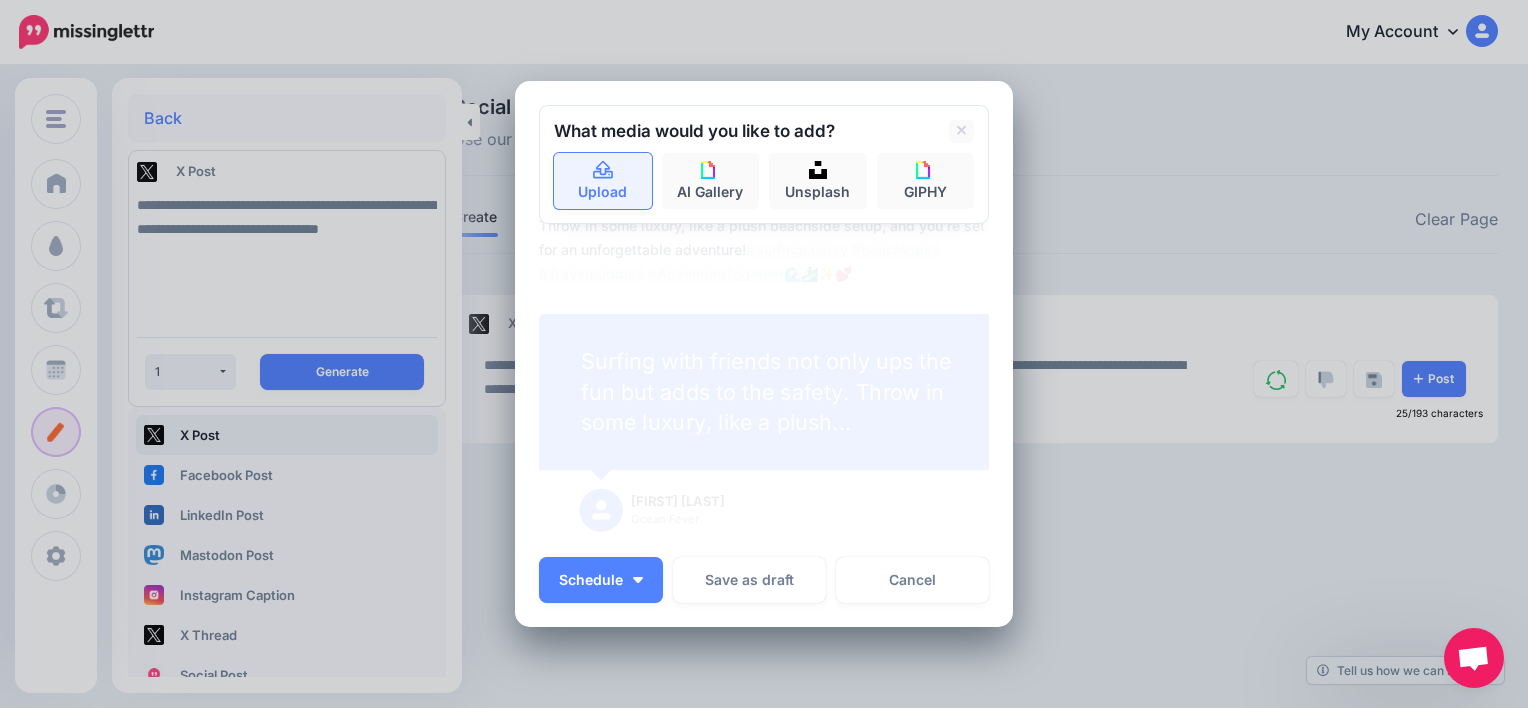 click on "Upload" at bounding box center [603, 181] 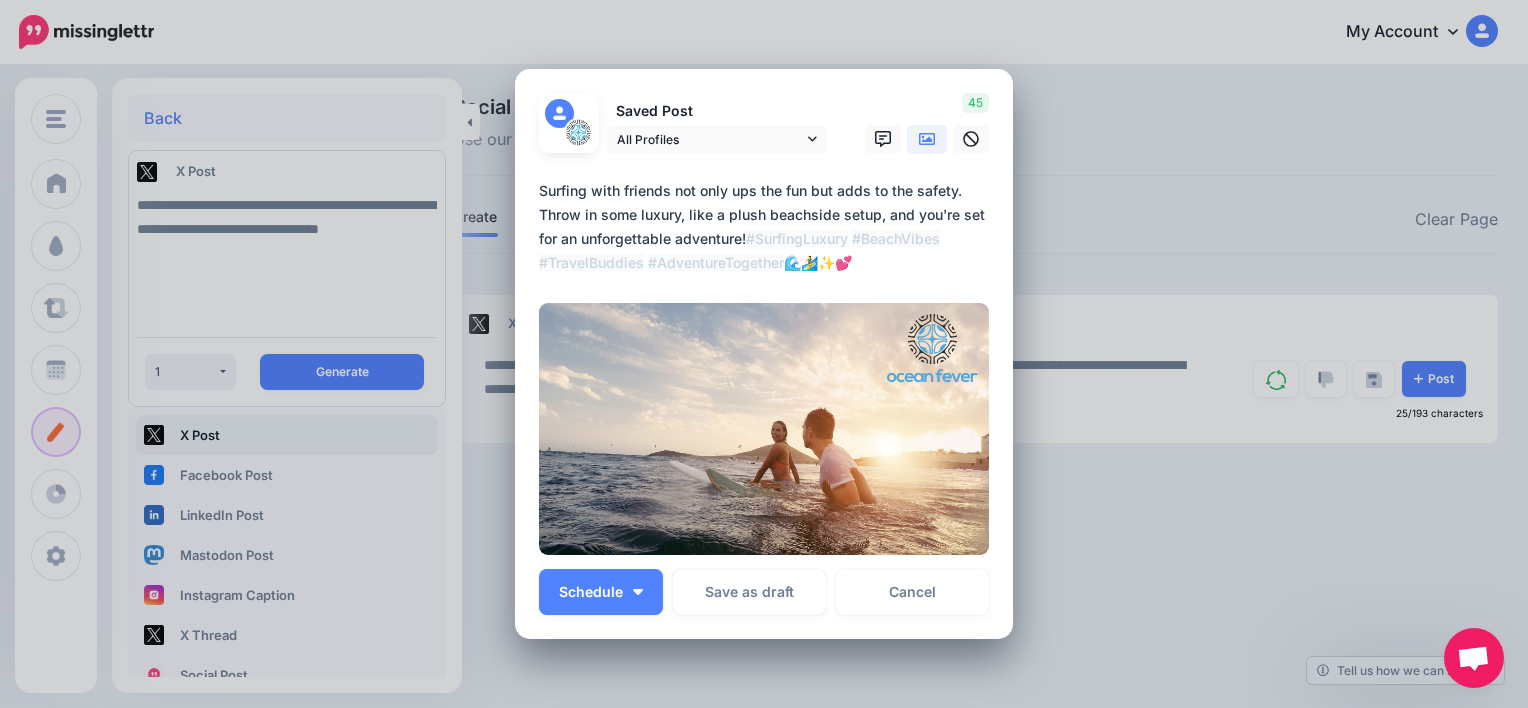 click on "**********" at bounding box center (769, 227) 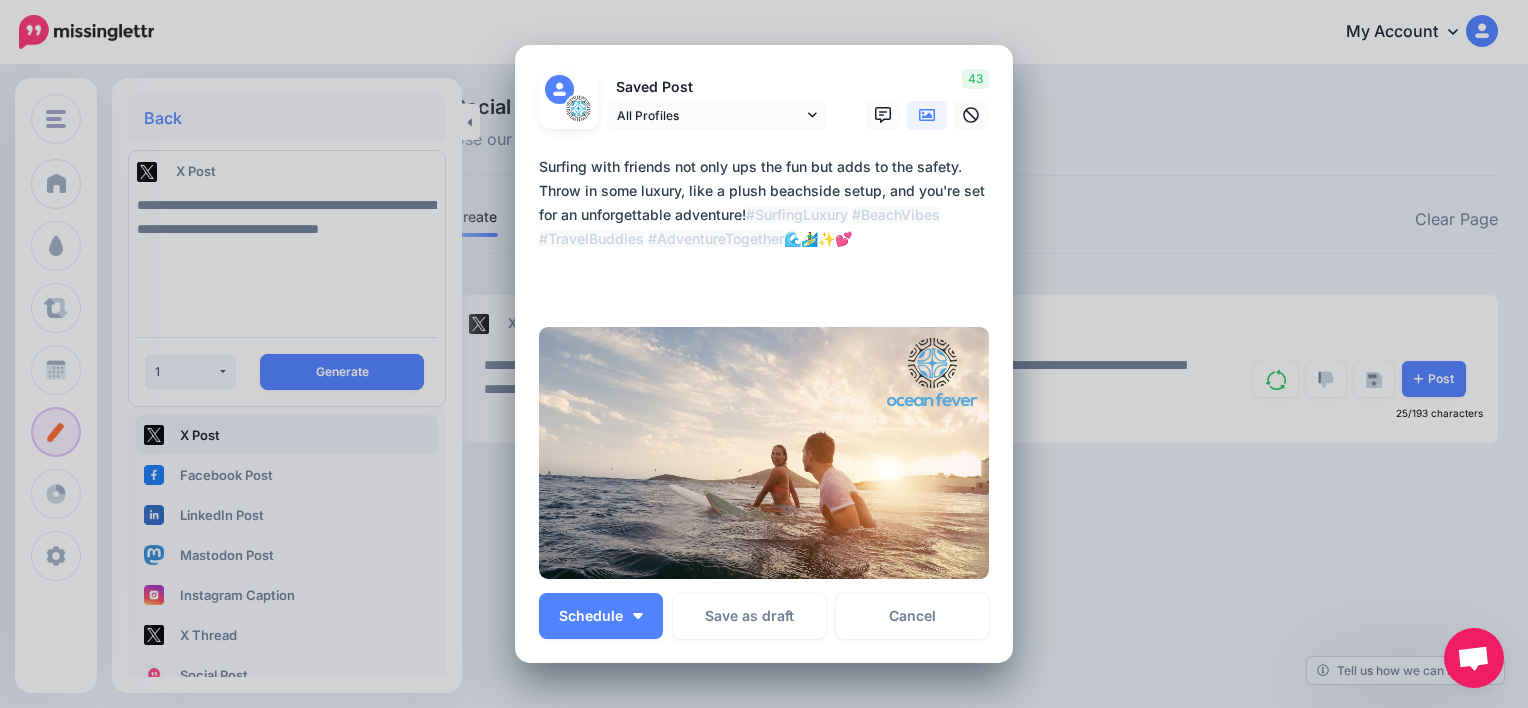click on "**********" at bounding box center [769, 227] 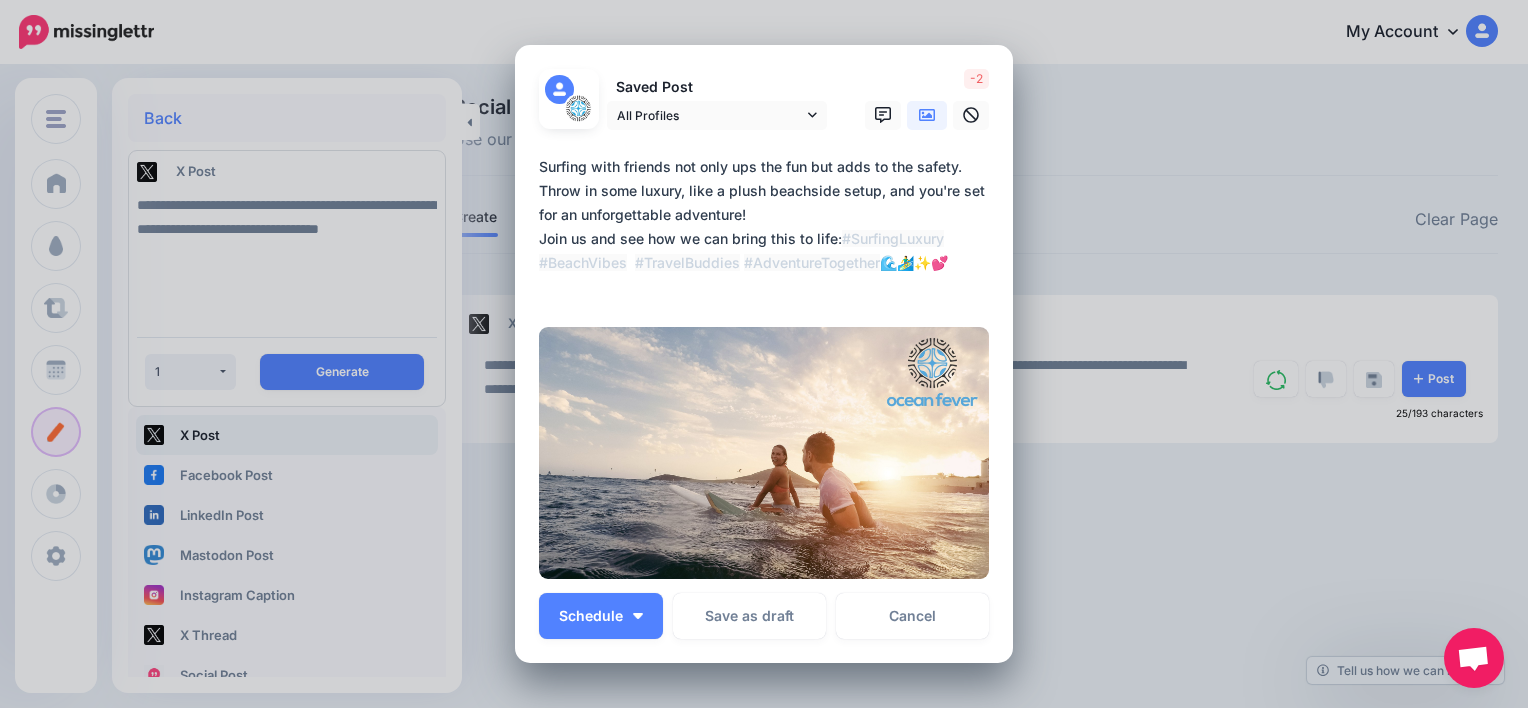 paste on "**********" 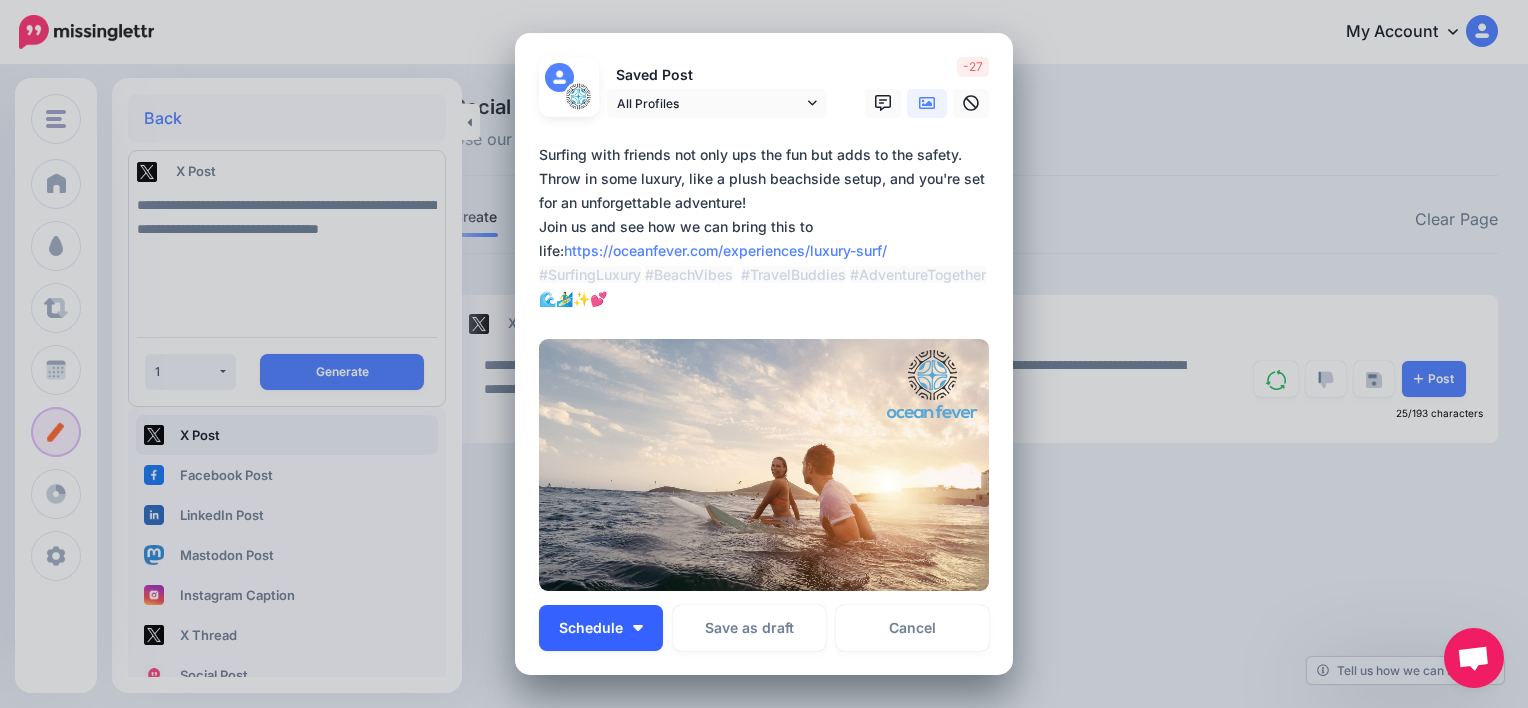 click on "Schedule" at bounding box center [601, 628] 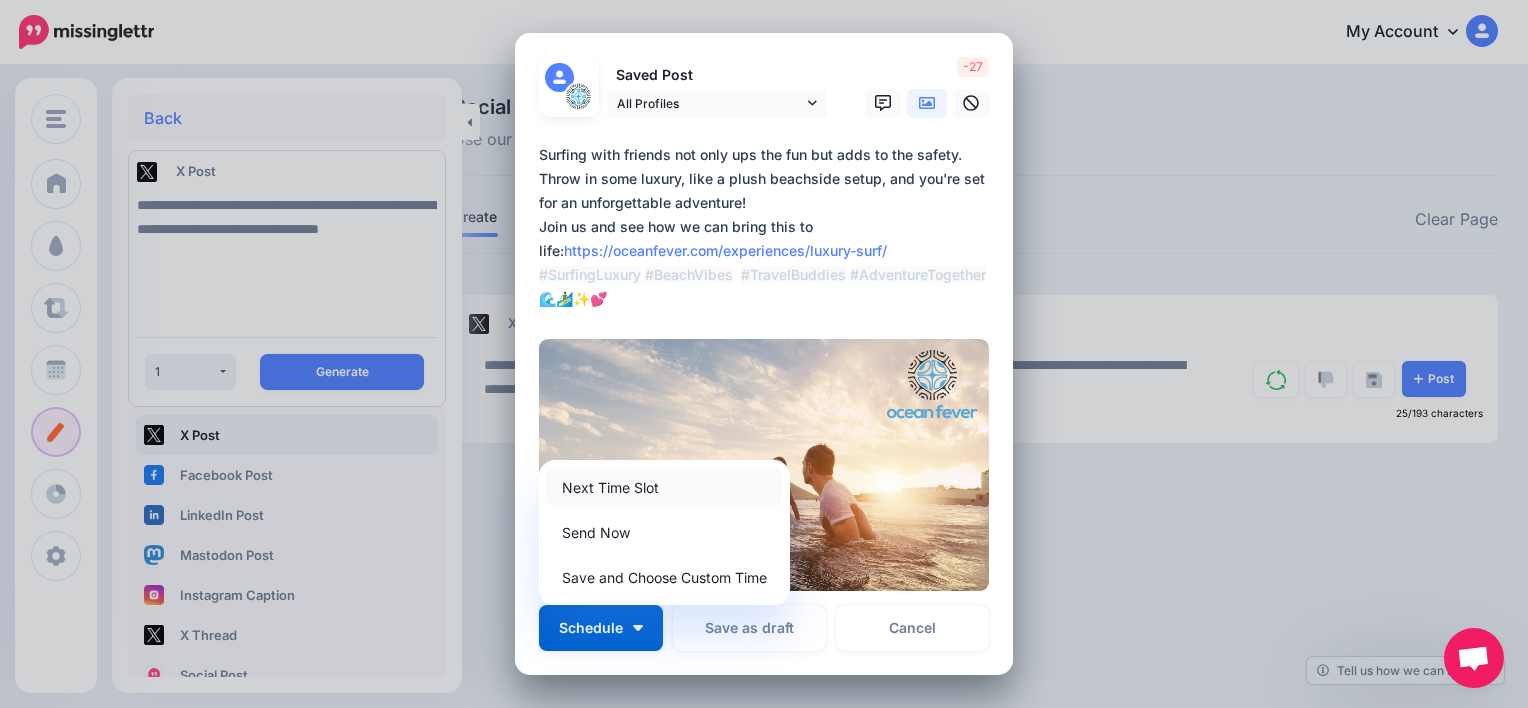 click on "Next Time Slot" at bounding box center [664, 487] 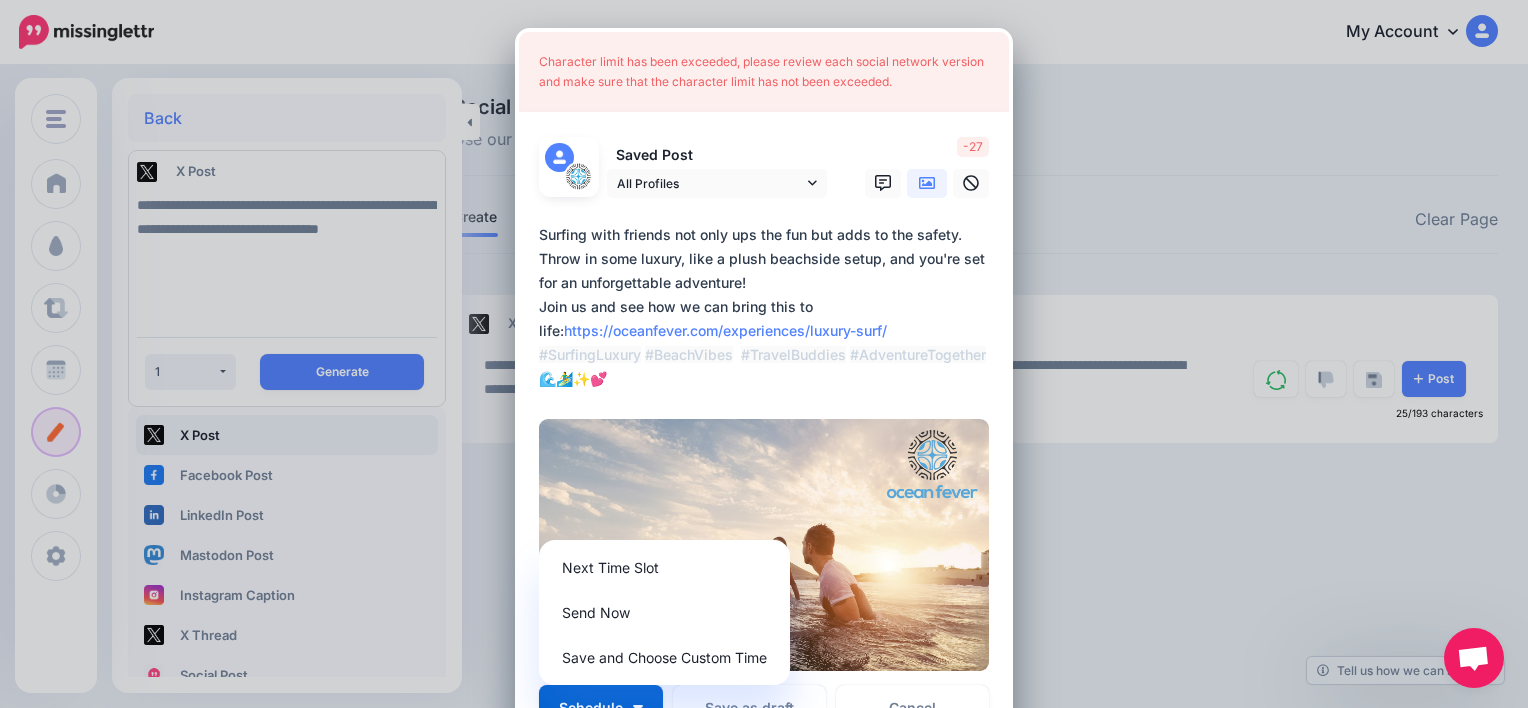 click on "**********" at bounding box center (769, 307) 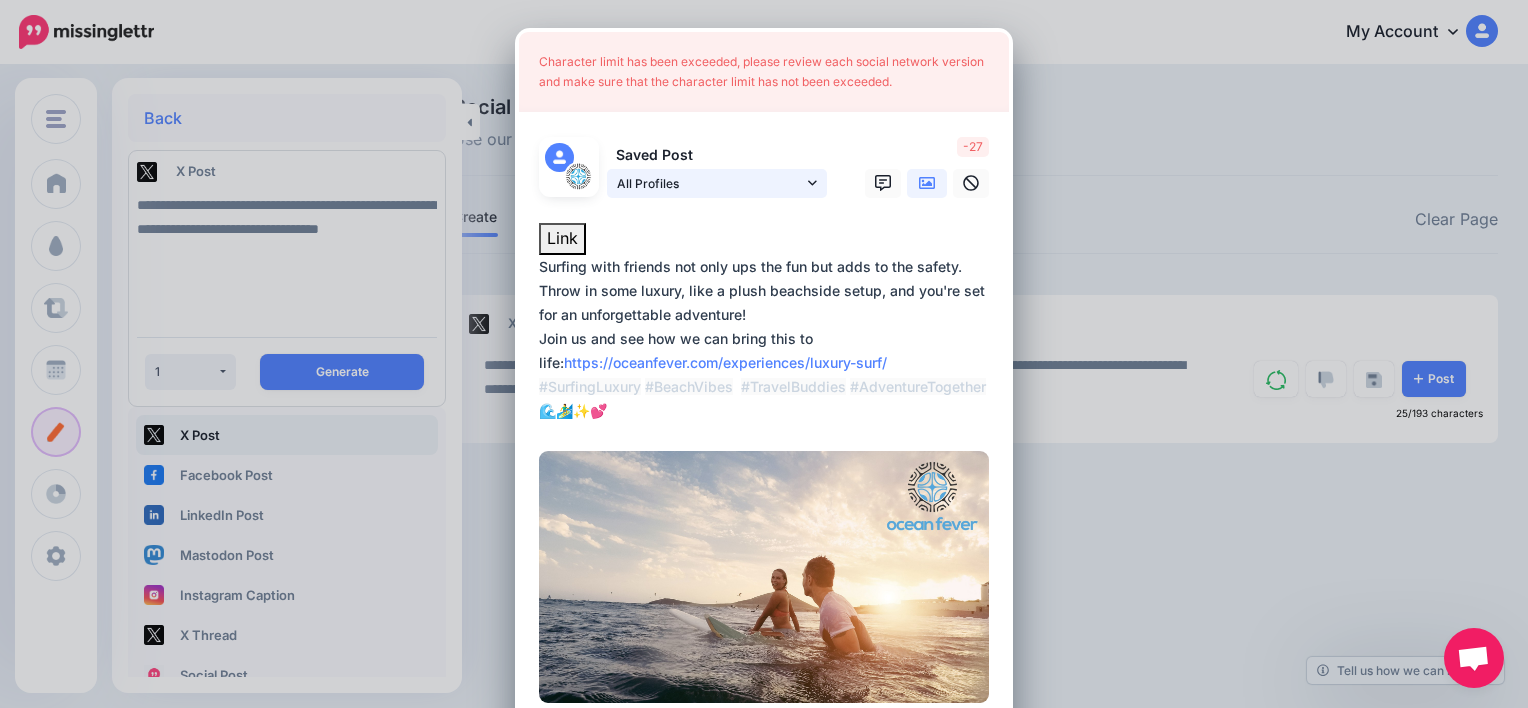 click on "All
Profiles" at bounding box center [717, 183] 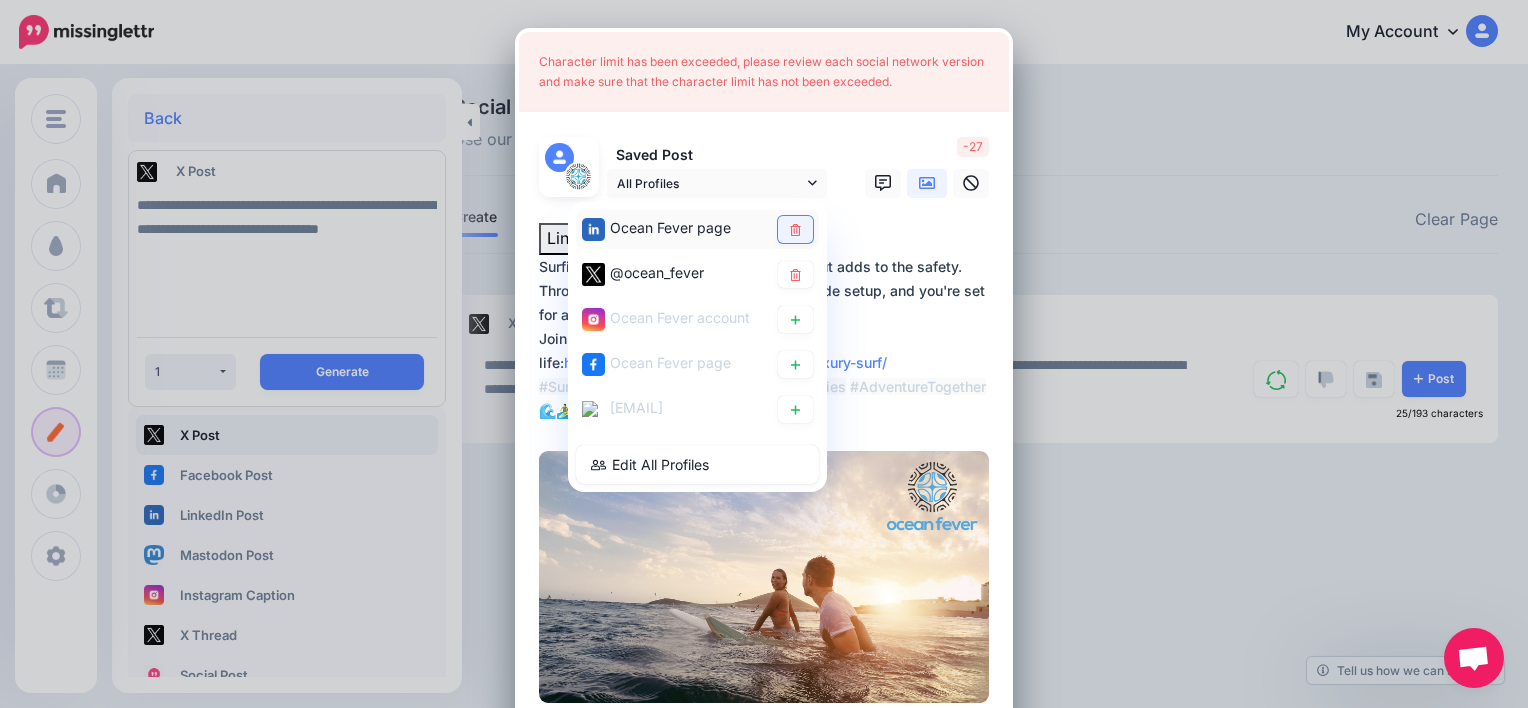 click at bounding box center [795, 229] 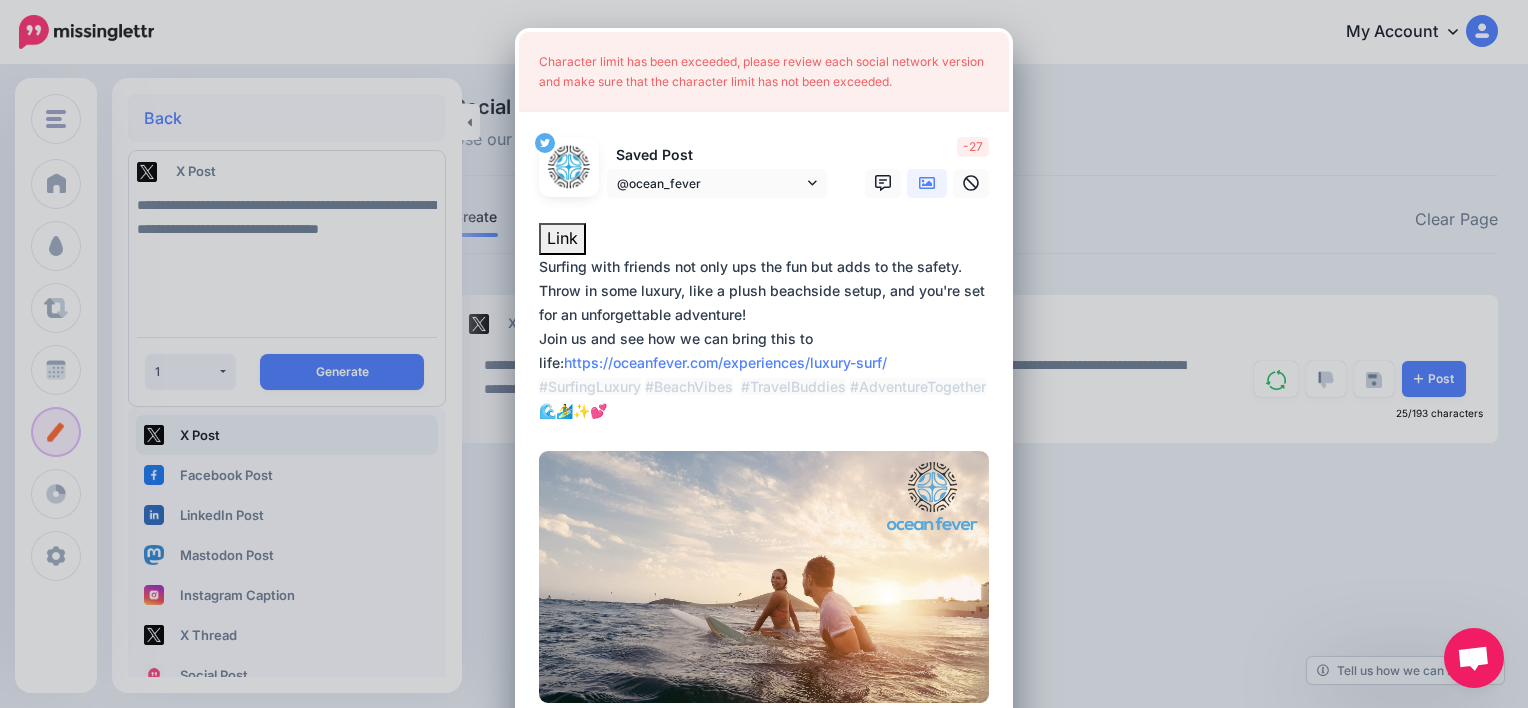 click on "**********" at bounding box center (769, 339) 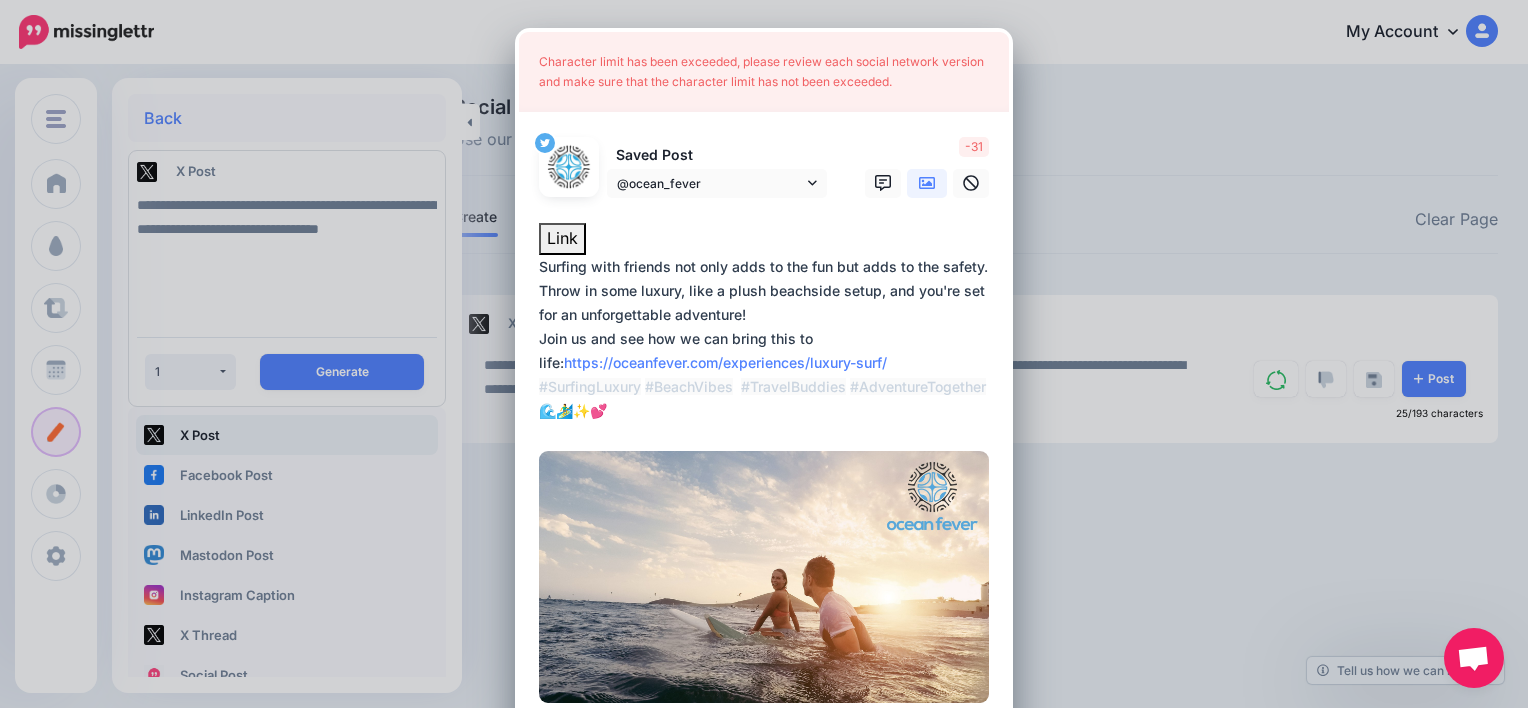 click on "**********" at bounding box center [769, 339] 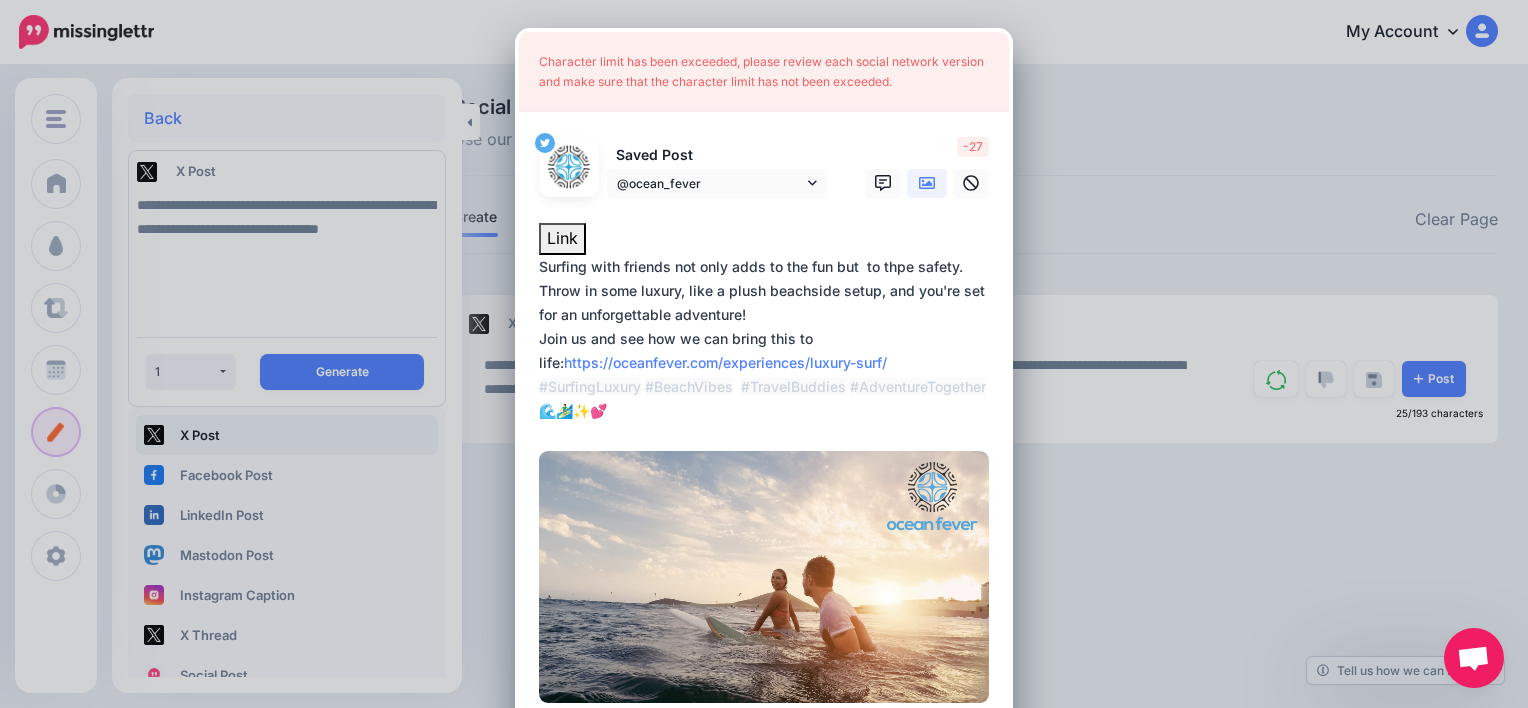 click on "**********" at bounding box center [769, 339] 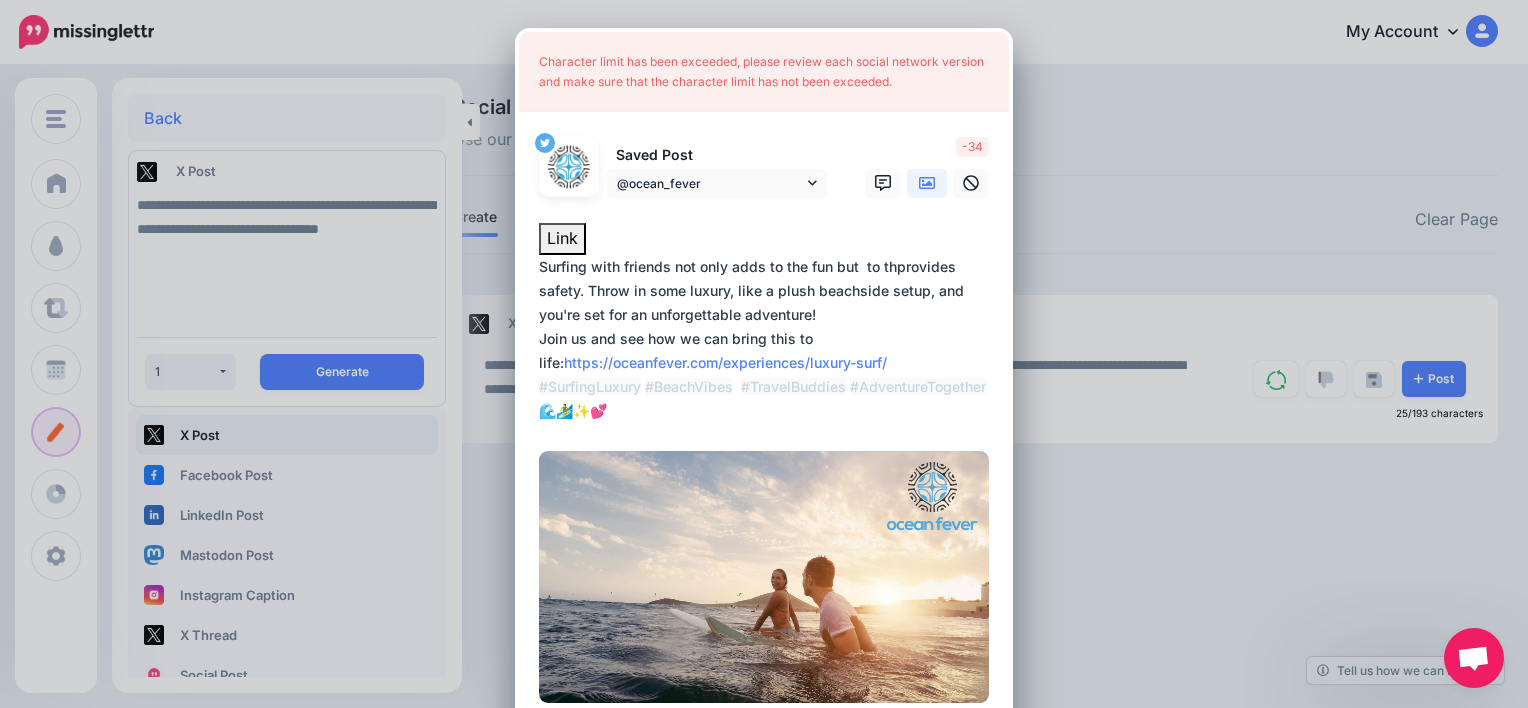 click on "**********" at bounding box center [769, 339] 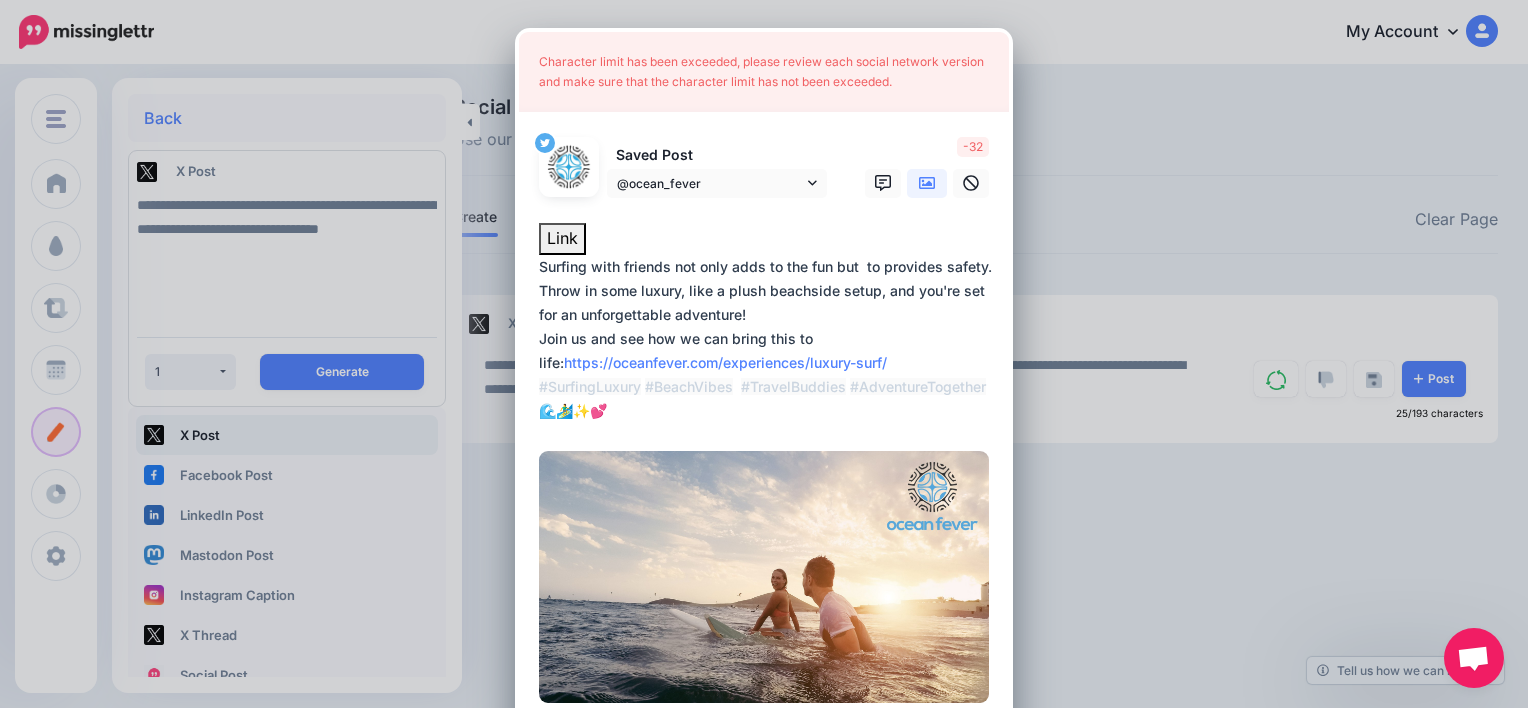 click on "**********" at bounding box center [769, 339] 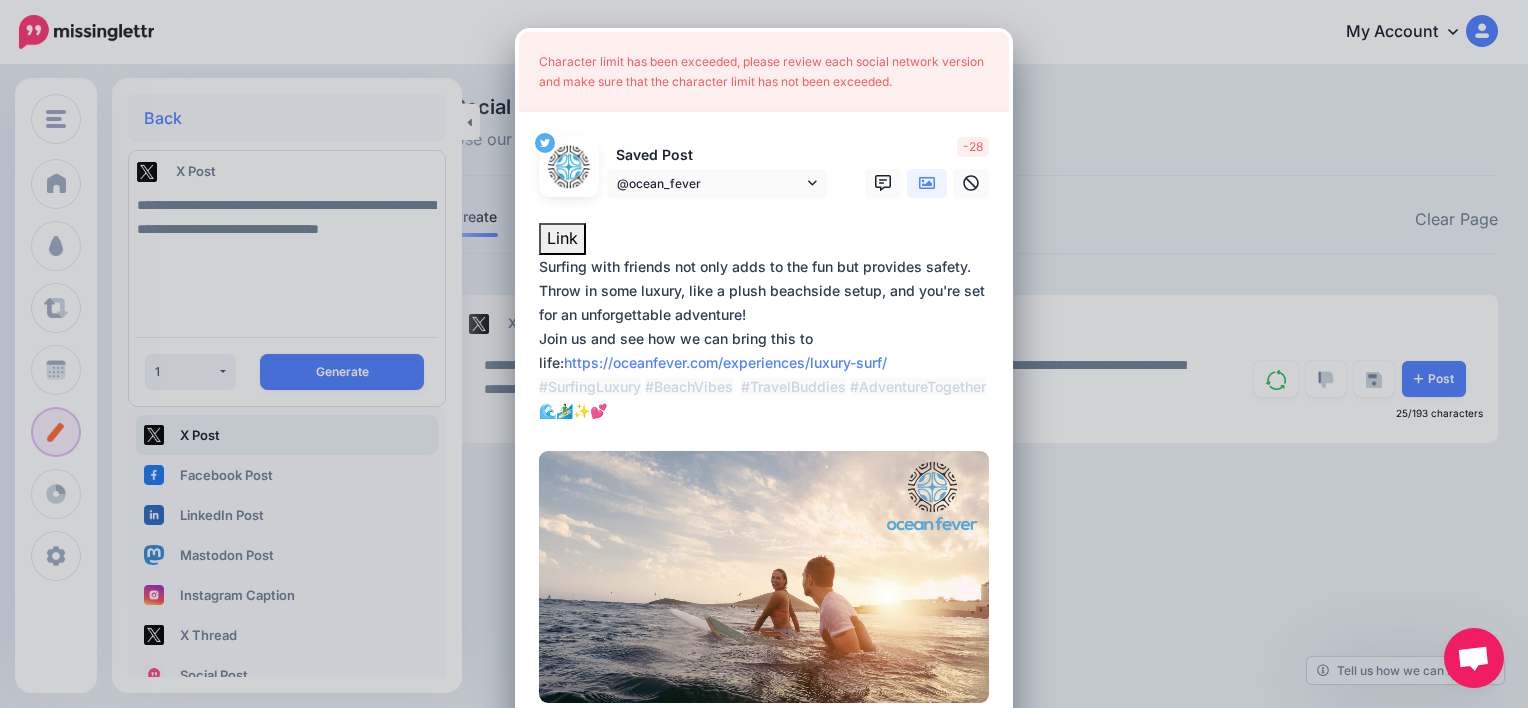 drag, startPoint x: 980, startPoint y: 388, endPoint x: 843, endPoint y: 390, distance: 137.0146 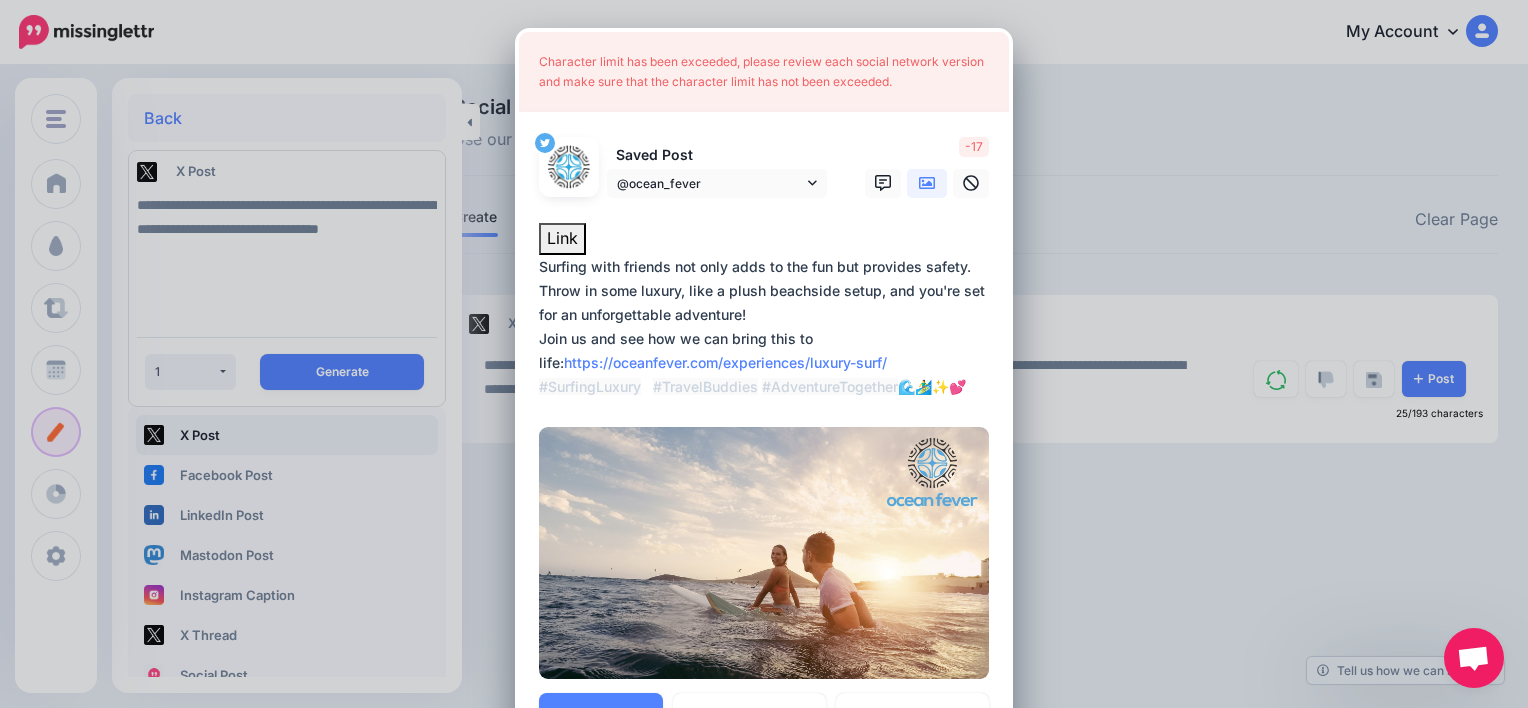 click on "**********" at bounding box center [769, 327] 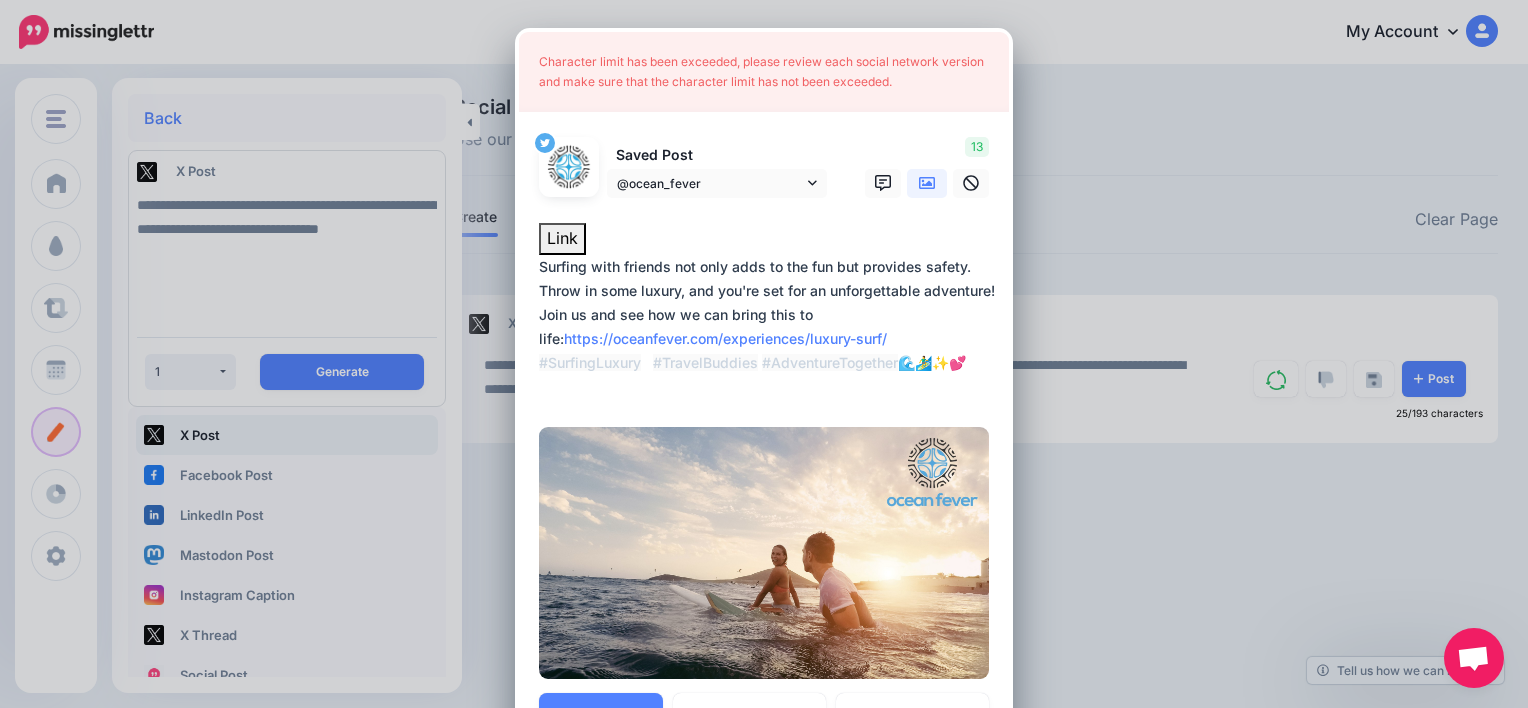 click on "**********" at bounding box center (769, 327) 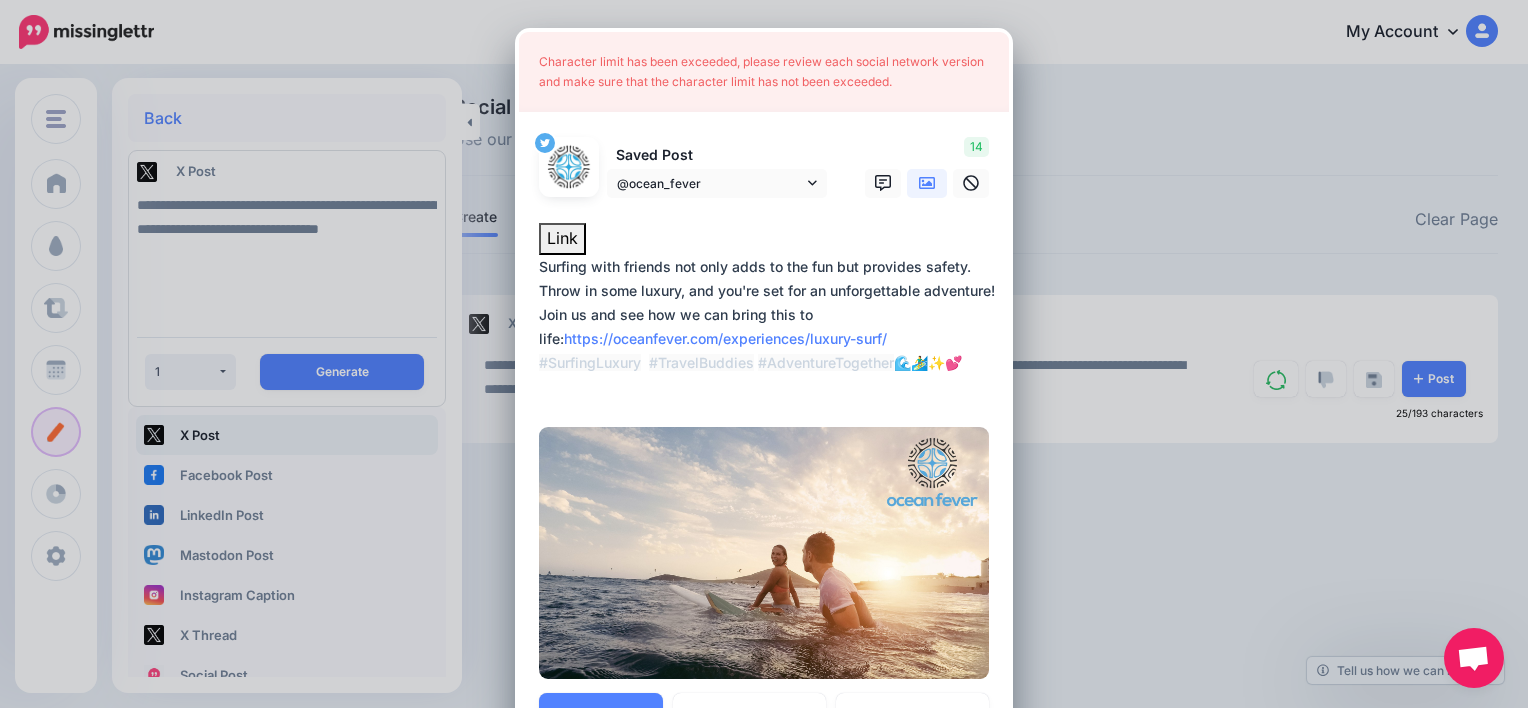 type on "**********" 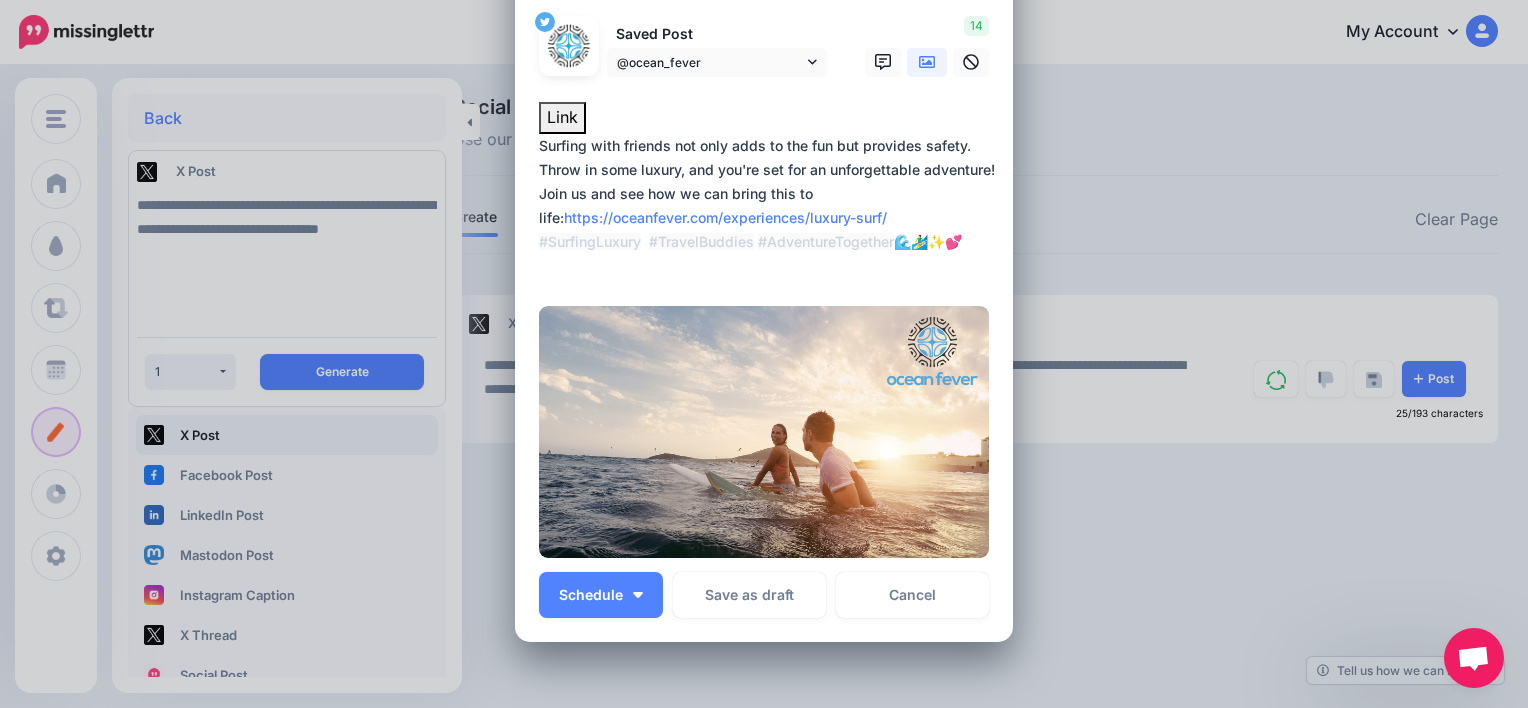scroll, scrollTop: 116, scrollLeft: 0, axis: vertical 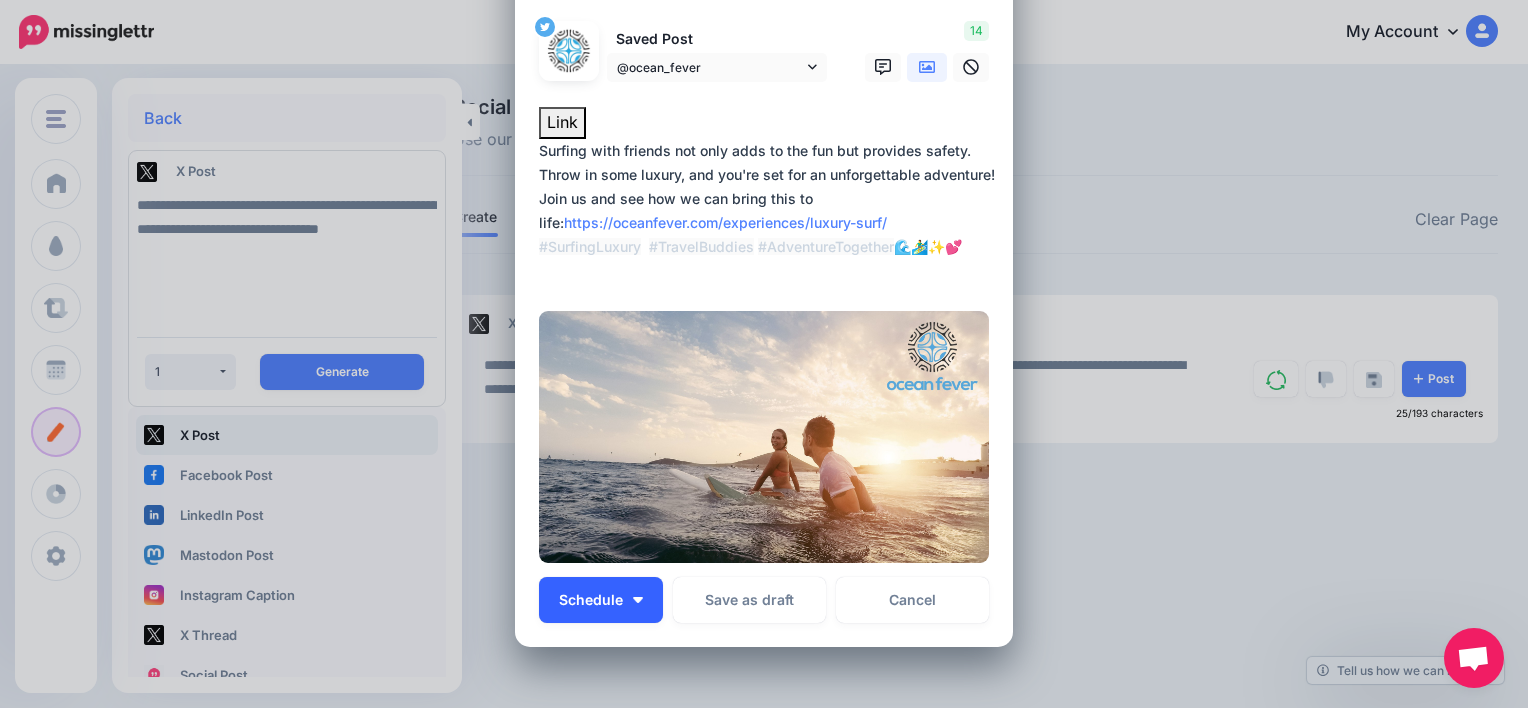 click on "Schedule" at bounding box center (601, 600) 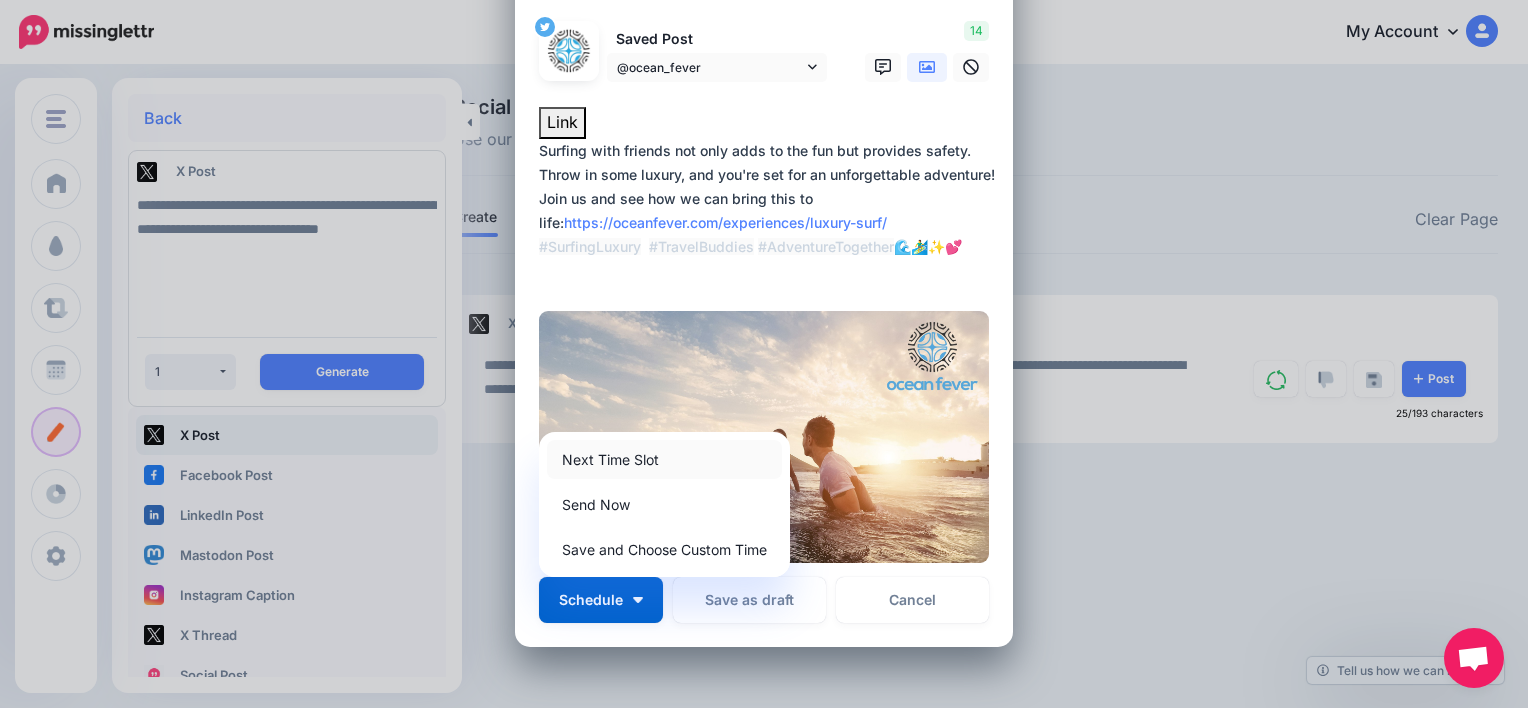 click on "Next Time Slot" at bounding box center [664, 459] 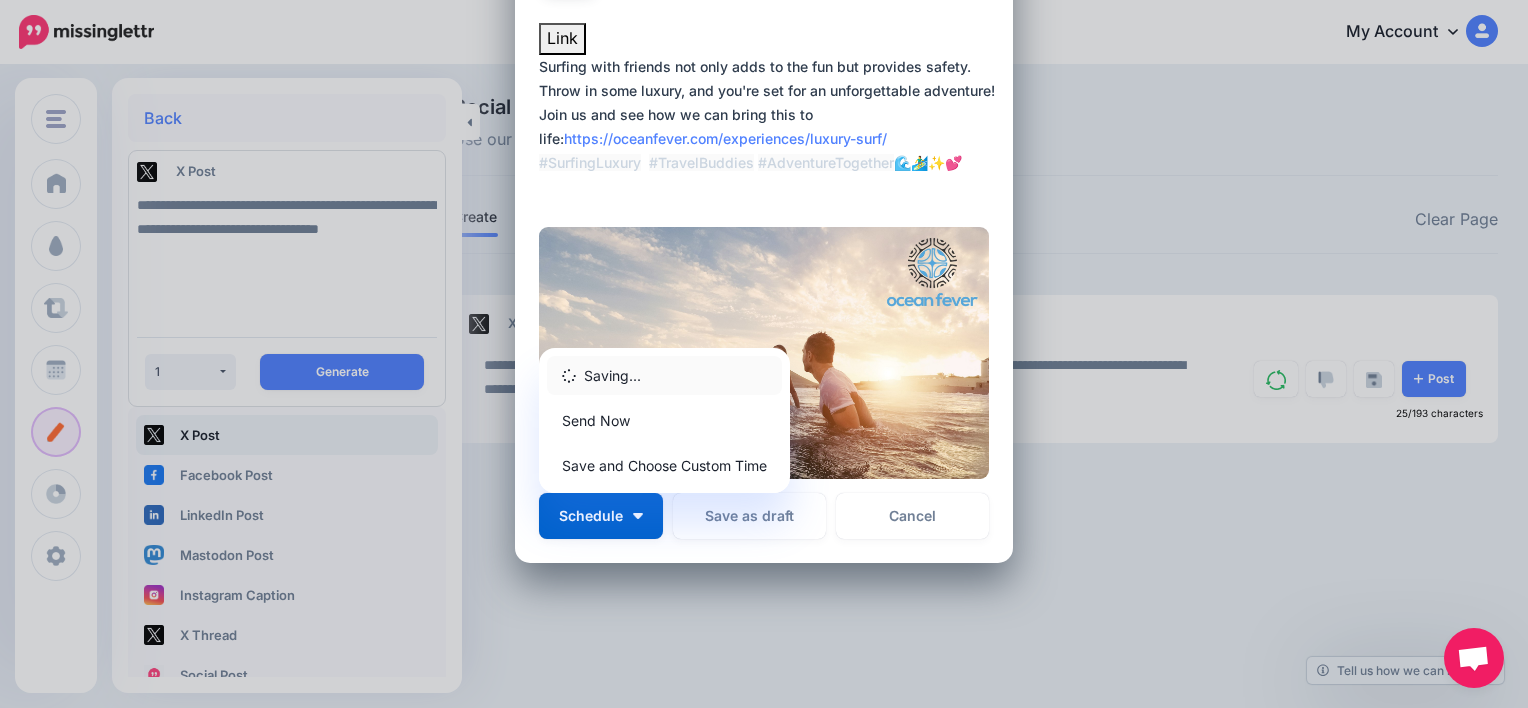 scroll, scrollTop: 32, scrollLeft: 0, axis: vertical 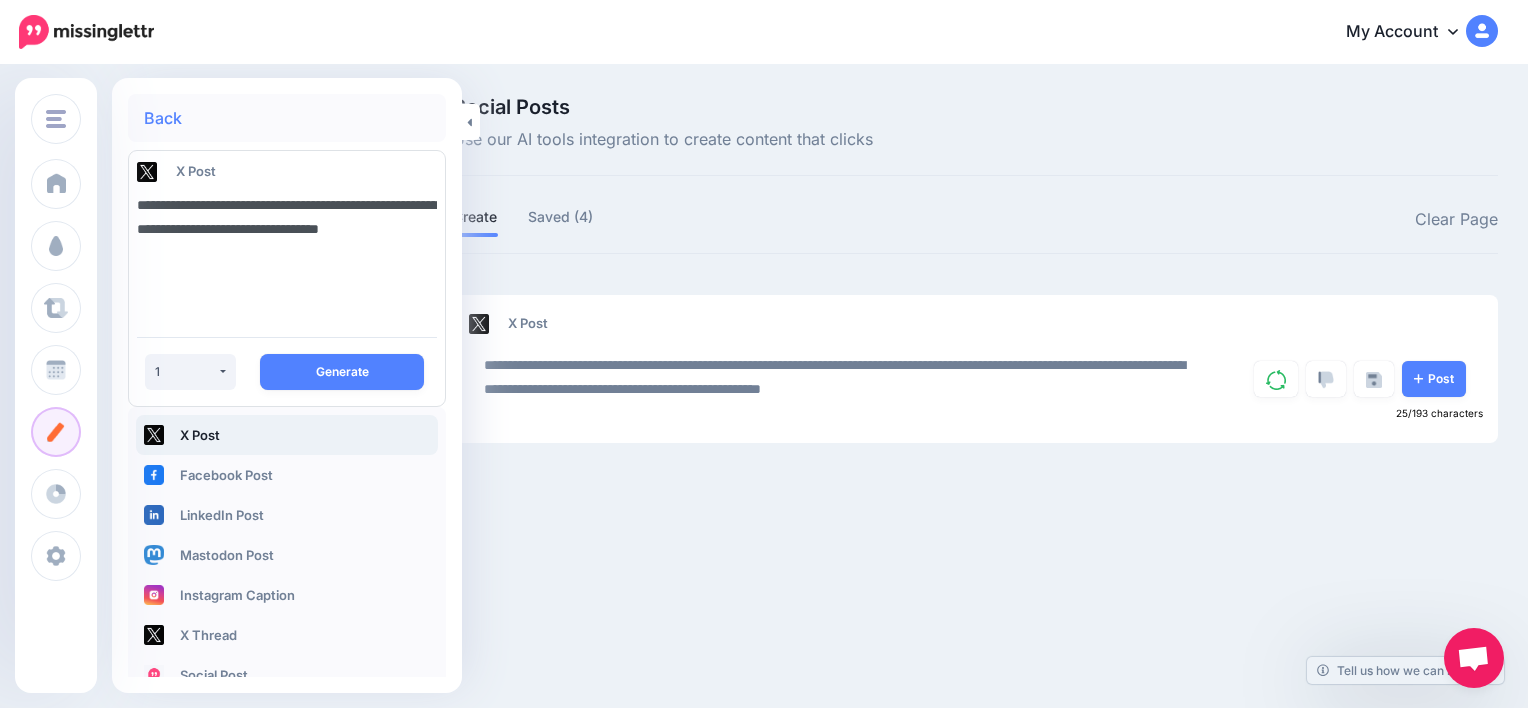 drag, startPoint x: 186, startPoint y: 249, endPoint x: 135, endPoint y: 206, distance: 66.70832 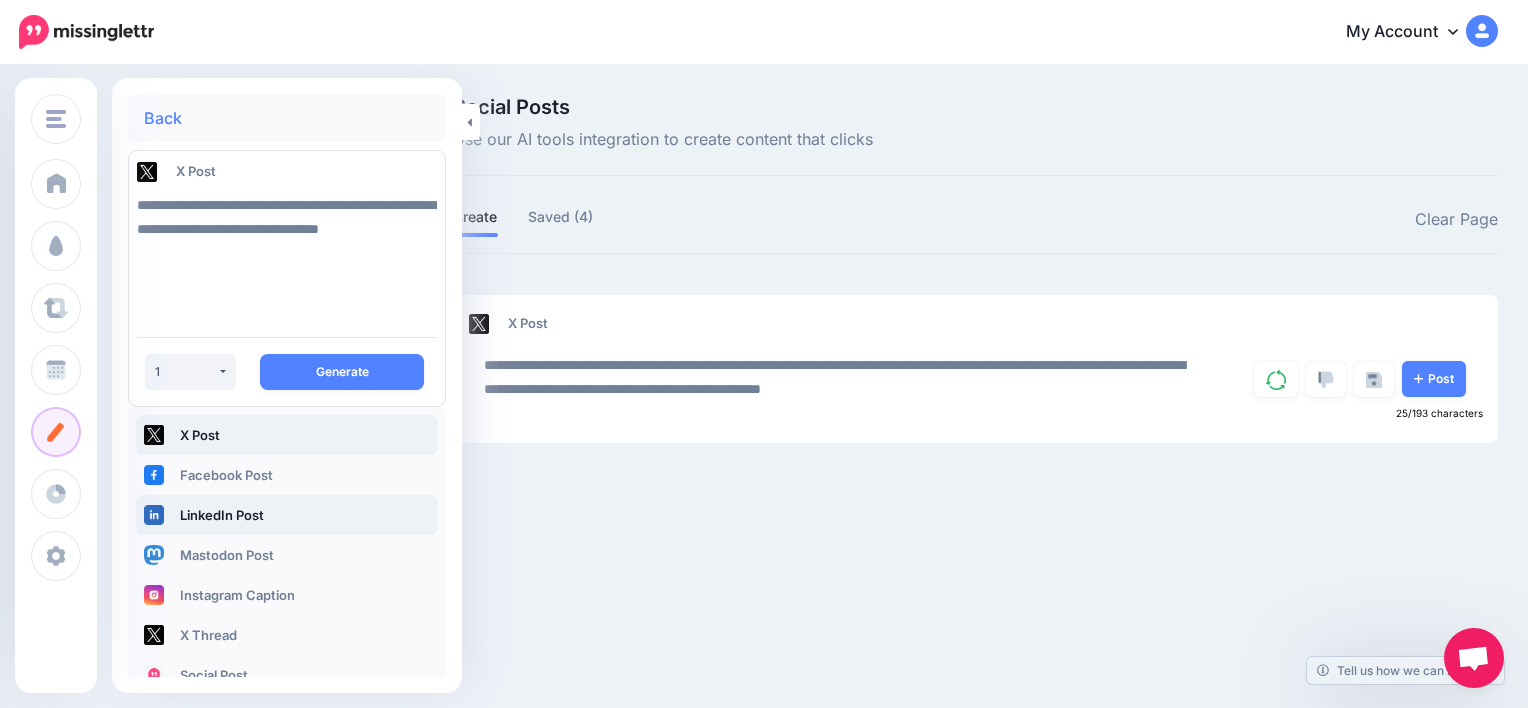 click on "LinkedIn Post" at bounding box center [287, 515] 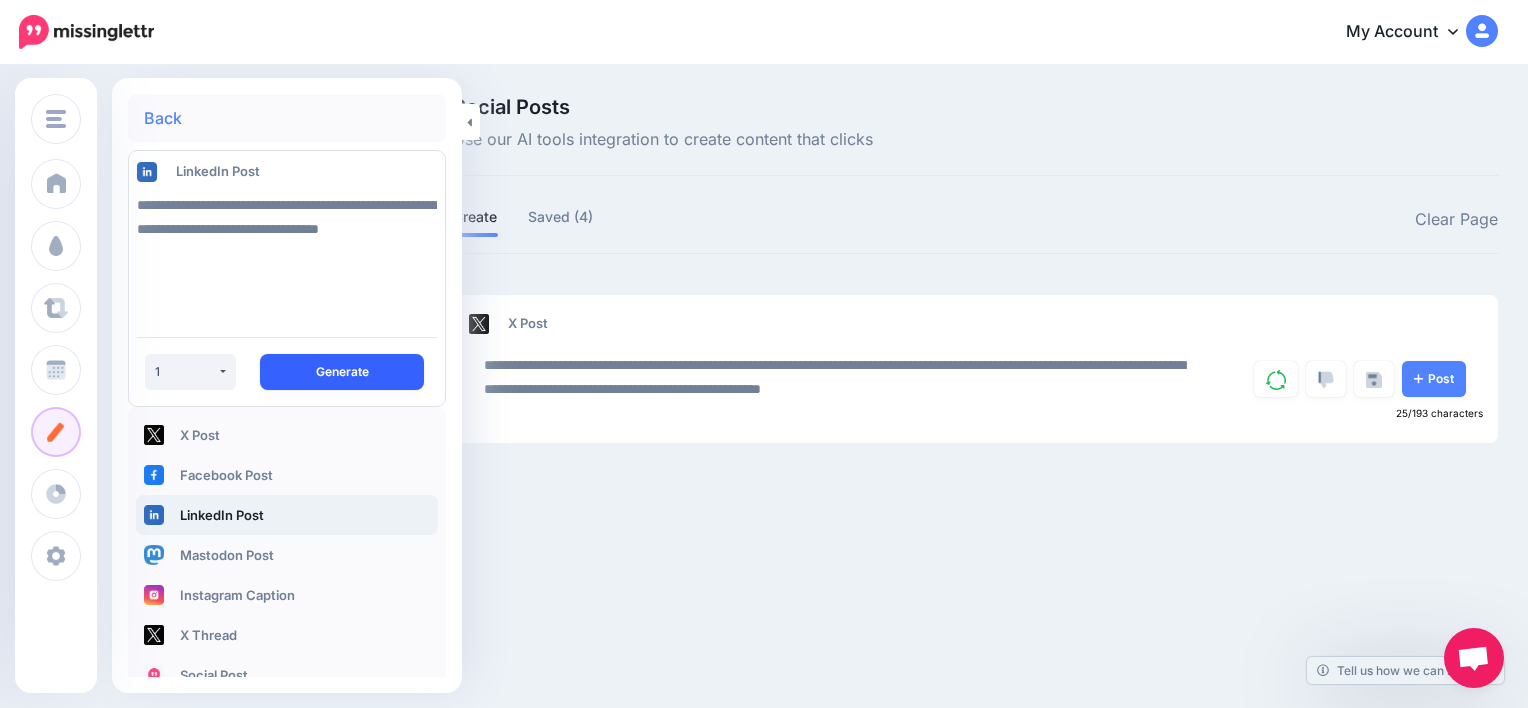 click on "Generate" at bounding box center (342, 372) 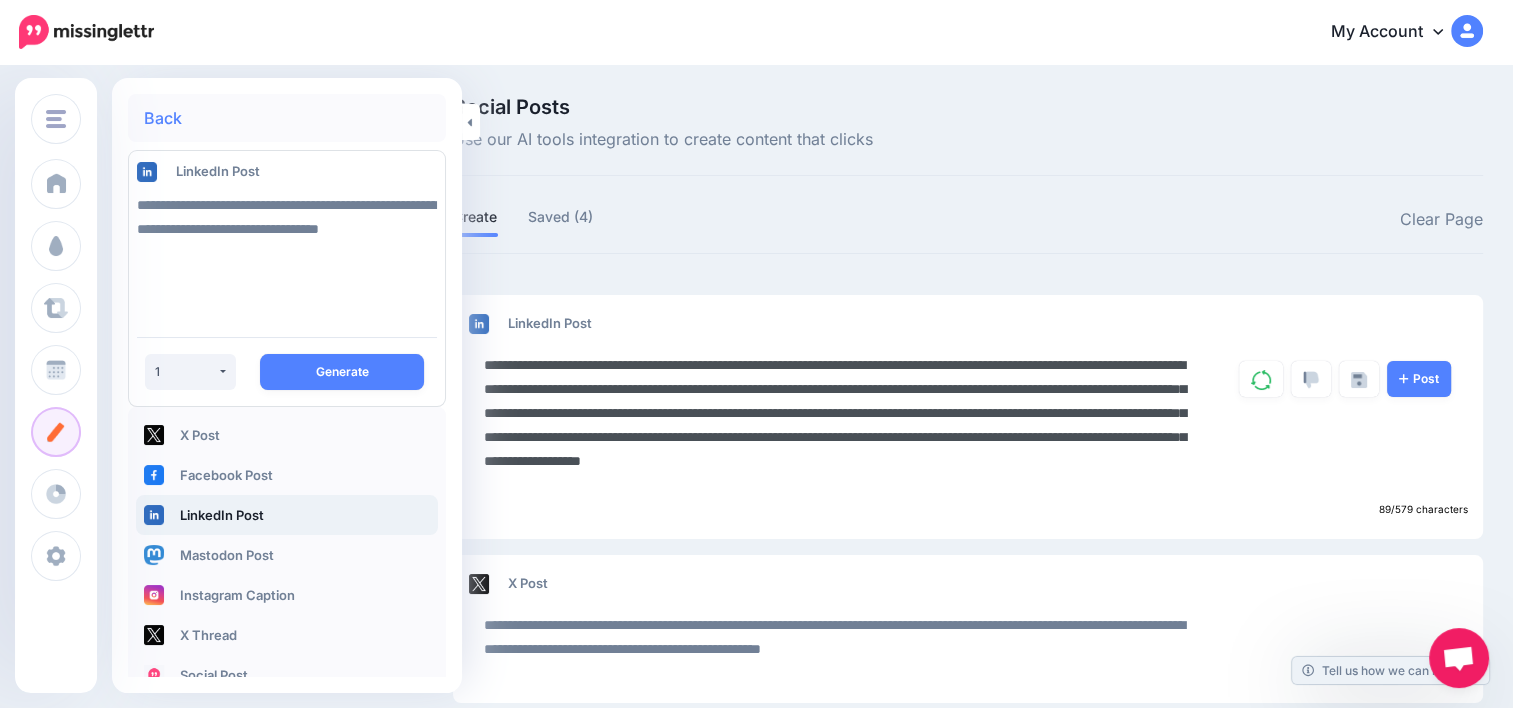 click on "**********" at bounding box center (843, 425) 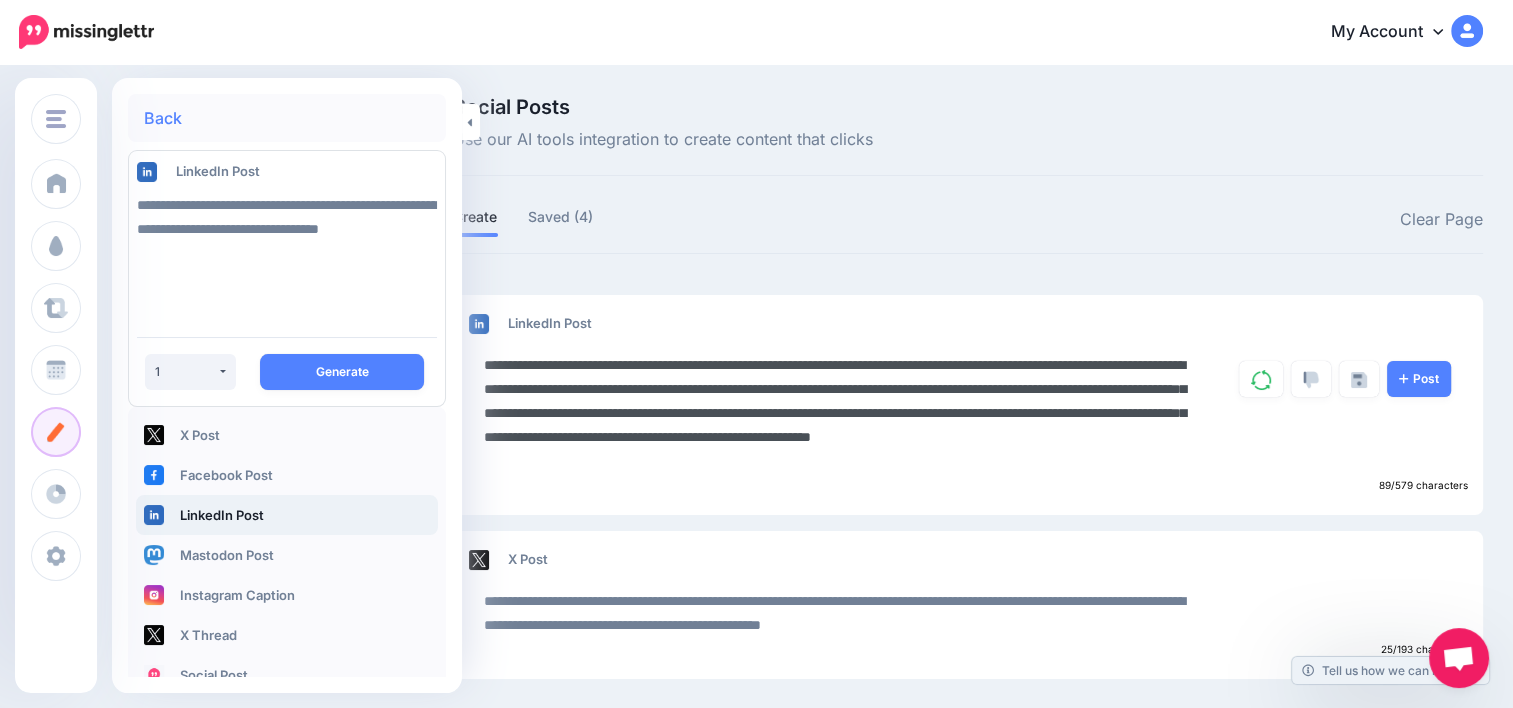 drag, startPoint x: 857, startPoint y: 436, endPoint x: 908, endPoint y: 408, distance: 58.18075 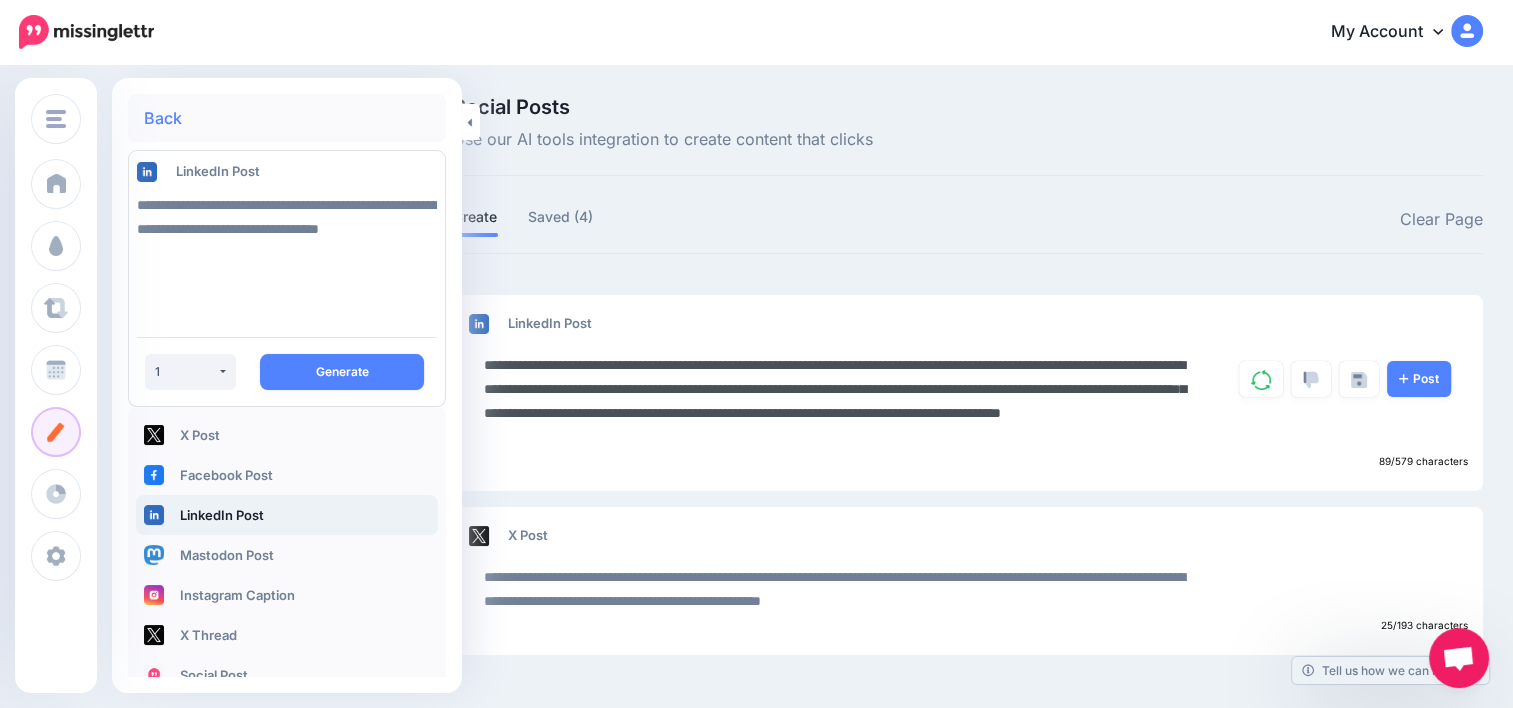 click on "**********" at bounding box center [843, 401] 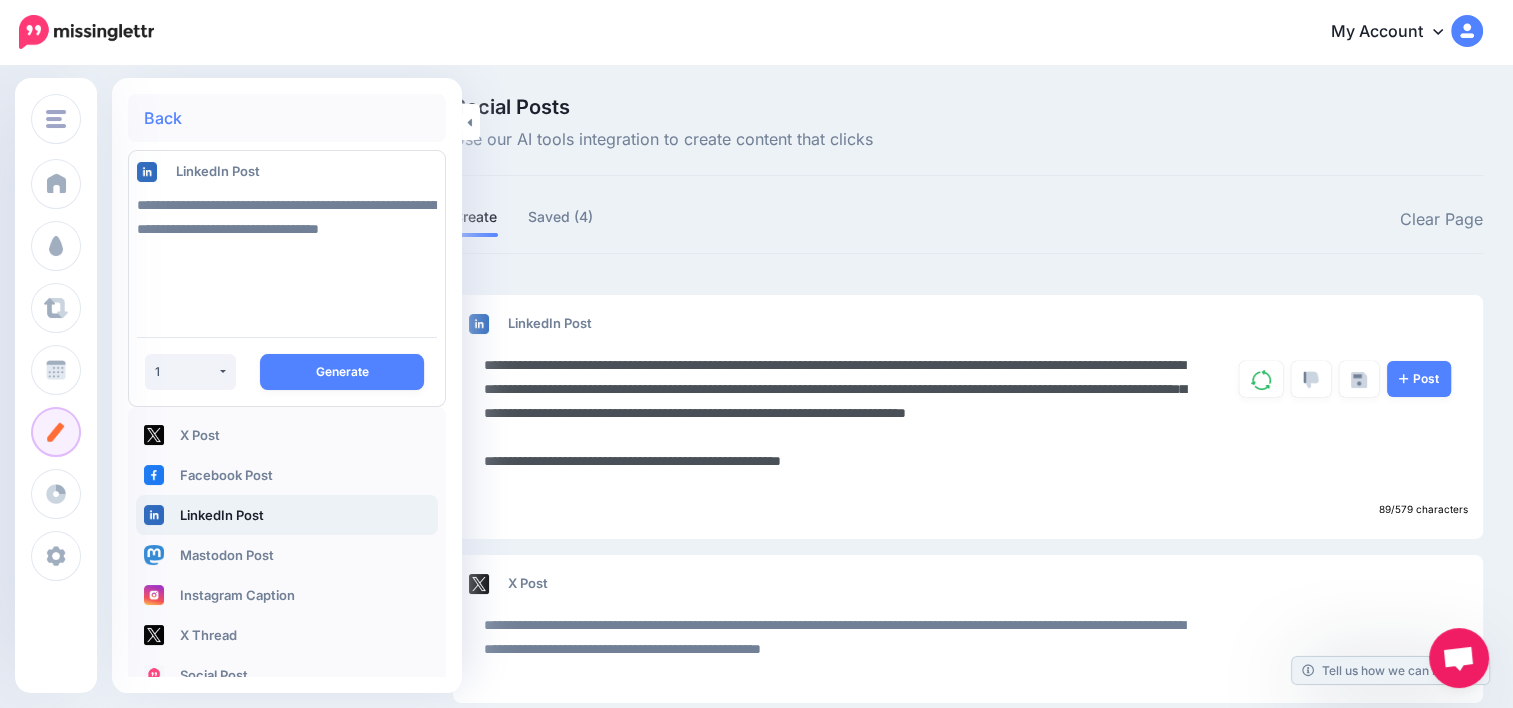 click on "**********" at bounding box center (843, 425) 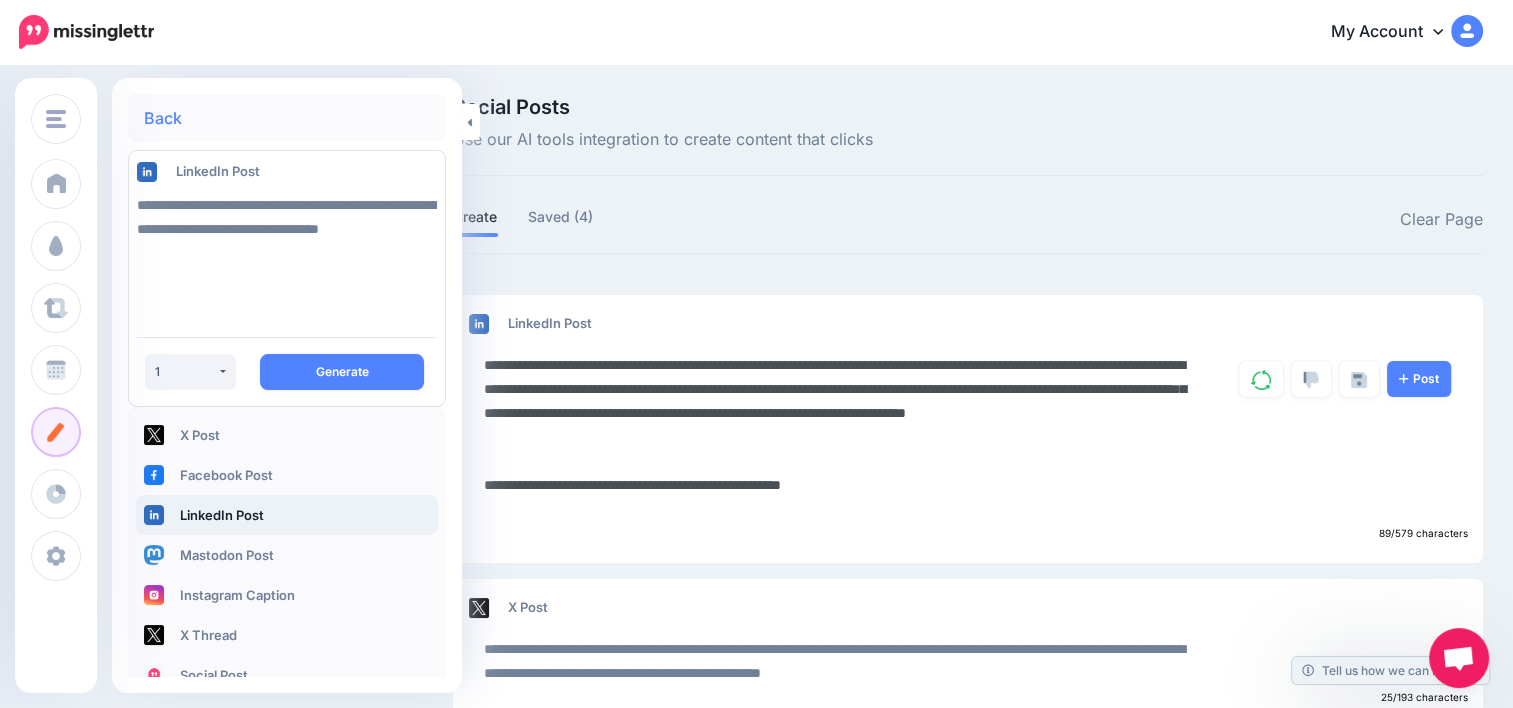 paste on "**********" 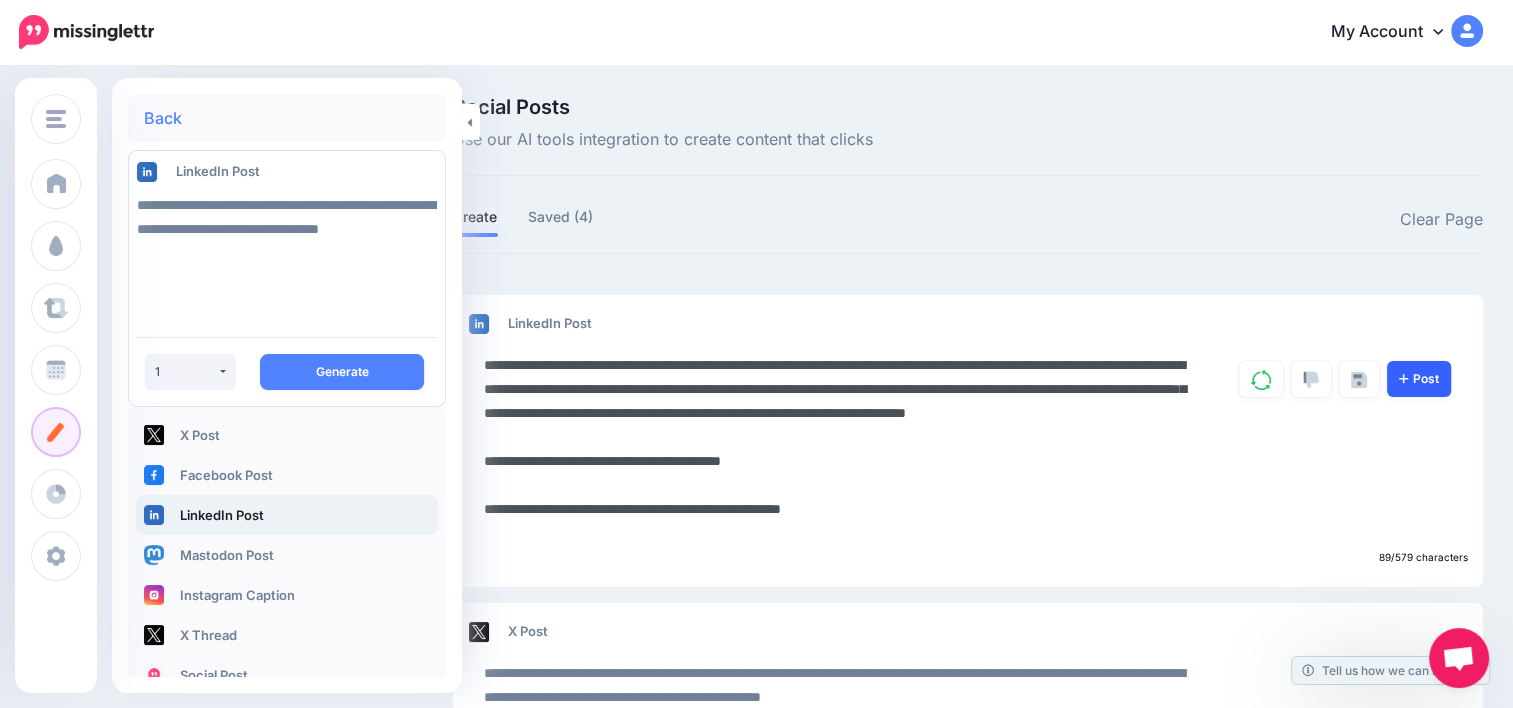 type on "**********" 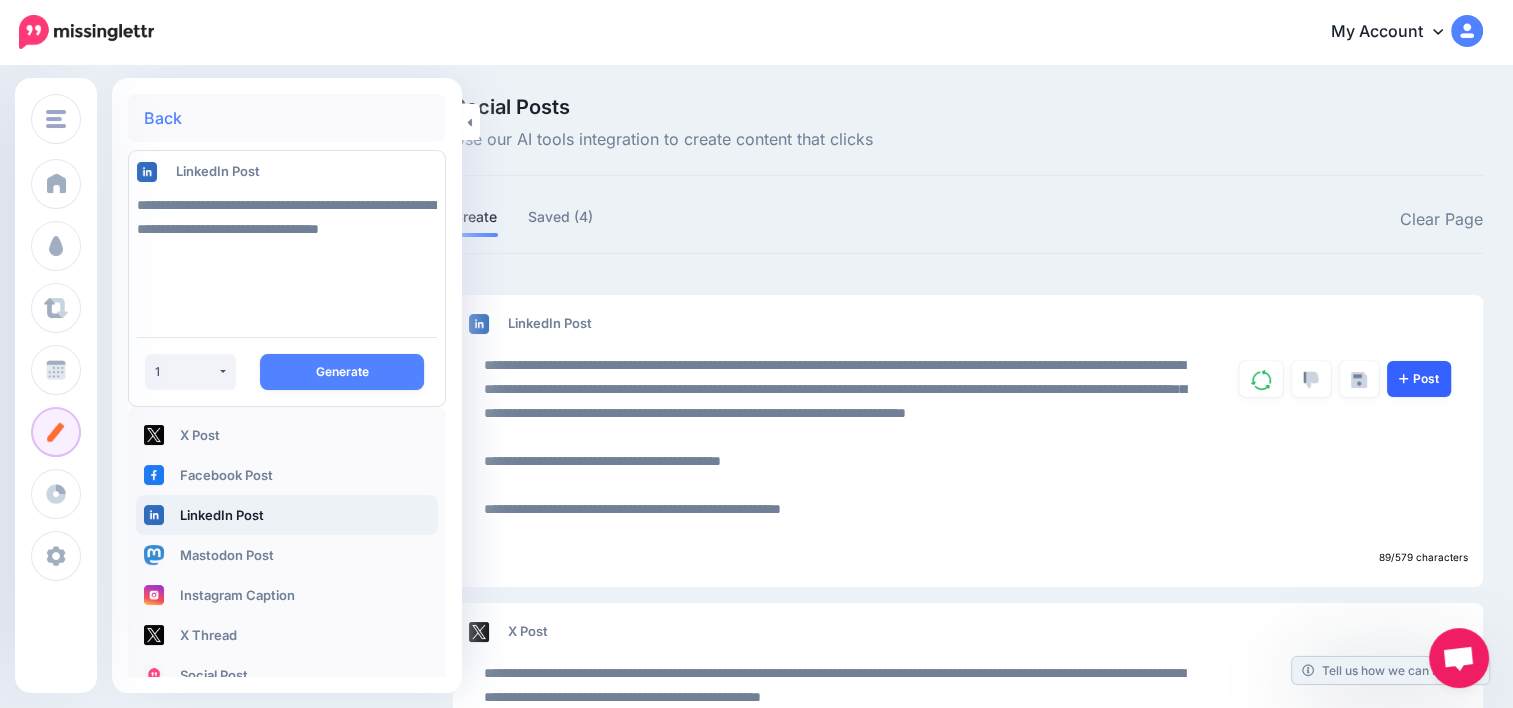 click on "Post" at bounding box center [1419, 379] 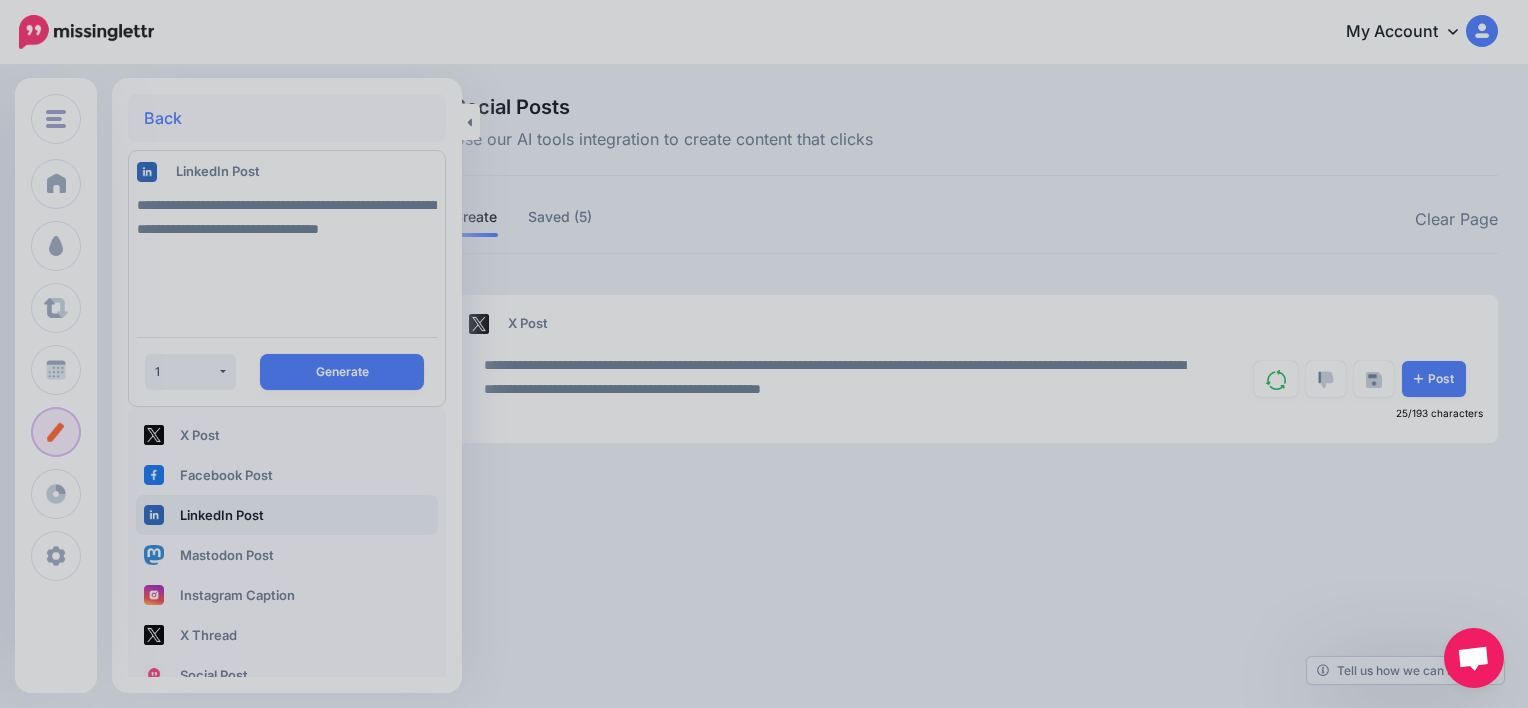 scroll, scrollTop: 0, scrollLeft: 0, axis: both 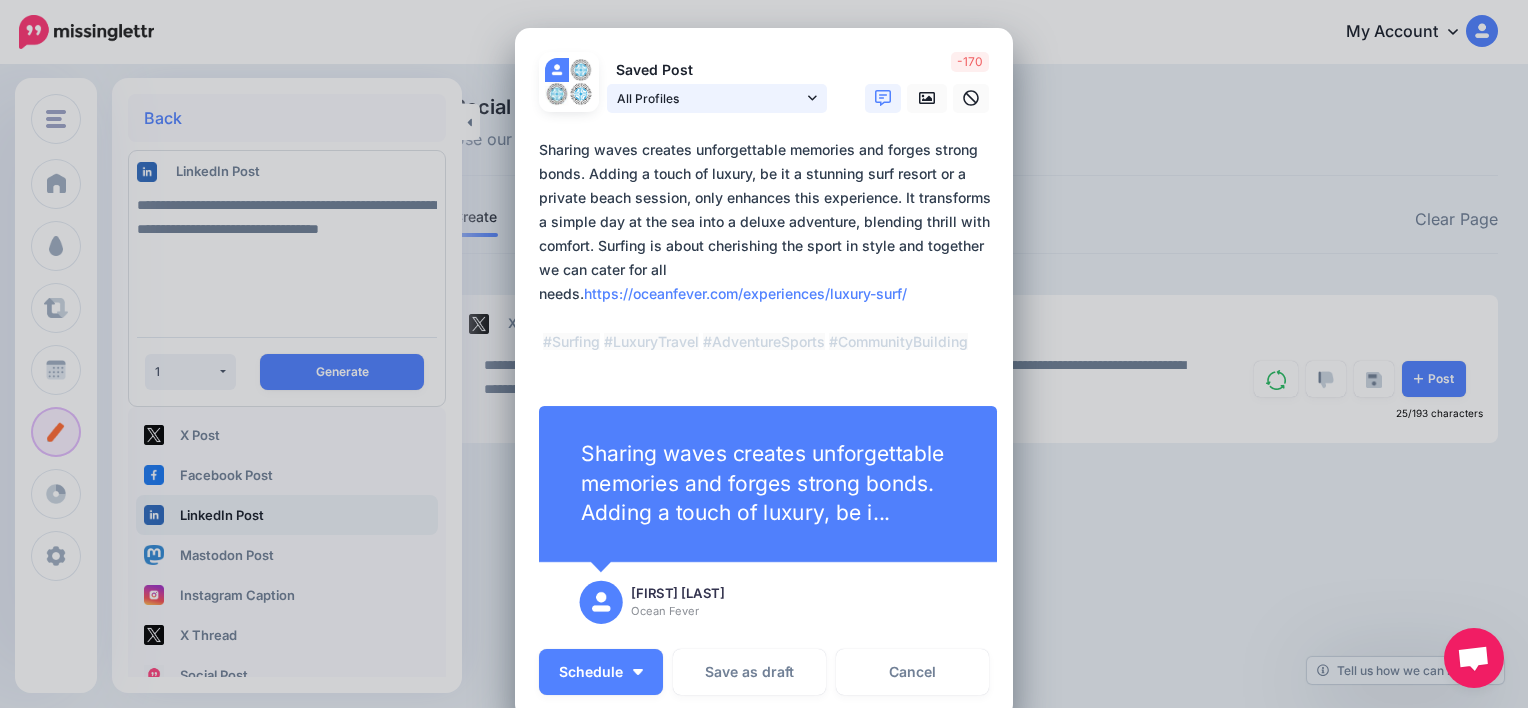 click on "All
Profiles" at bounding box center (710, 98) 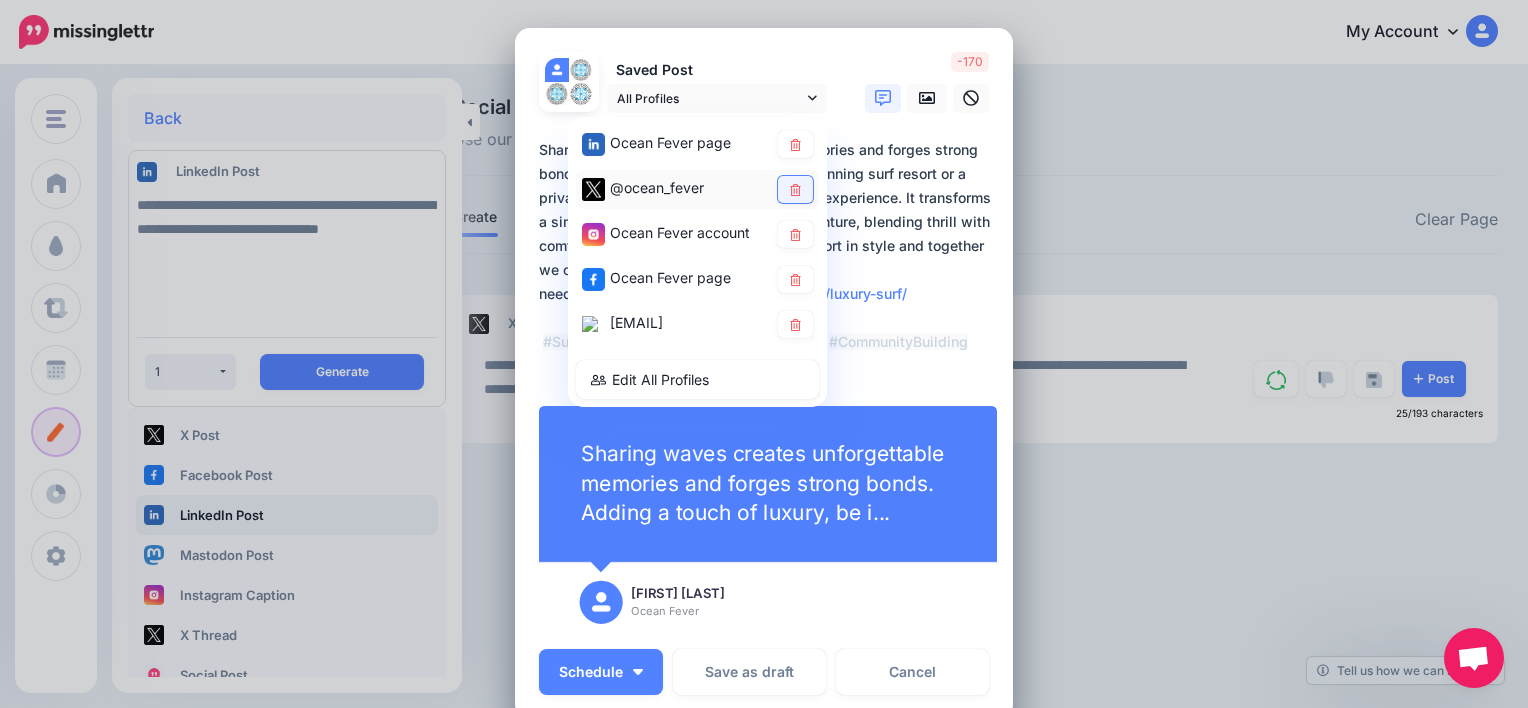 click at bounding box center [795, 189] 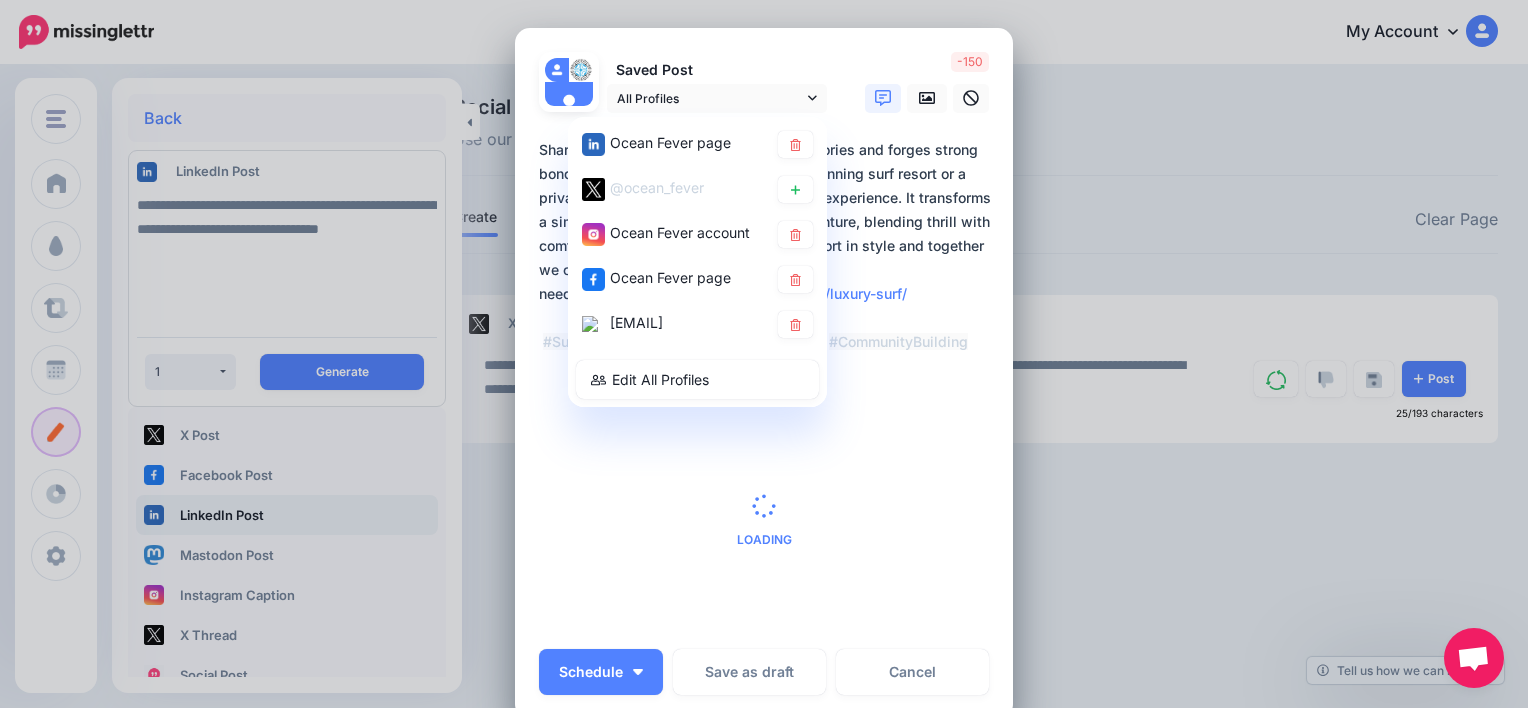 click 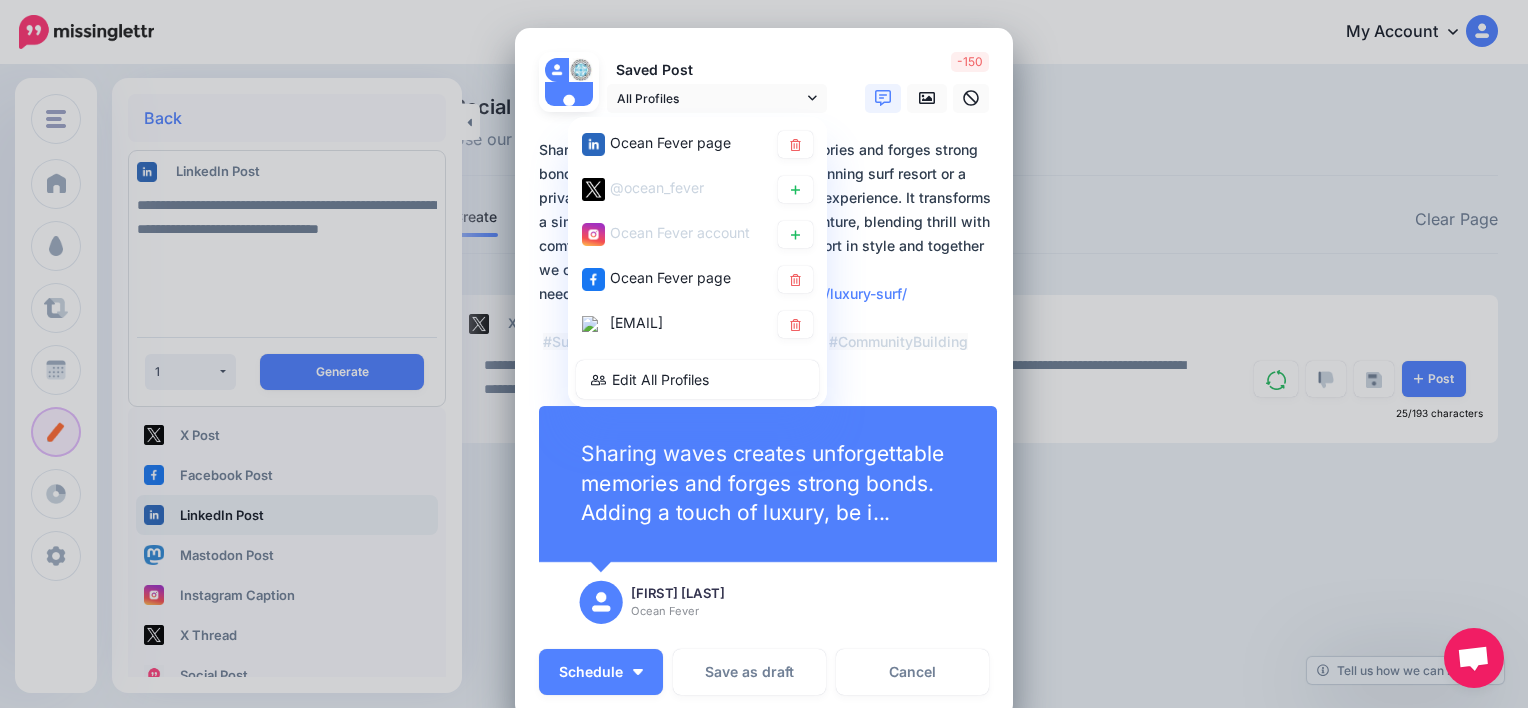 click at bounding box center [795, 279] 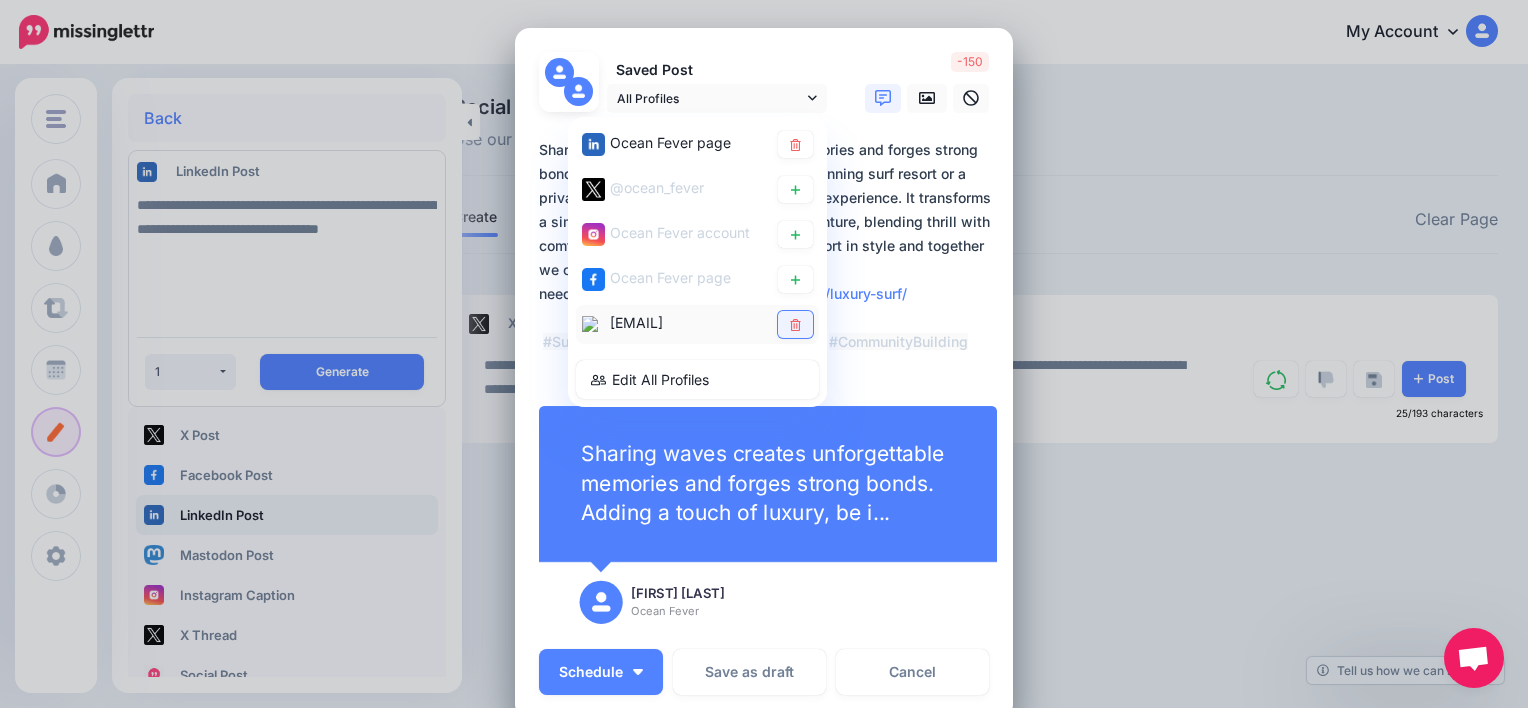 click 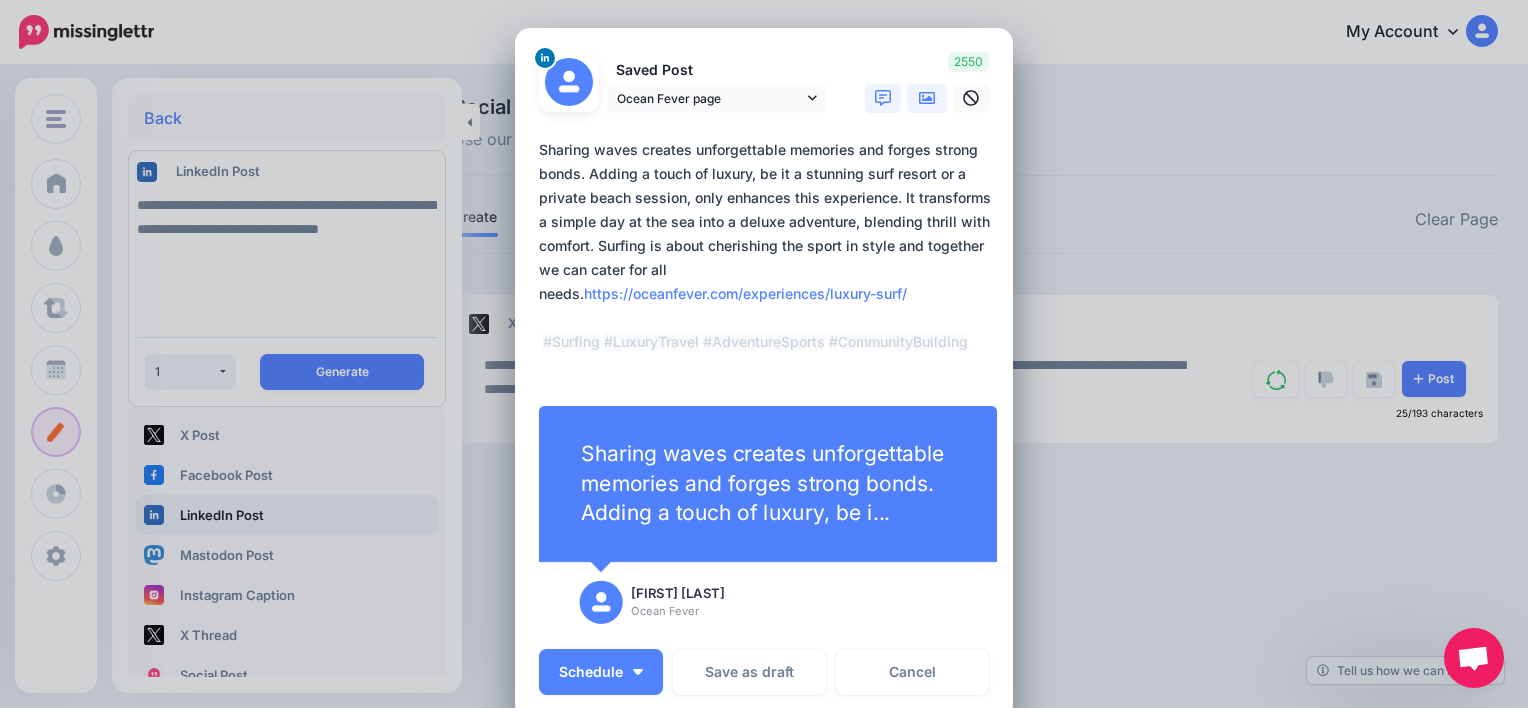 click at bounding box center [927, 98] 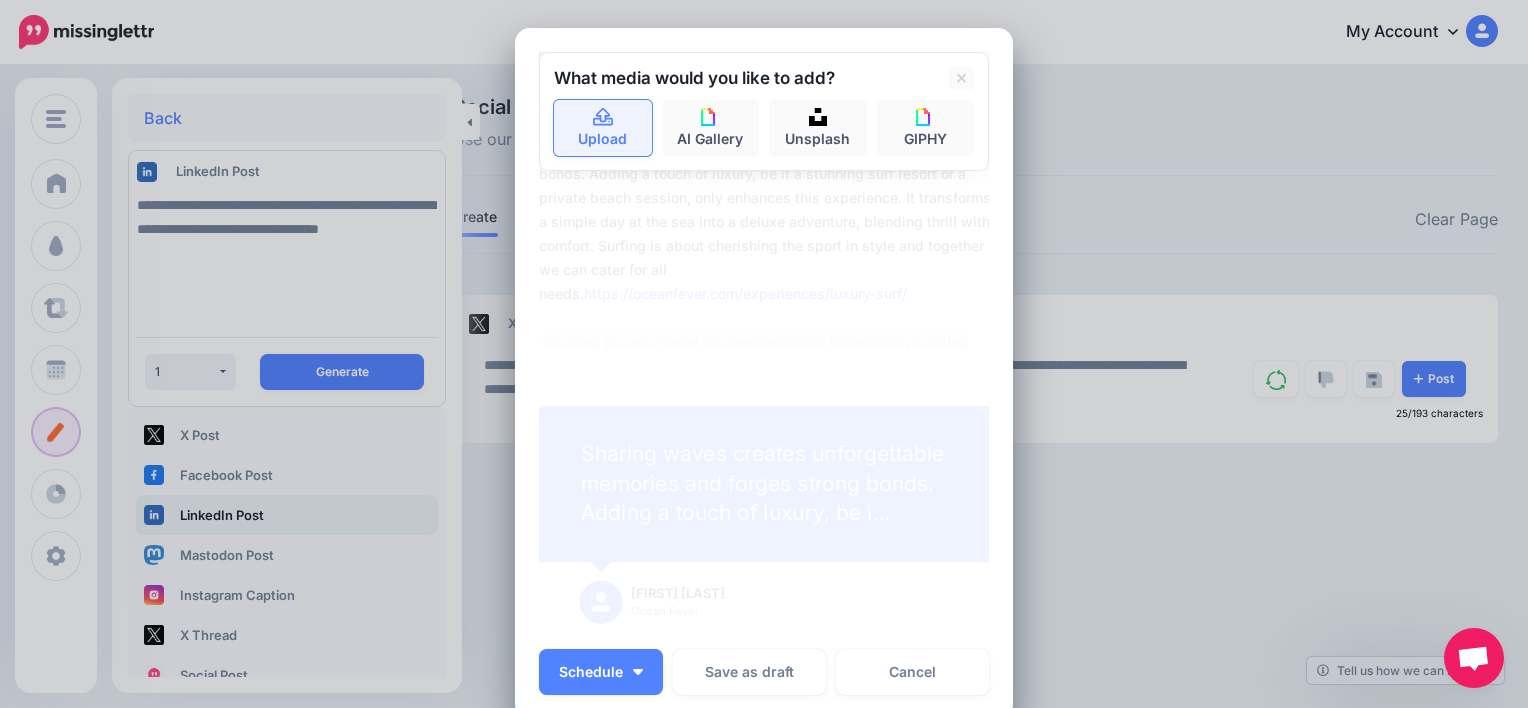 click on "Upload" at bounding box center (603, 128) 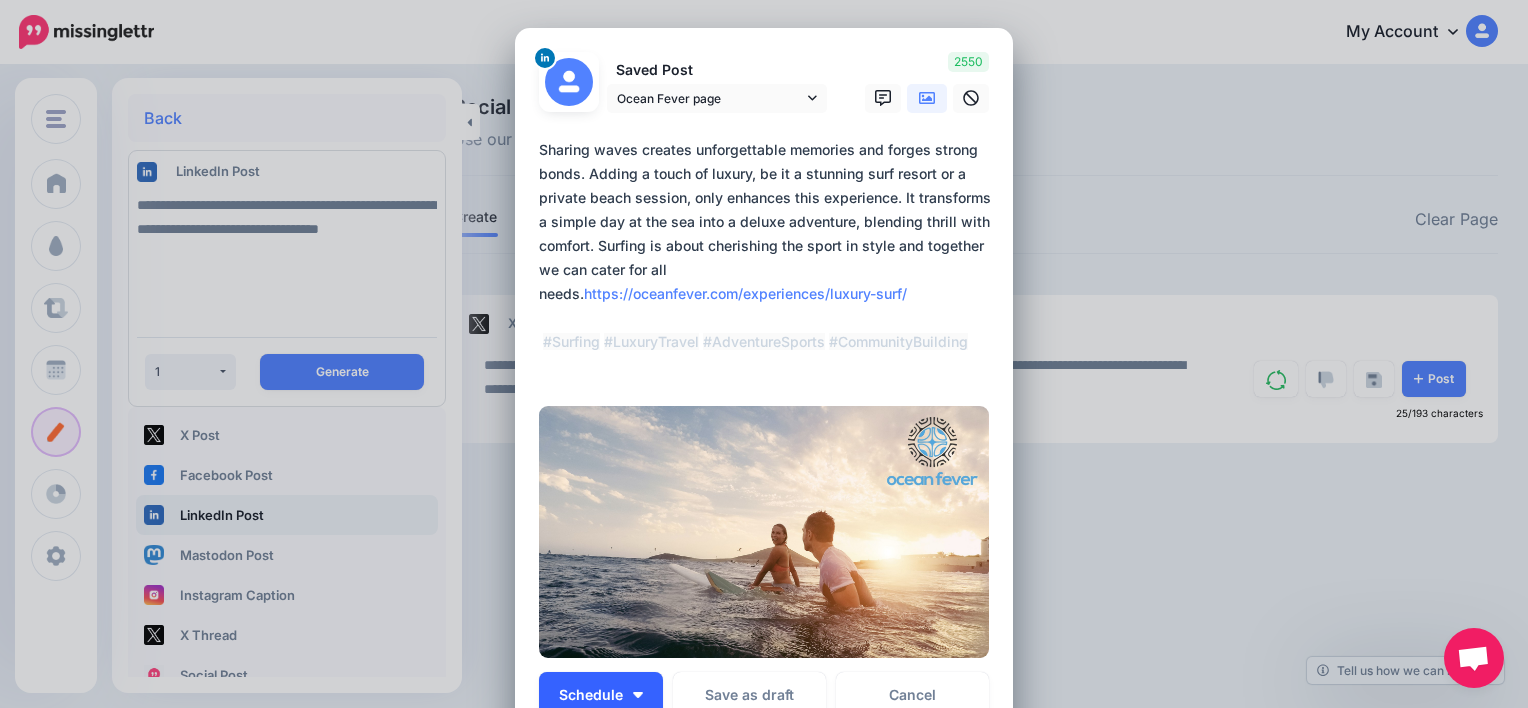 click on "Schedule" at bounding box center [601, 695] 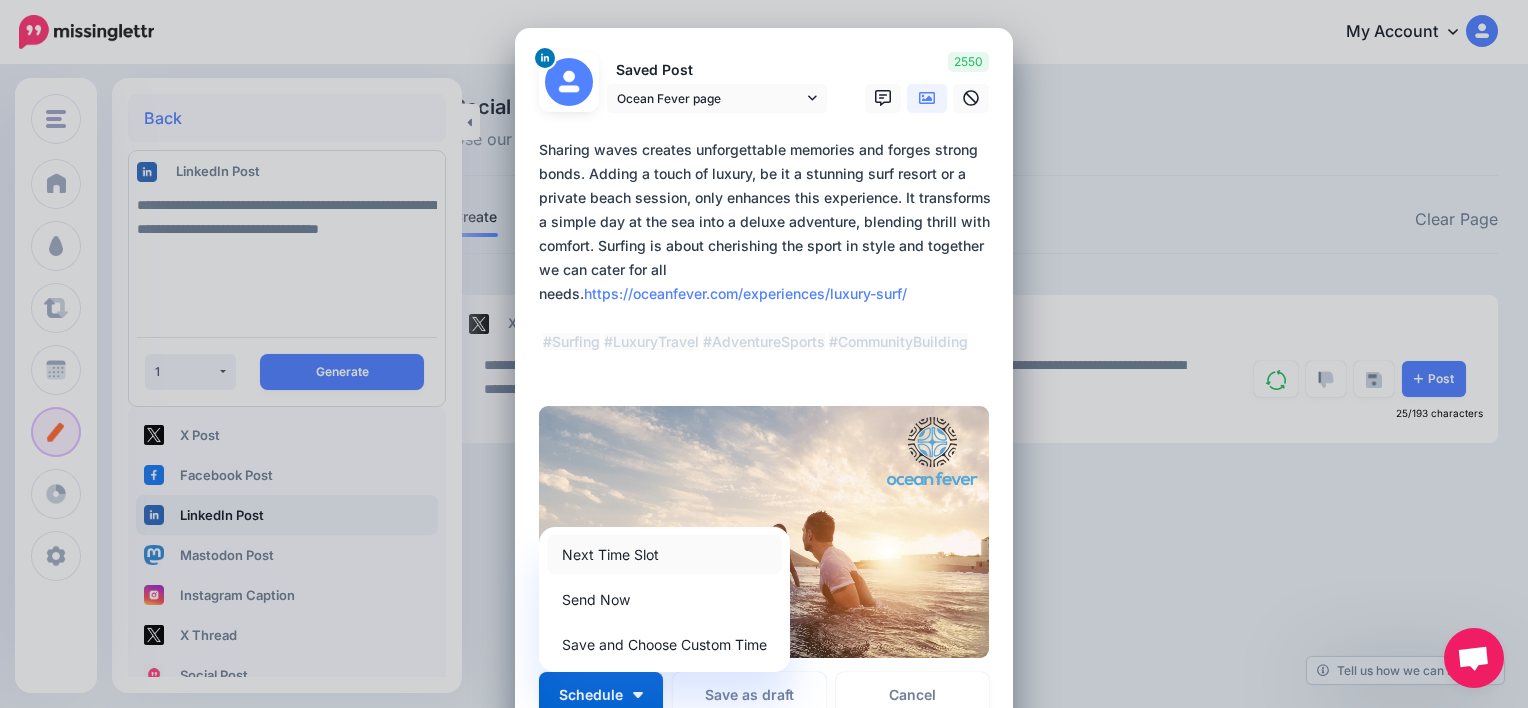 click on "Next Time Slot" at bounding box center [664, 554] 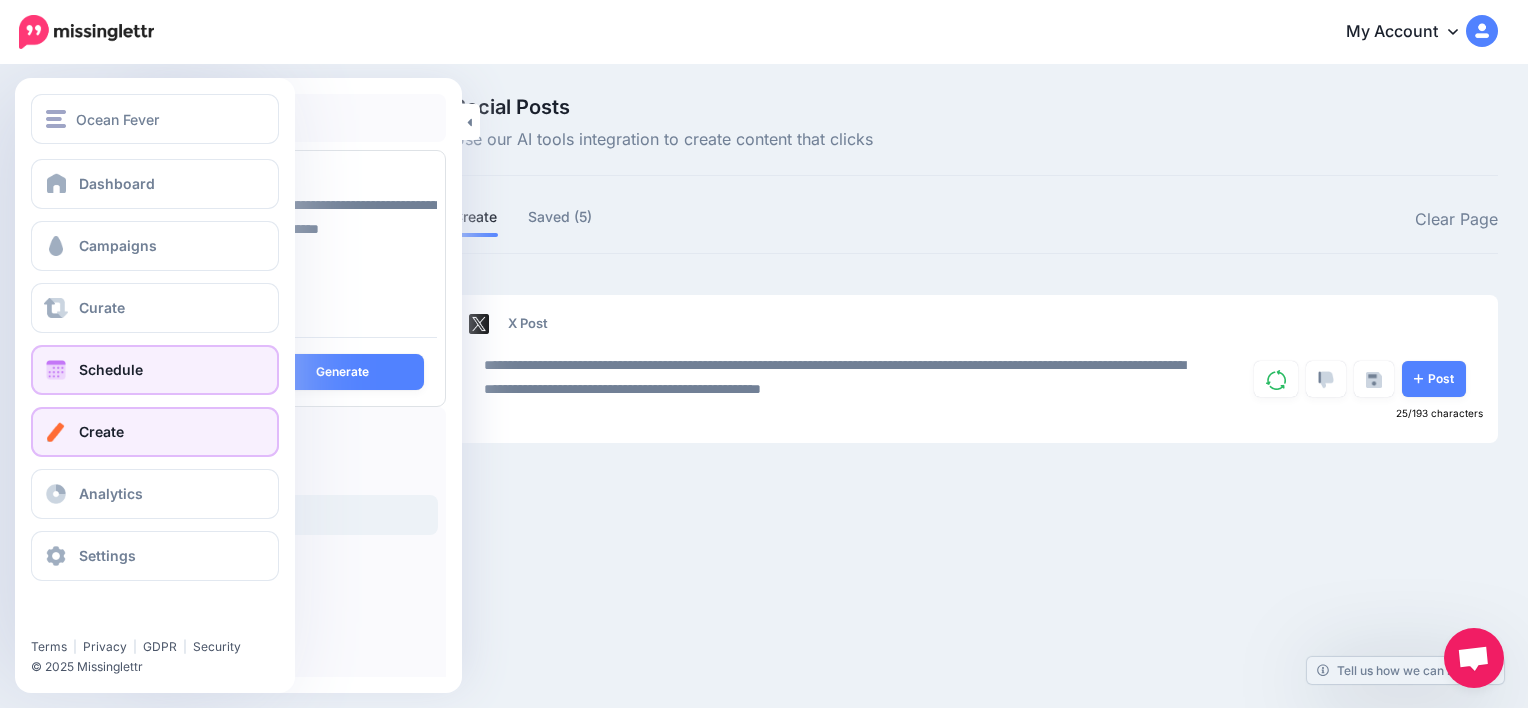 click on "Schedule" at bounding box center (111, 369) 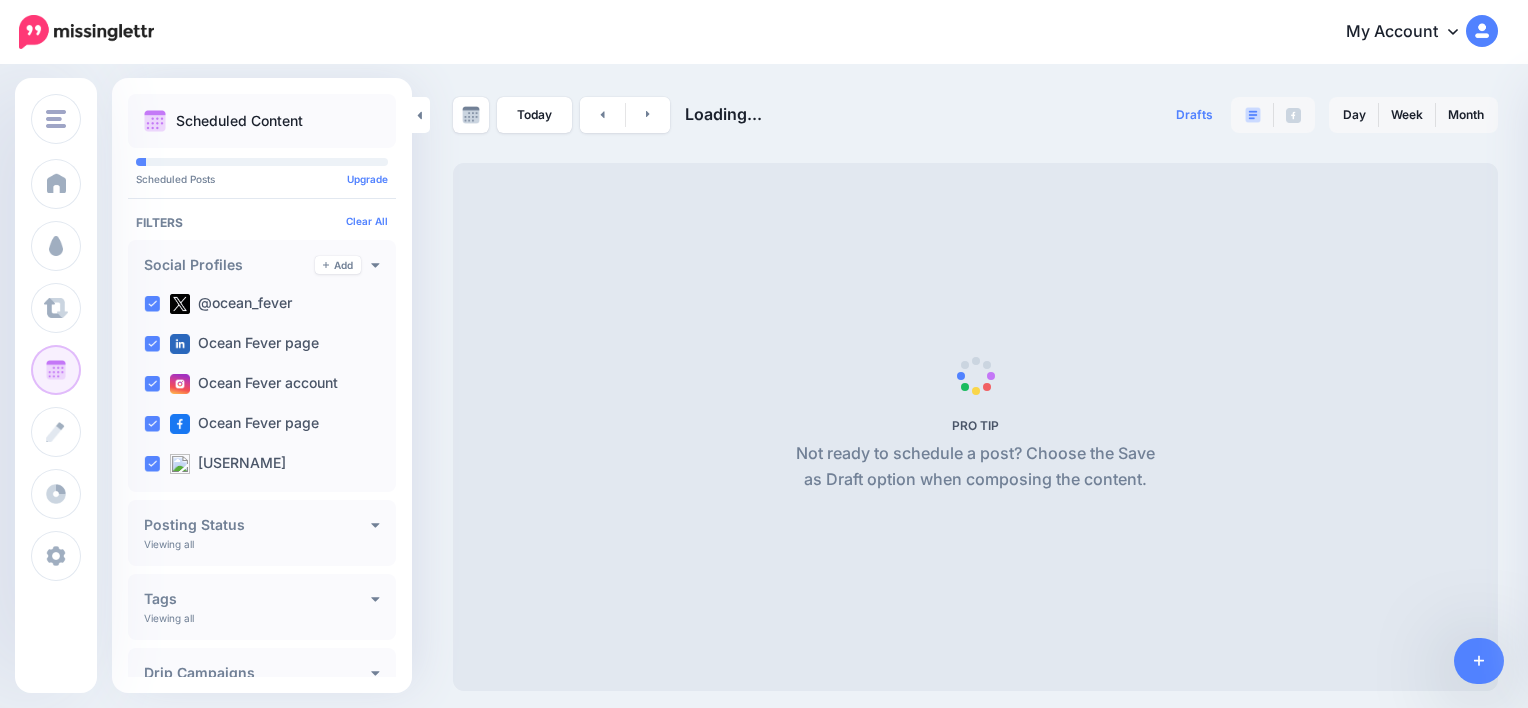 scroll, scrollTop: 0, scrollLeft: 0, axis: both 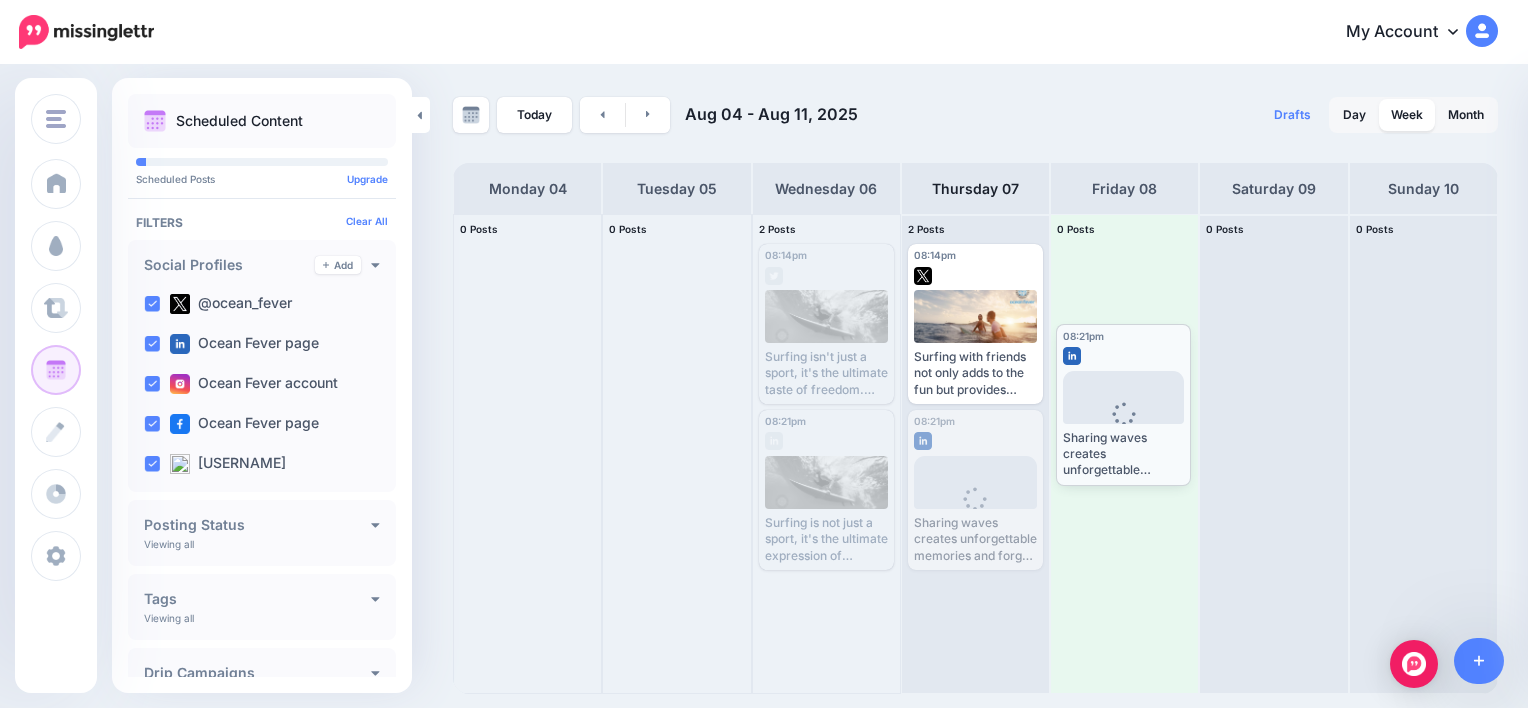 drag, startPoint x: 1000, startPoint y: 434, endPoint x: 1148, endPoint y: 348, distance: 171.17242 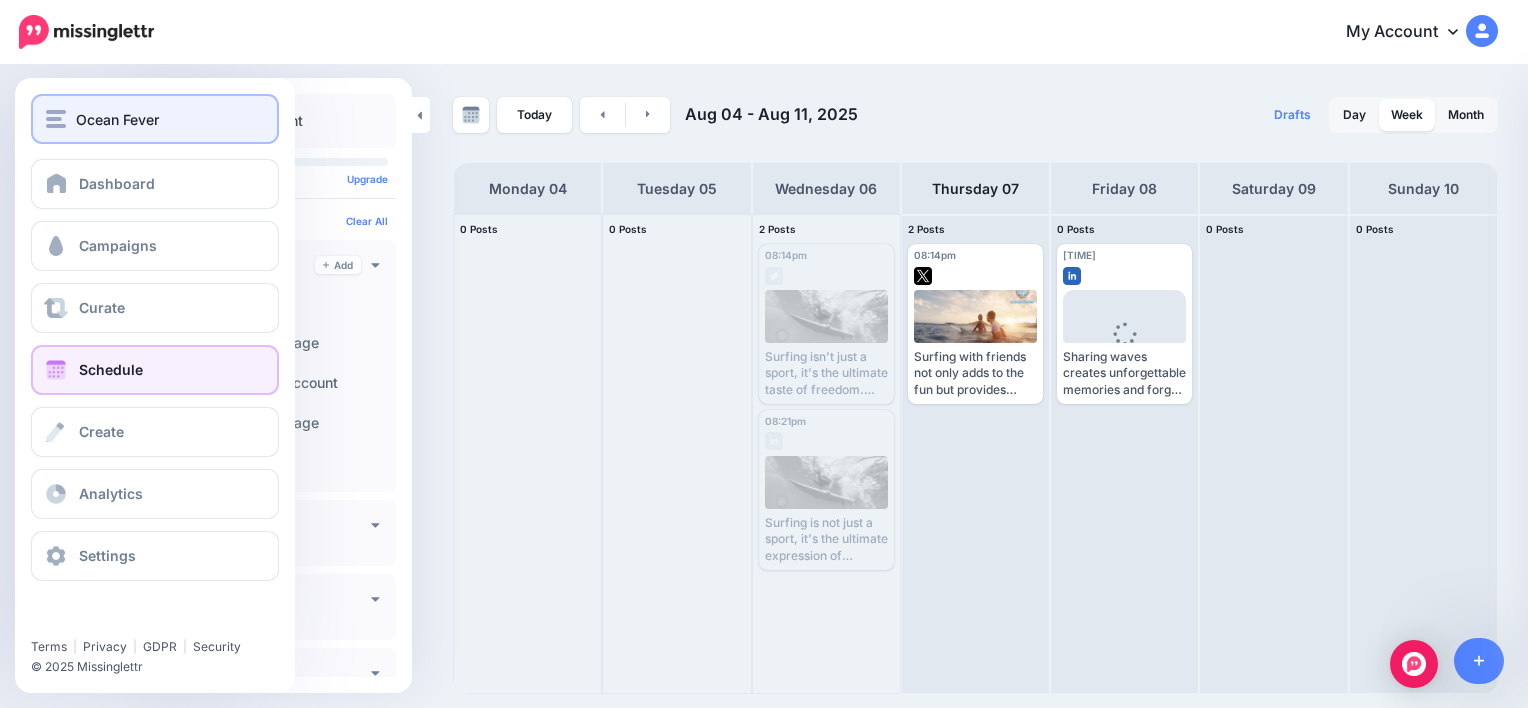 click on "Ocean Fever" at bounding box center (117, 119) 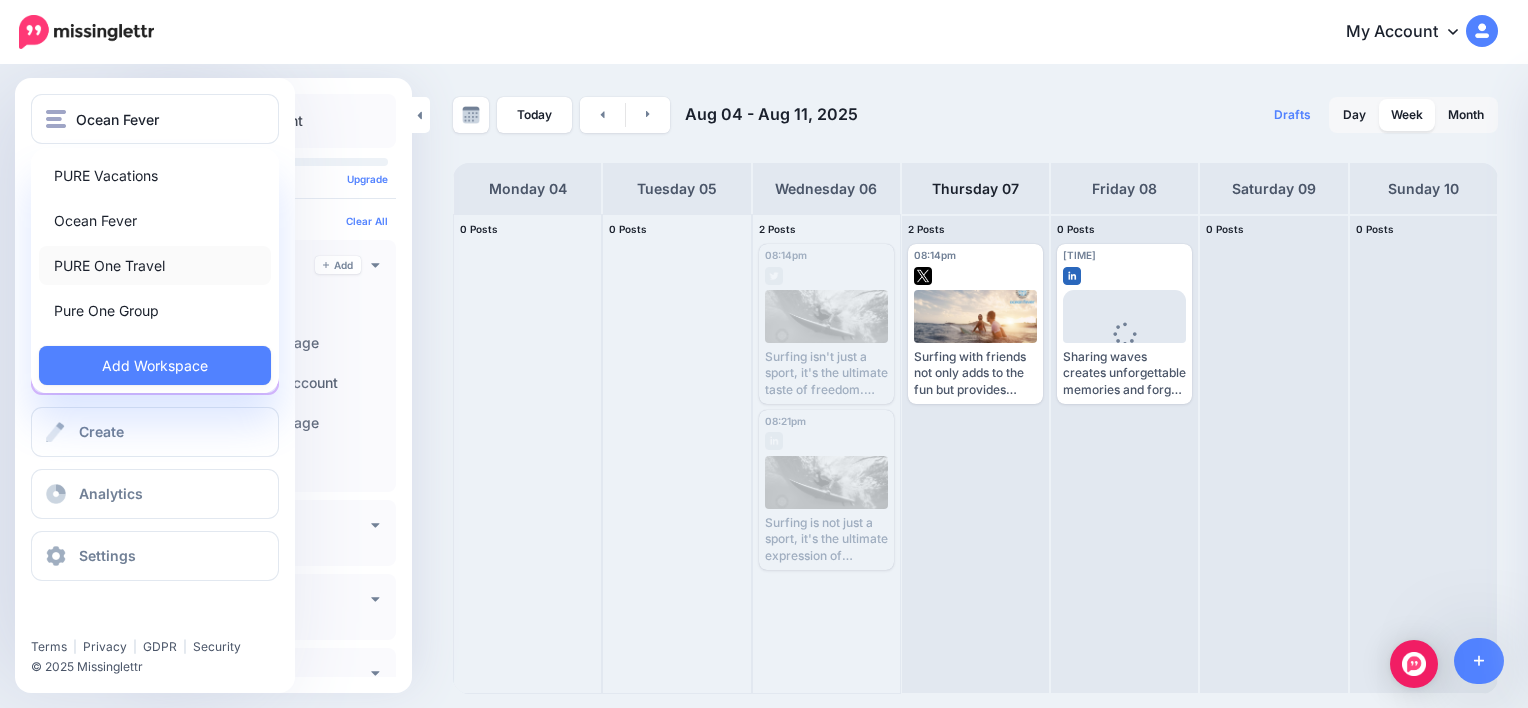 click on "PURE One Travel" at bounding box center (155, 265) 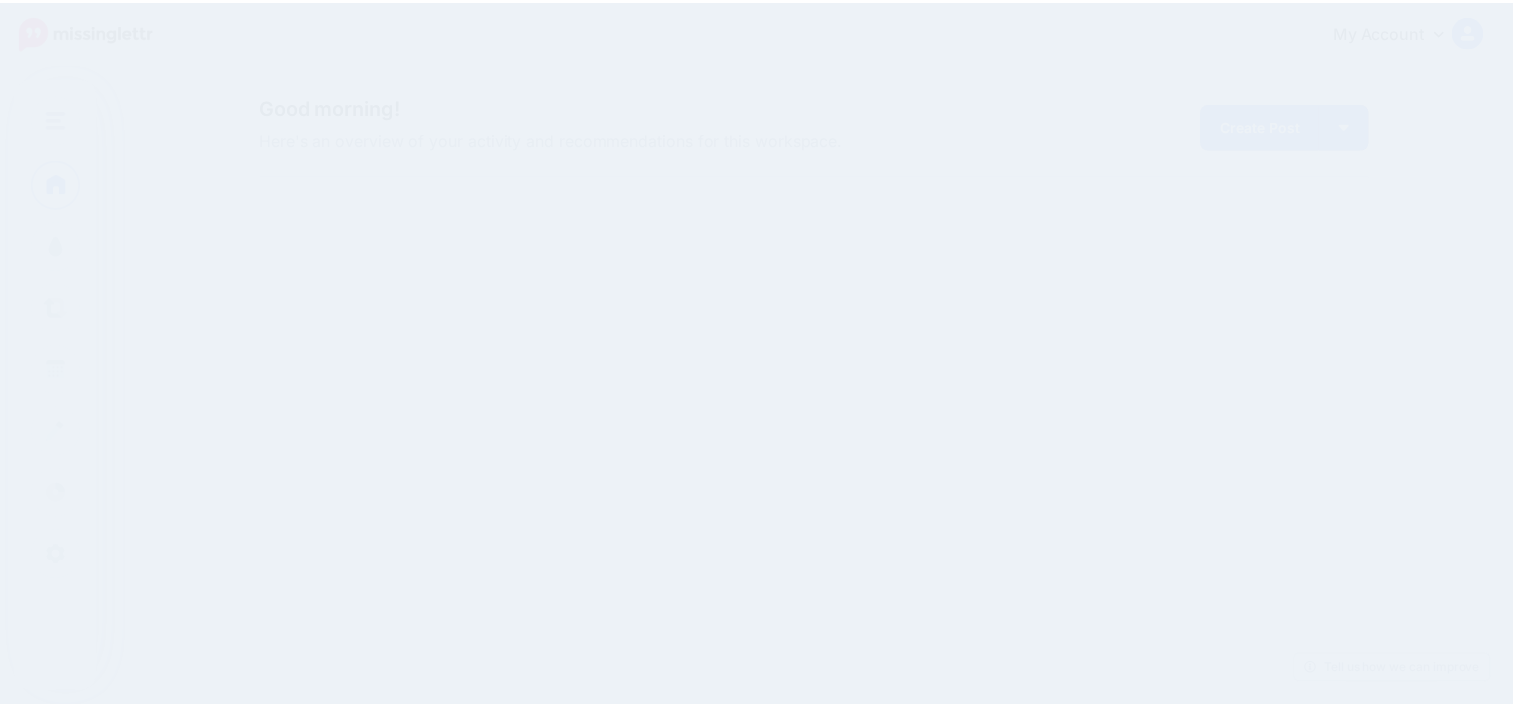 scroll, scrollTop: 0, scrollLeft: 0, axis: both 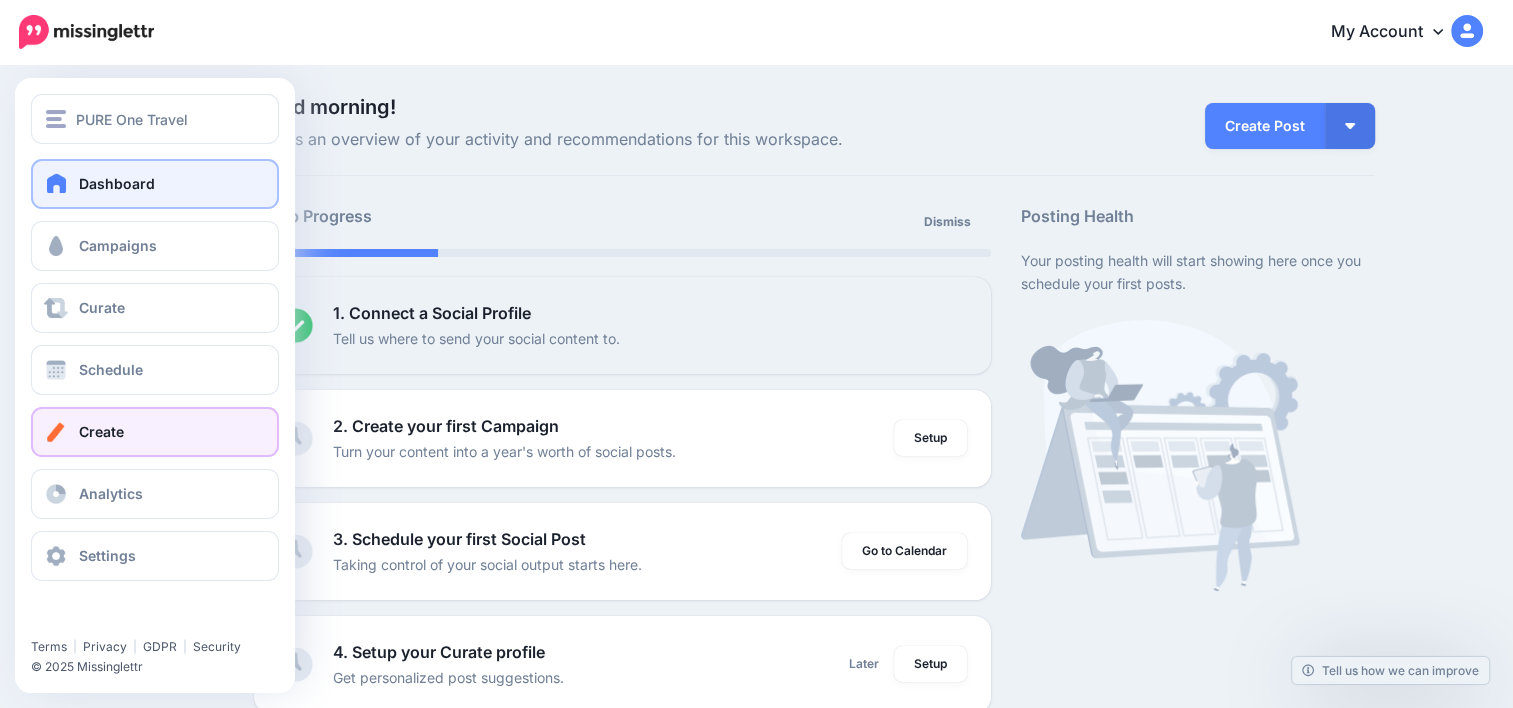 click at bounding box center (56, 432) 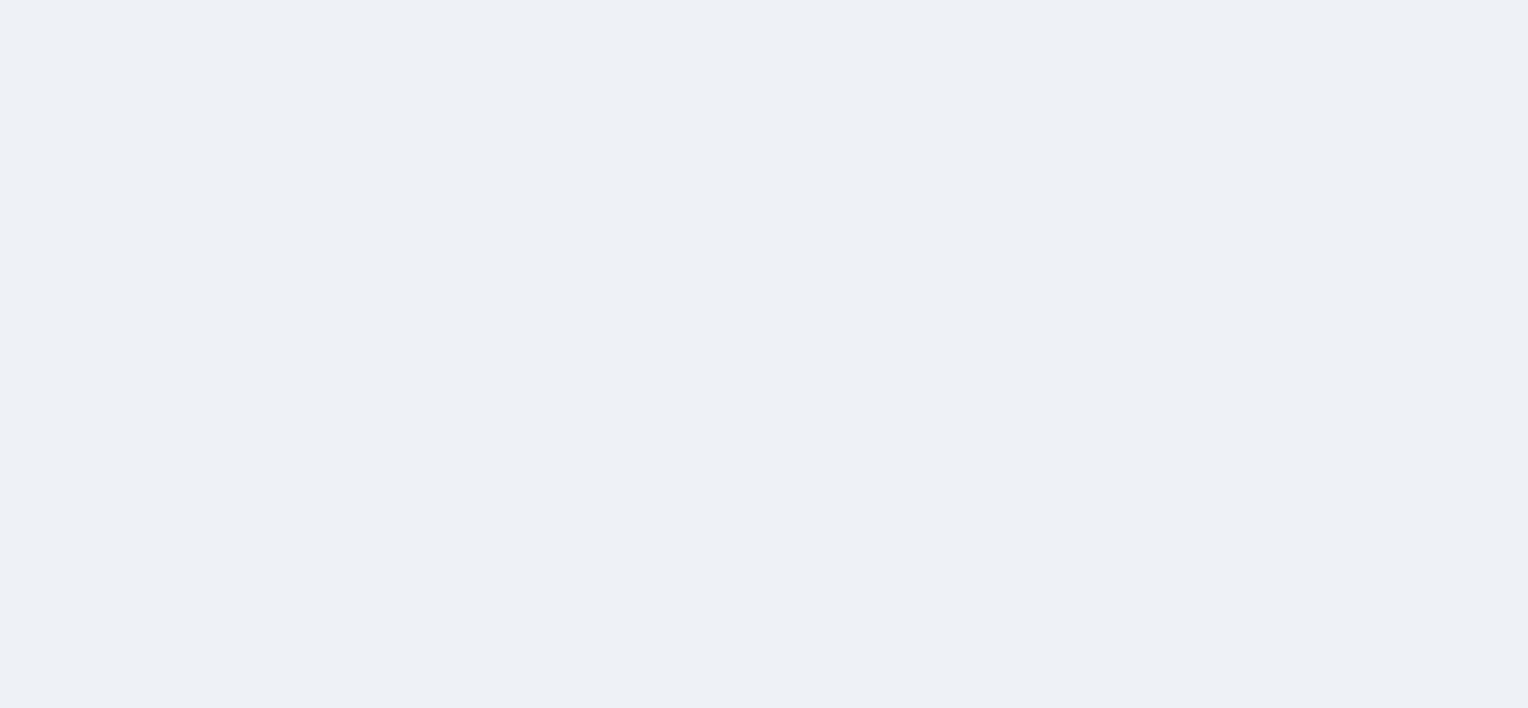 scroll, scrollTop: 0, scrollLeft: 0, axis: both 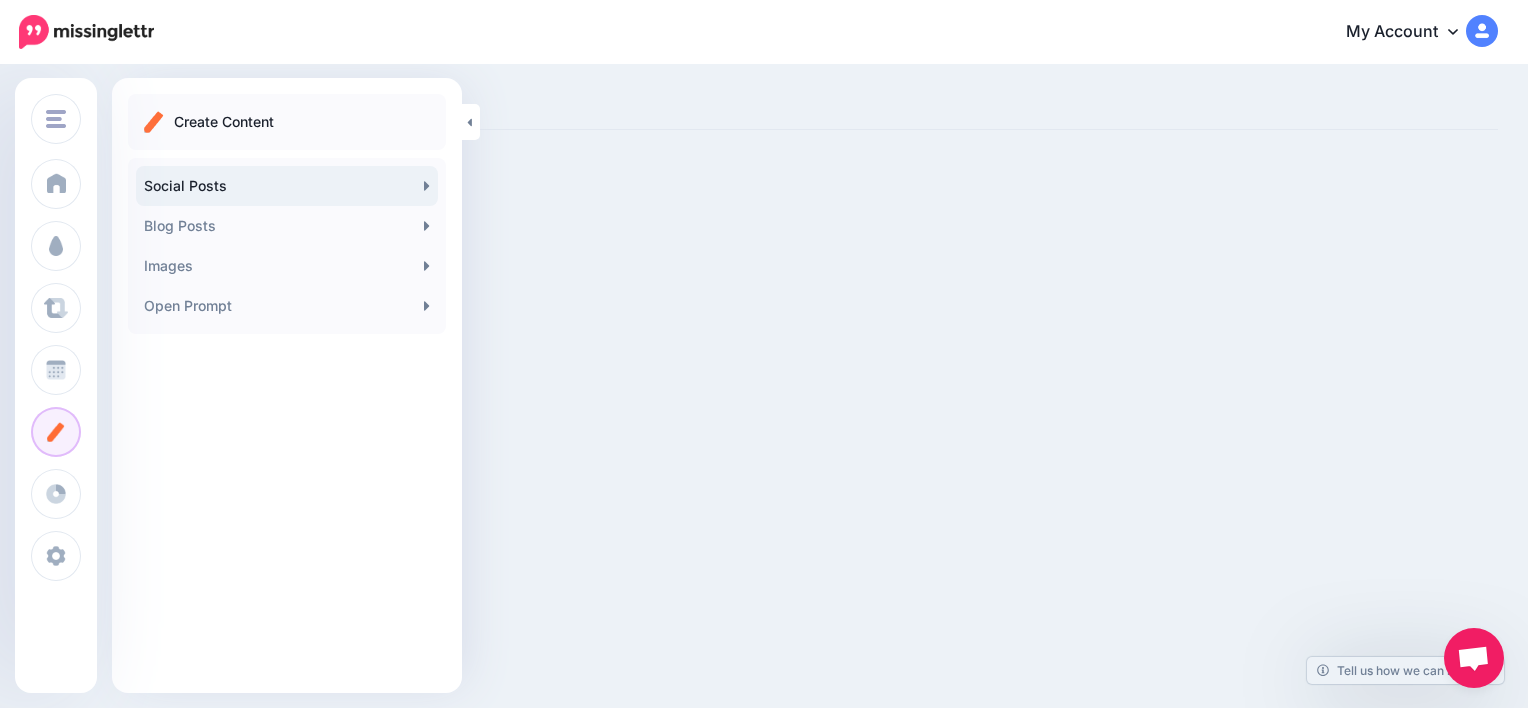 click on "Social Posts" at bounding box center [287, 186] 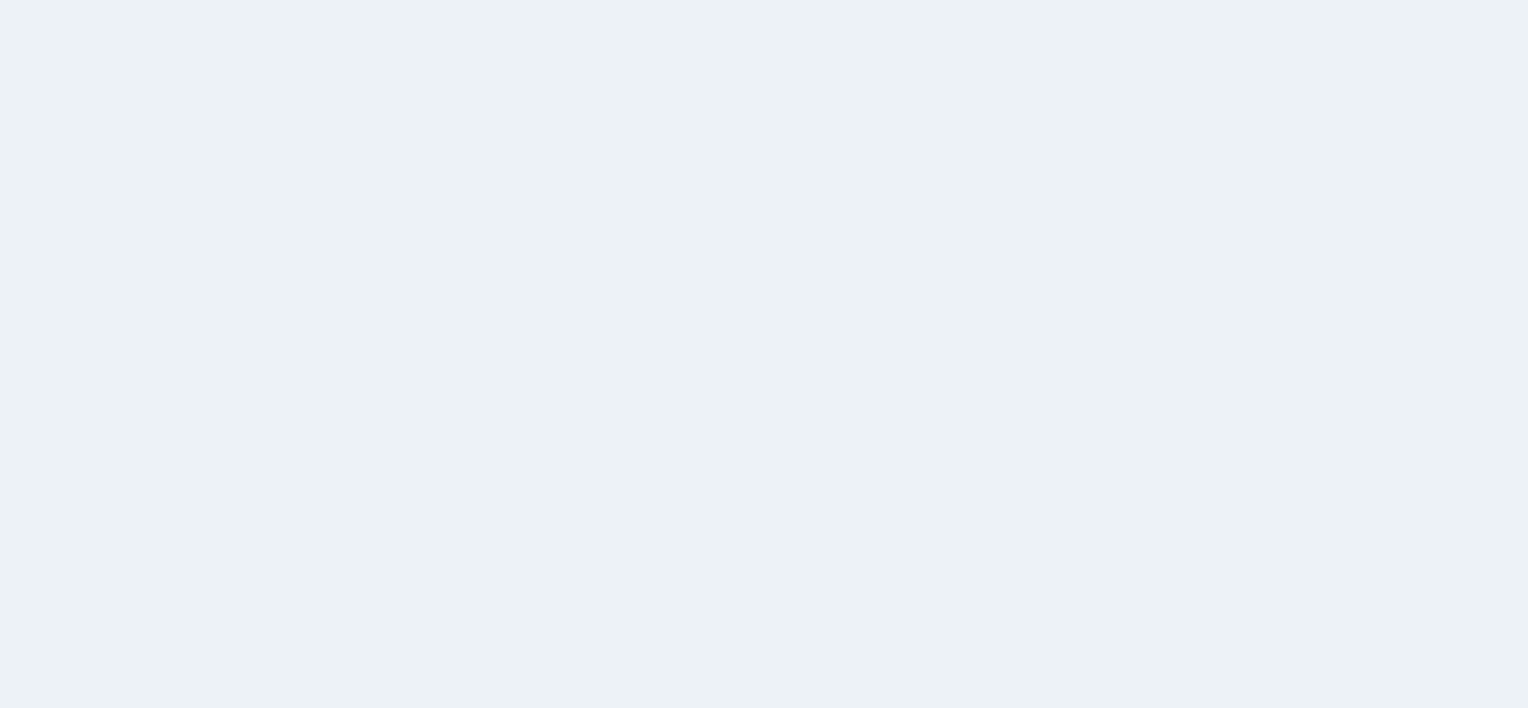scroll, scrollTop: 0, scrollLeft: 0, axis: both 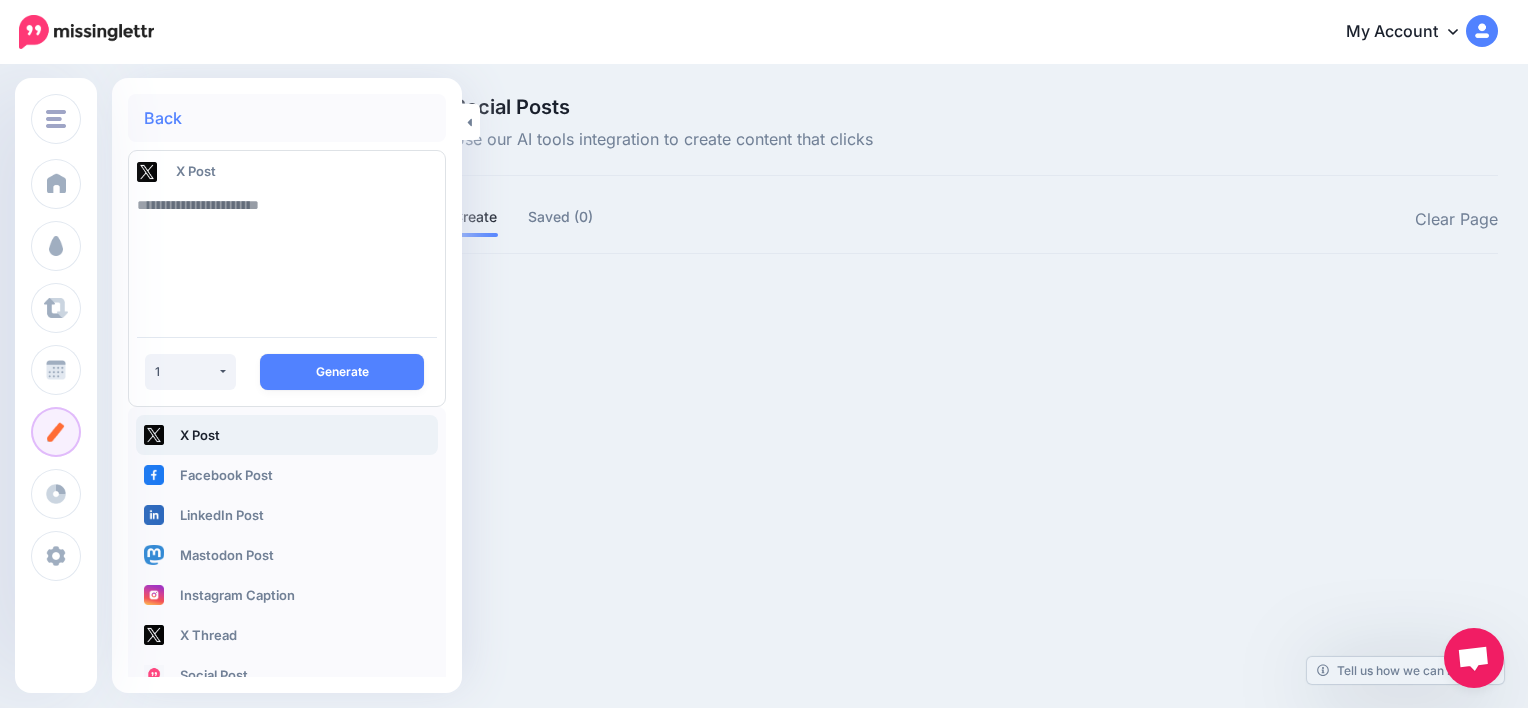 click at bounding box center (287, 253) 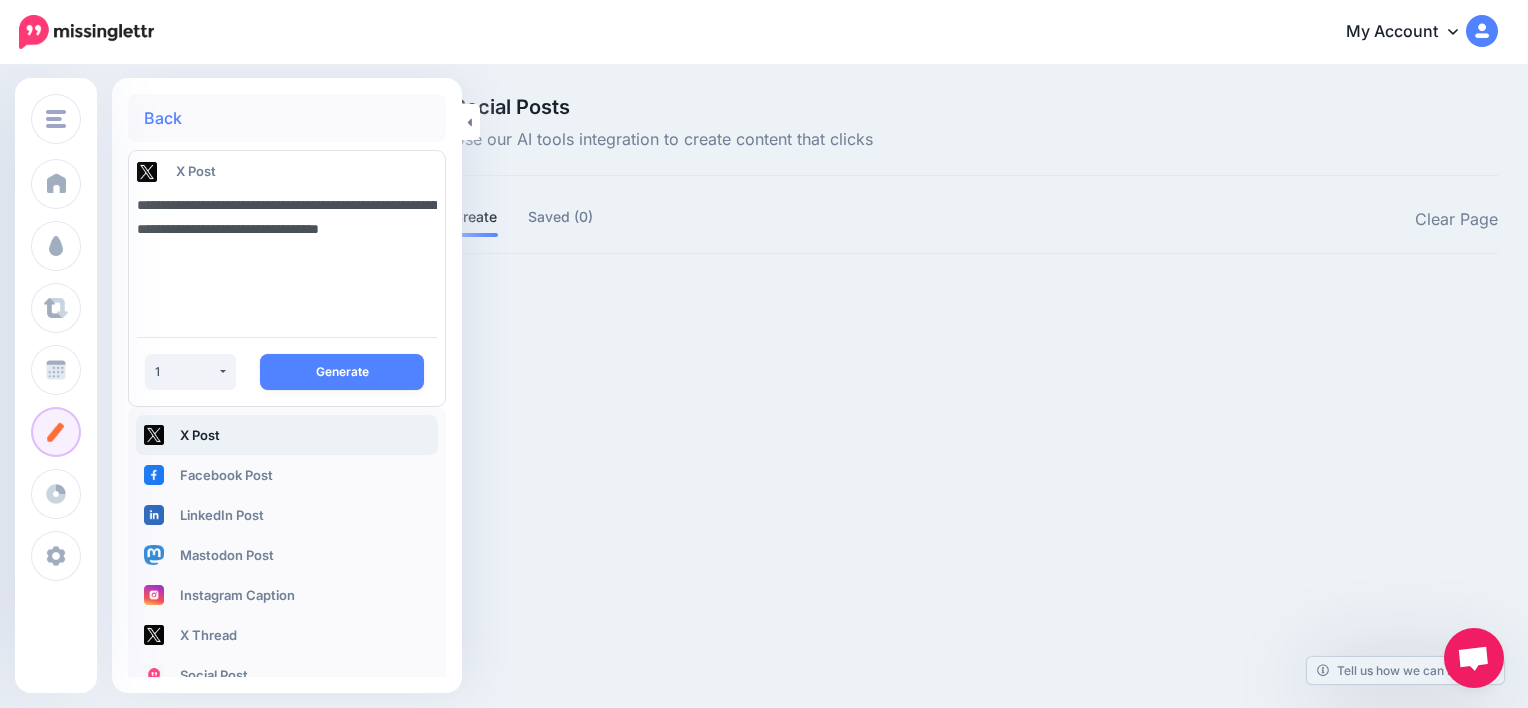 click on "**********" at bounding box center [287, 253] 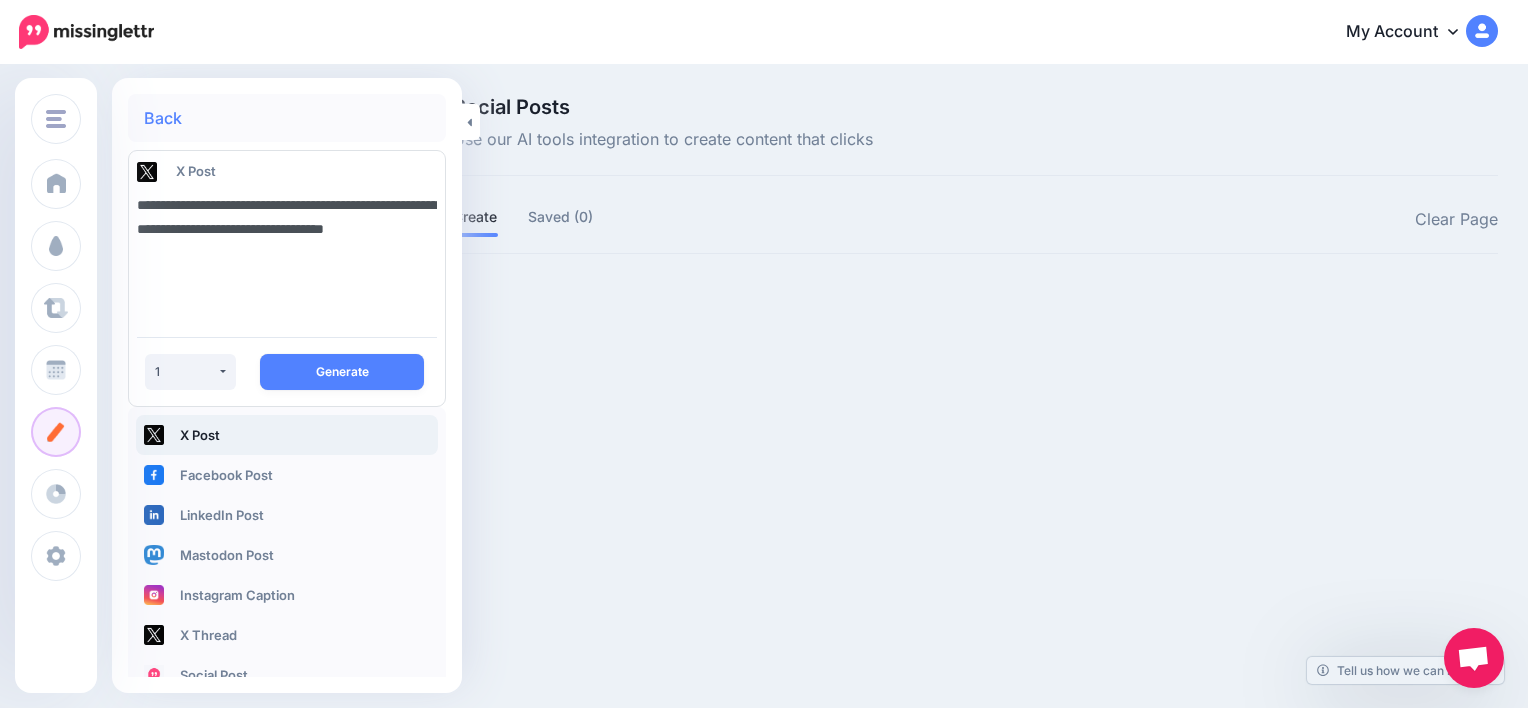 click on "**********" at bounding box center (287, 253) 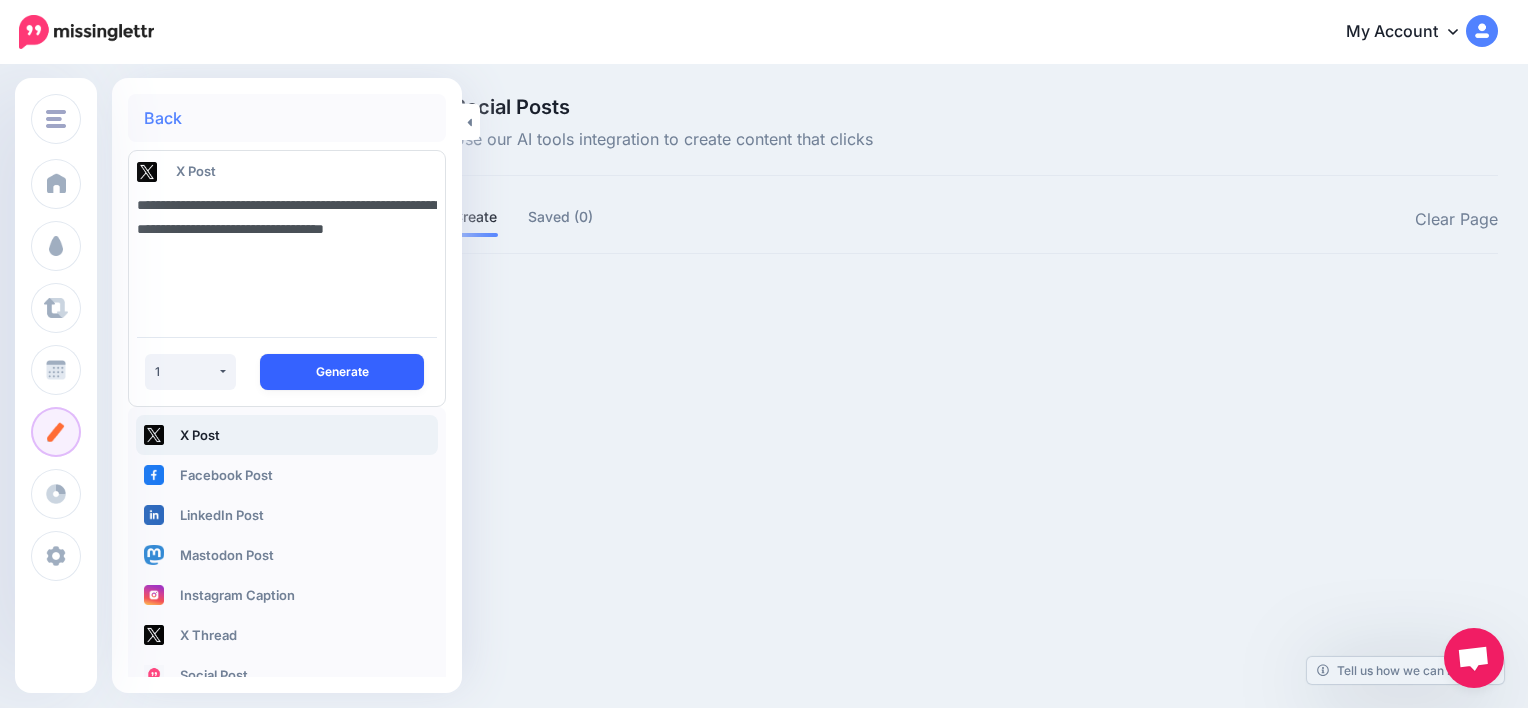 type on "**********" 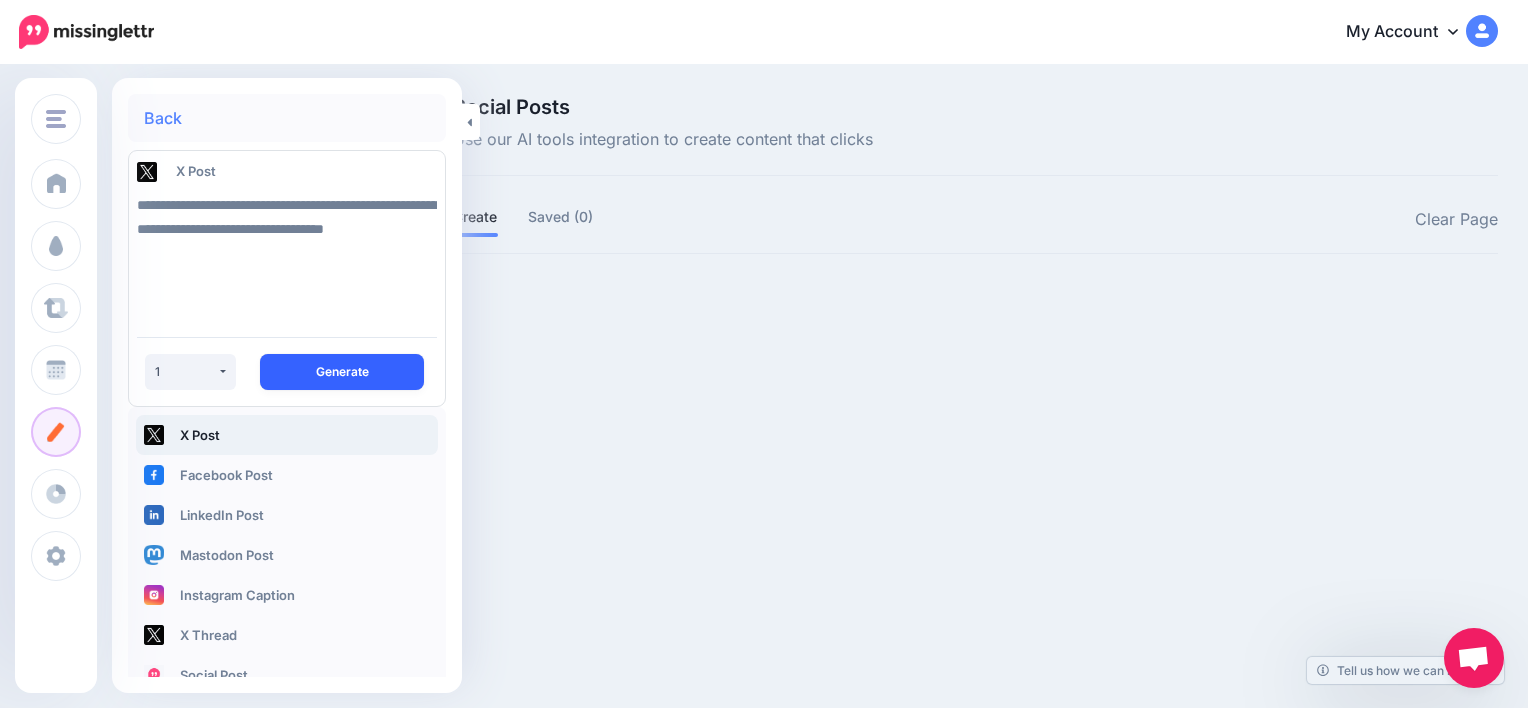click on "Generate" at bounding box center (342, 372) 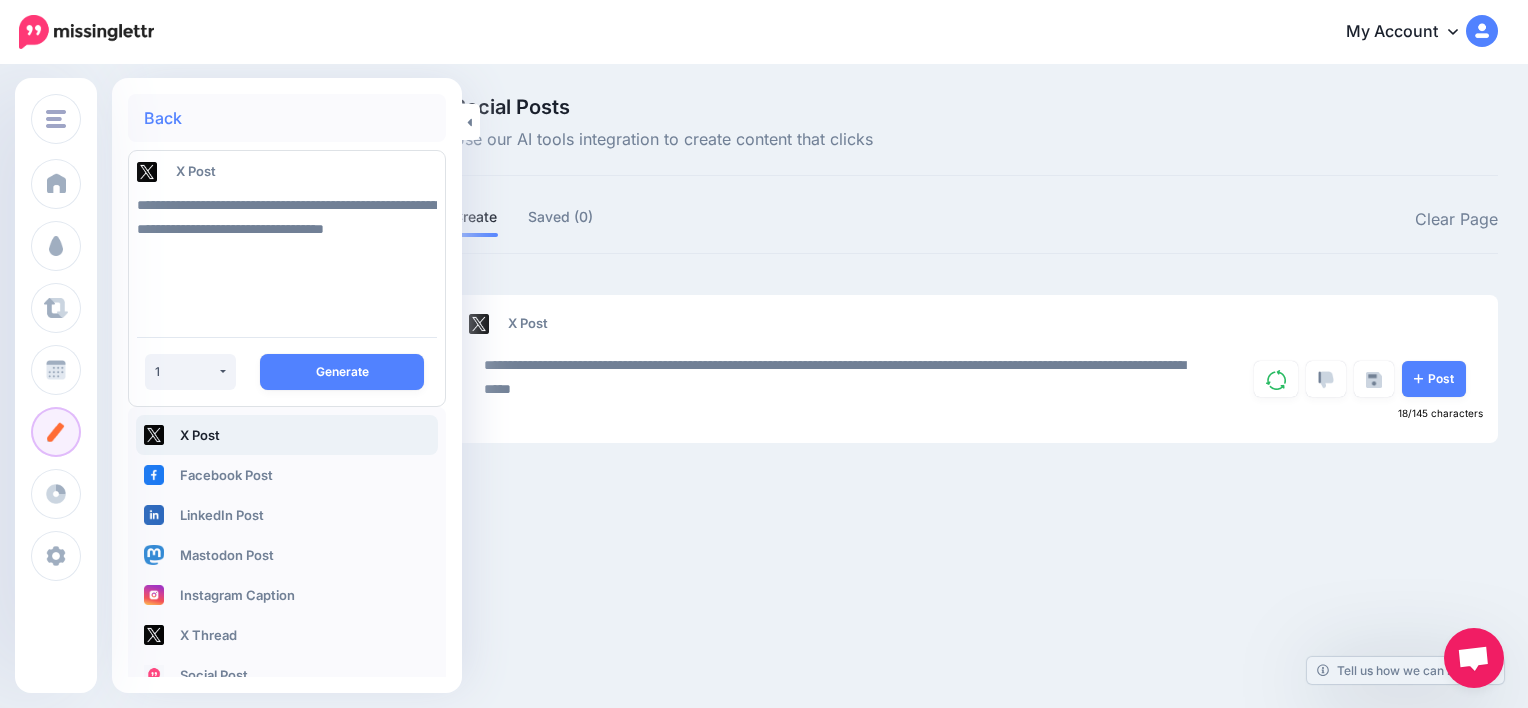 type 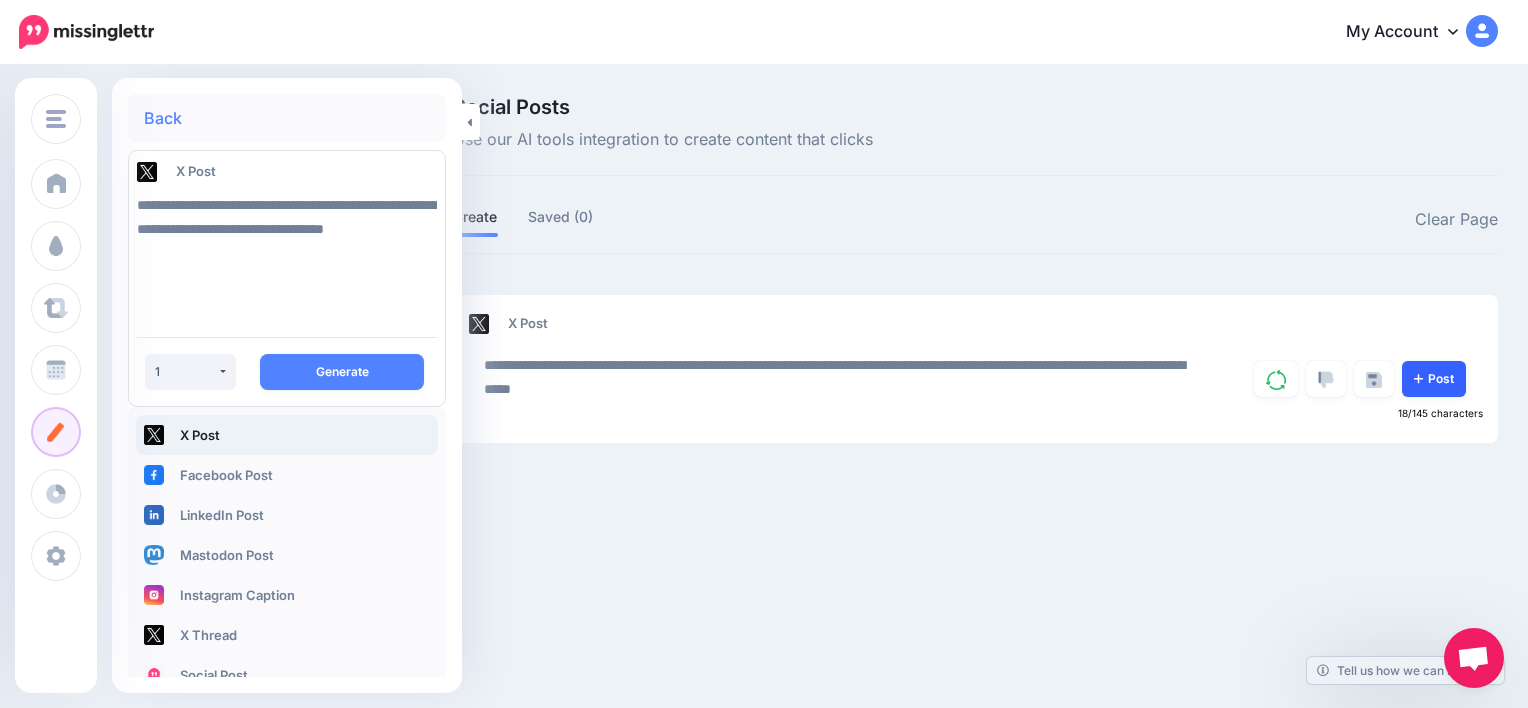 click on "Post" at bounding box center (1434, 379) 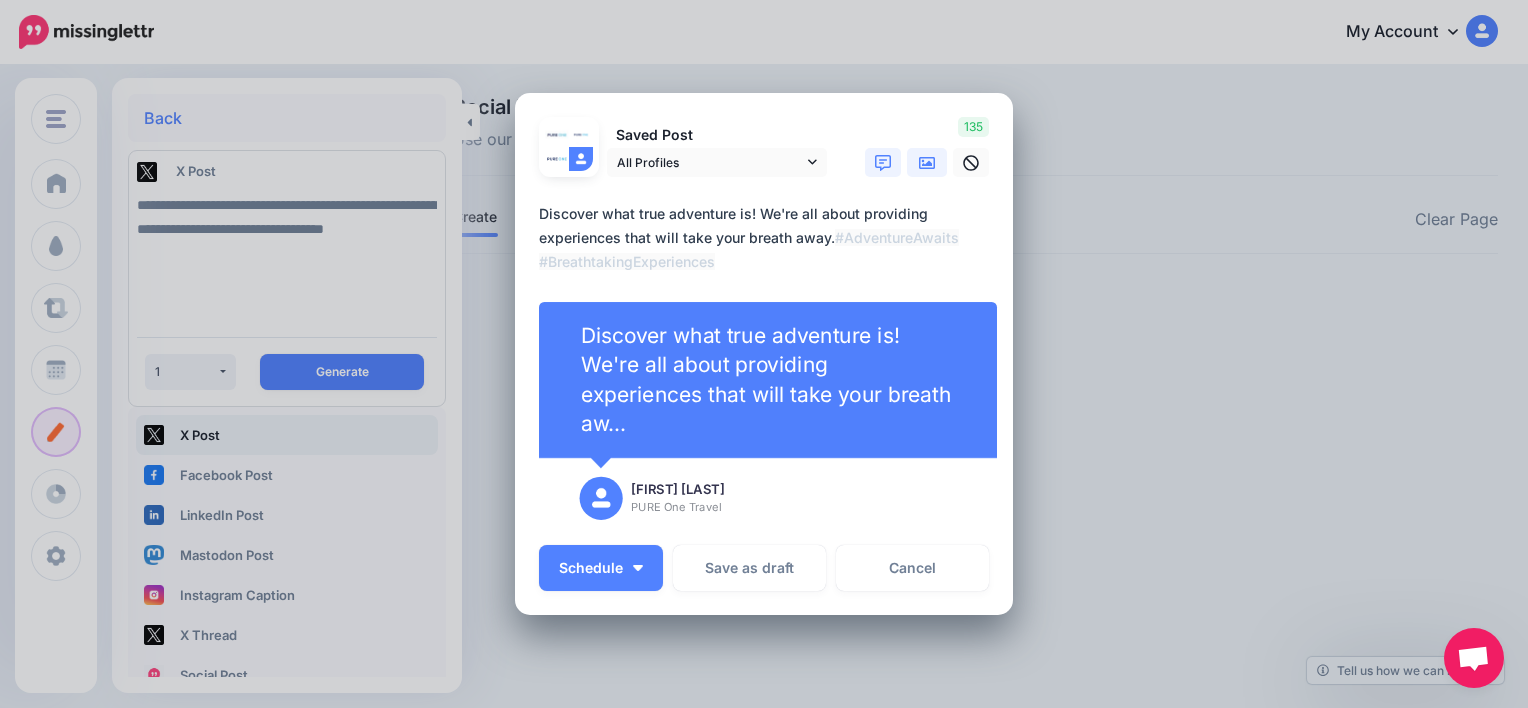 click at bounding box center (927, 162) 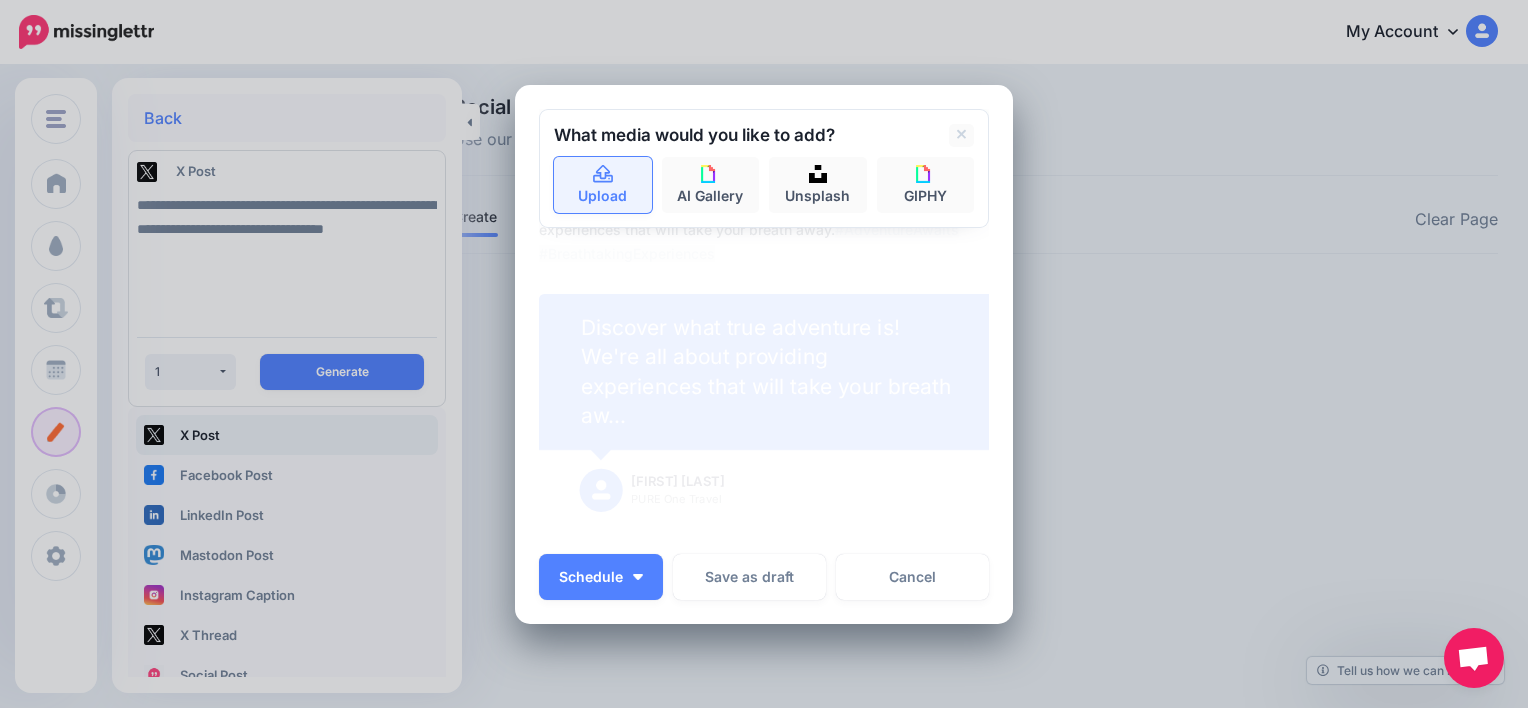 click on "Upload" at bounding box center (603, 185) 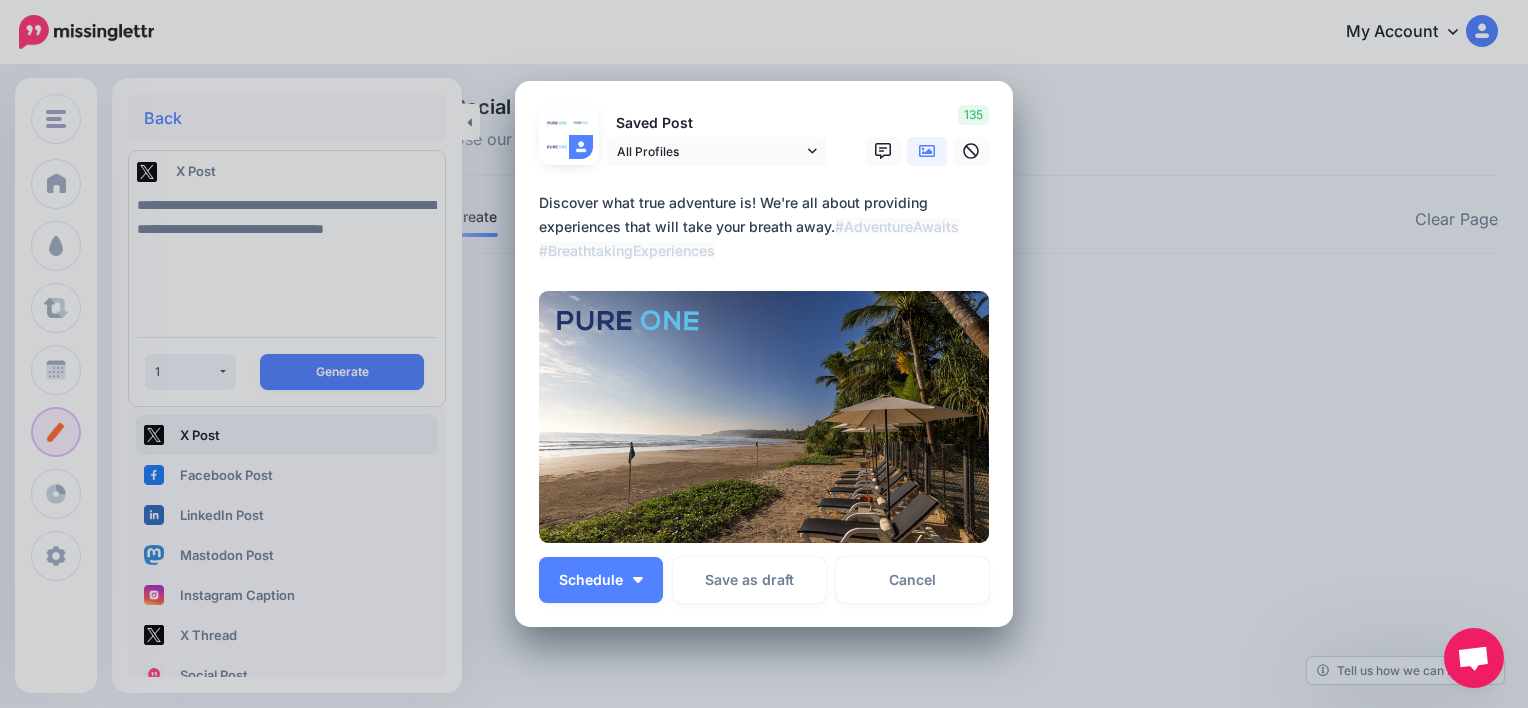 click on "**********" at bounding box center (769, 227) 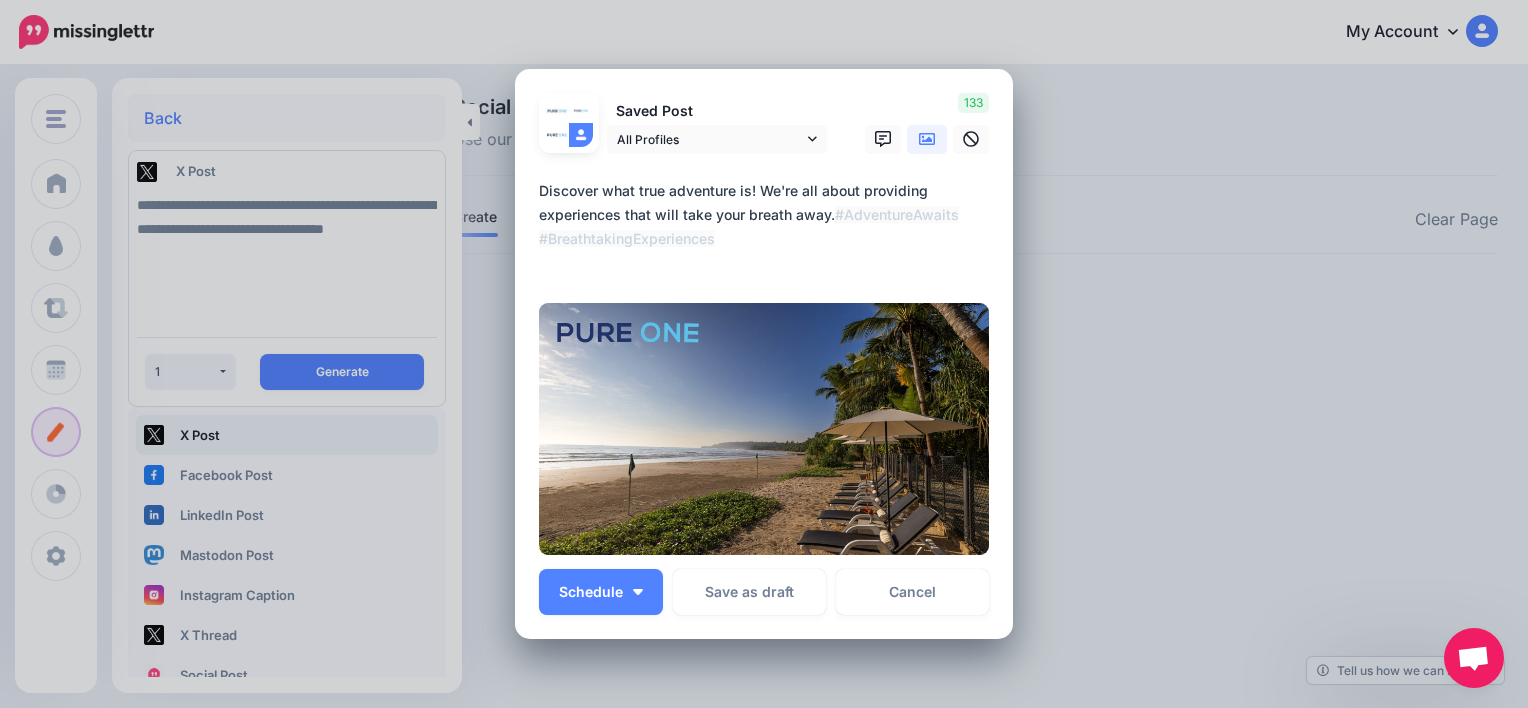 click on "**********" at bounding box center [769, 227] 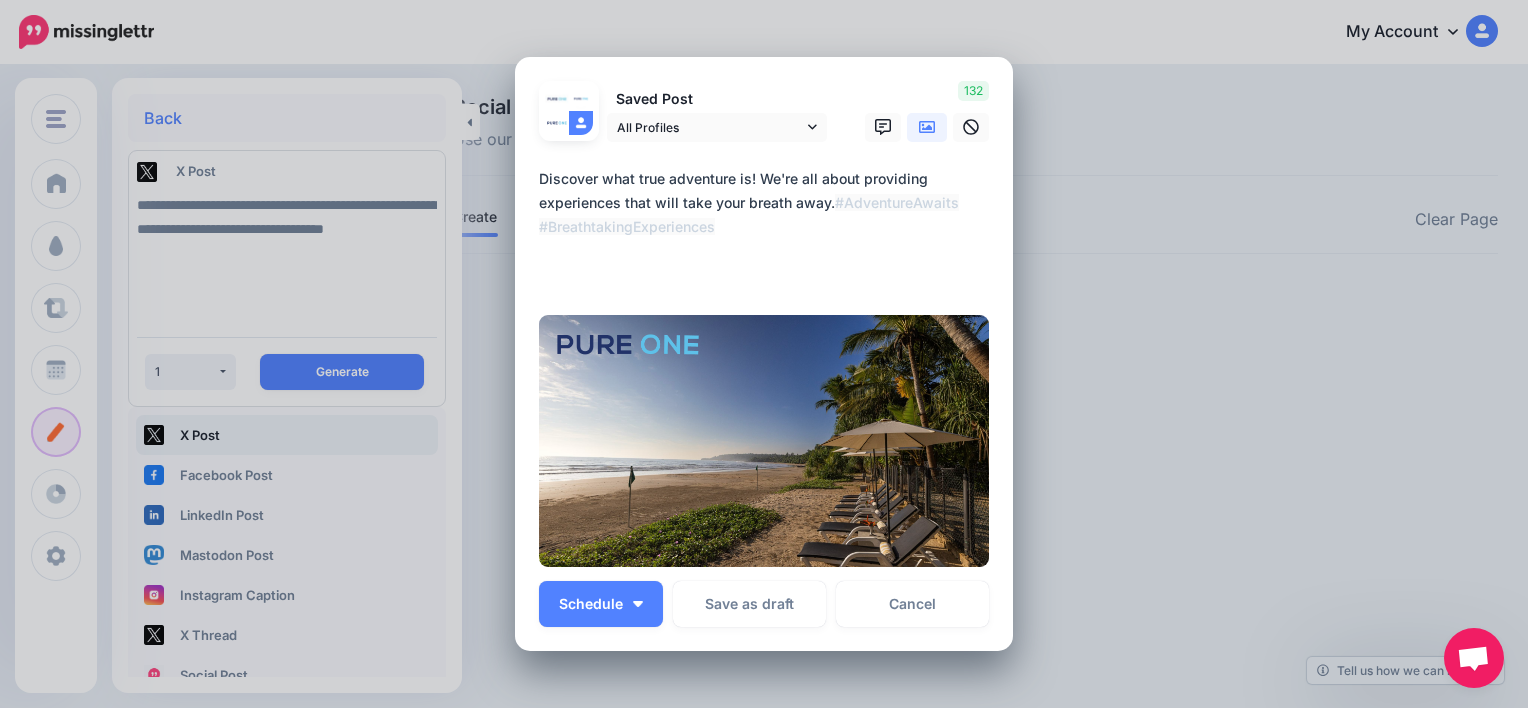 paste on "**********" 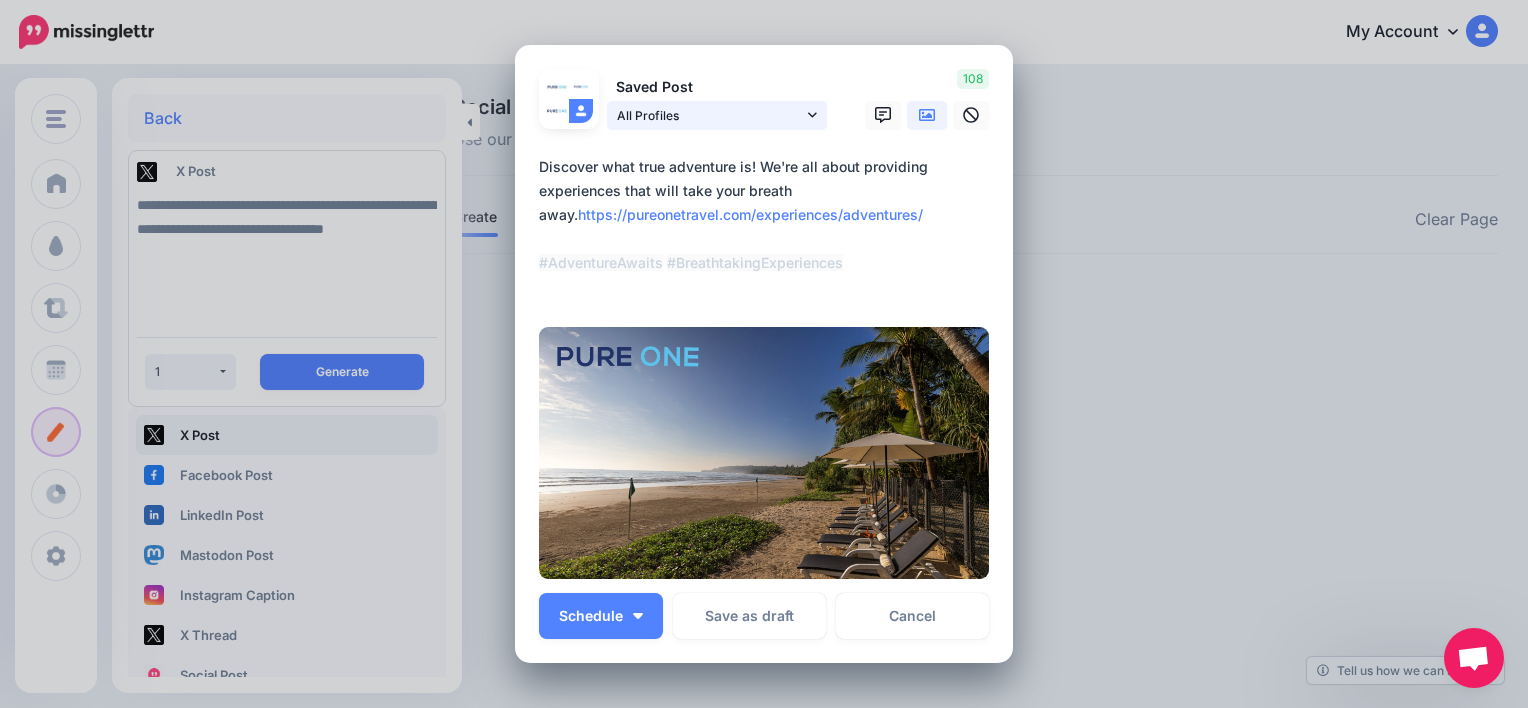 type on "**********" 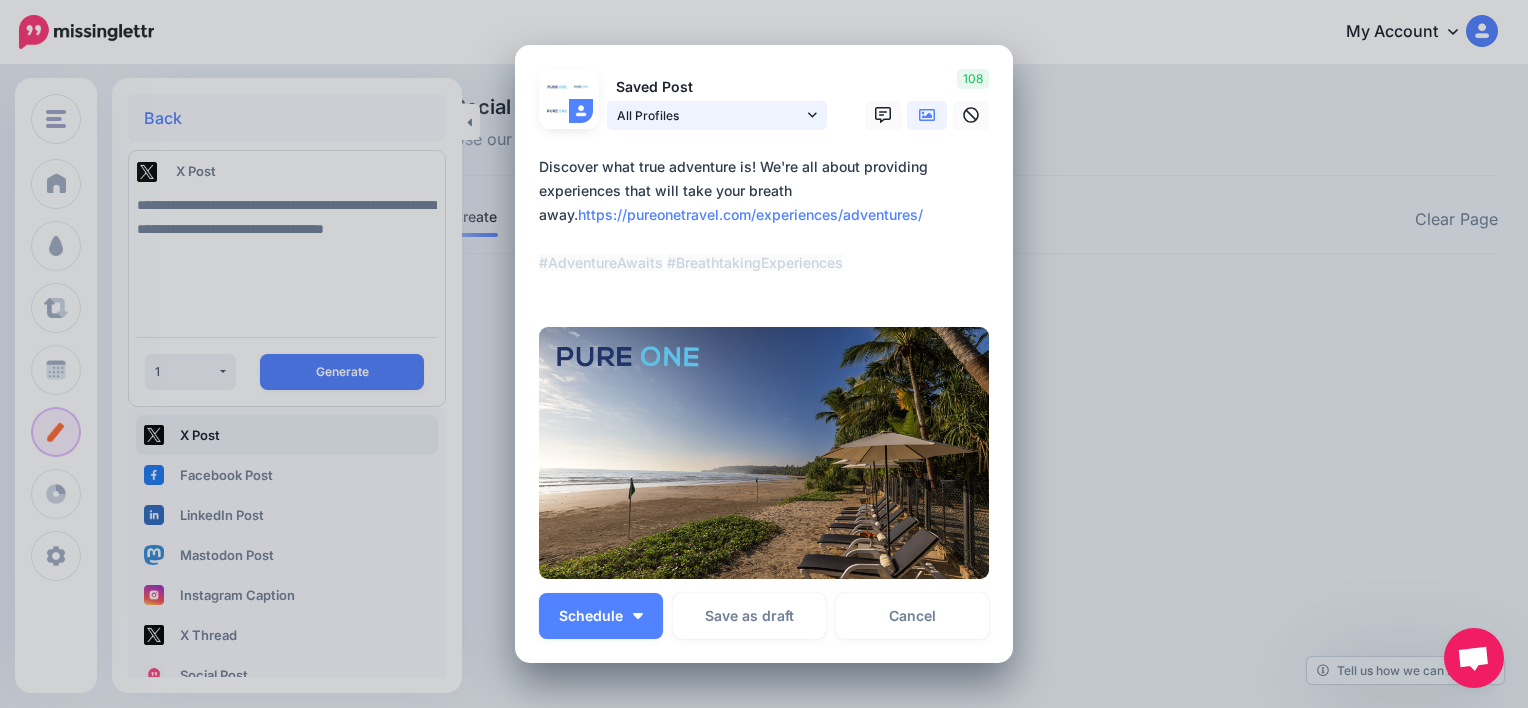 click 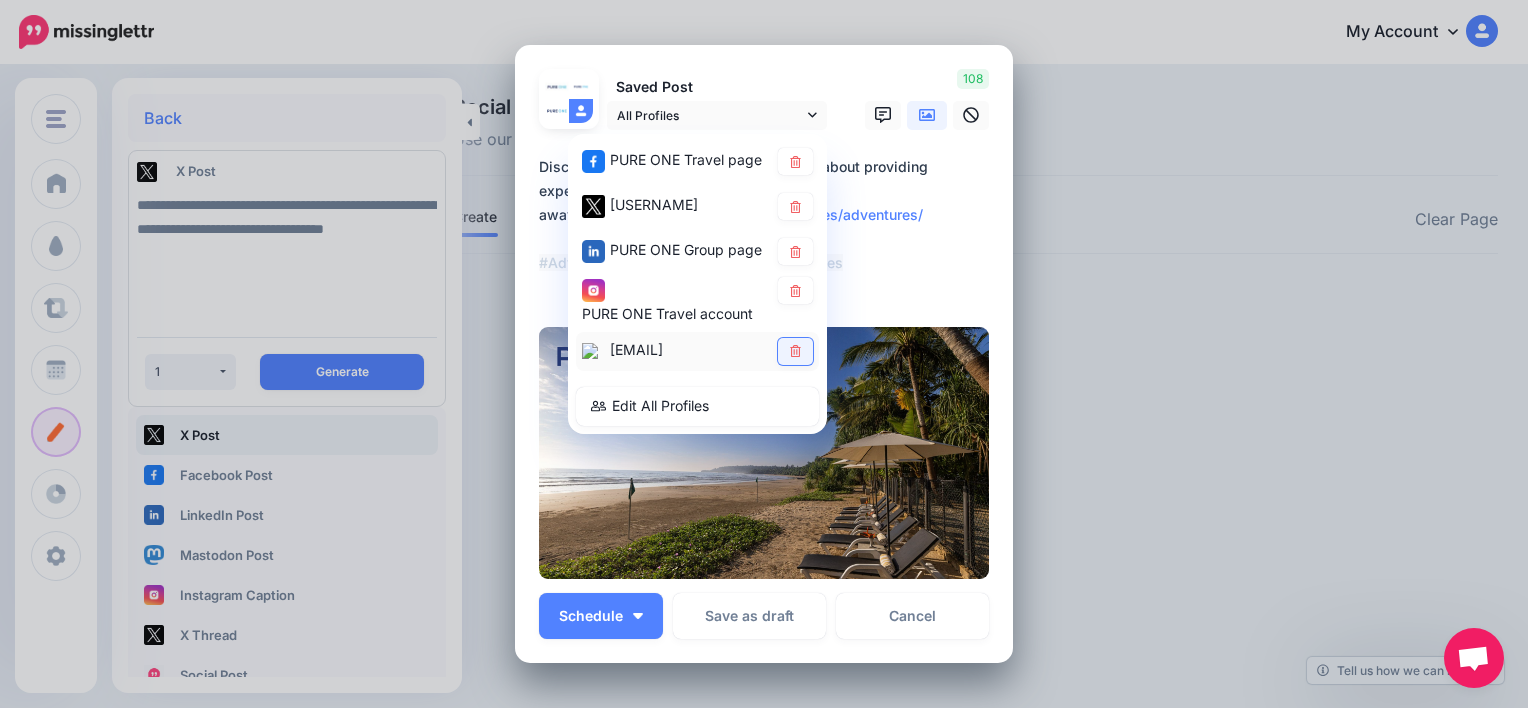 click at bounding box center (795, 350) 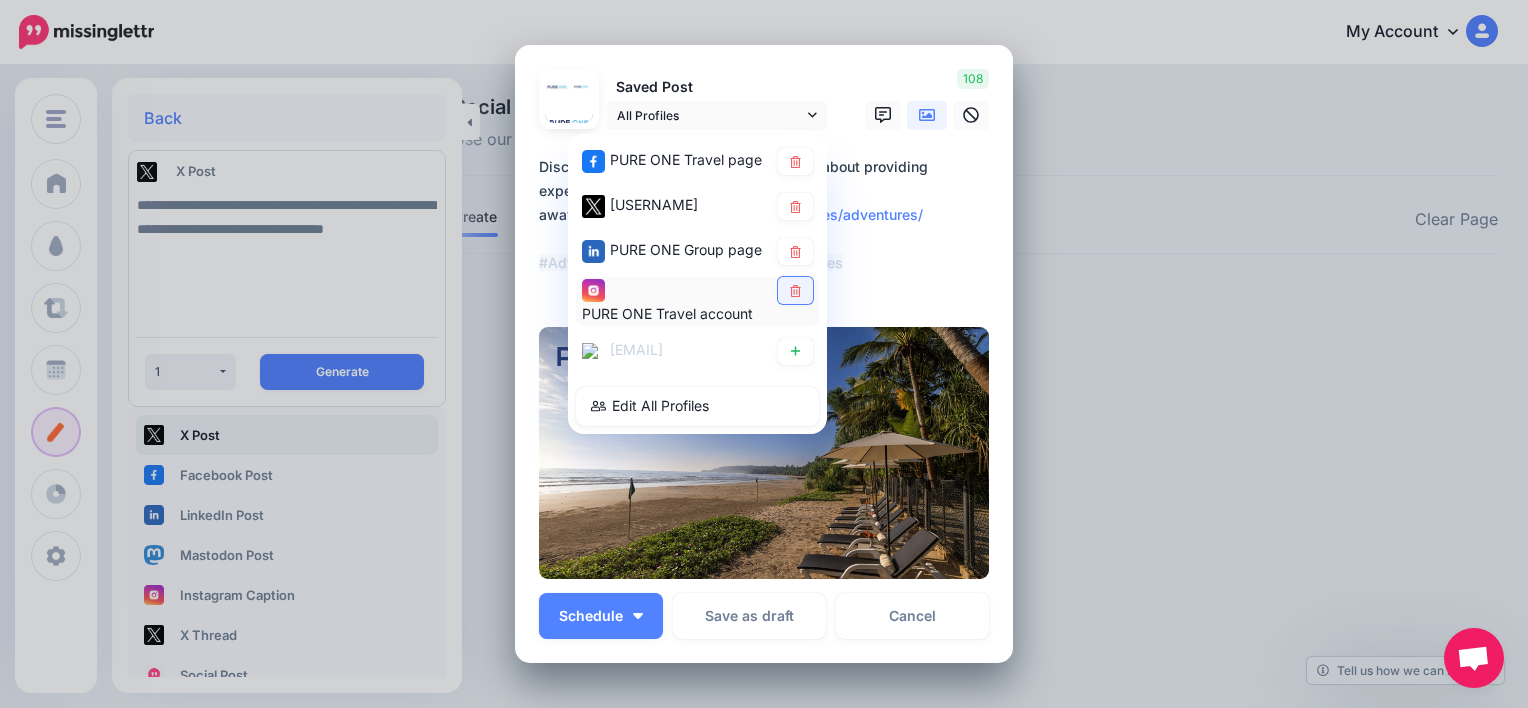 click at bounding box center [795, 290] 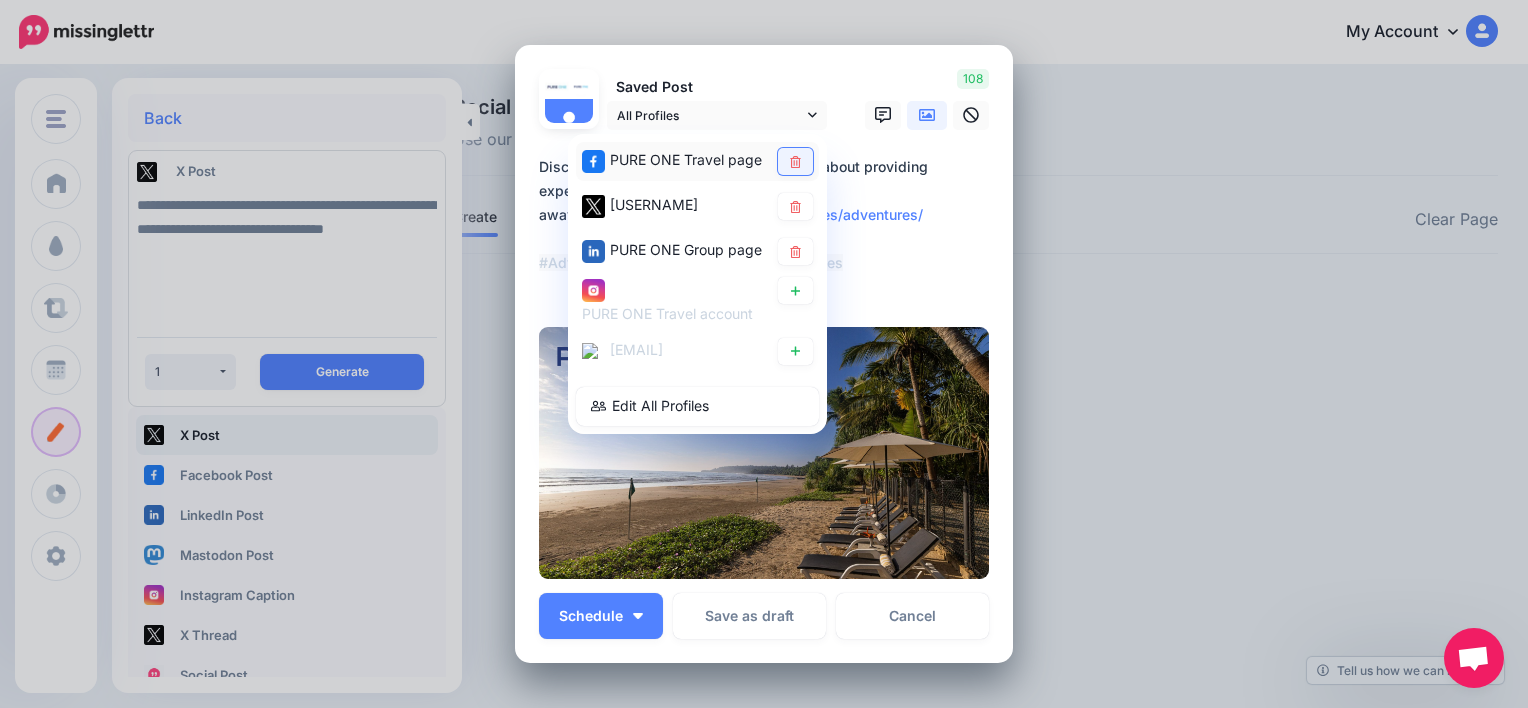click 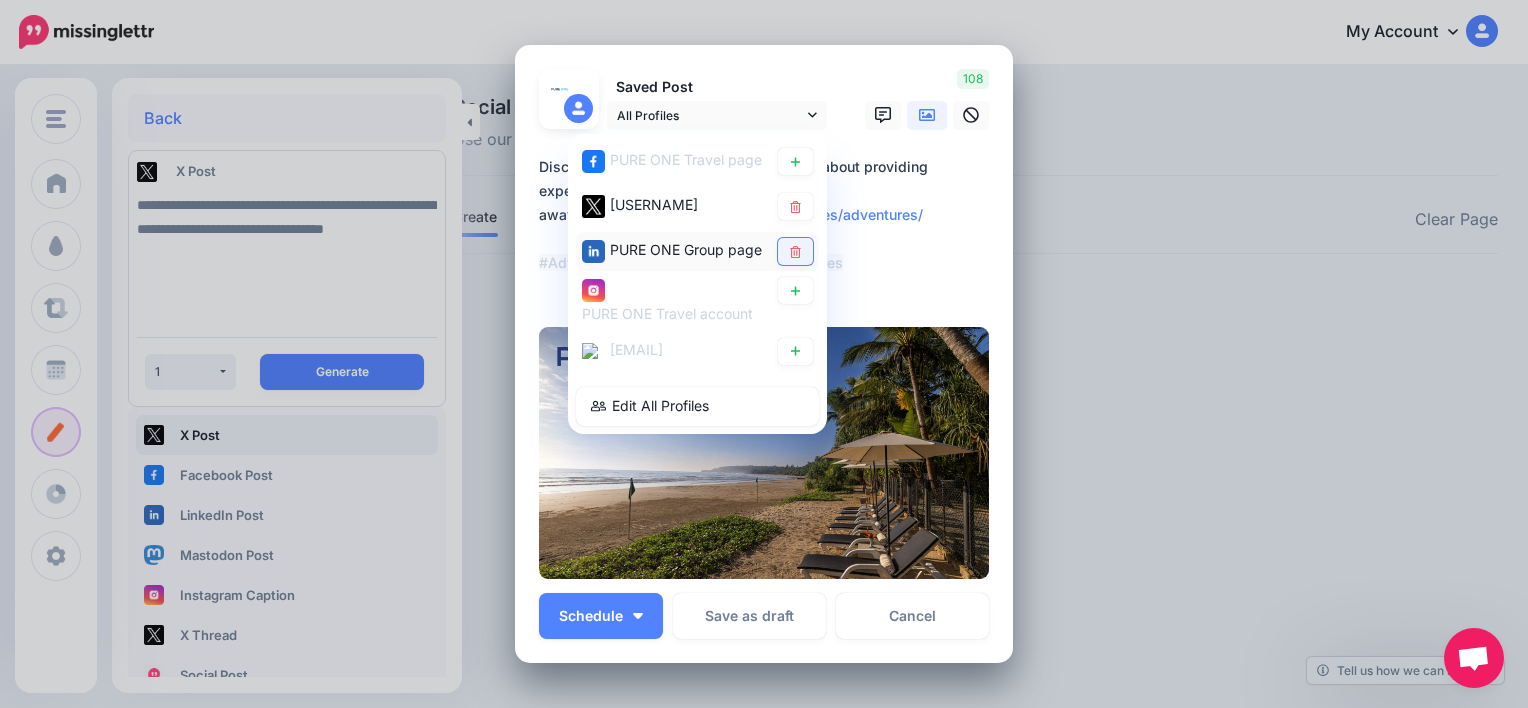 click 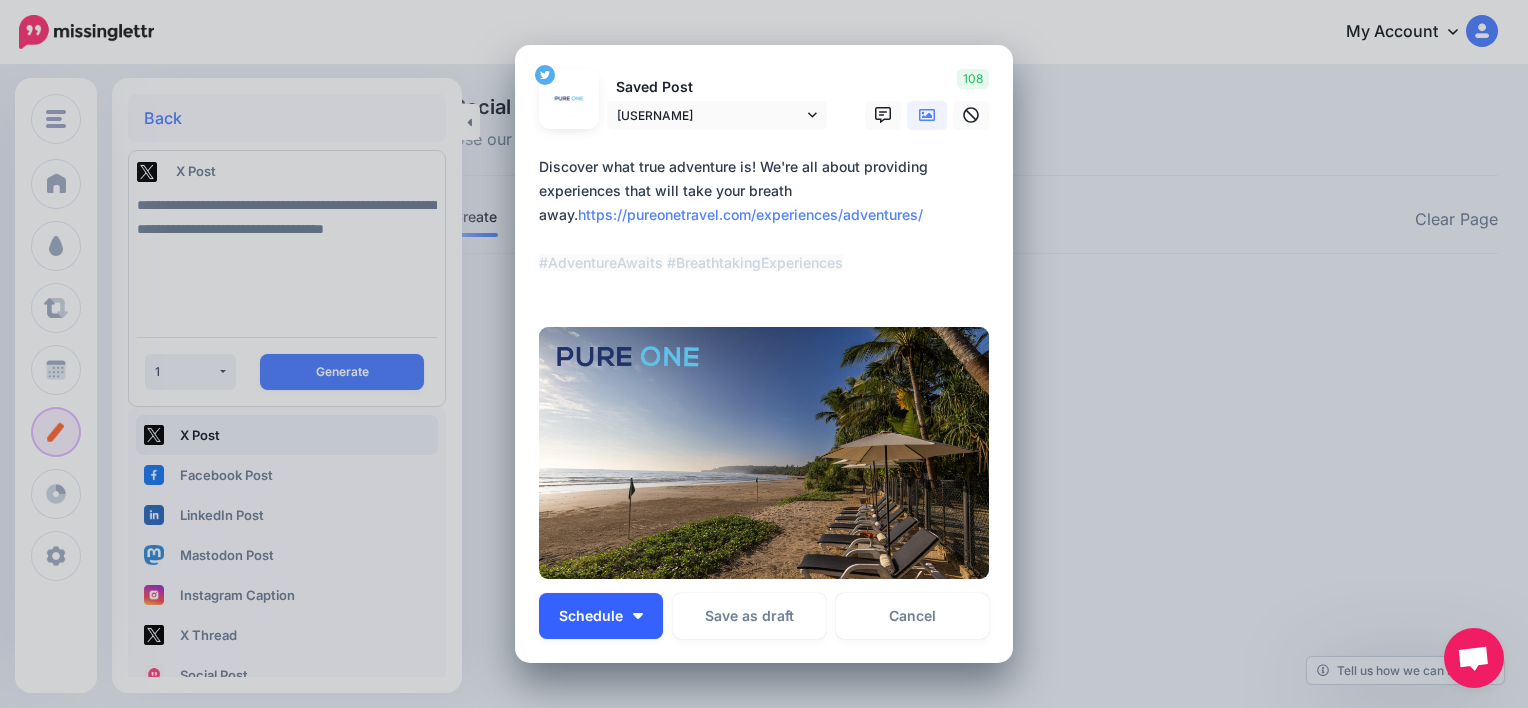 click at bounding box center (638, 616) 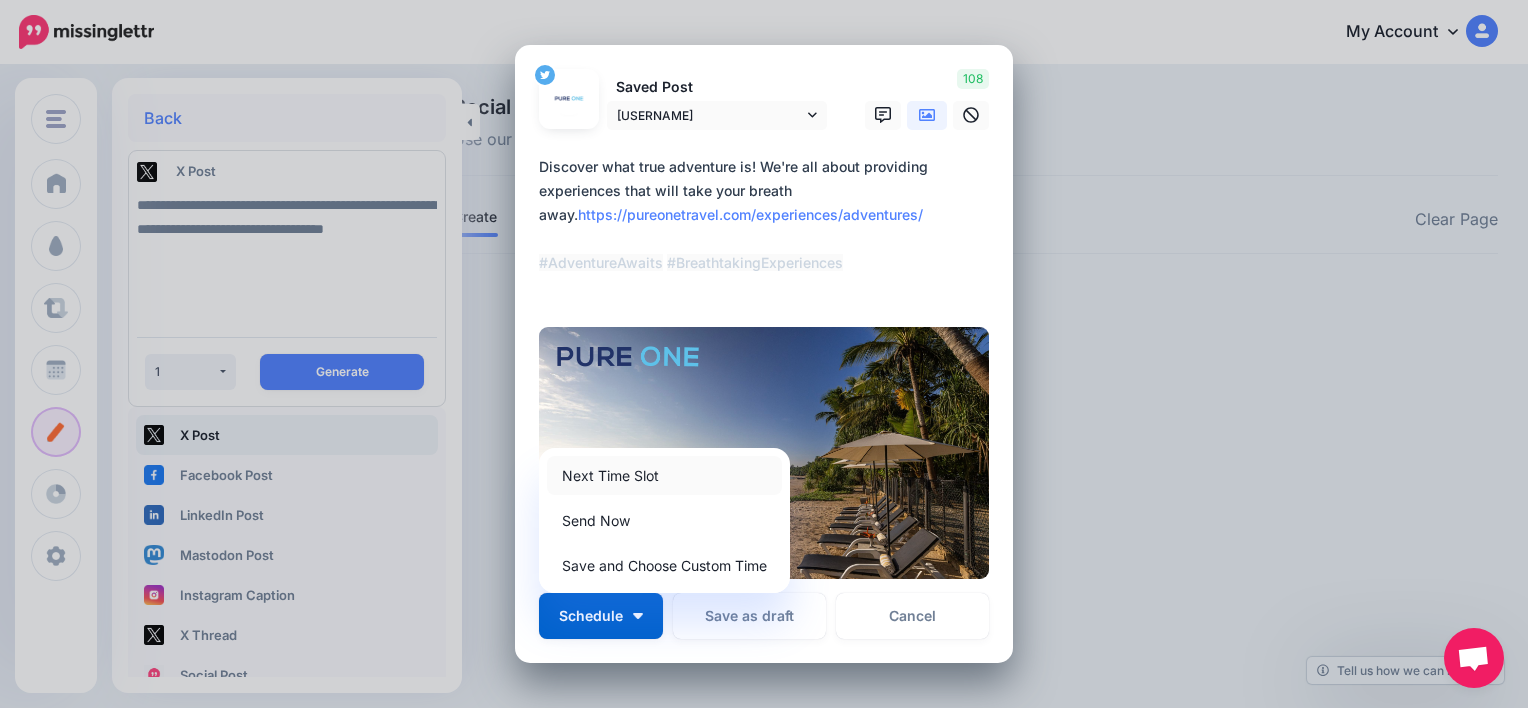 click on "Next Time Slot" at bounding box center (664, 475) 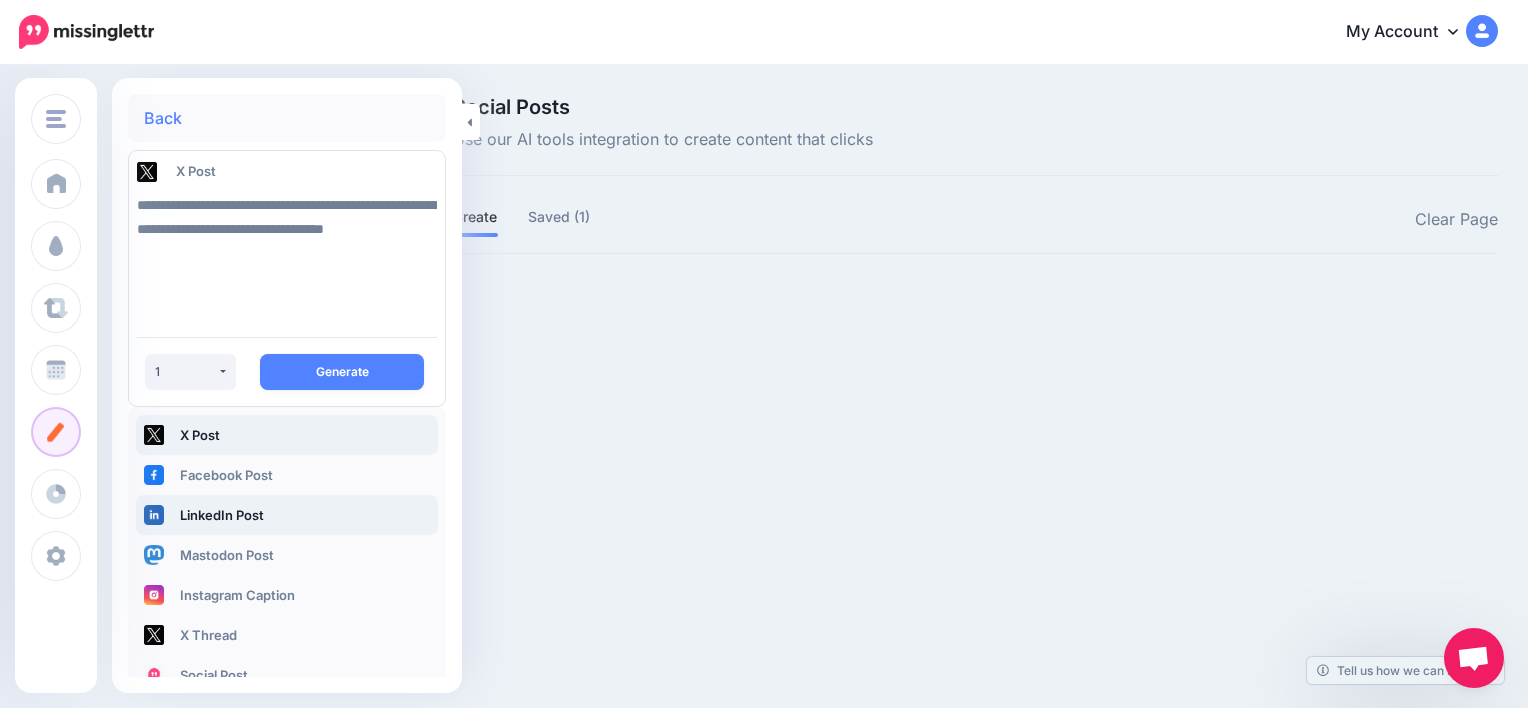 click on "LinkedIn Post" at bounding box center (287, 515) 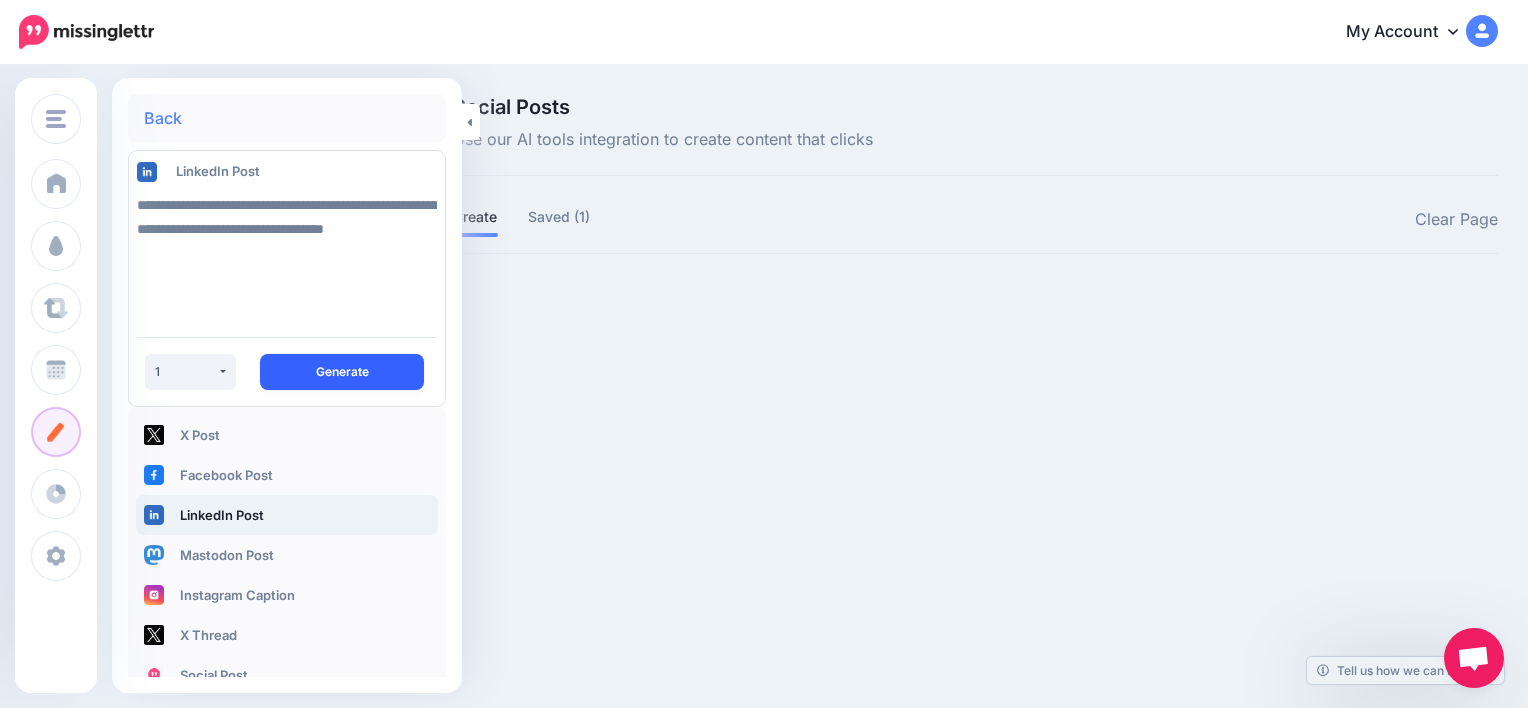 click on "Generate" at bounding box center (342, 372) 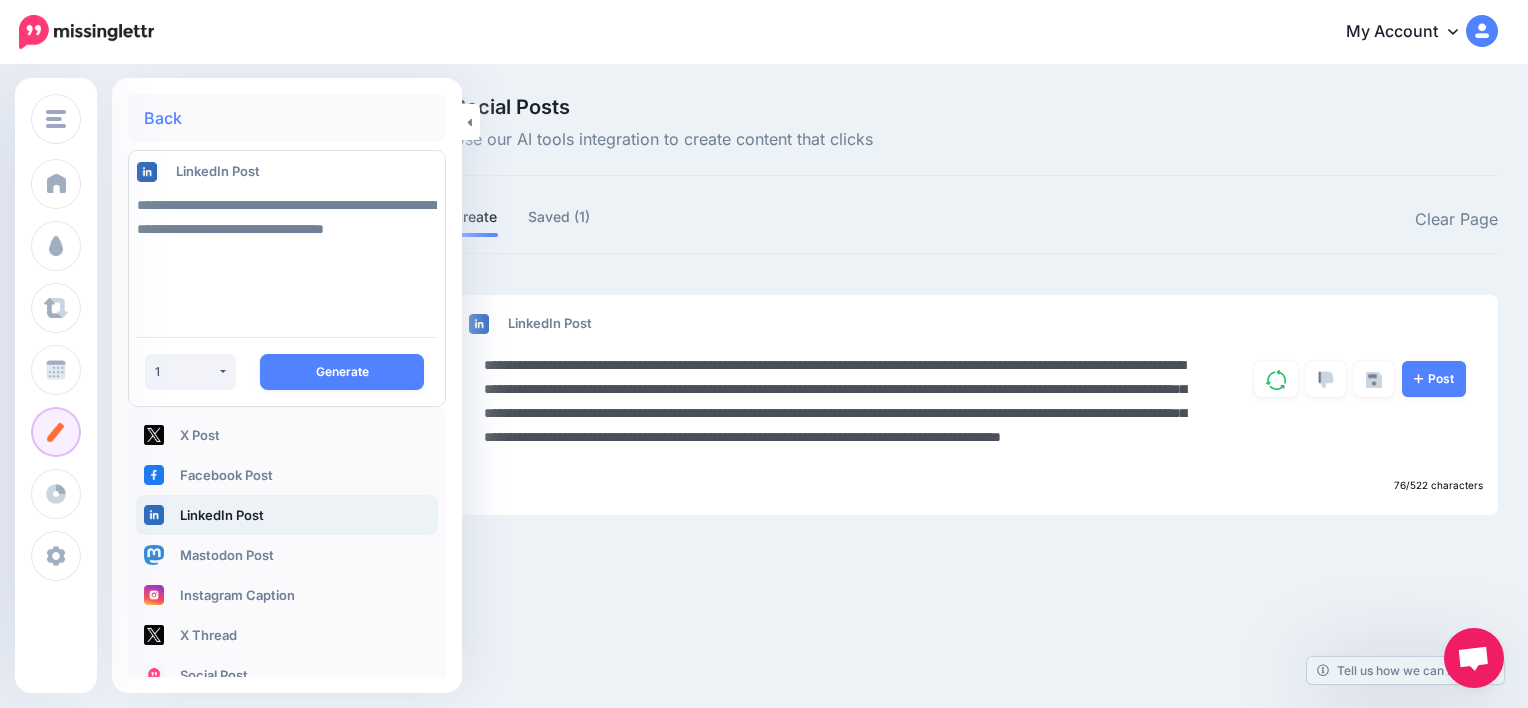 click on "**********" at bounding box center (843, 413) 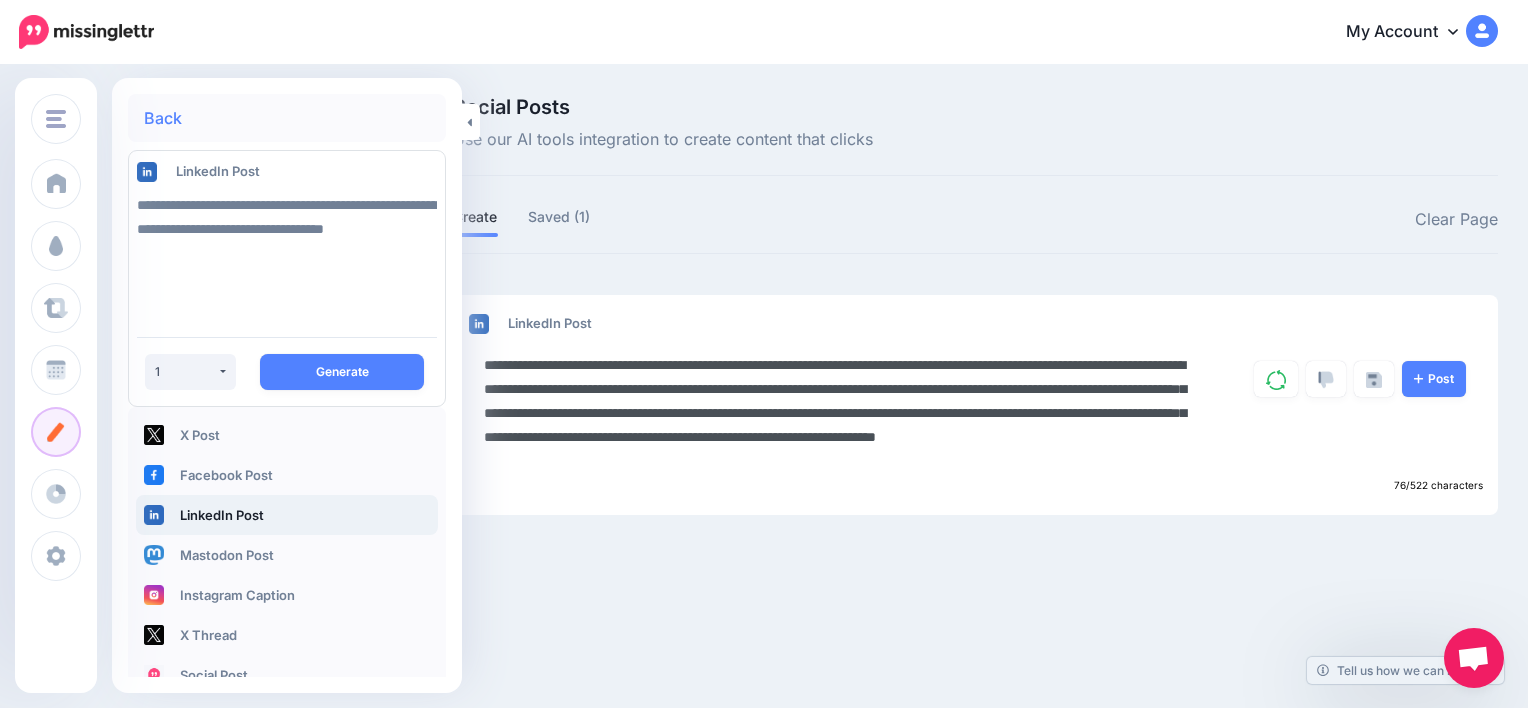 click on "**********" at bounding box center (843, 413) 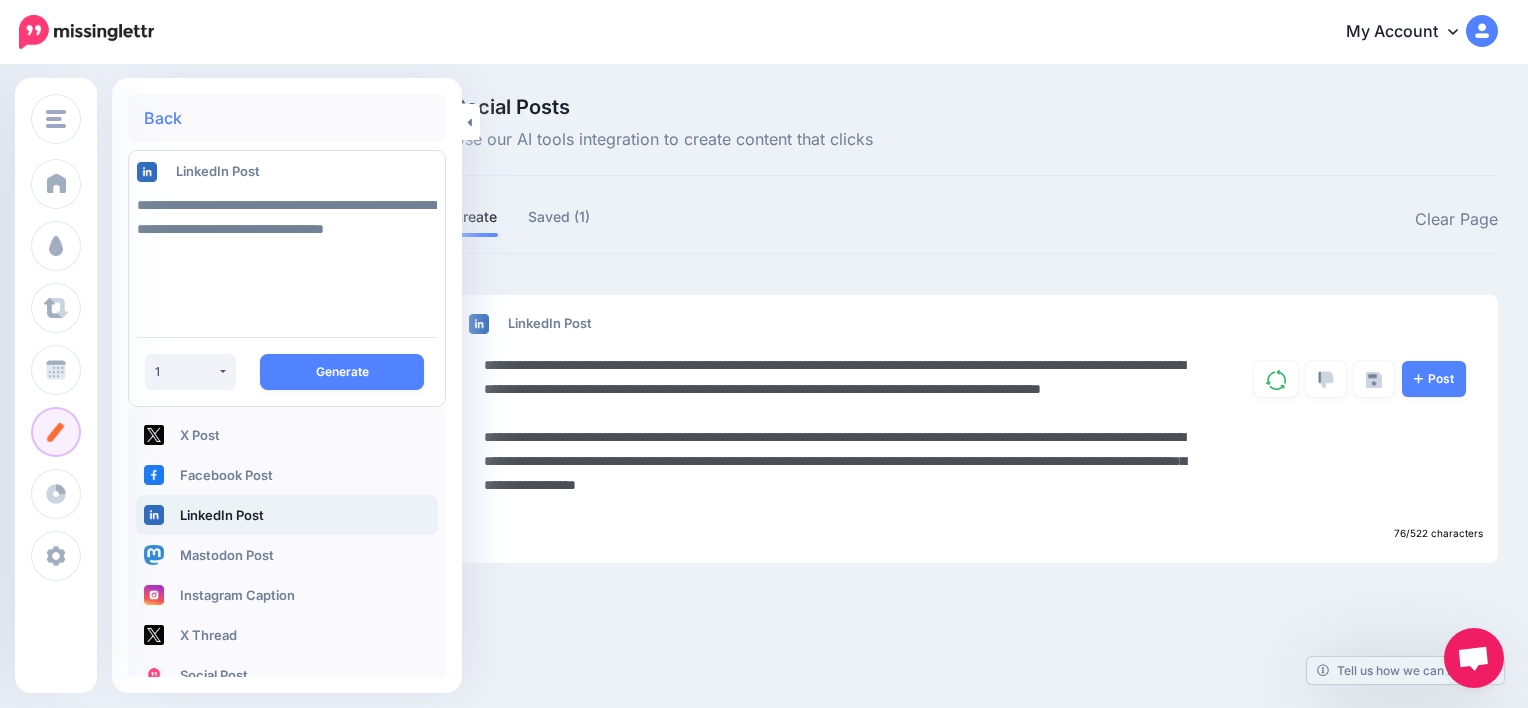 paste on "**********" 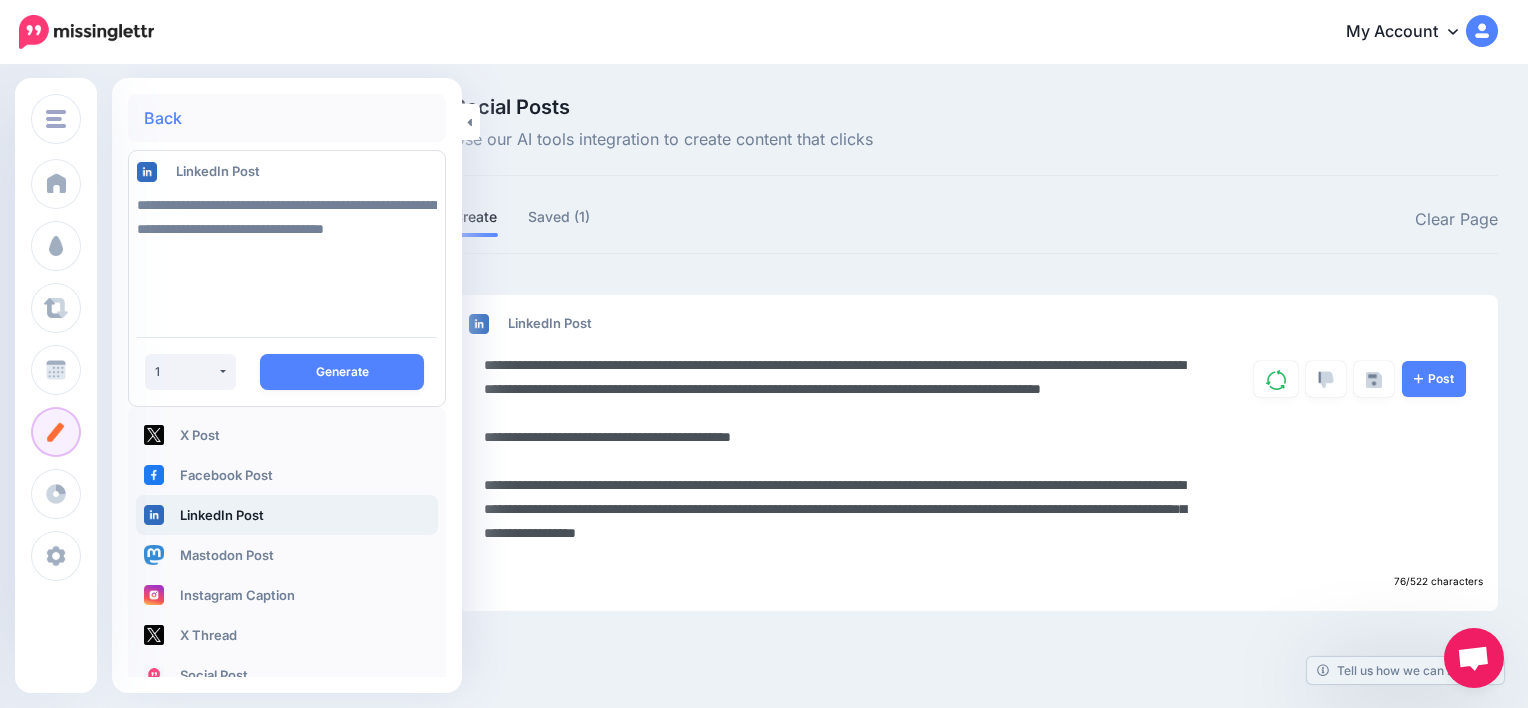 click on "**********" at bounding box center (843, 461) 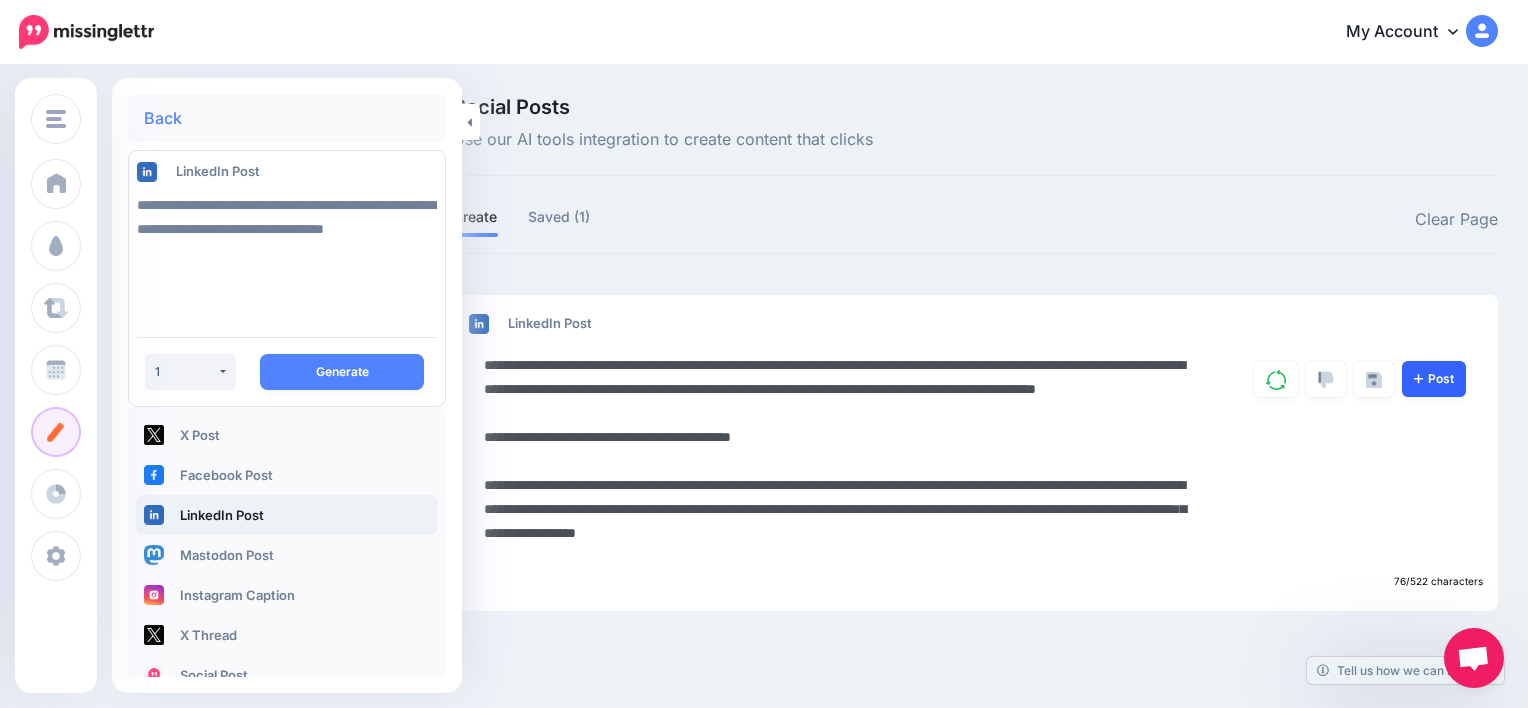type on "**********" 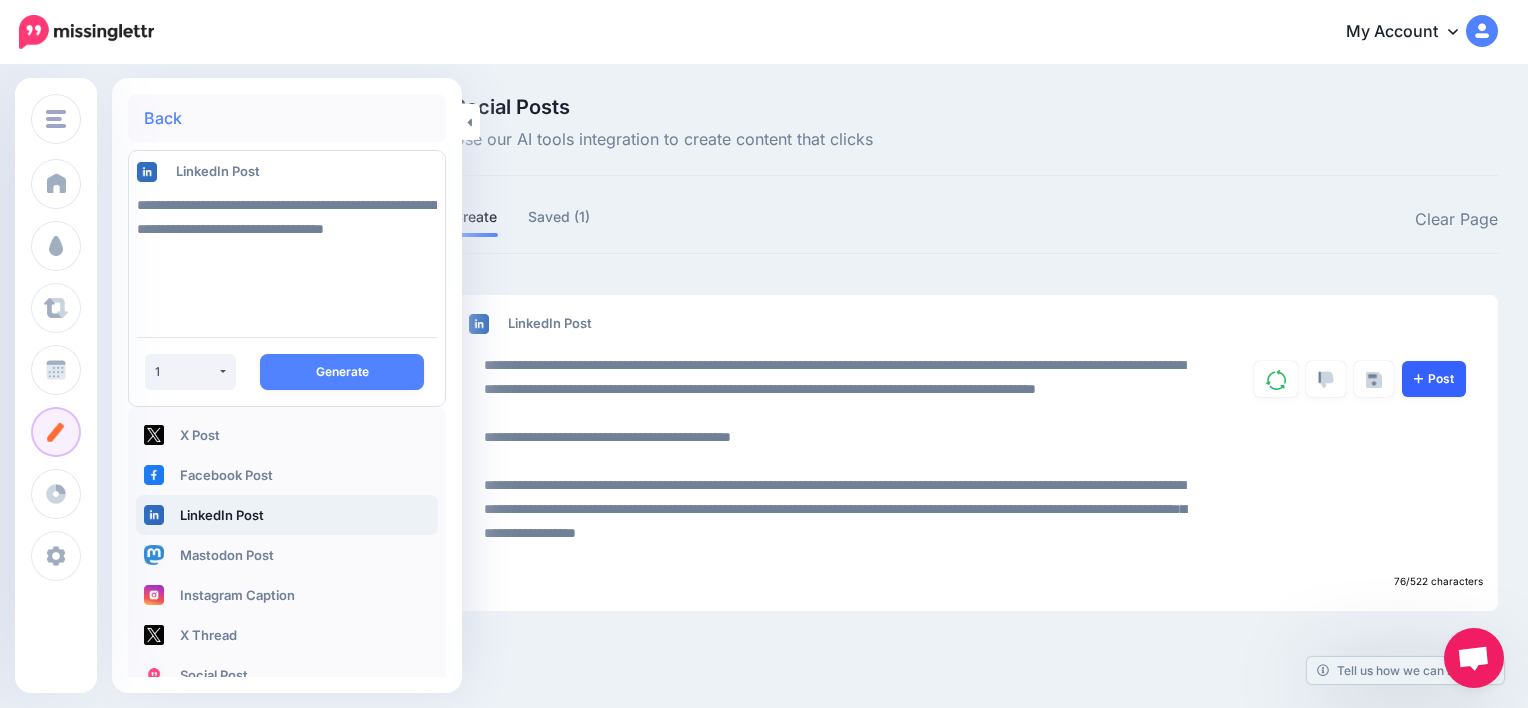 click on "Post" at bounding box center [1434, 379] 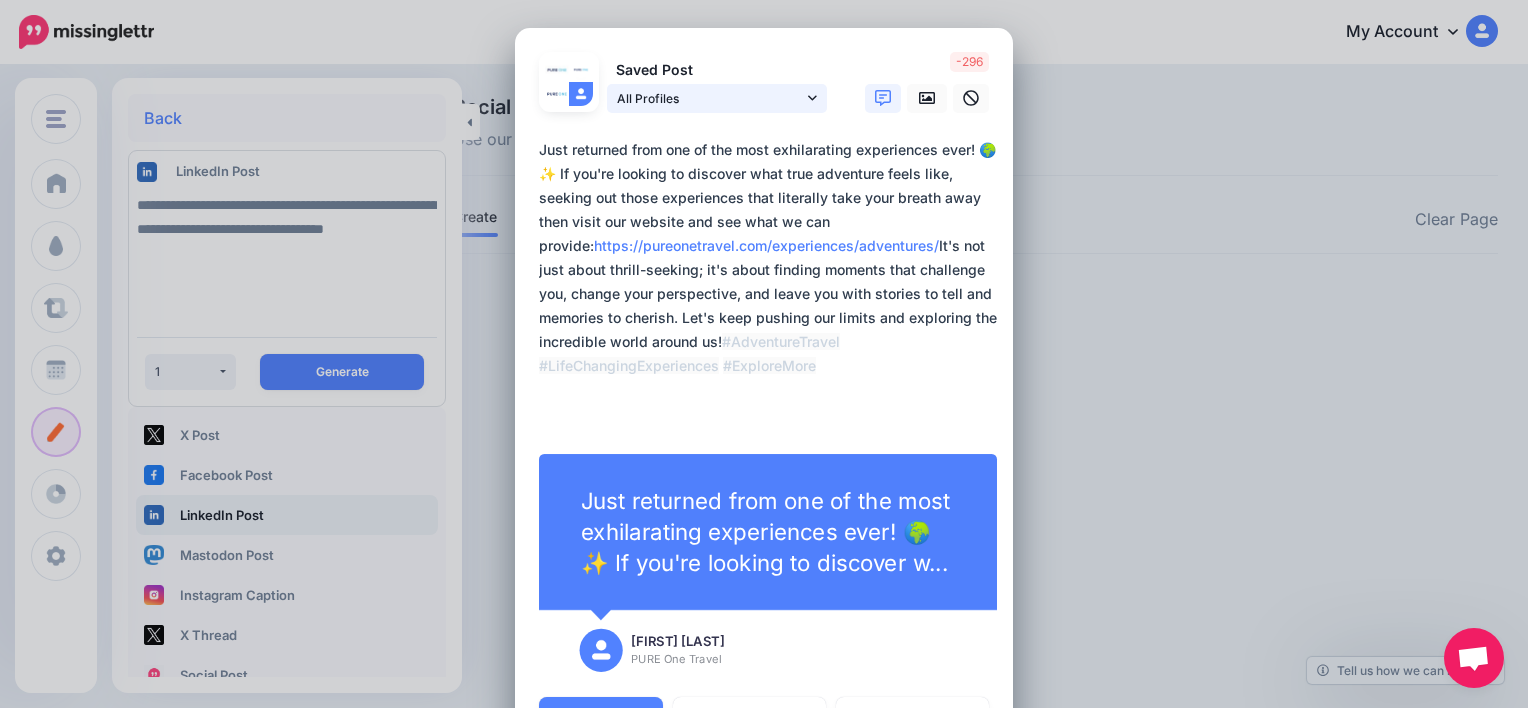 click 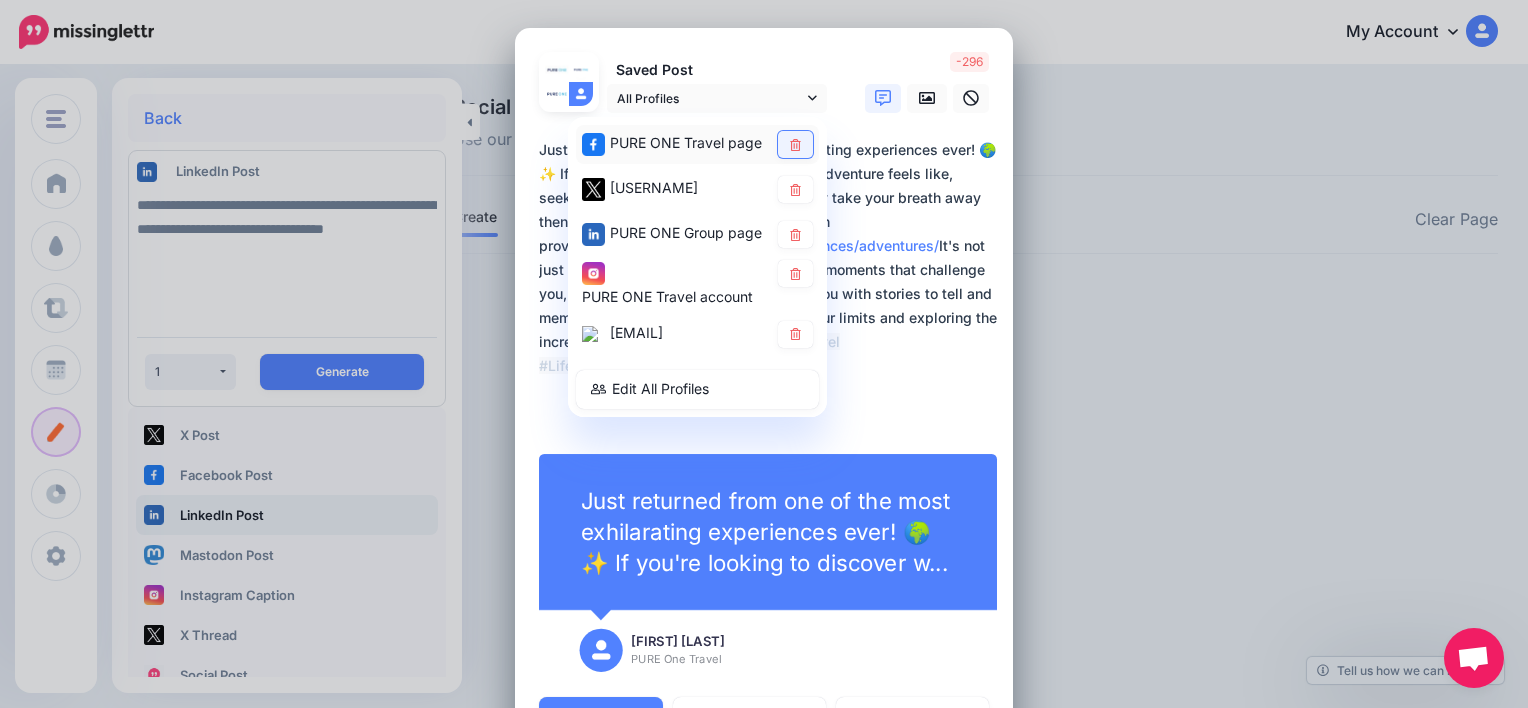 click at bounding box center (795, 144) 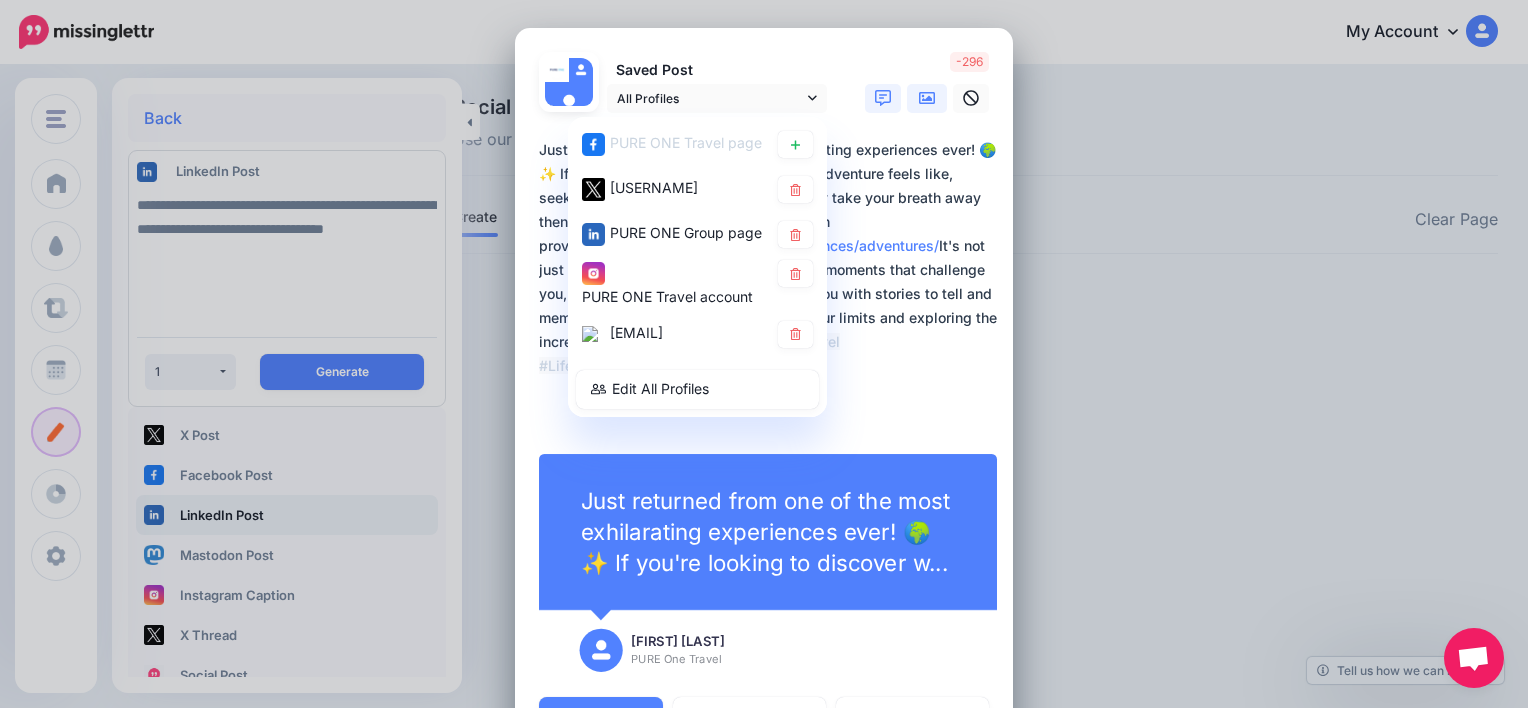 click at bounding box center [927, 98] 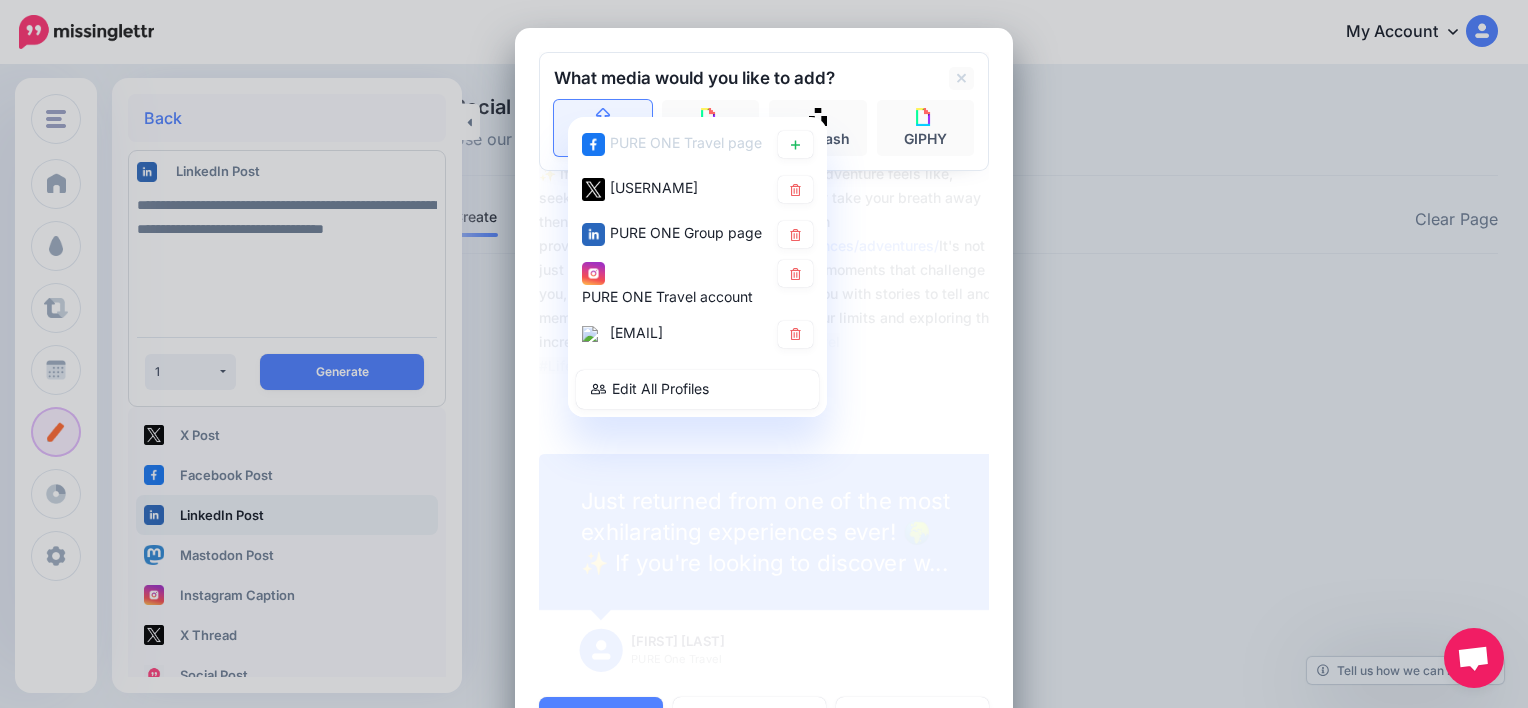 click on "Upload" at bounding box center [603, 128] 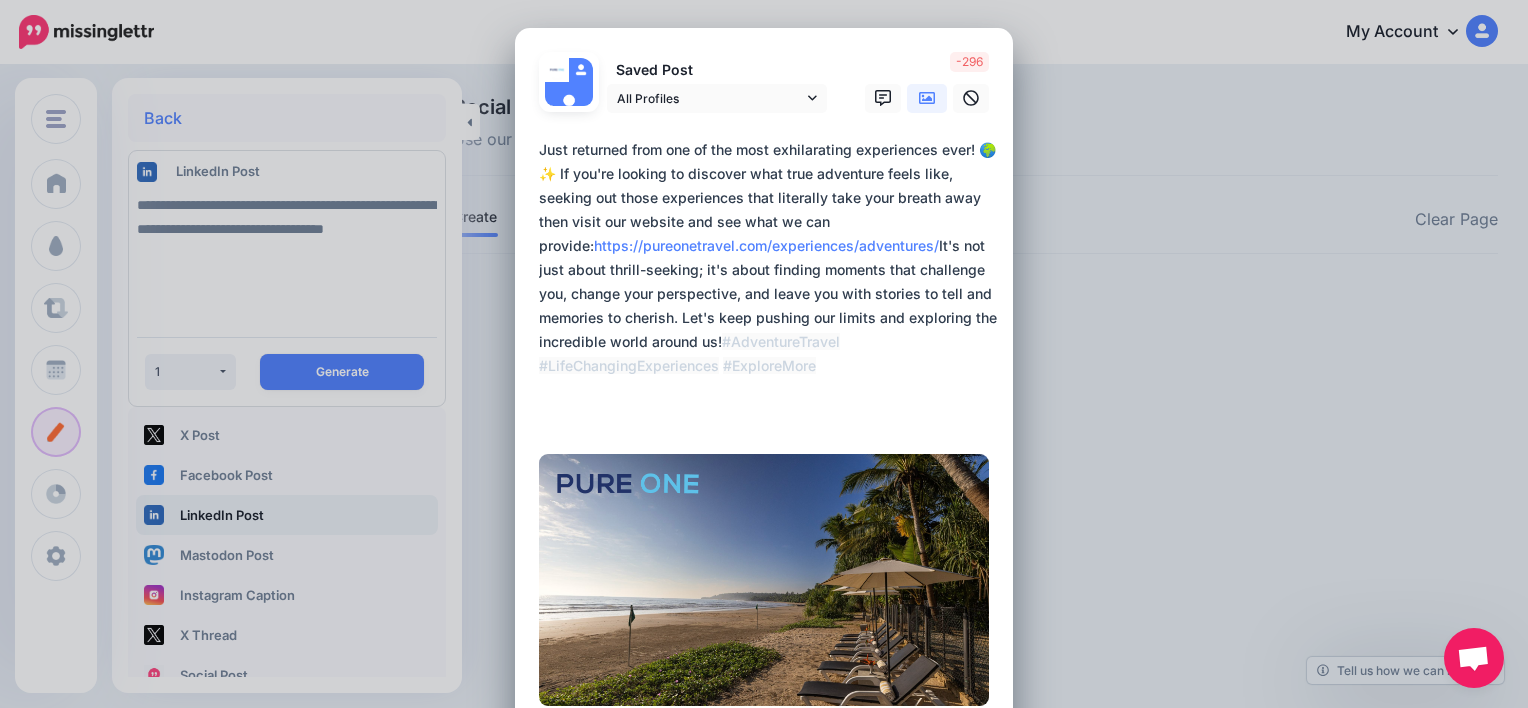 drag, startPoint x: 566, startPoint y: 176, endPoint x: 532, endPoint y: 172, distance: 34.234486 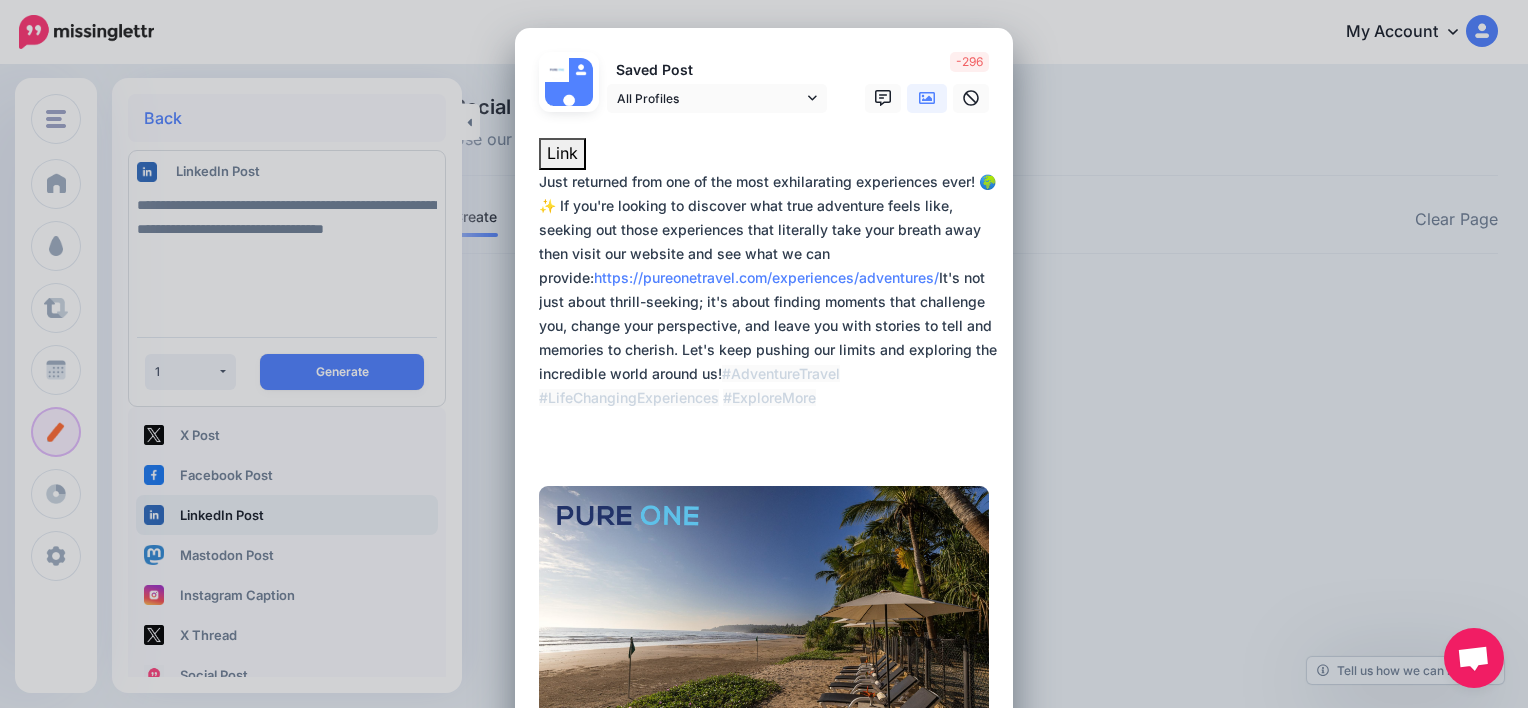 click on "**********" at bounding box center (769, 314) 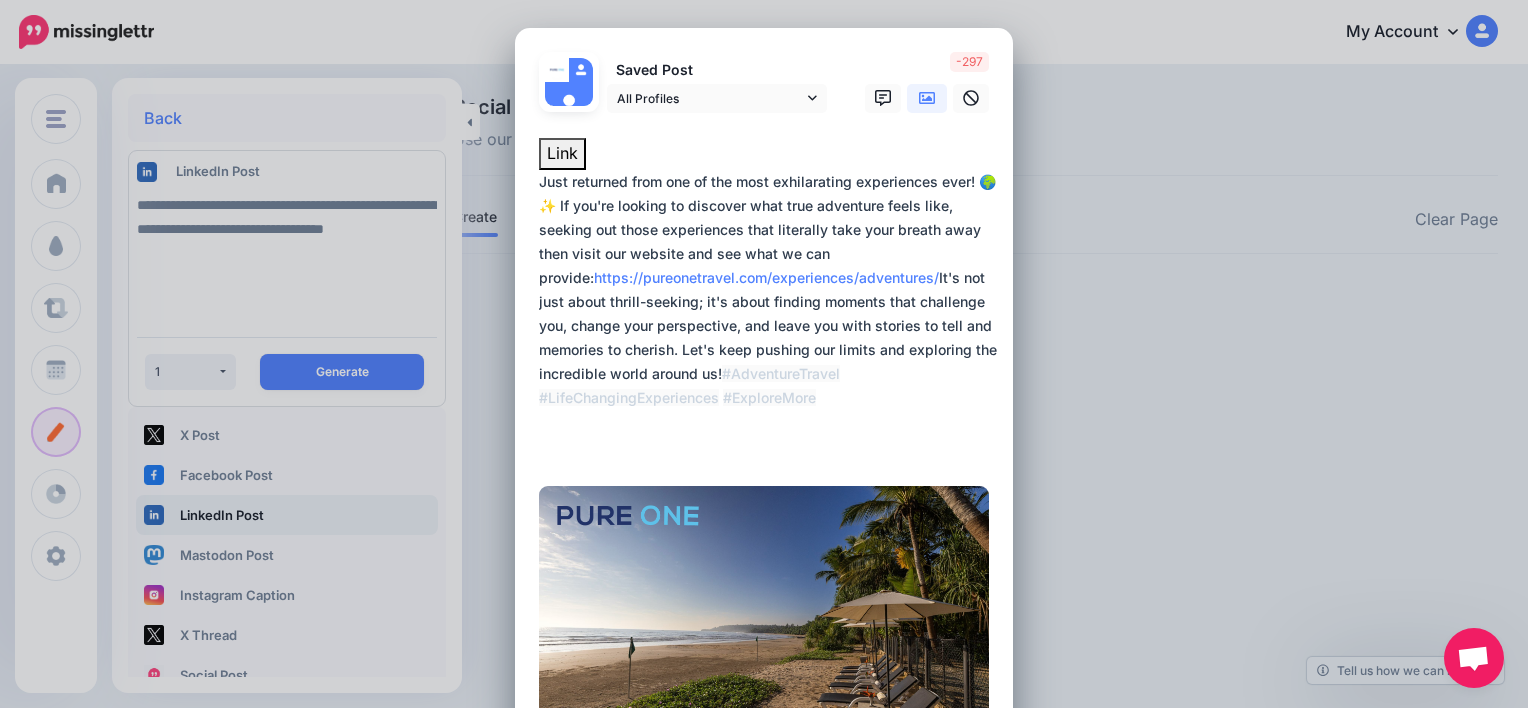 paste on "***" 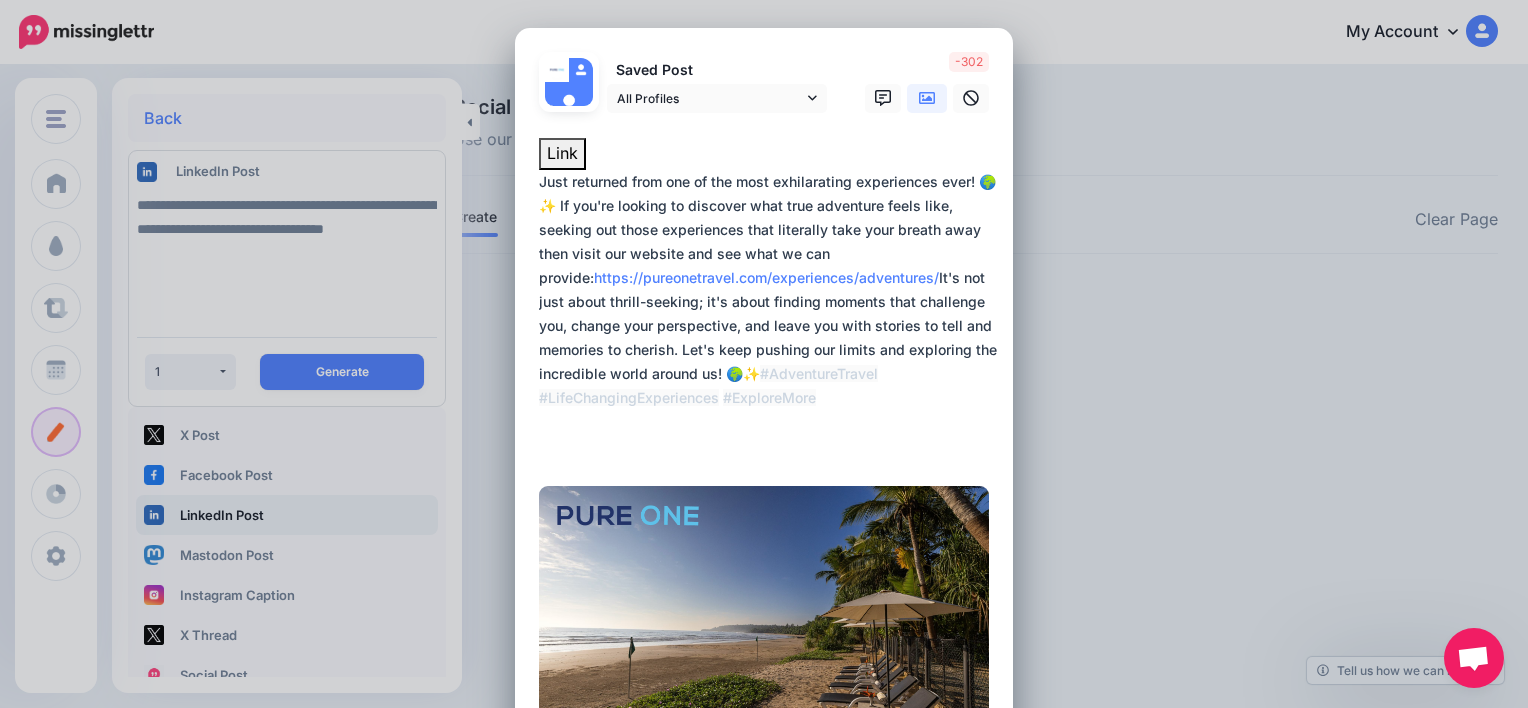 drag, startPoint x: 569, startPoint y: 204, endPoint x: 532, endPoint y: 181, distance: 43.56604 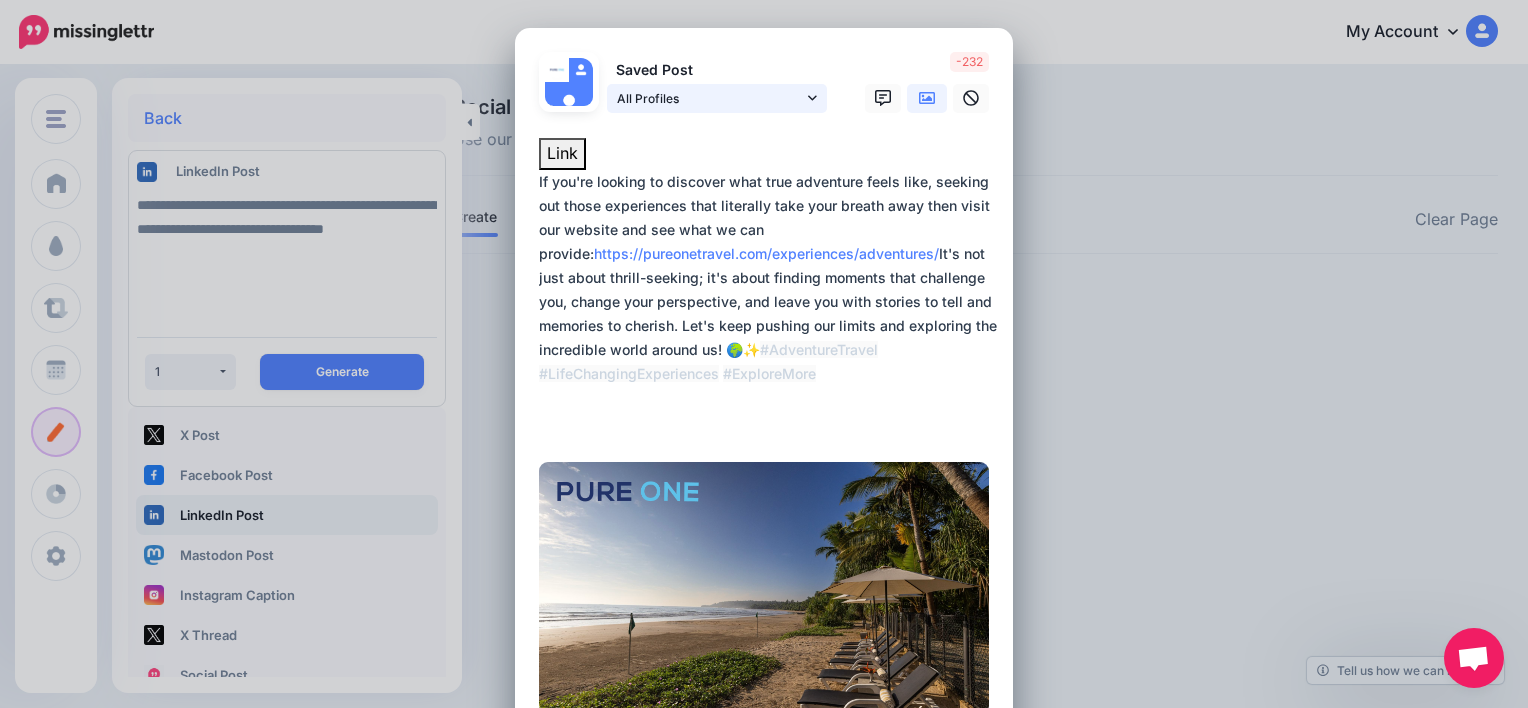 type on "**********" 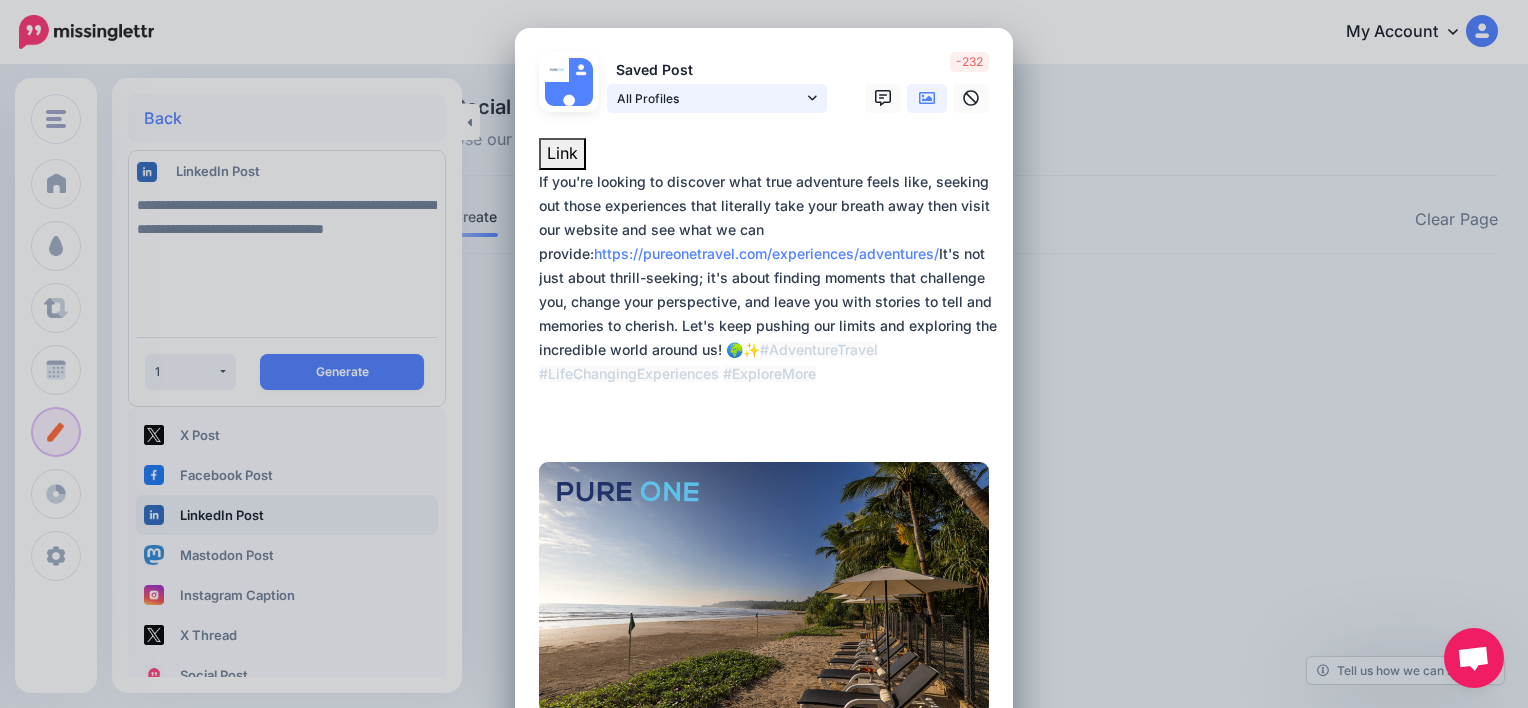 click 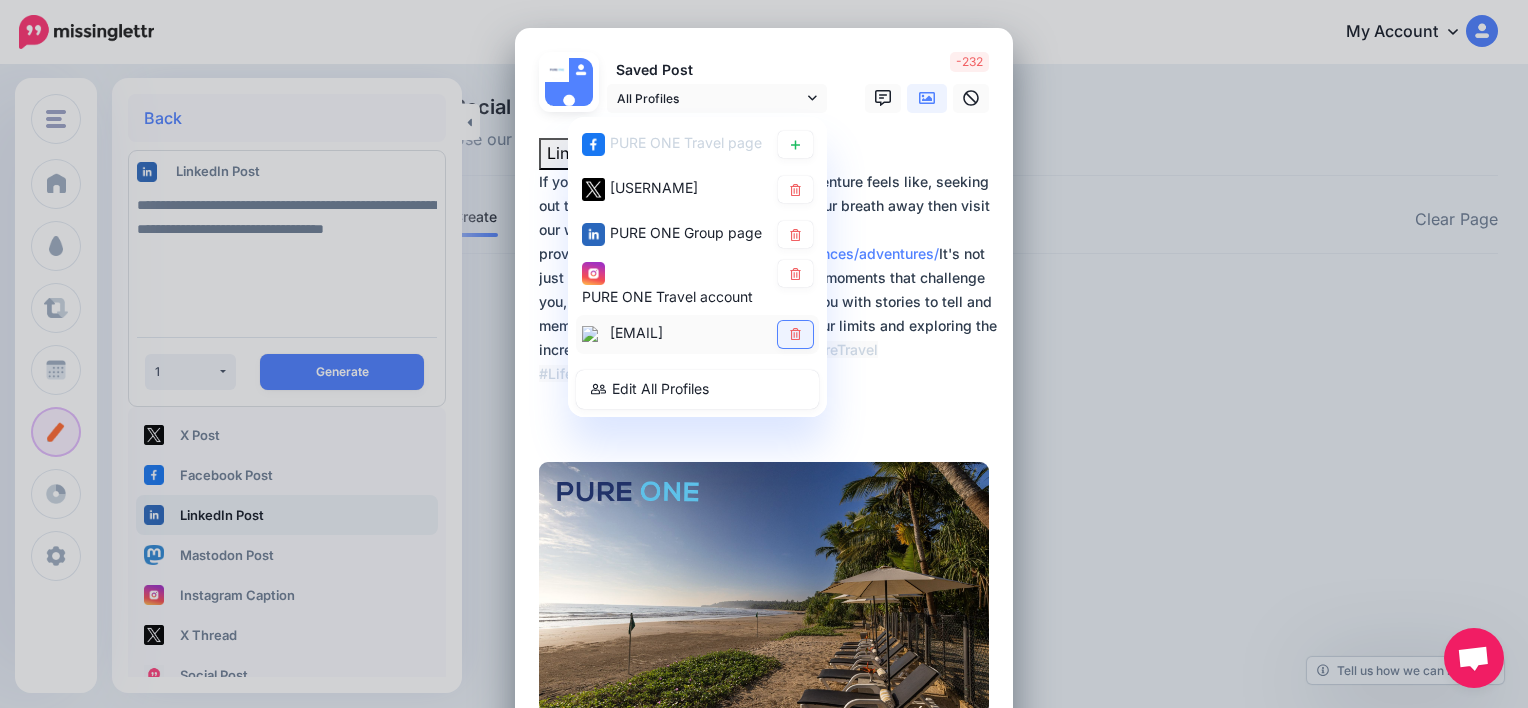 click at bounding box center (795, 333) 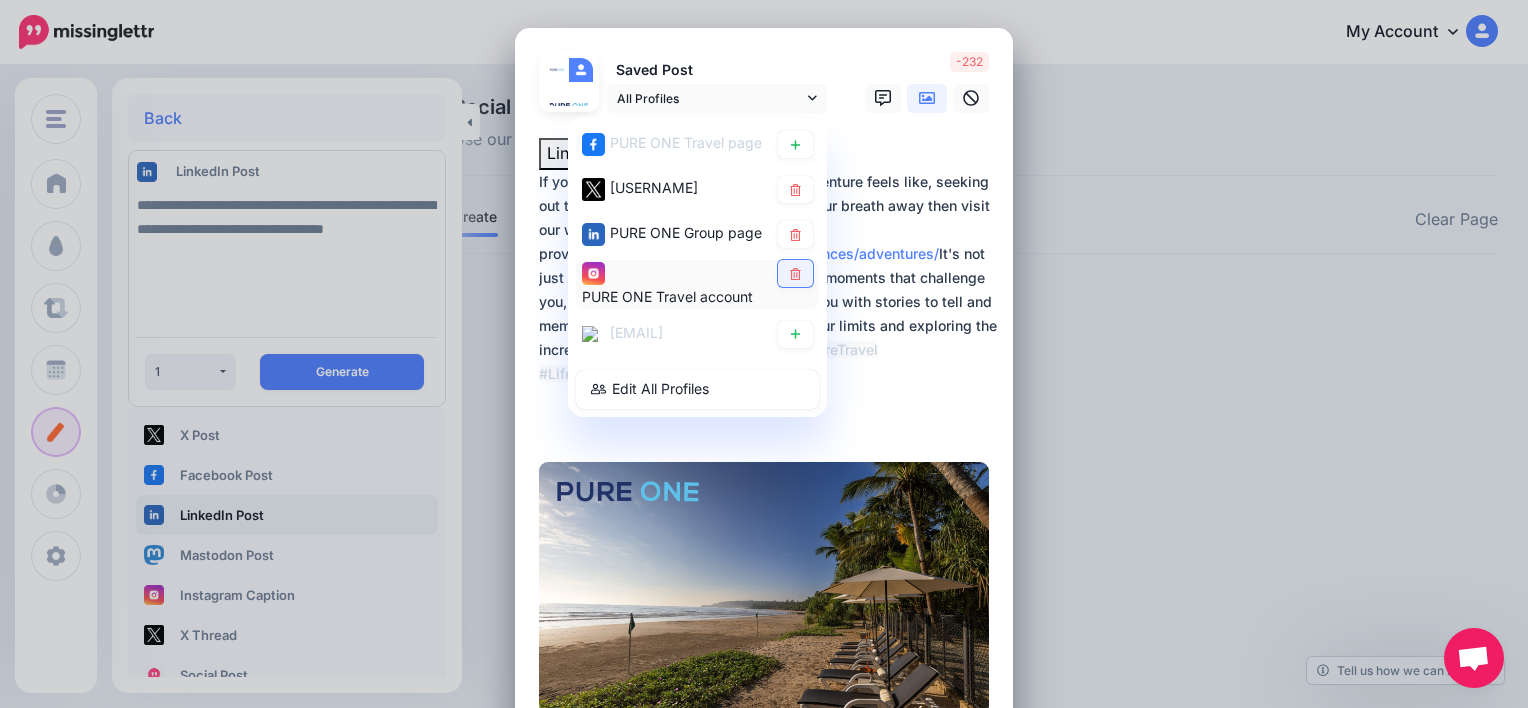 click 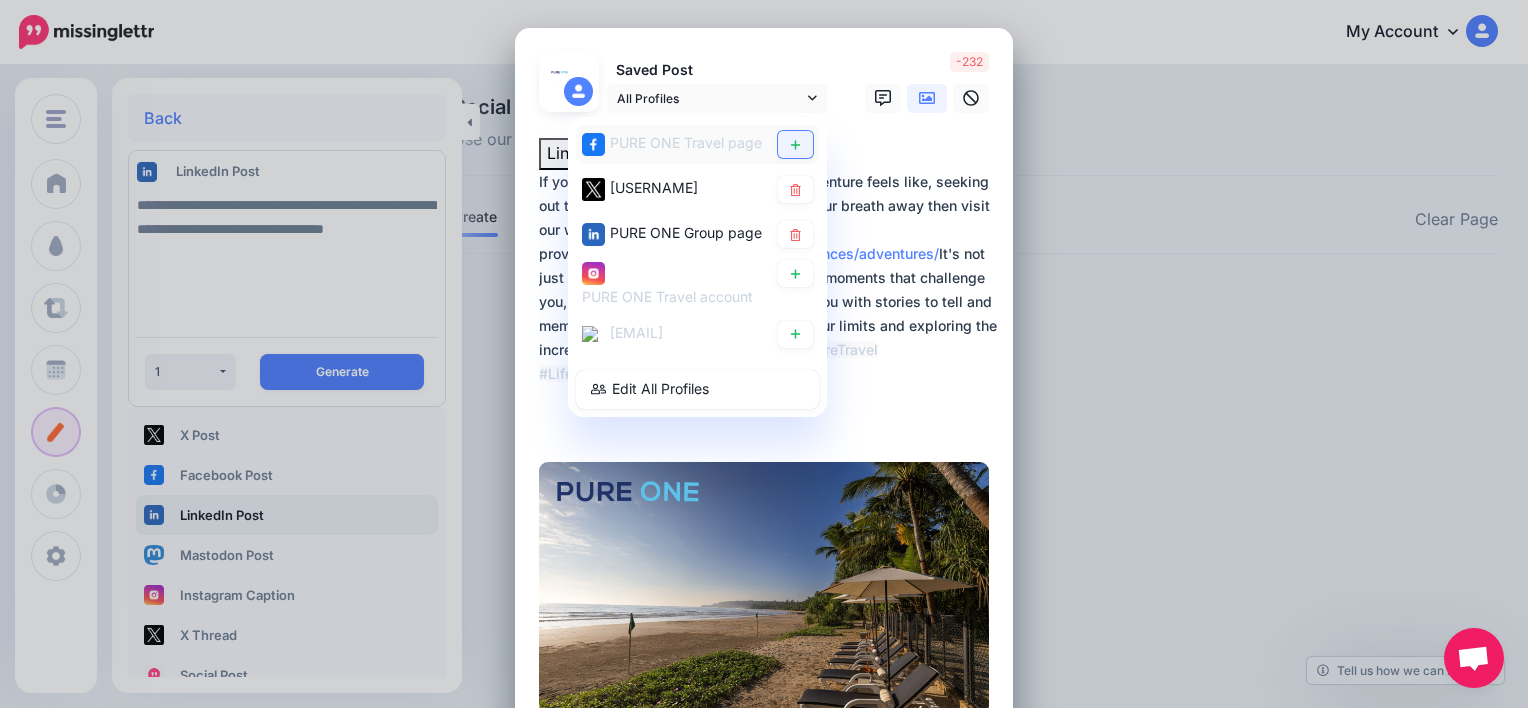click at bounding box center [795, 144] 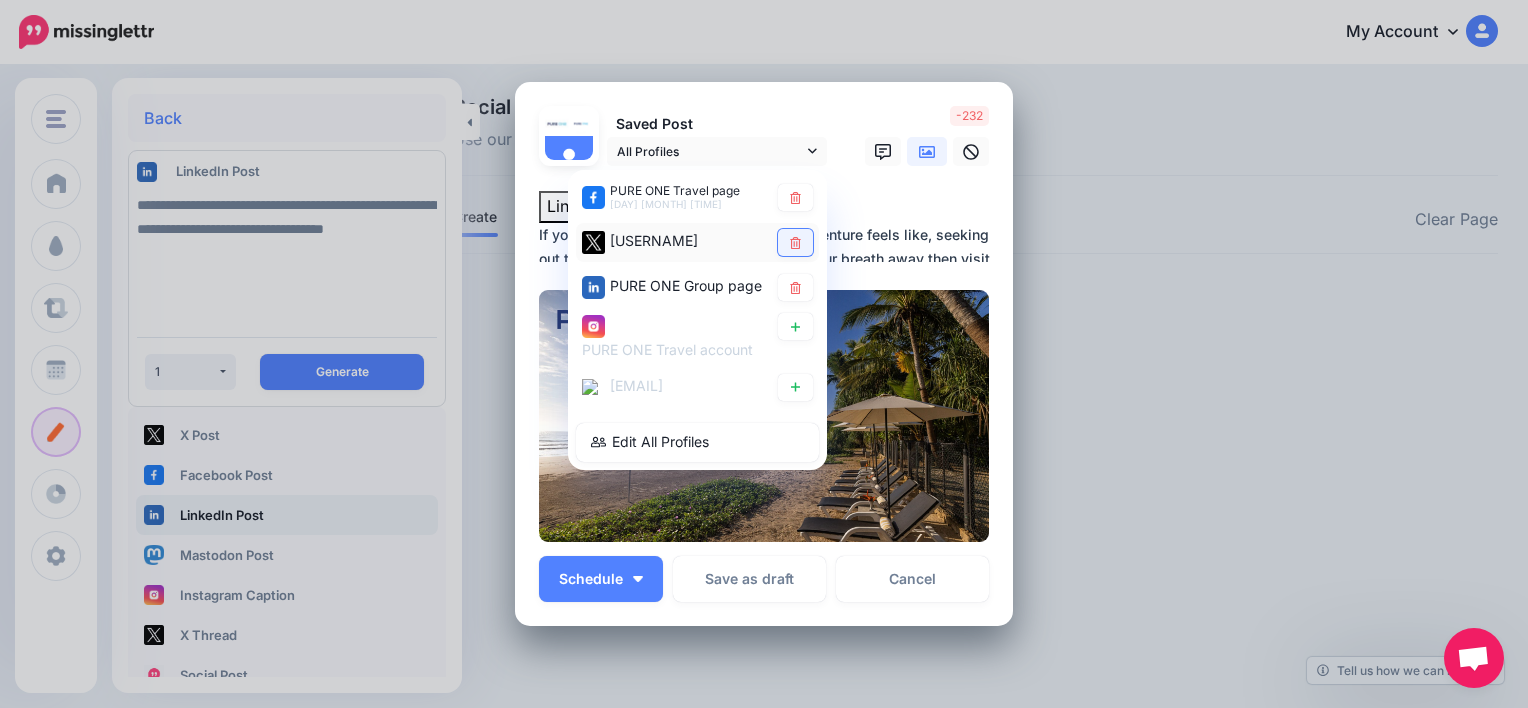 click 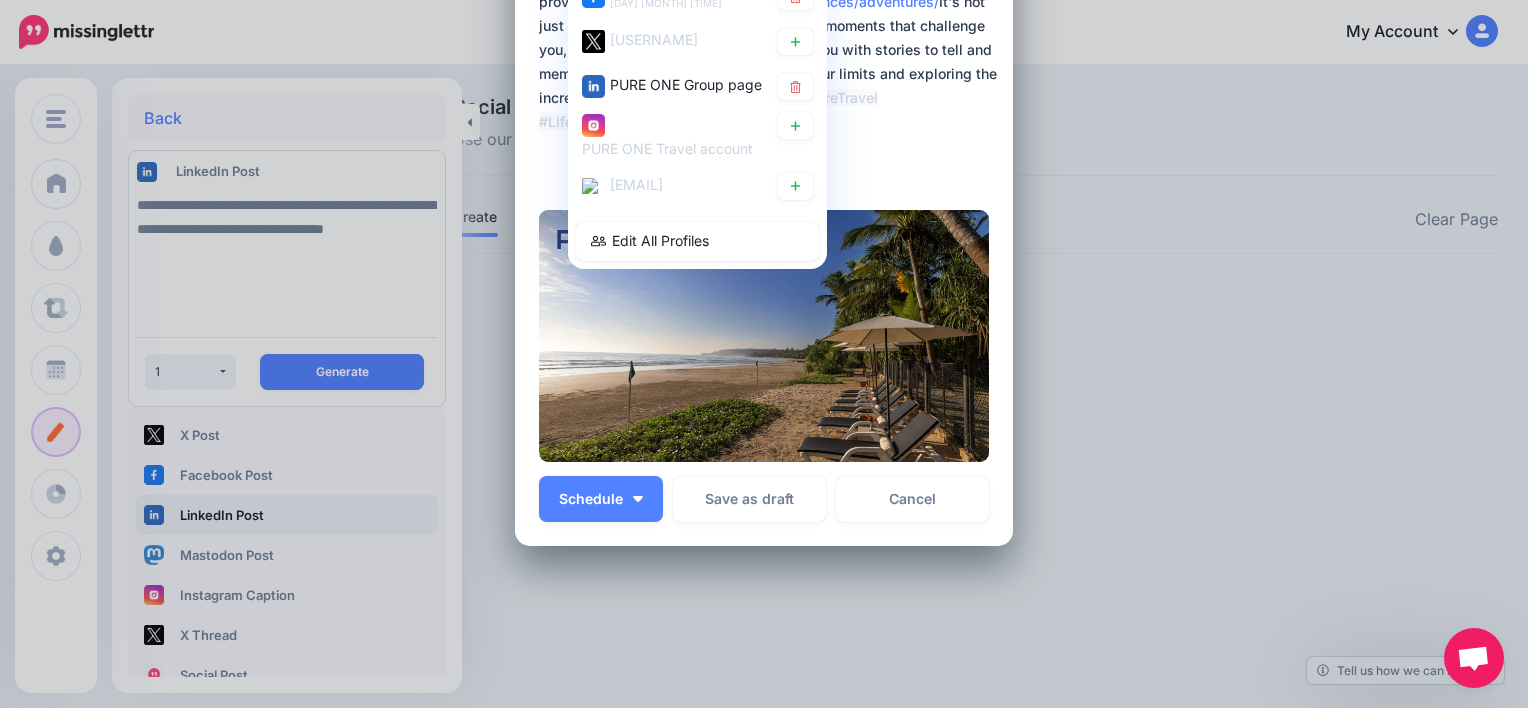 scroll, scrollTop: 305, scrollLeft: 0, axis: vertical 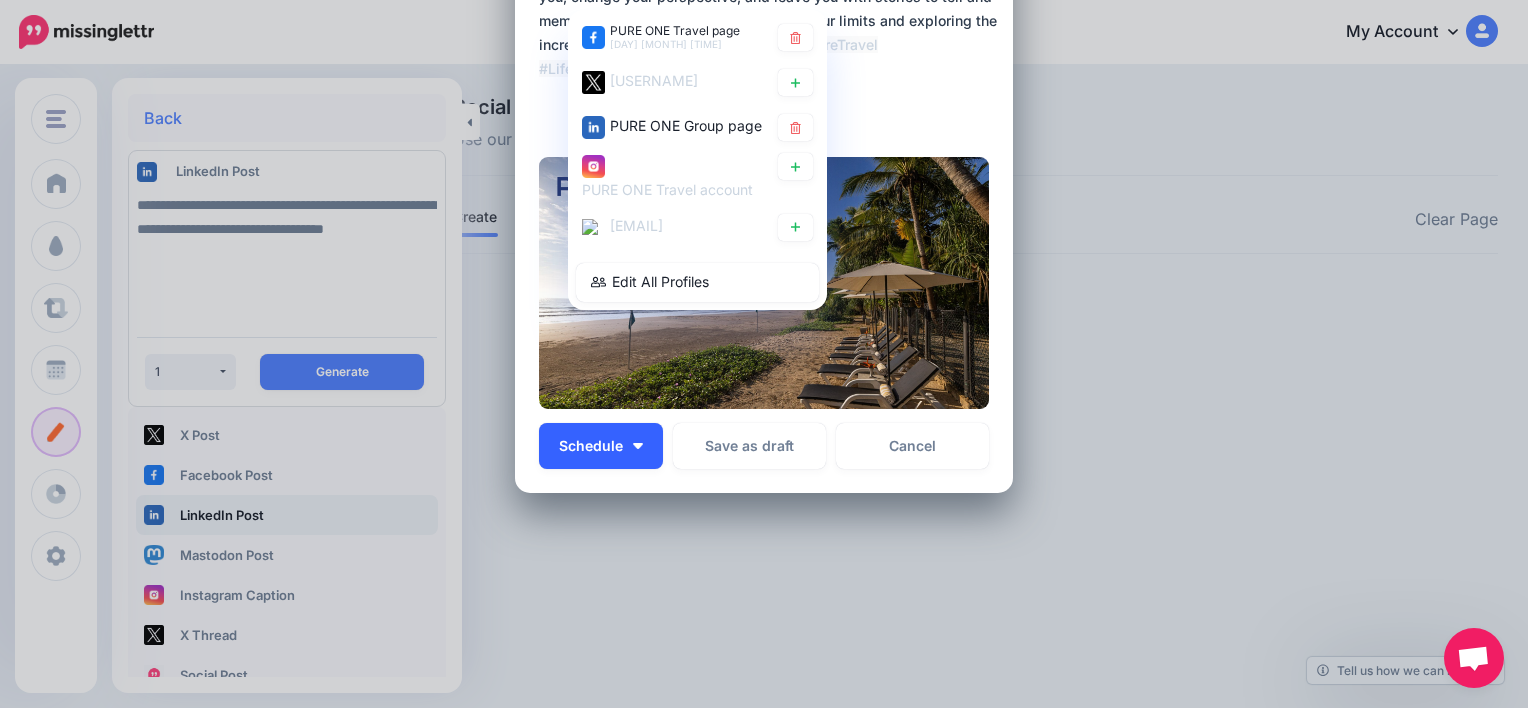 click on "Schedule" at bounding box center (601, 446) 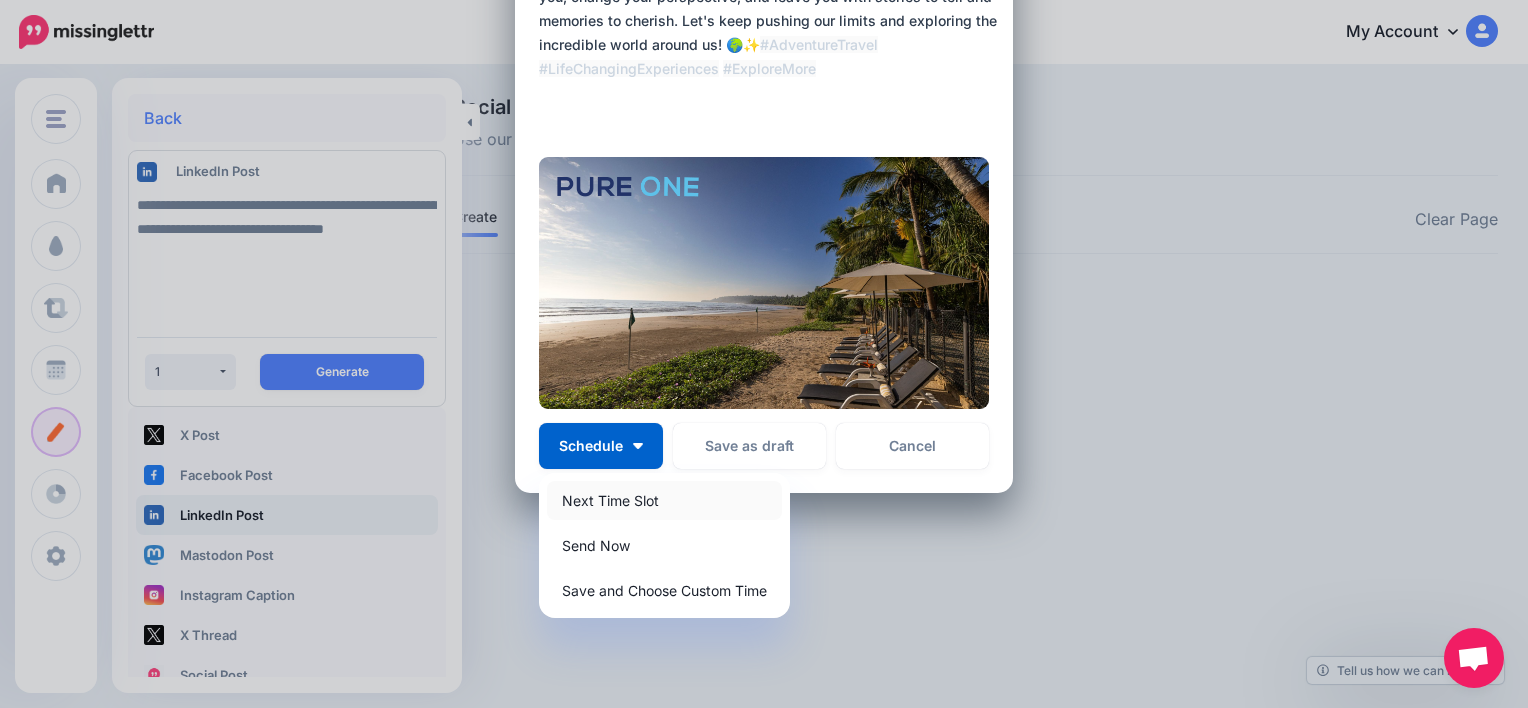 click on "Next Time Slot" at bounding box center [664, 500] 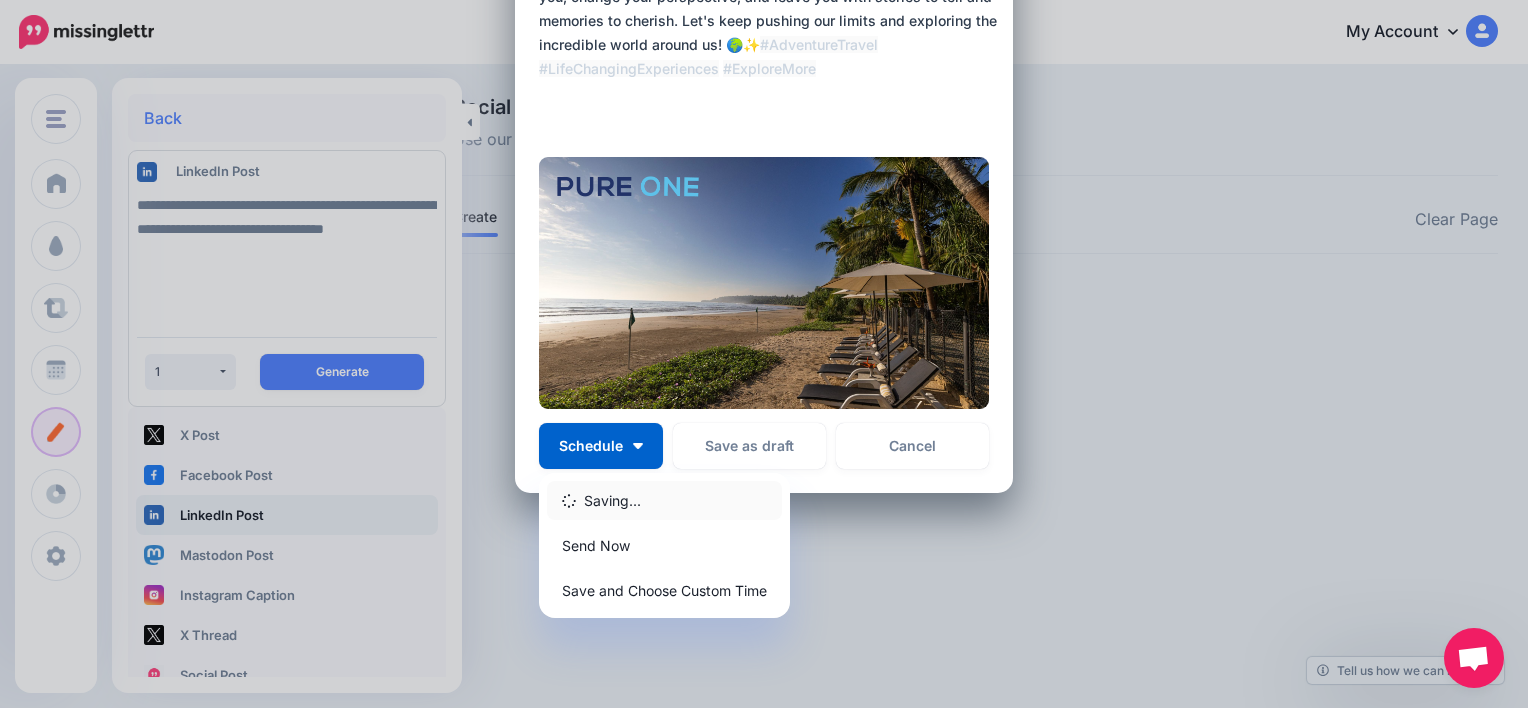 scroll, scrollTop: 185, scrollLeft: 0, axis: vertical 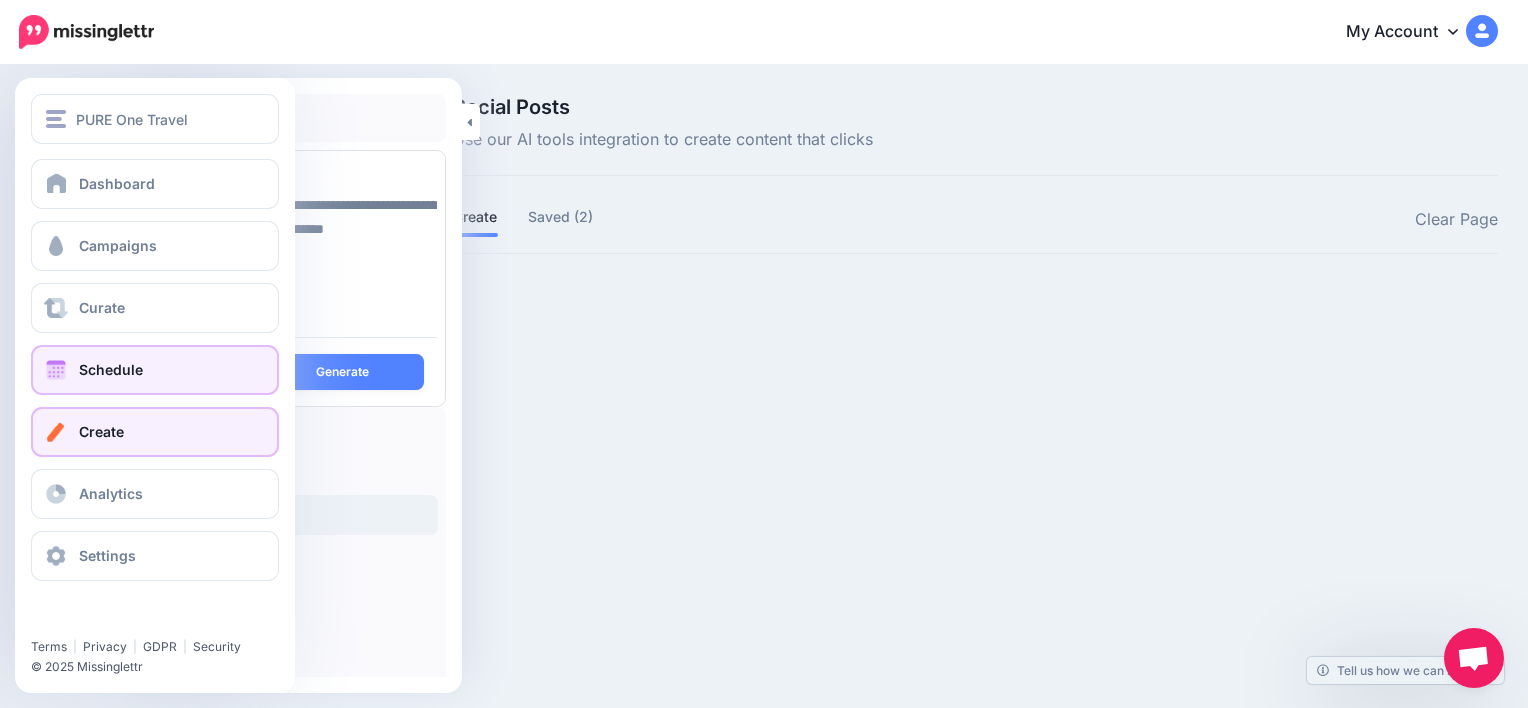 click on "Schedule" at bounding box center (111, 369) 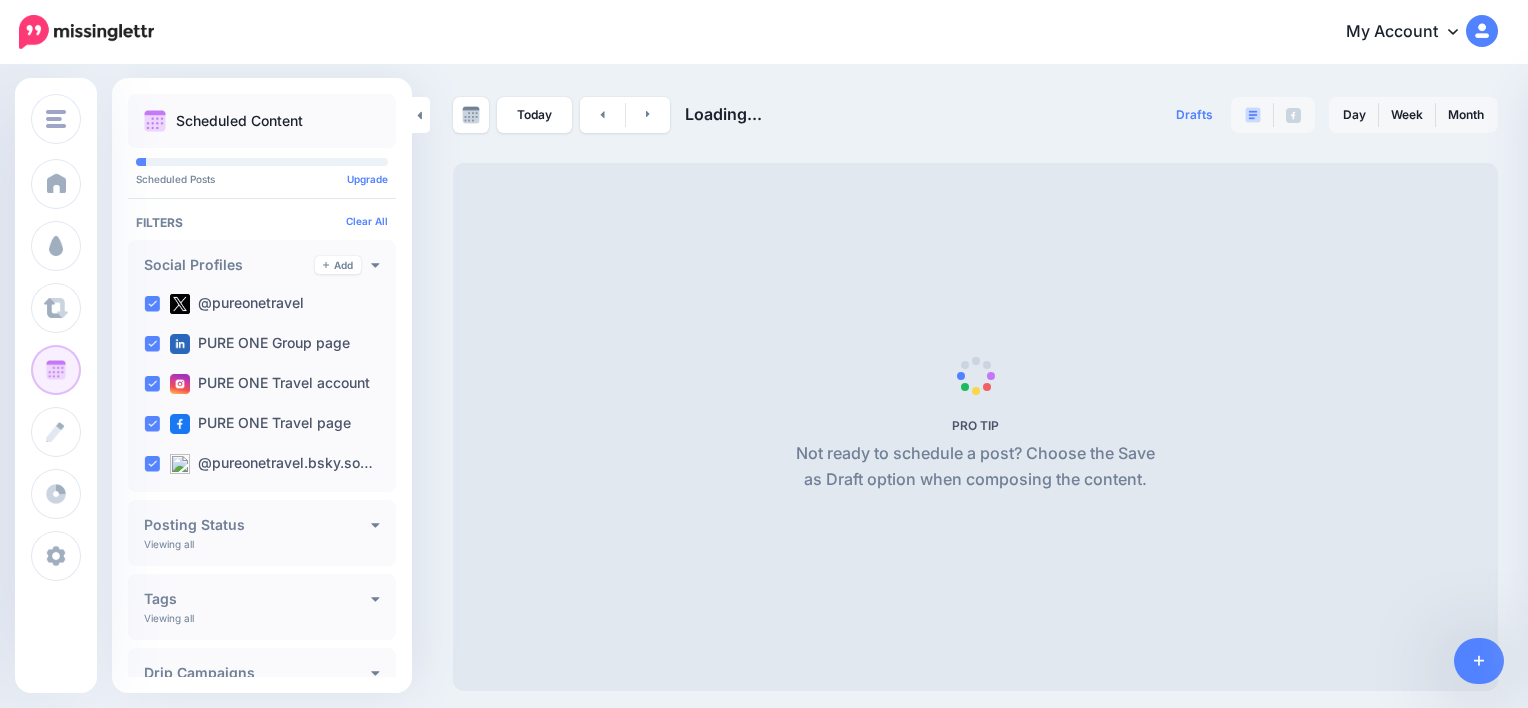 scroll, scrollTop: 0, scrollLeft: 0, axis: both 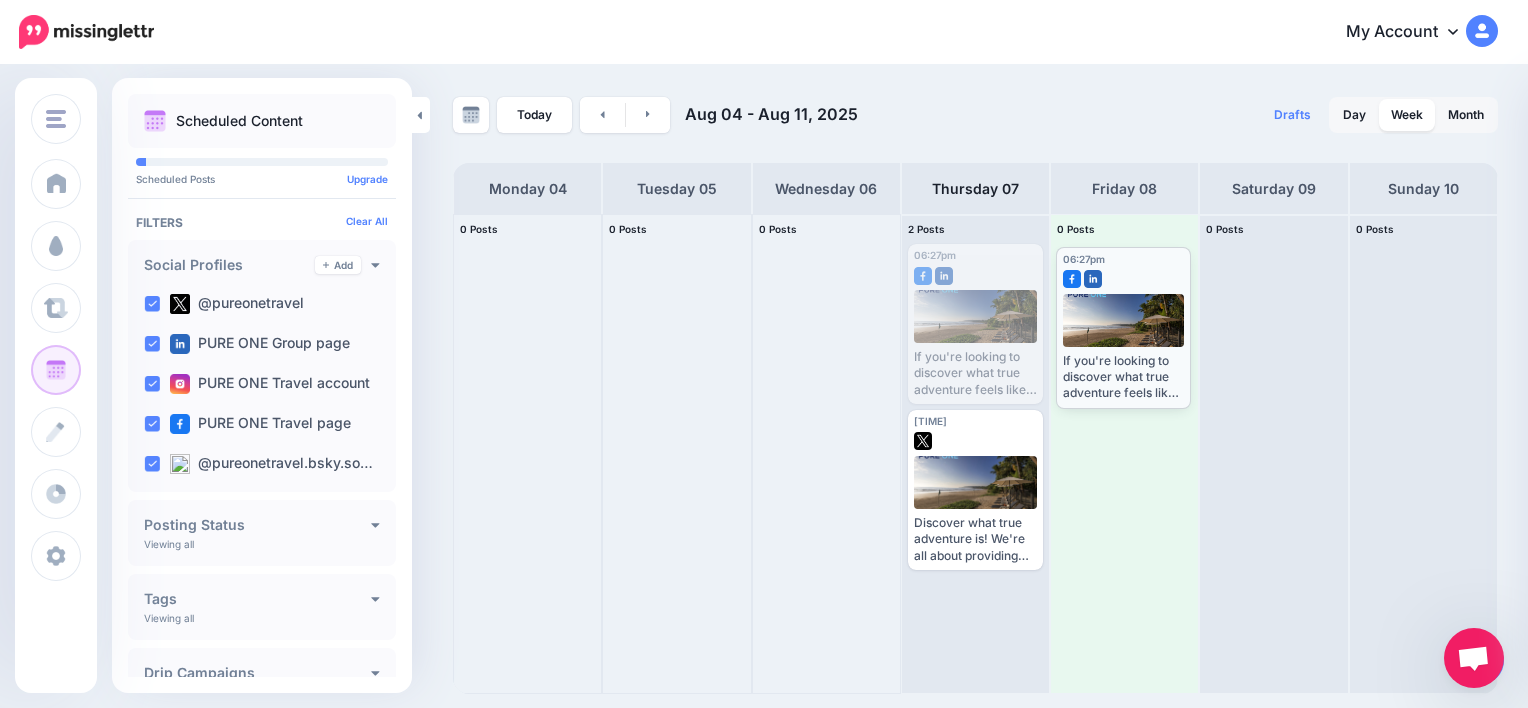 drag, startPoint x: 1000, startPoint y: 278, endPoint x: 1148, endPoint y: 281, distance: 148.0304 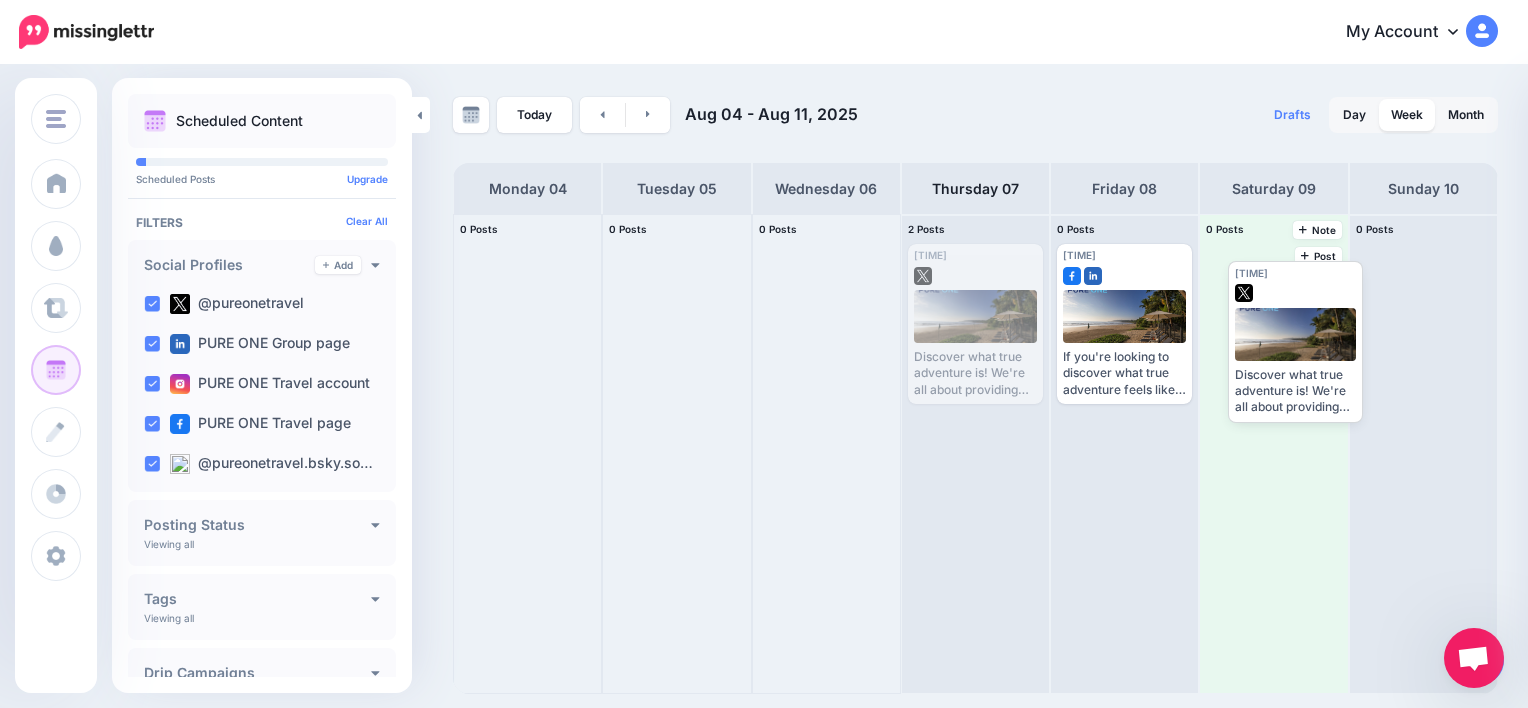 drag, startPoint x: 985, startPoint y: 260, endPoint x: 1298, endPoint y: 275, distance: 313.35922 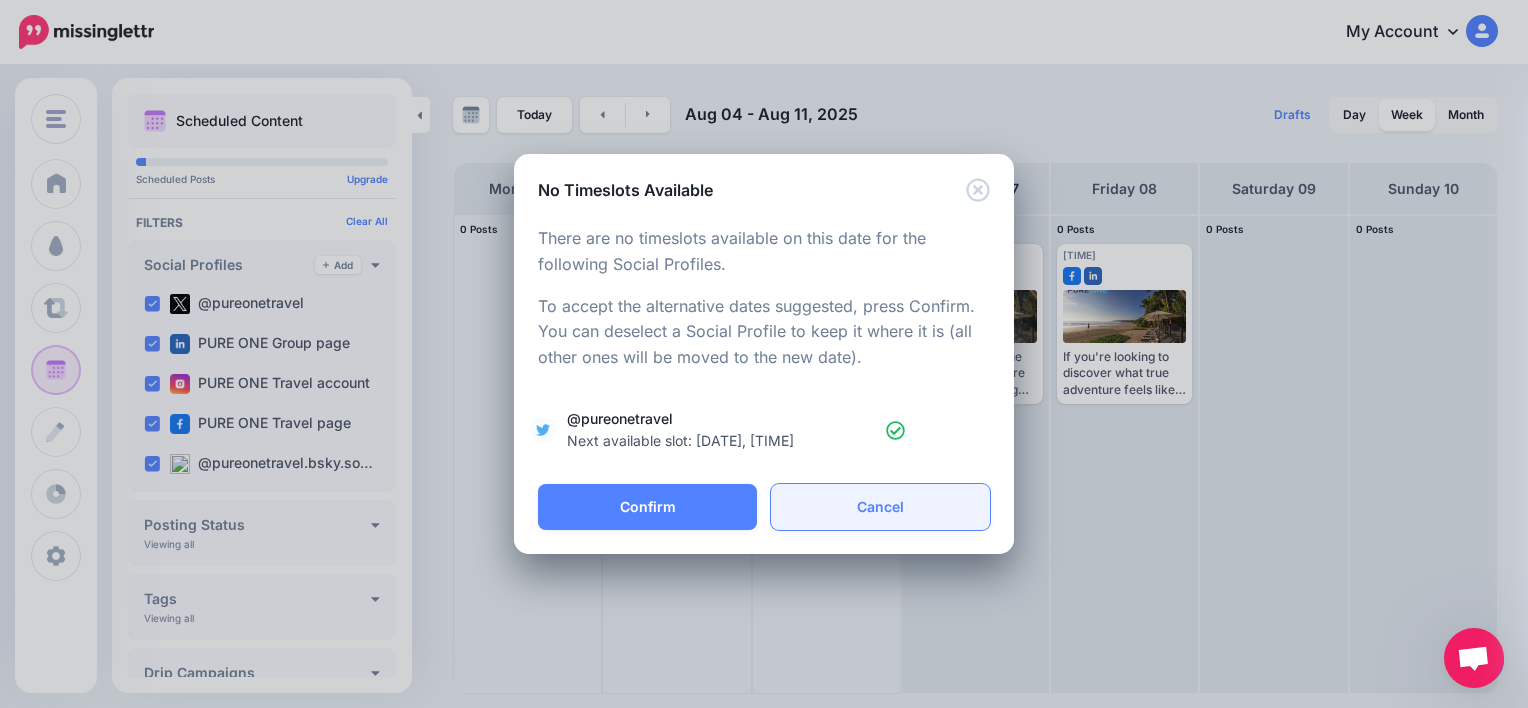 click on "Cancel" at bounding box center (880, 507) 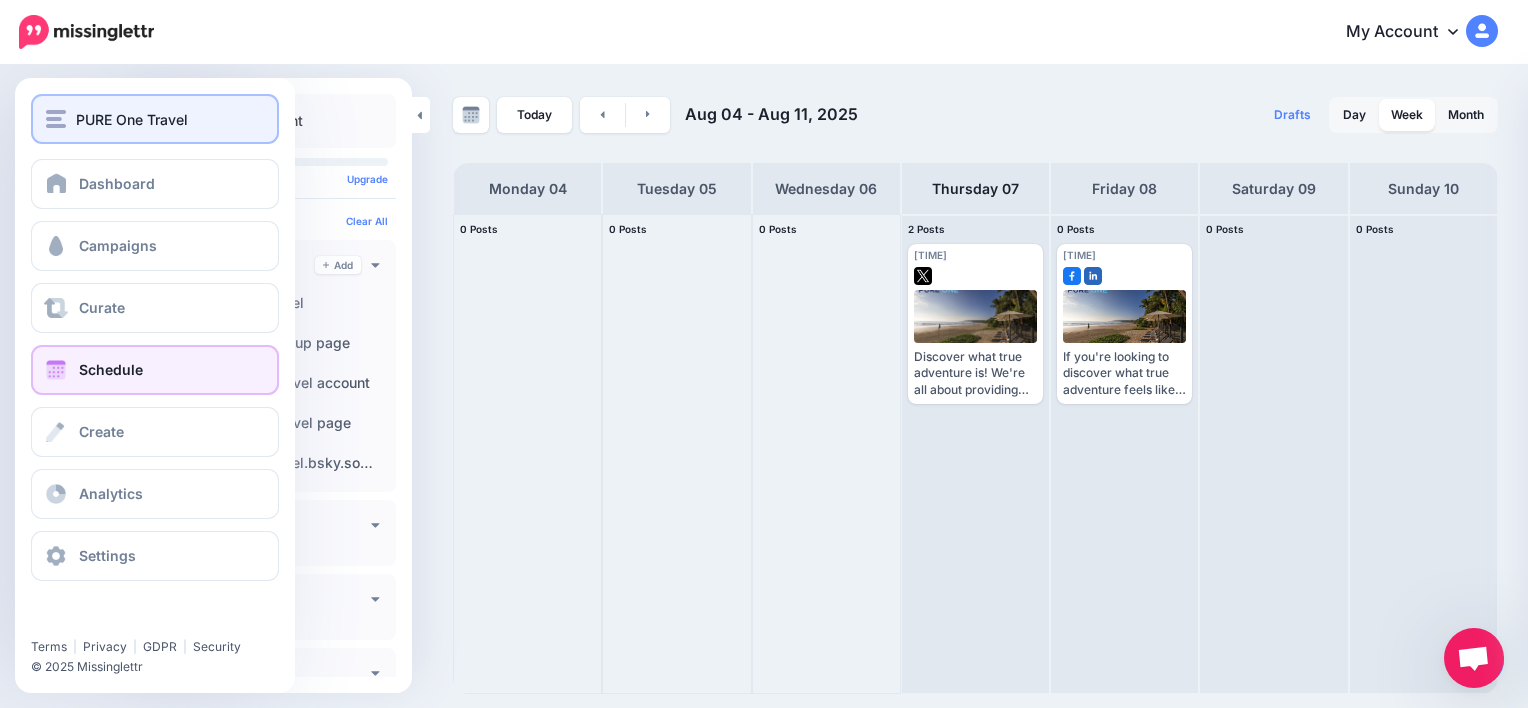 click on "PURE One Travel" at bounding box center (132, 119) 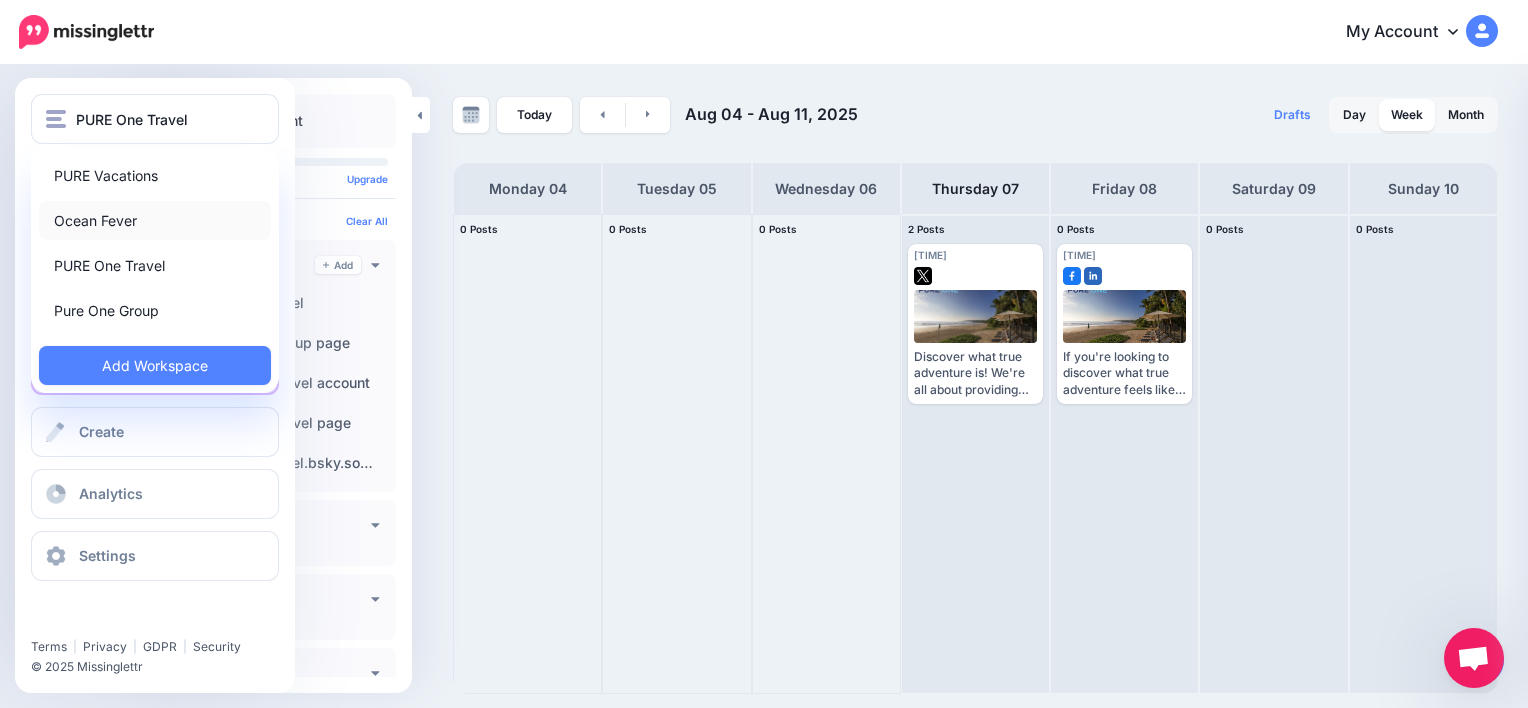 click on "Ocean Fever" at bounding box center [155, 220] 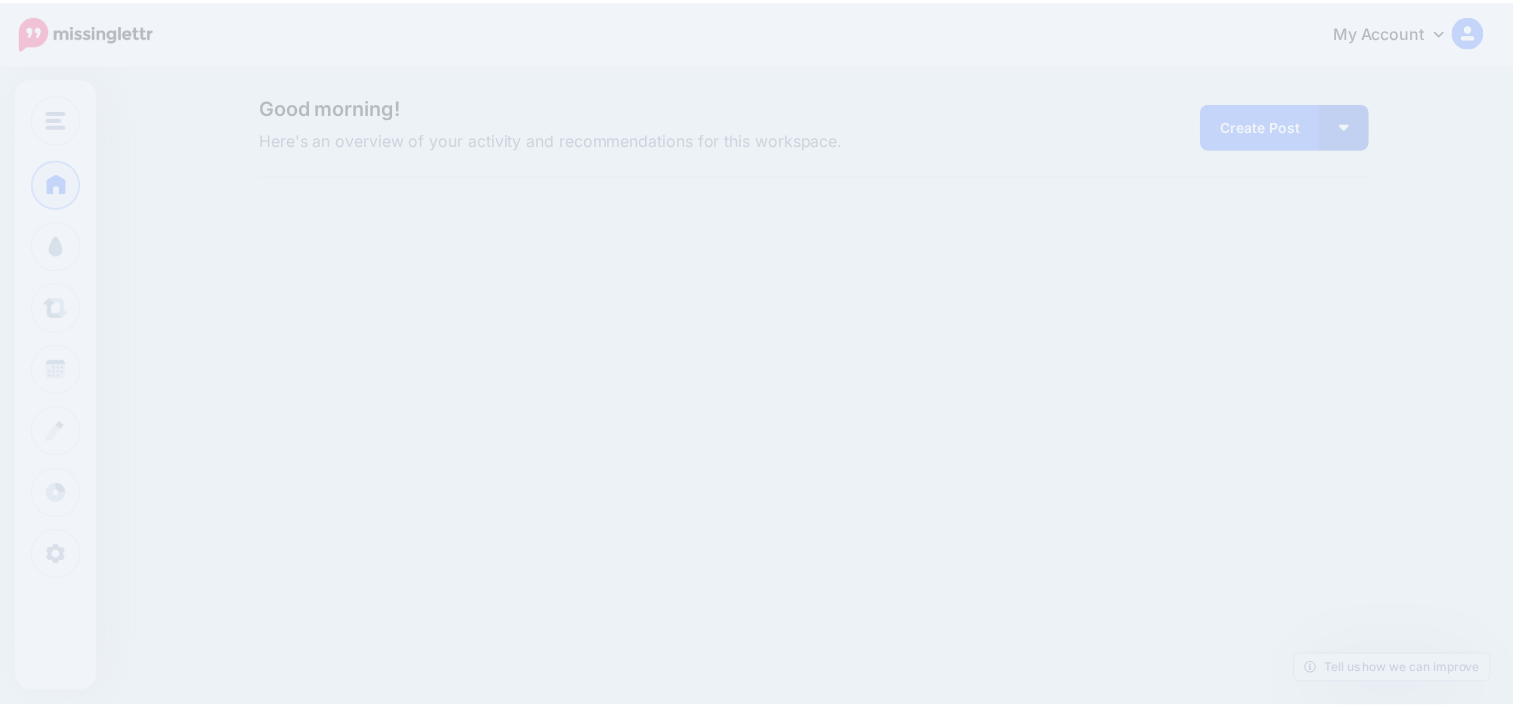 scroll, scrollTop: 0, scrollLeft: 0, axis: both 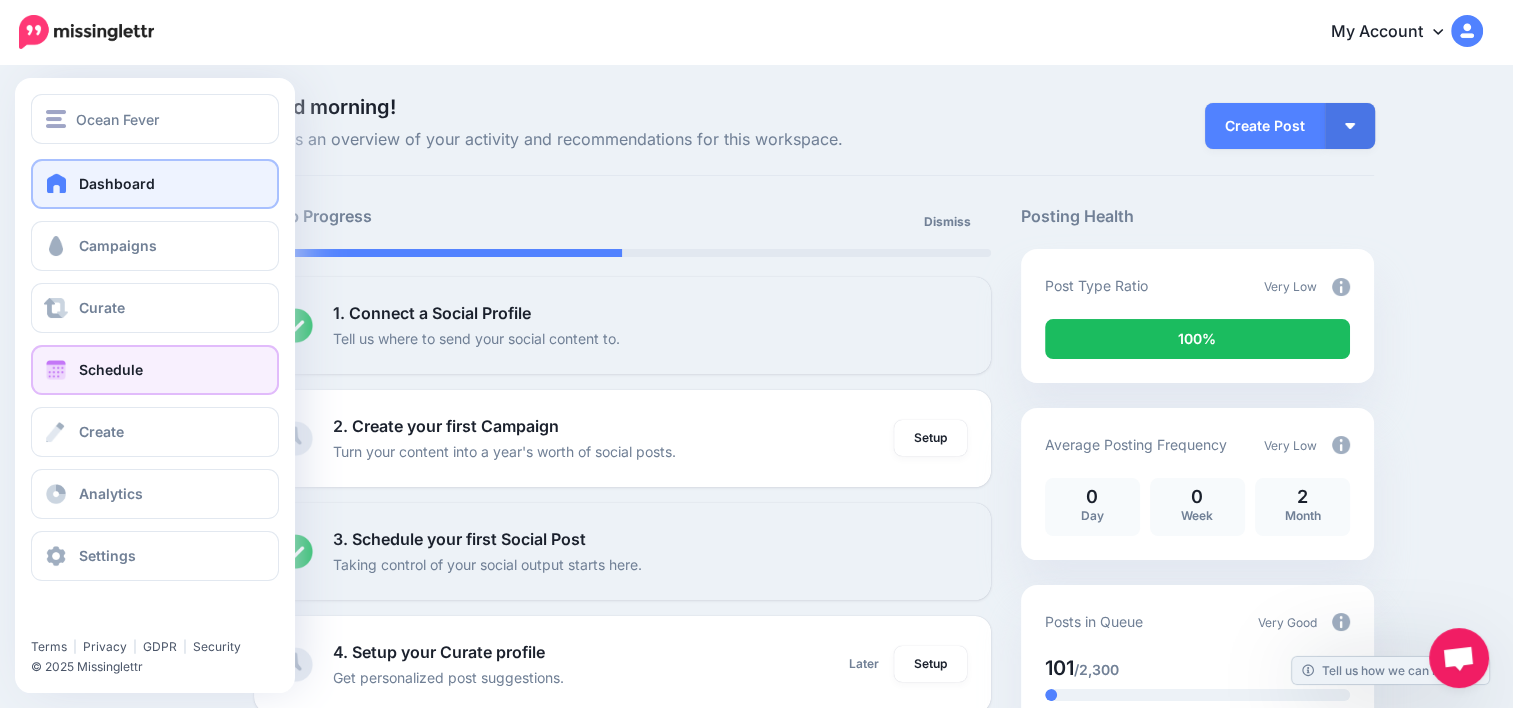 click at bounding box center [56, 370] 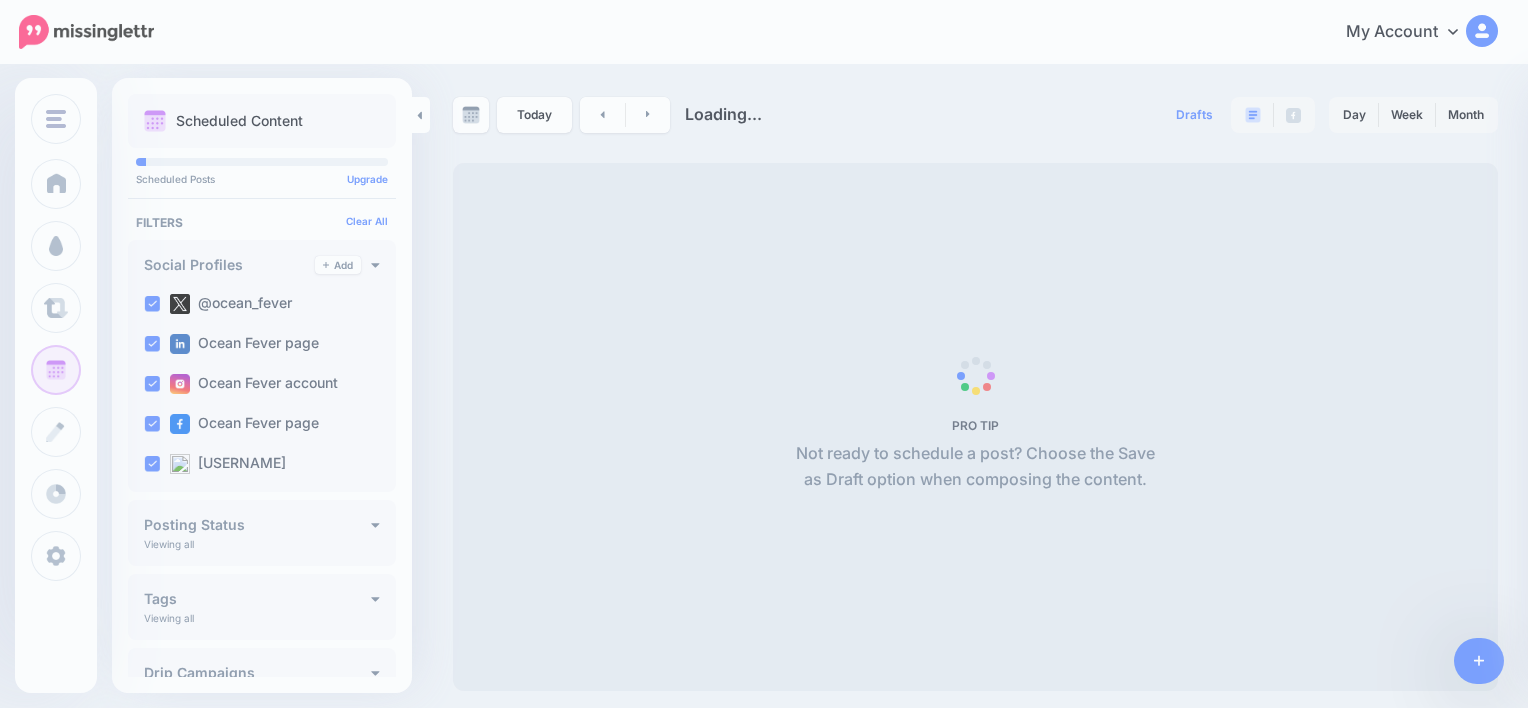 scroll, scrollTop: 0, scrollLeft: 0, axis: both 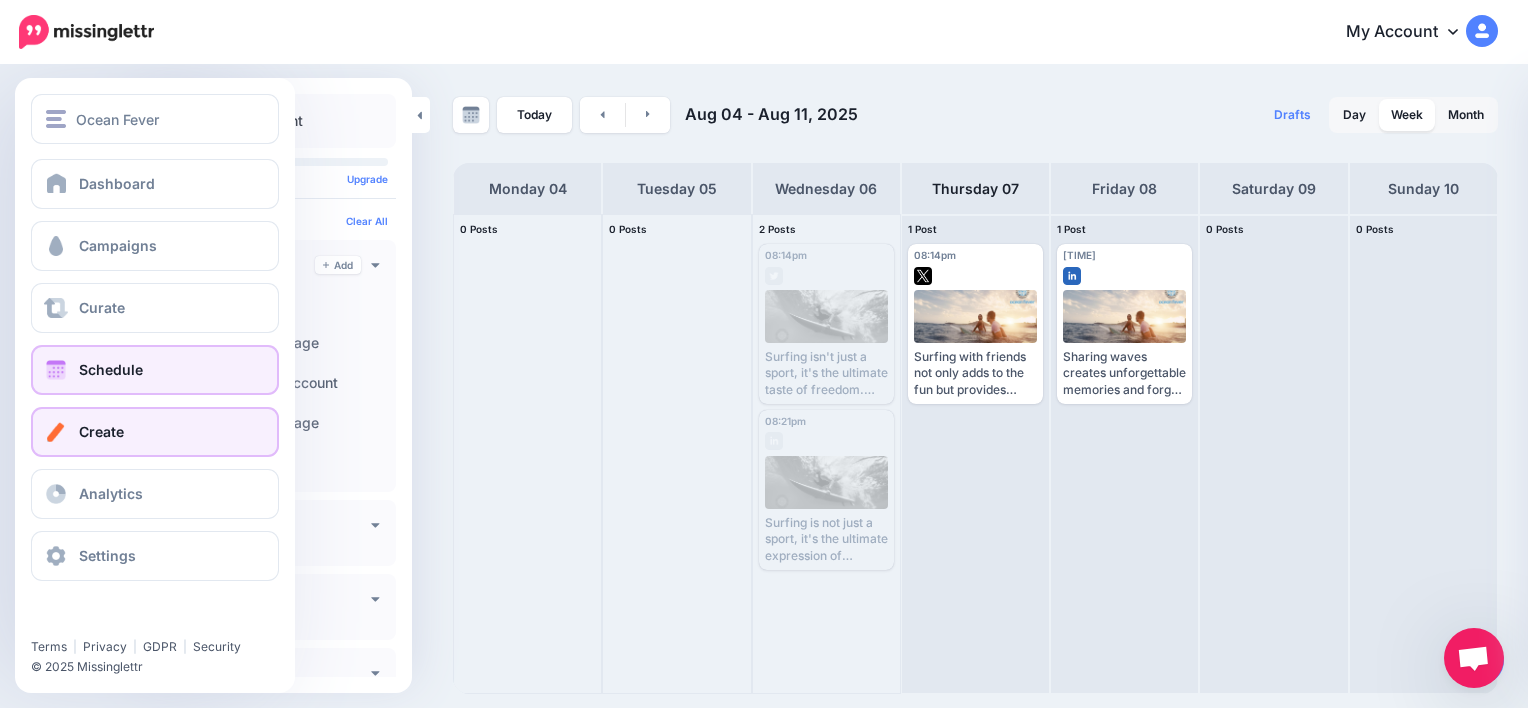 click on "Create" at bounding box center [155, 432] 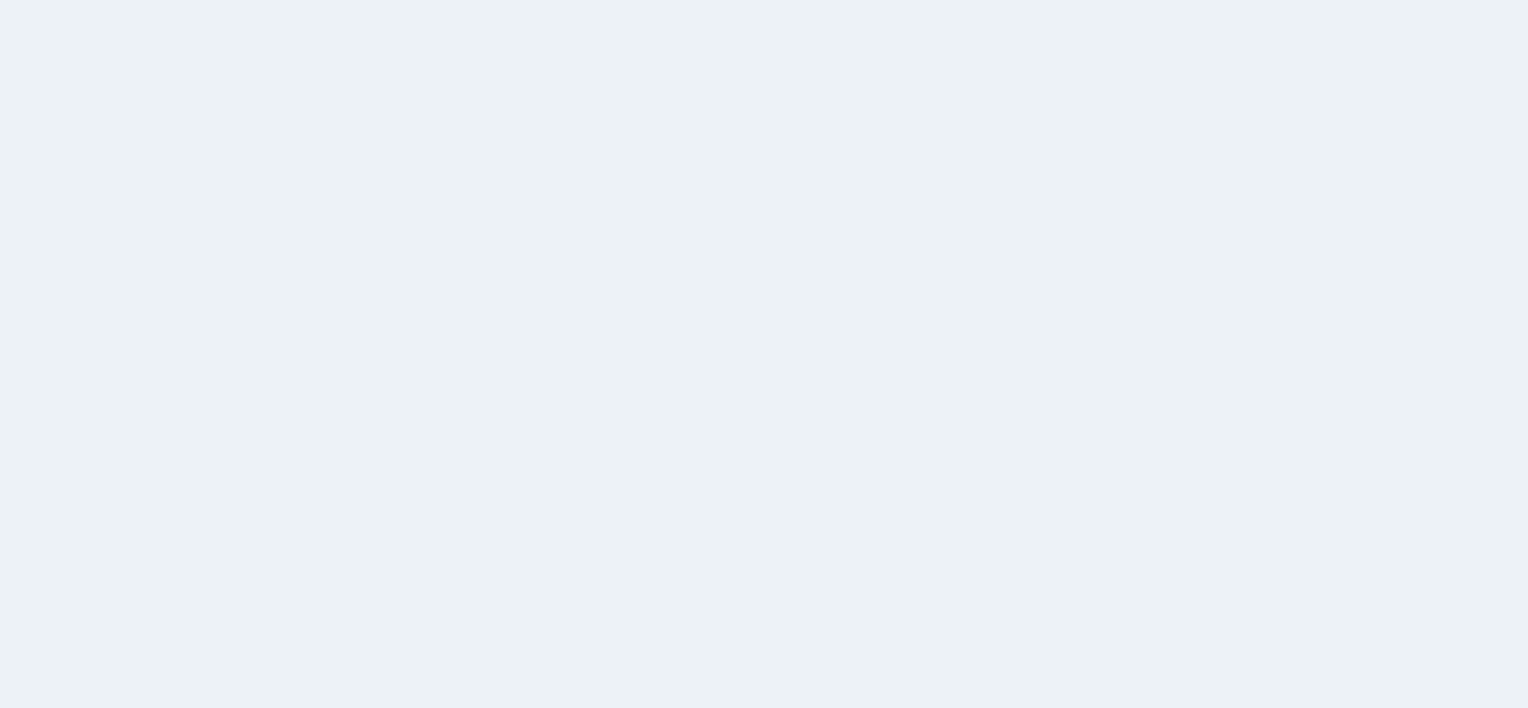 scroll, scrollTop: 0, scrollLeft: 0, axis: both 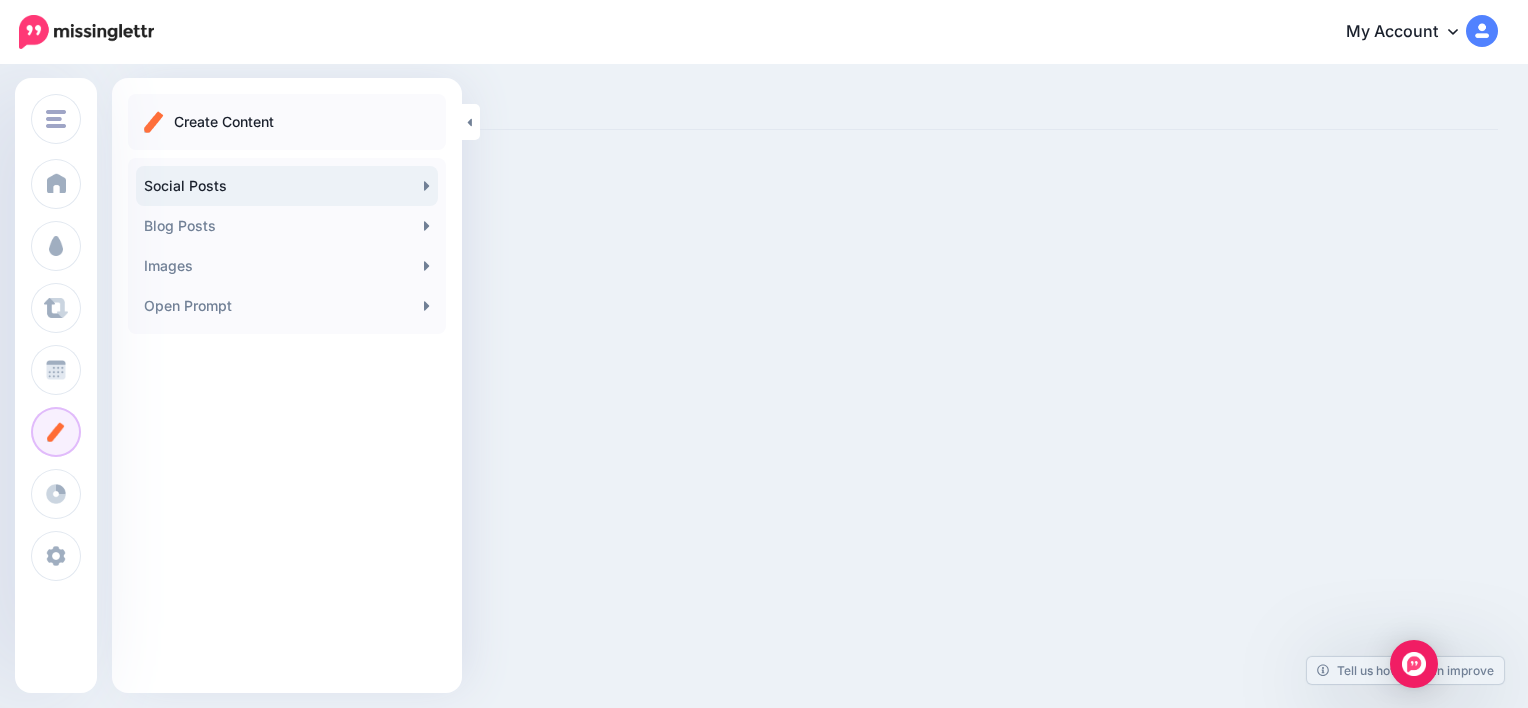 click on "Social Posts" at bounding box center (287, 186) 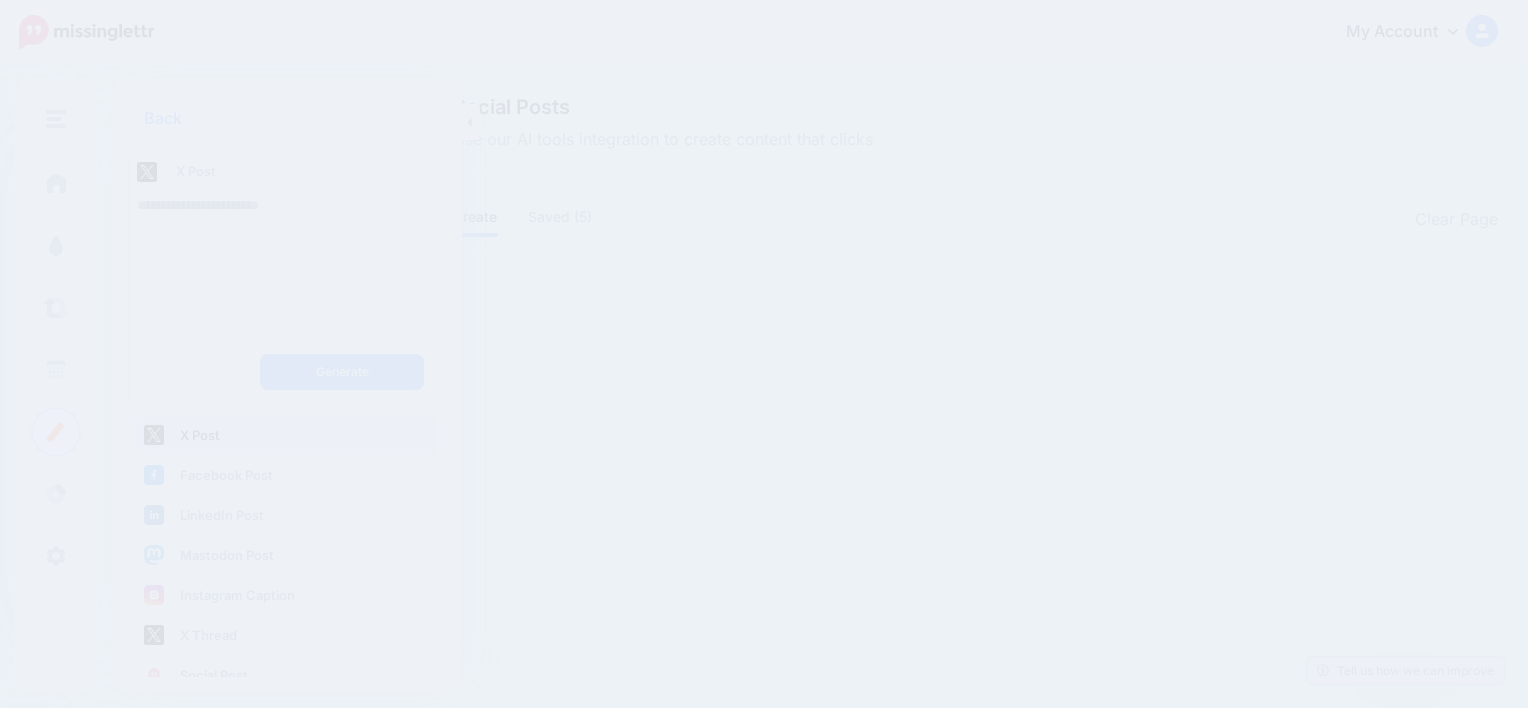 scroll, scrollTop: 0, scrollLeft: 0, axis: both 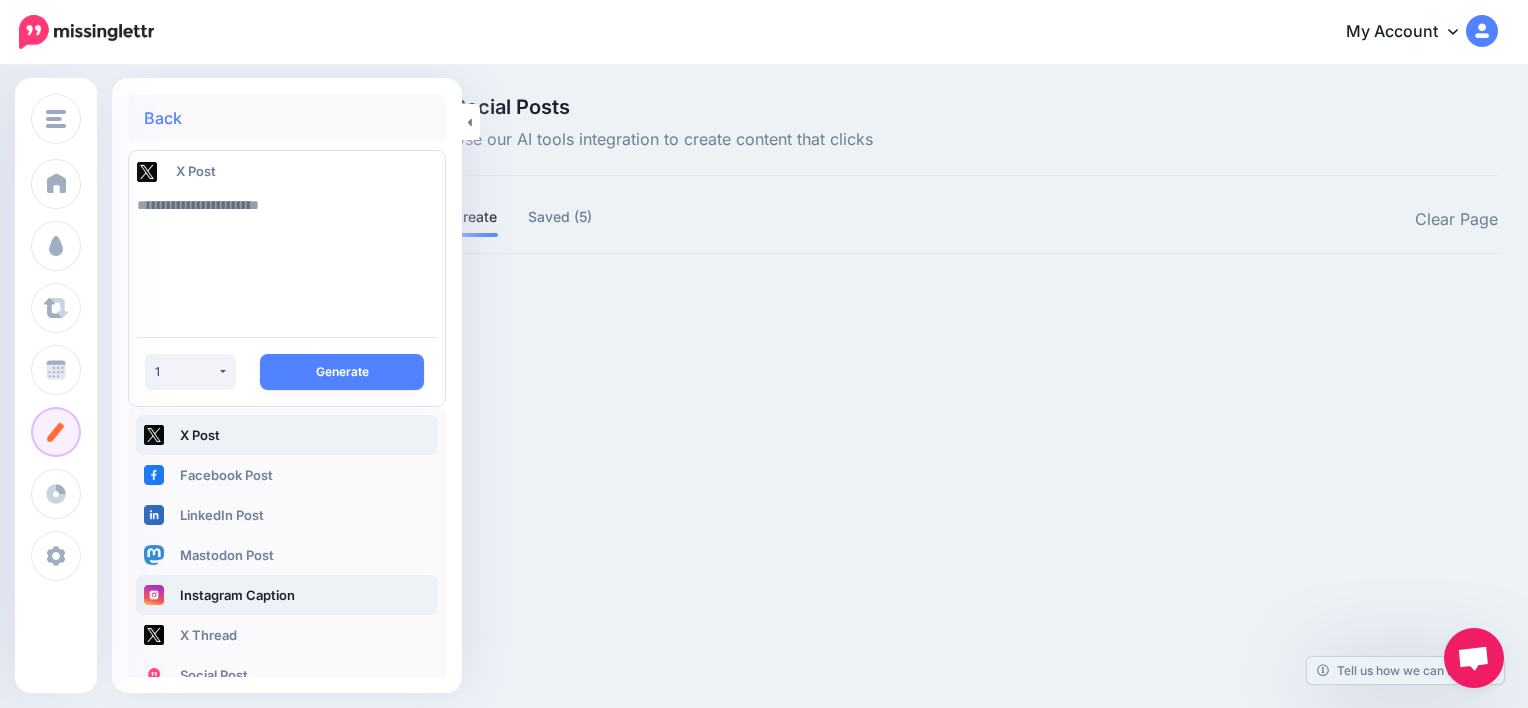 click on "Instagram Caption" at bounding box center [287, 595] 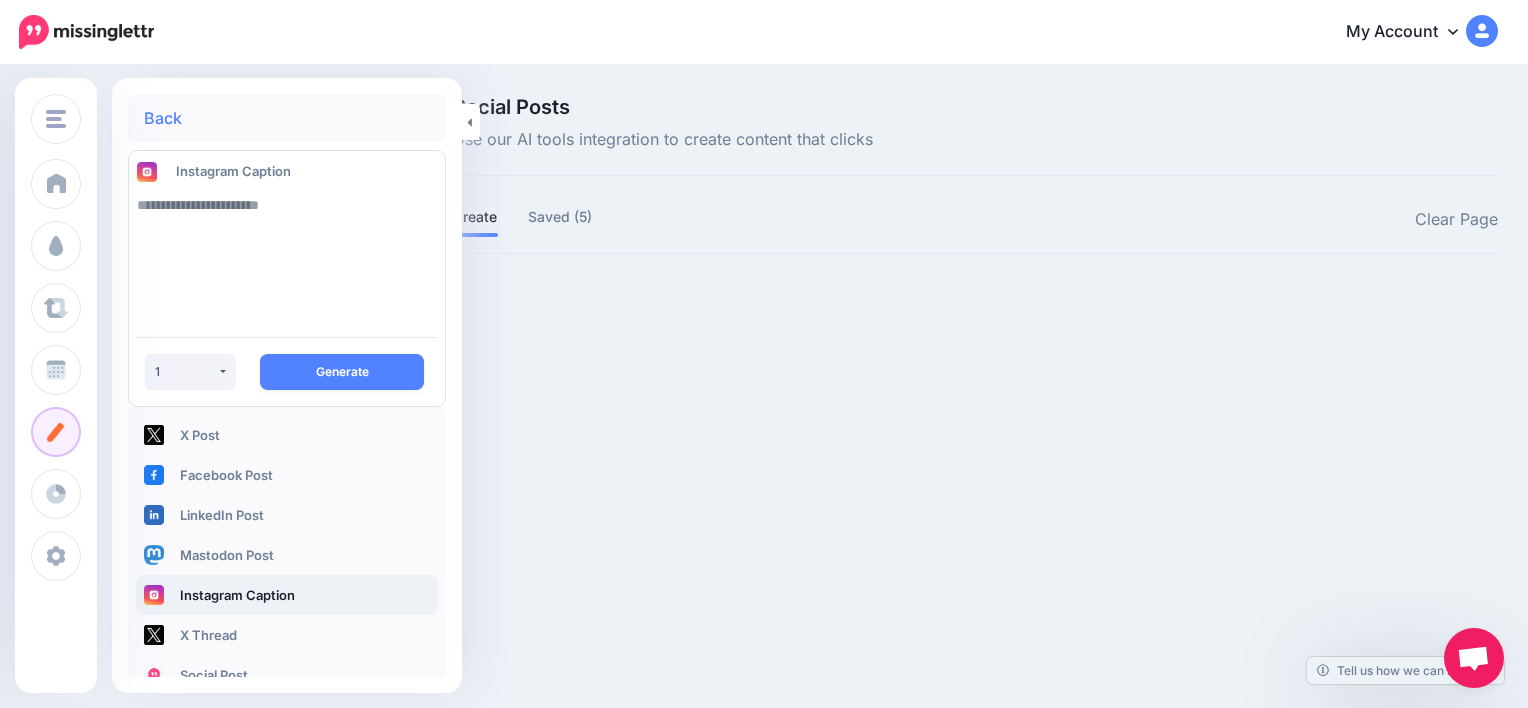 click at bounding box center [287, 253] 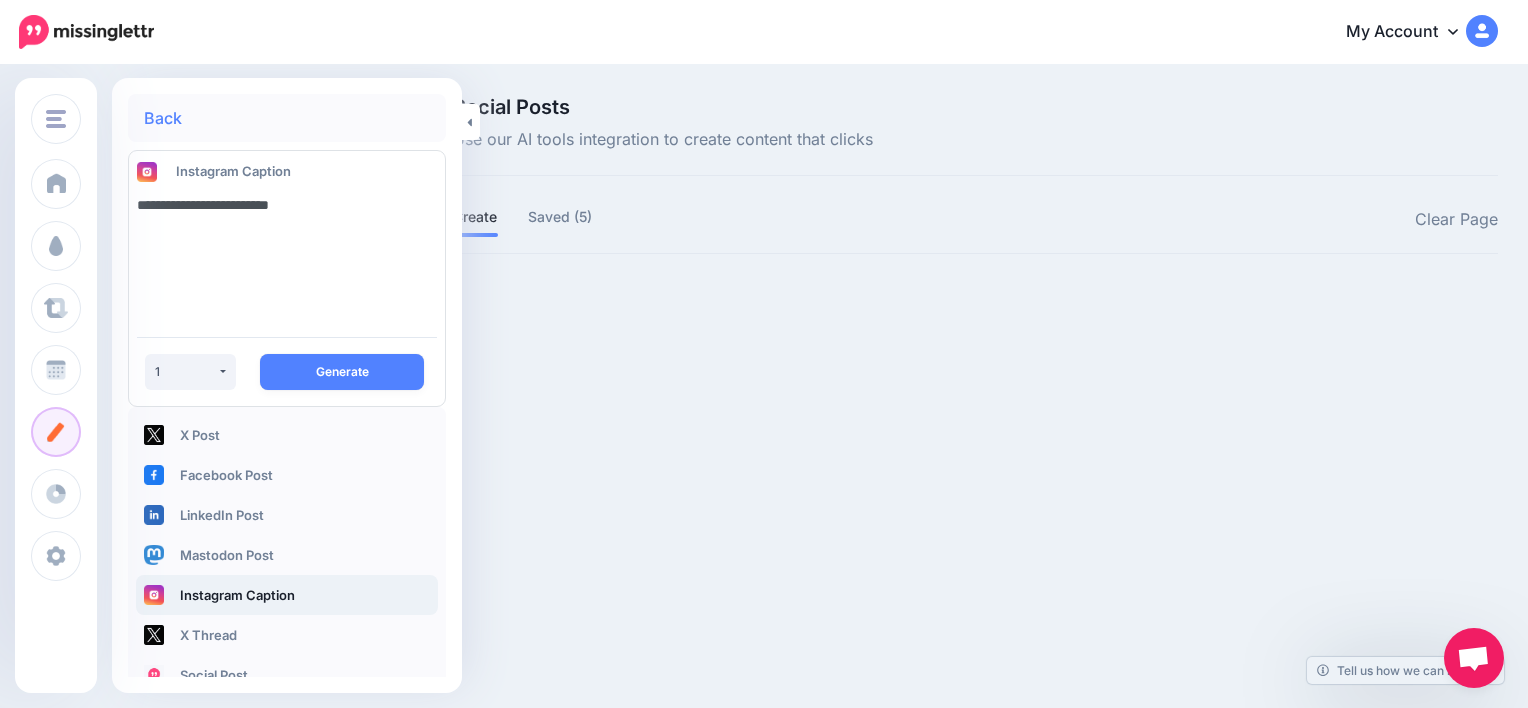 click on "**********" at bounding box center (287, 253) 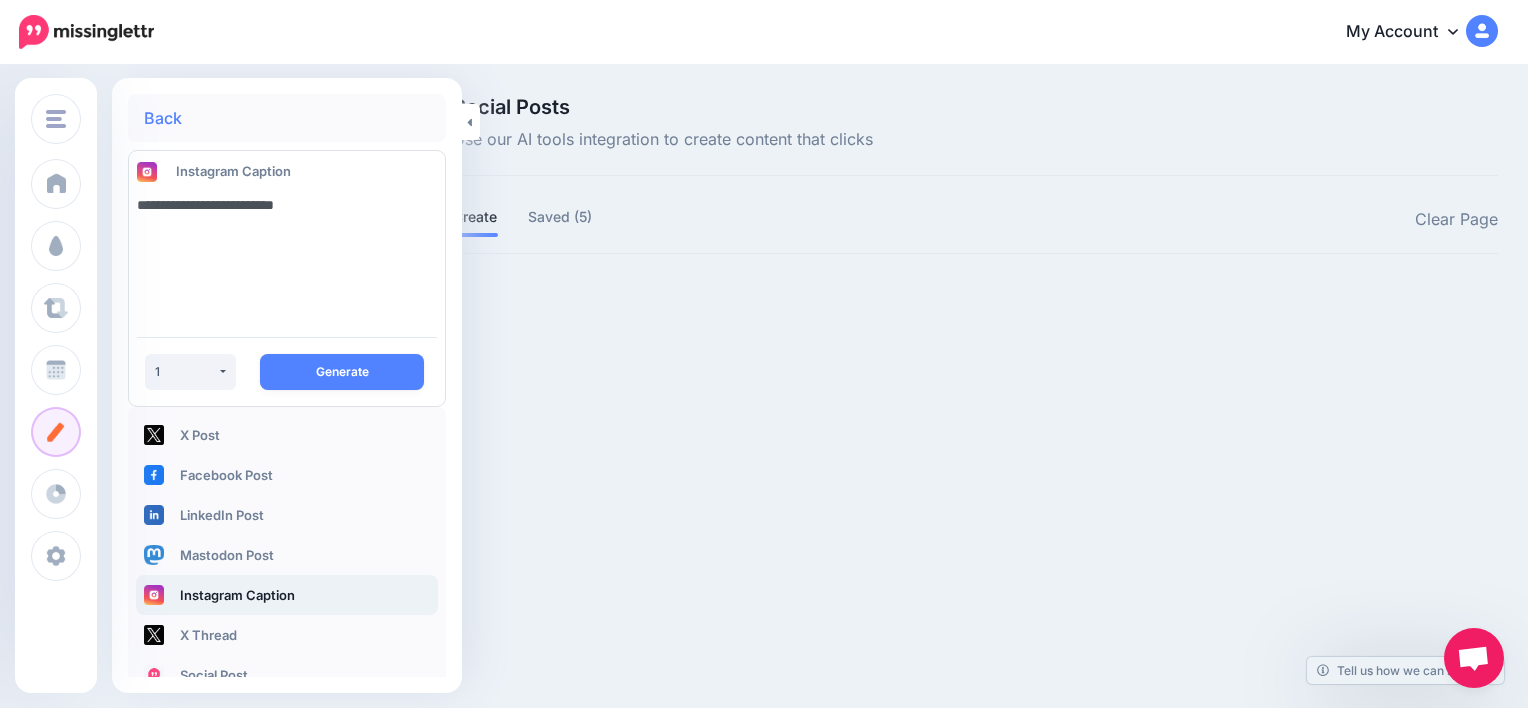 click on "**********" at bounding box center [287, 253] 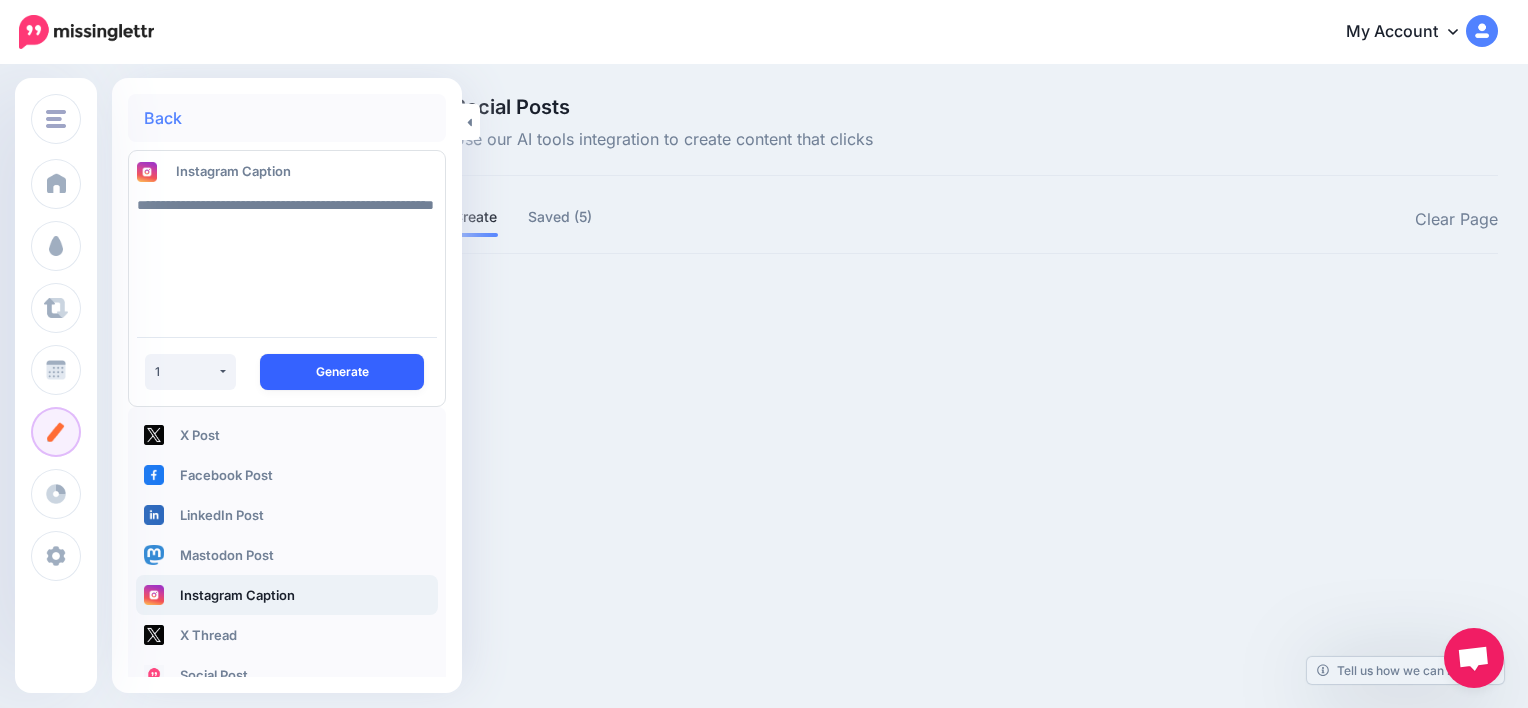 click on "Generate" at bounding box center (342, 372) 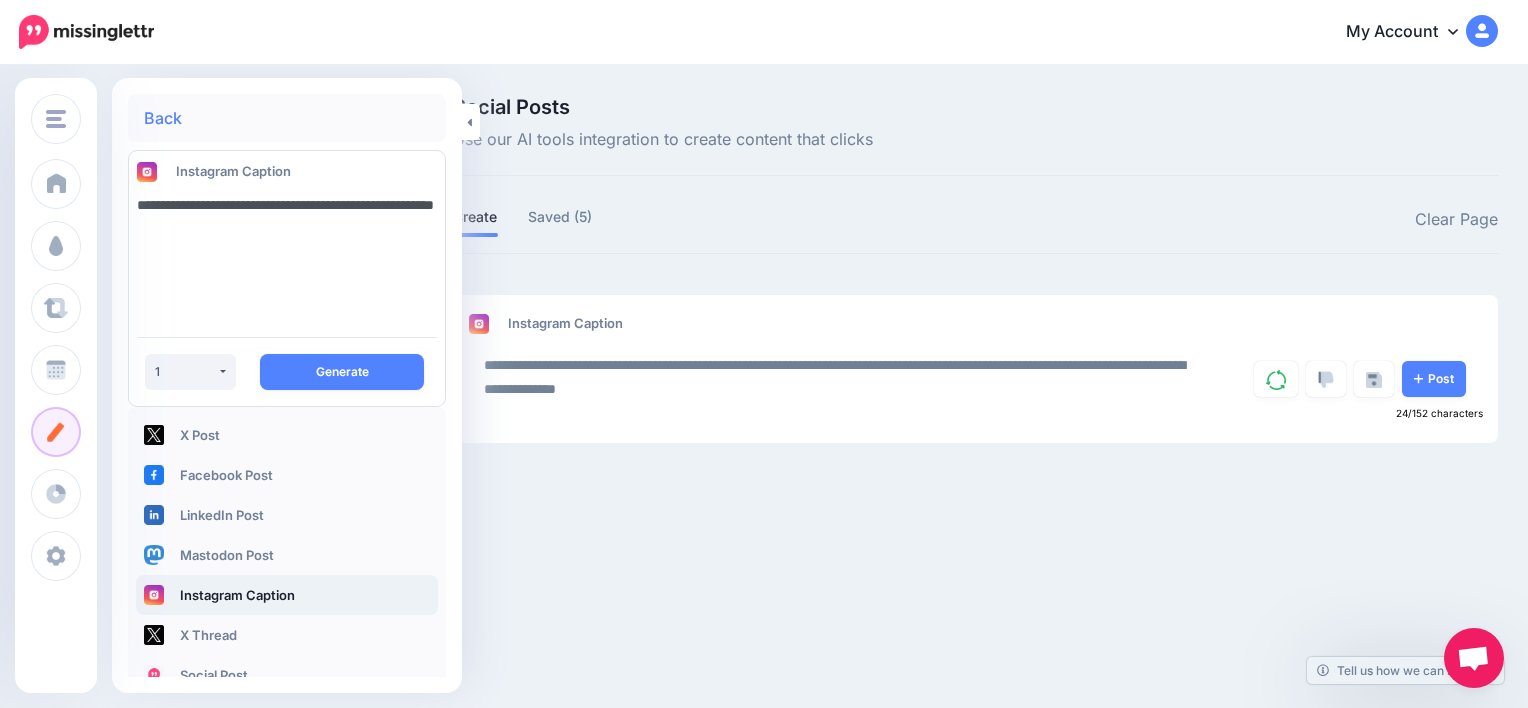 click on "**********" at bounding box center [287, 253] 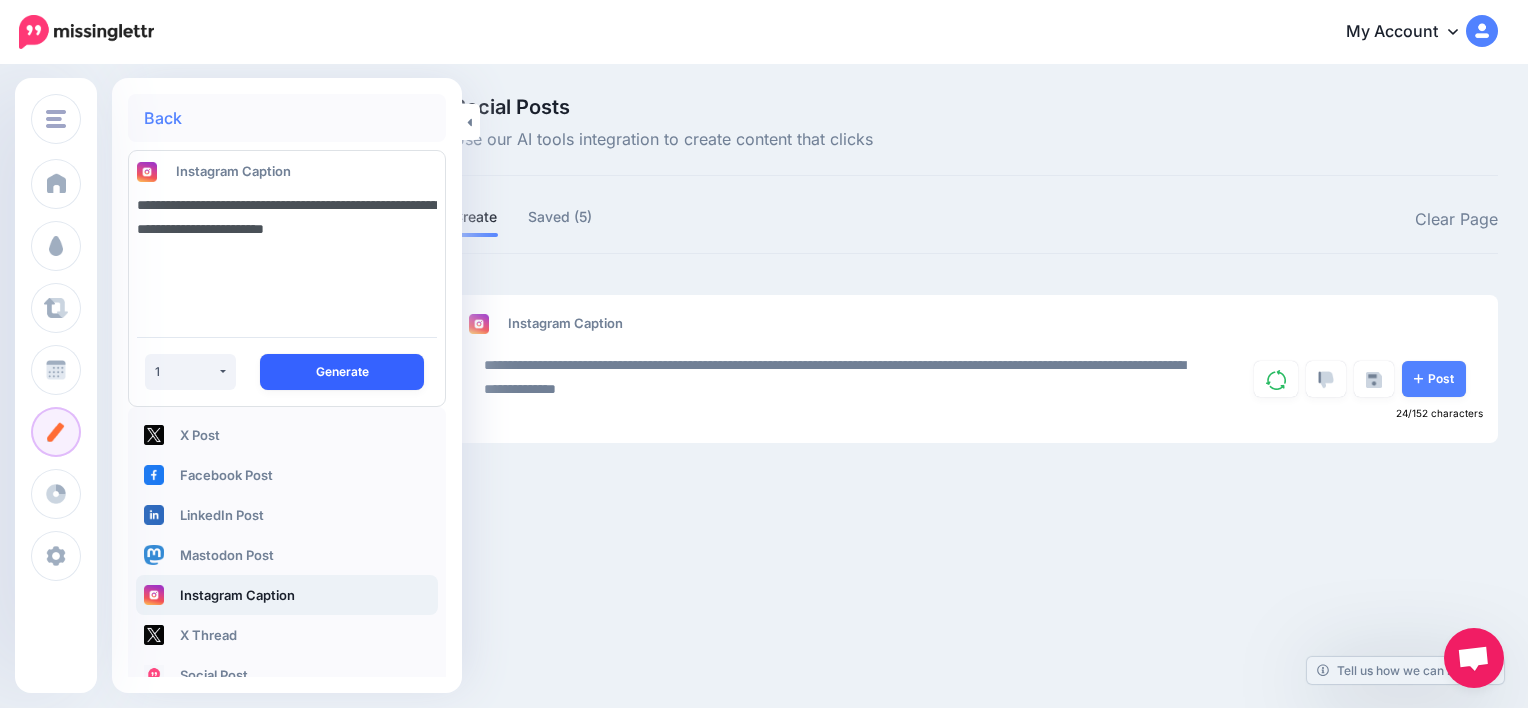 type on "**********" 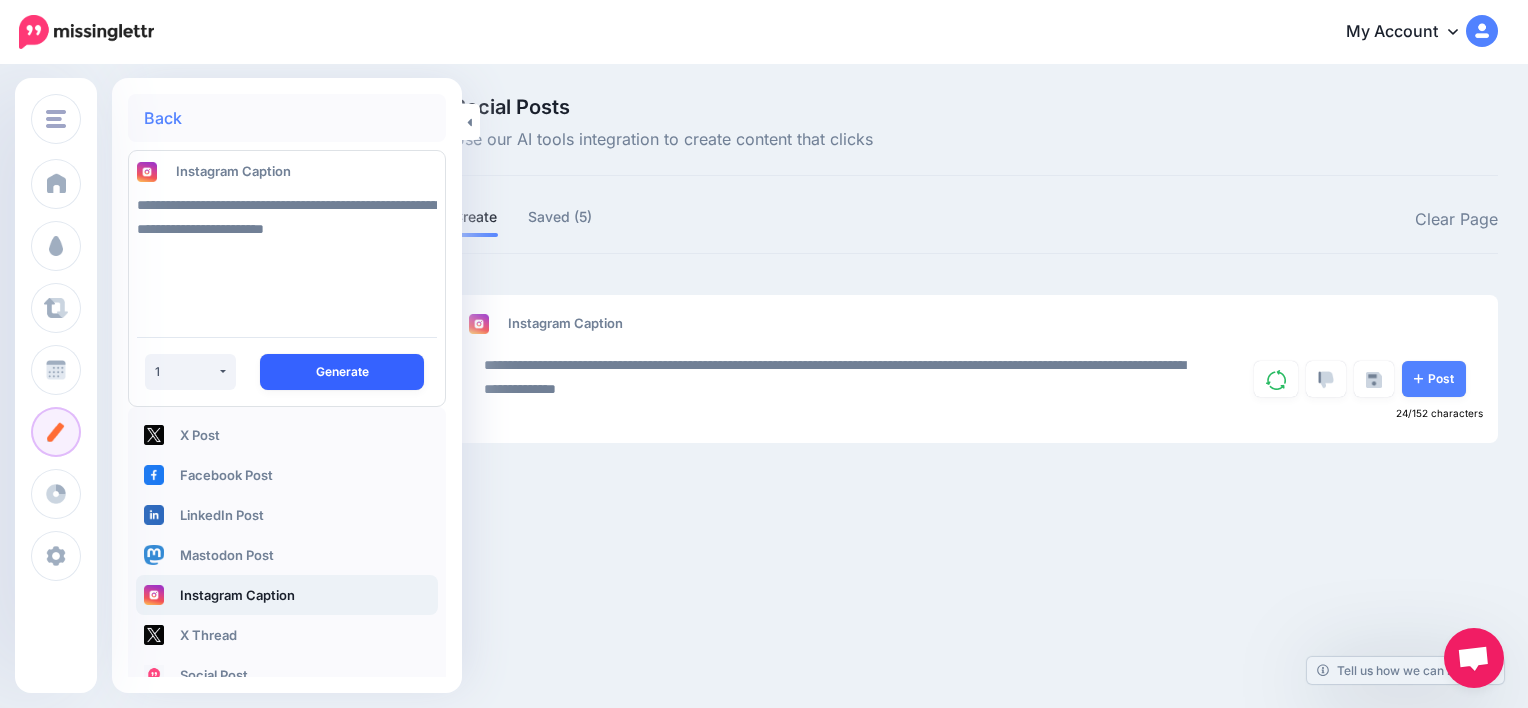 click on "Generate" at bounding box center (342, 372) 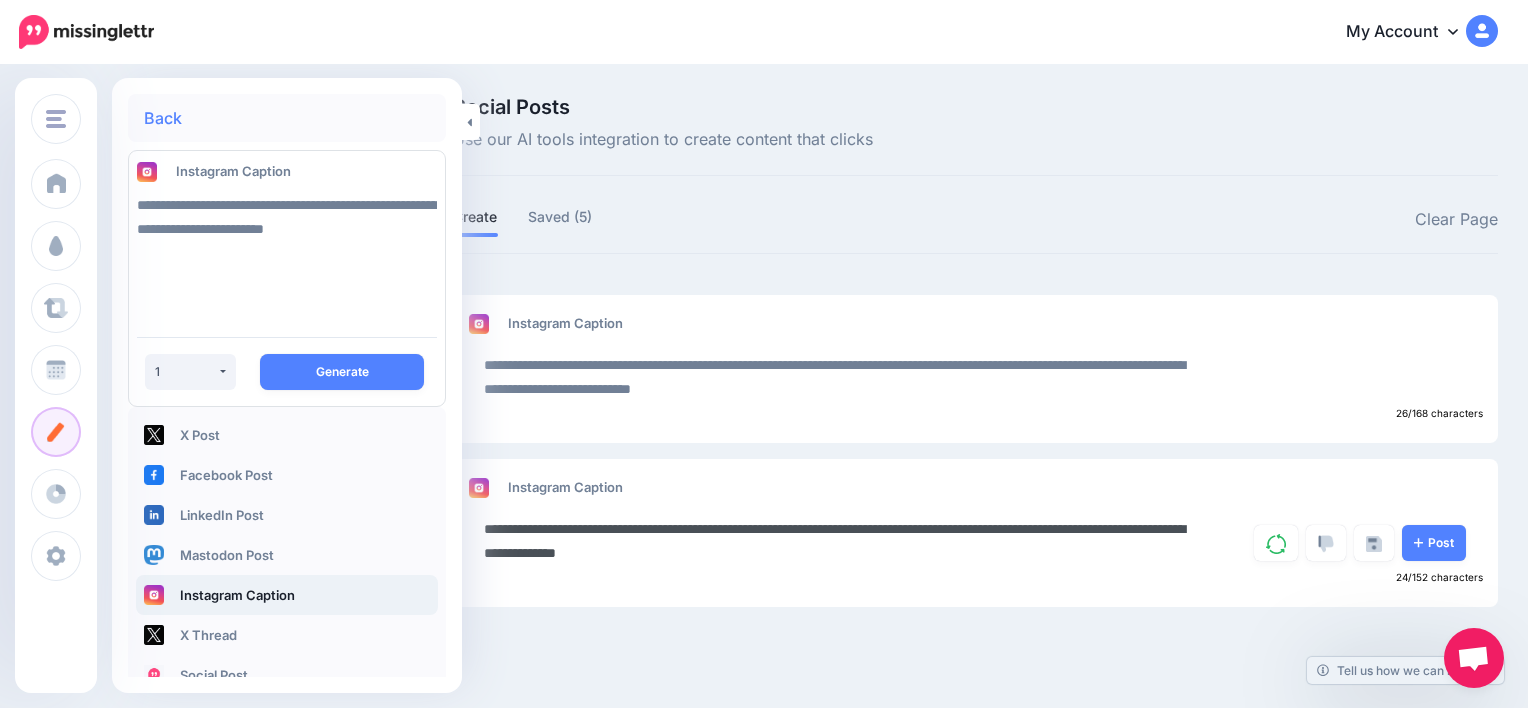 drag, startPoint x: 796, startPoint y: 559, endPoint x: 698, endPoint y: 558, distance: 98.005104 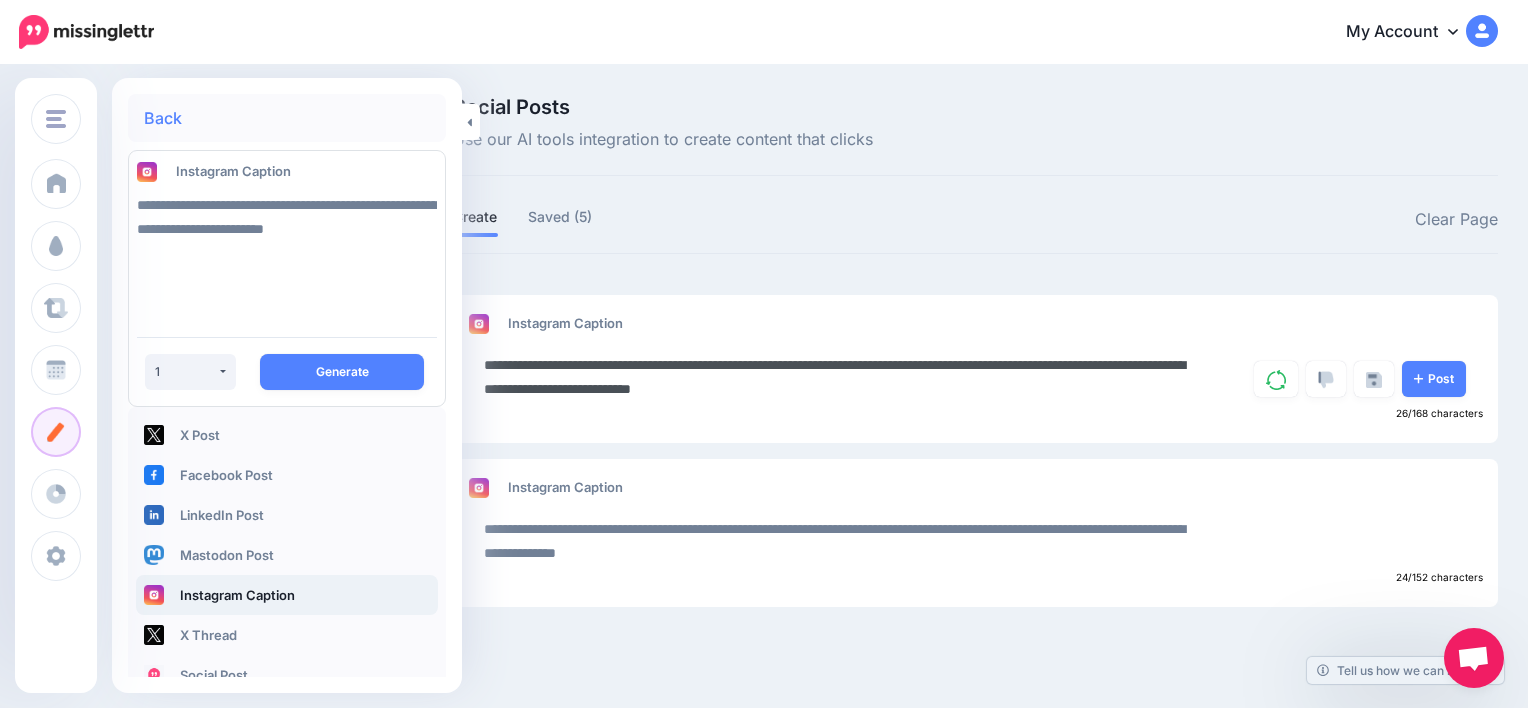 click on "**********" at bounding box center (843, 377) 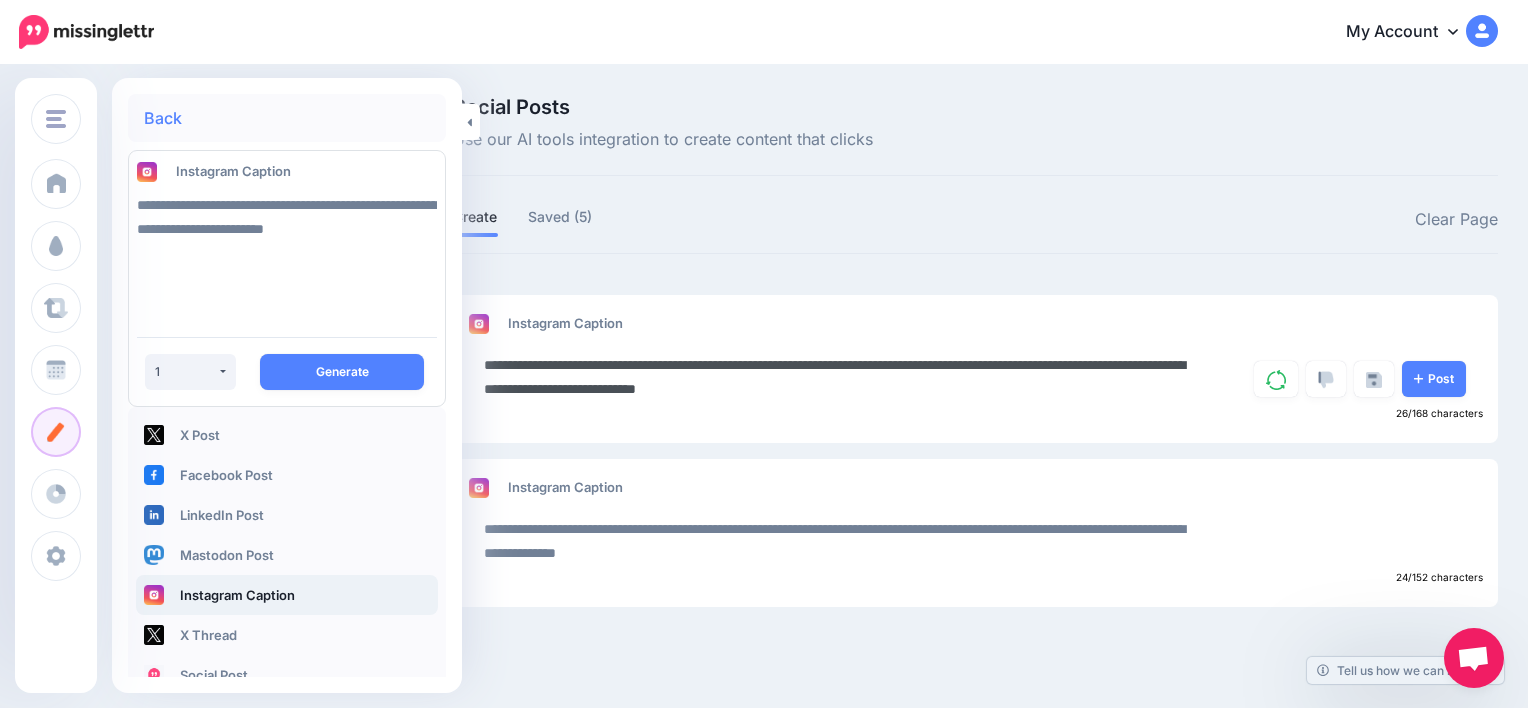 paste on "**********" 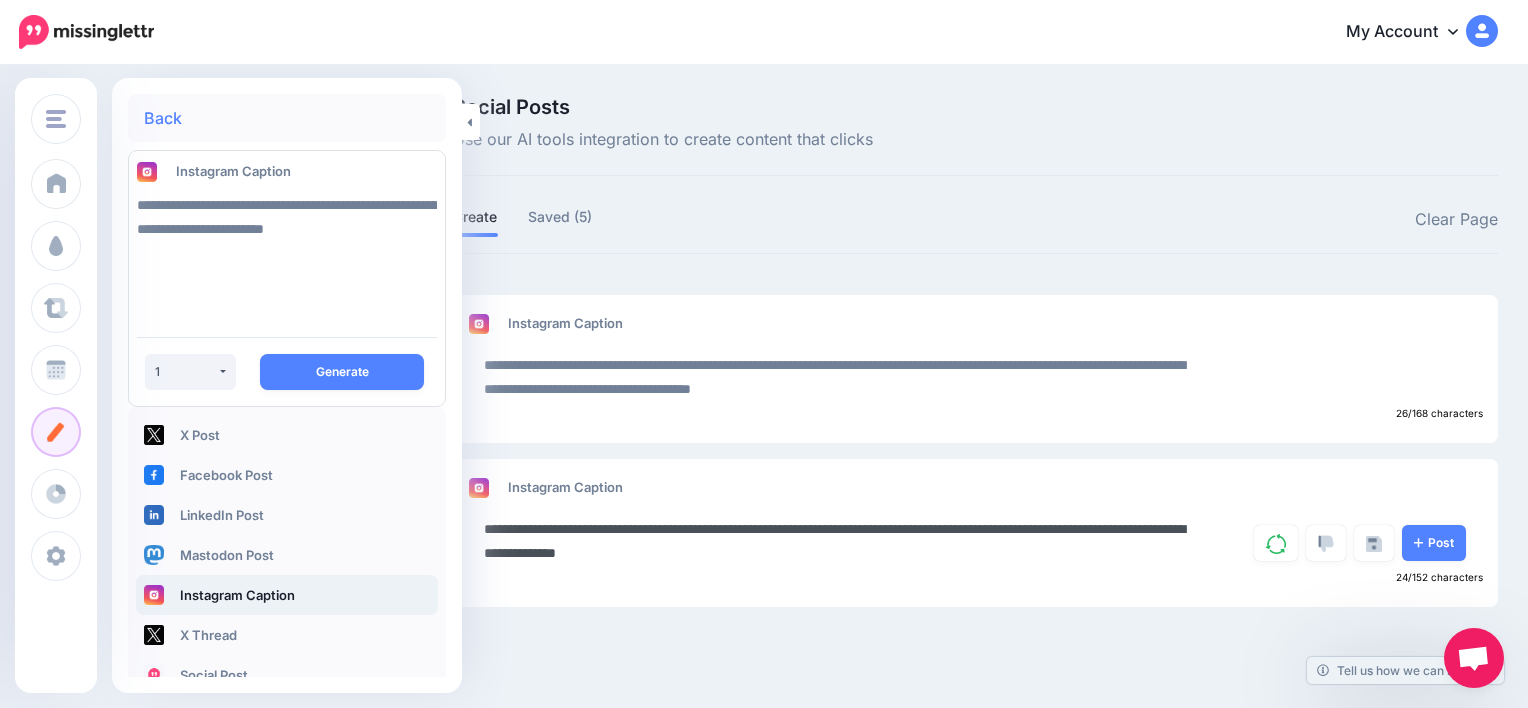 drag, startPoint x: 606, startPoint y: 554, endPoint x: 594, endPoint y: 555, distance: 12.0415945 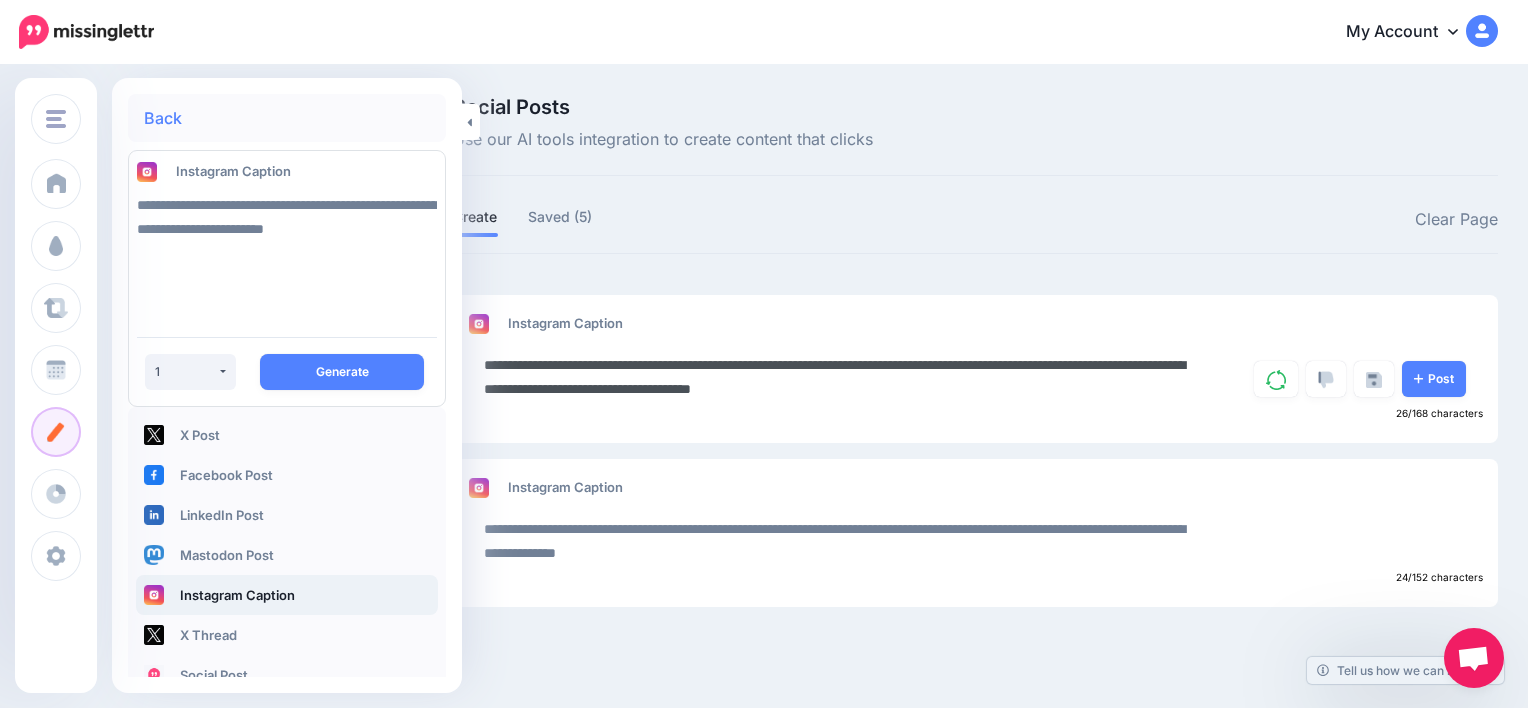 click on "**********" at bounding box center (843, 377) 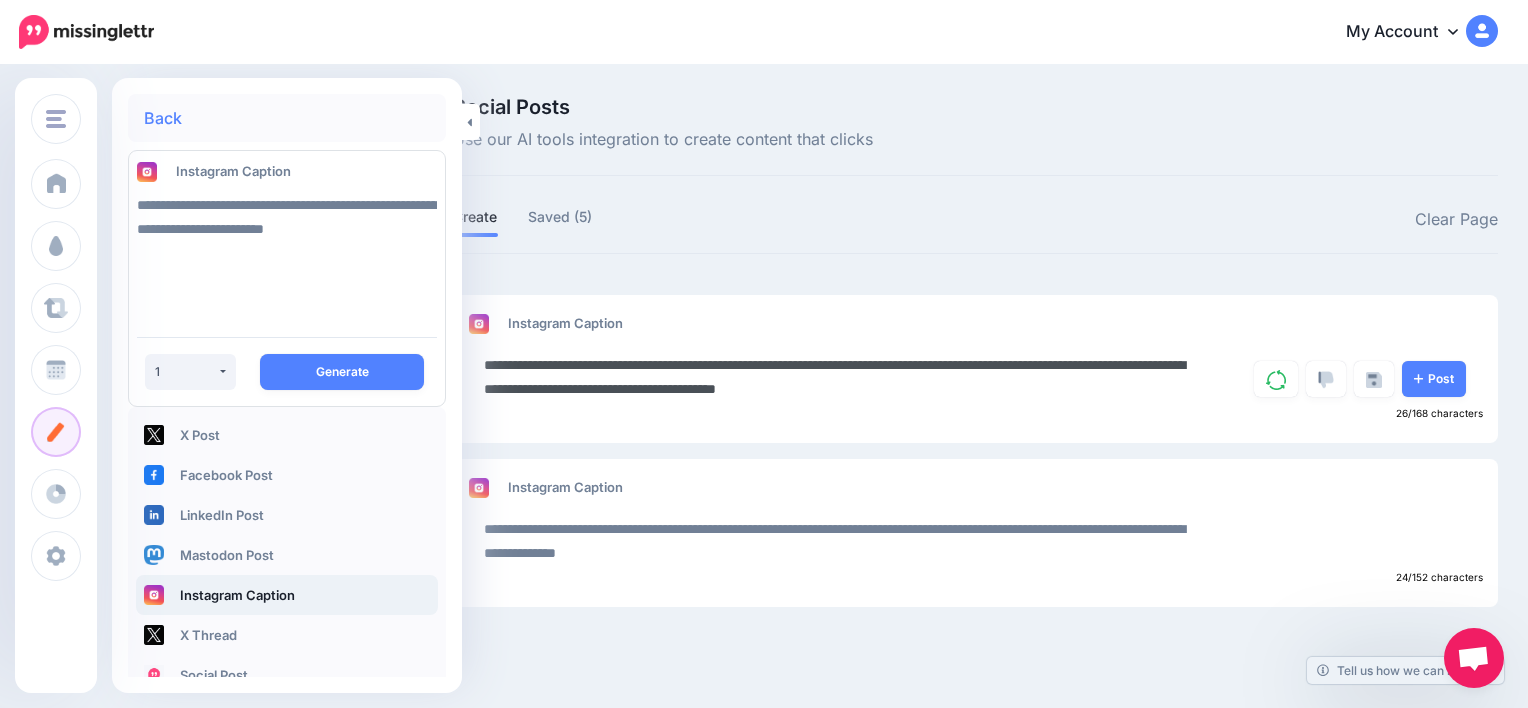 click on "**********" at bounding box center [843, 377] 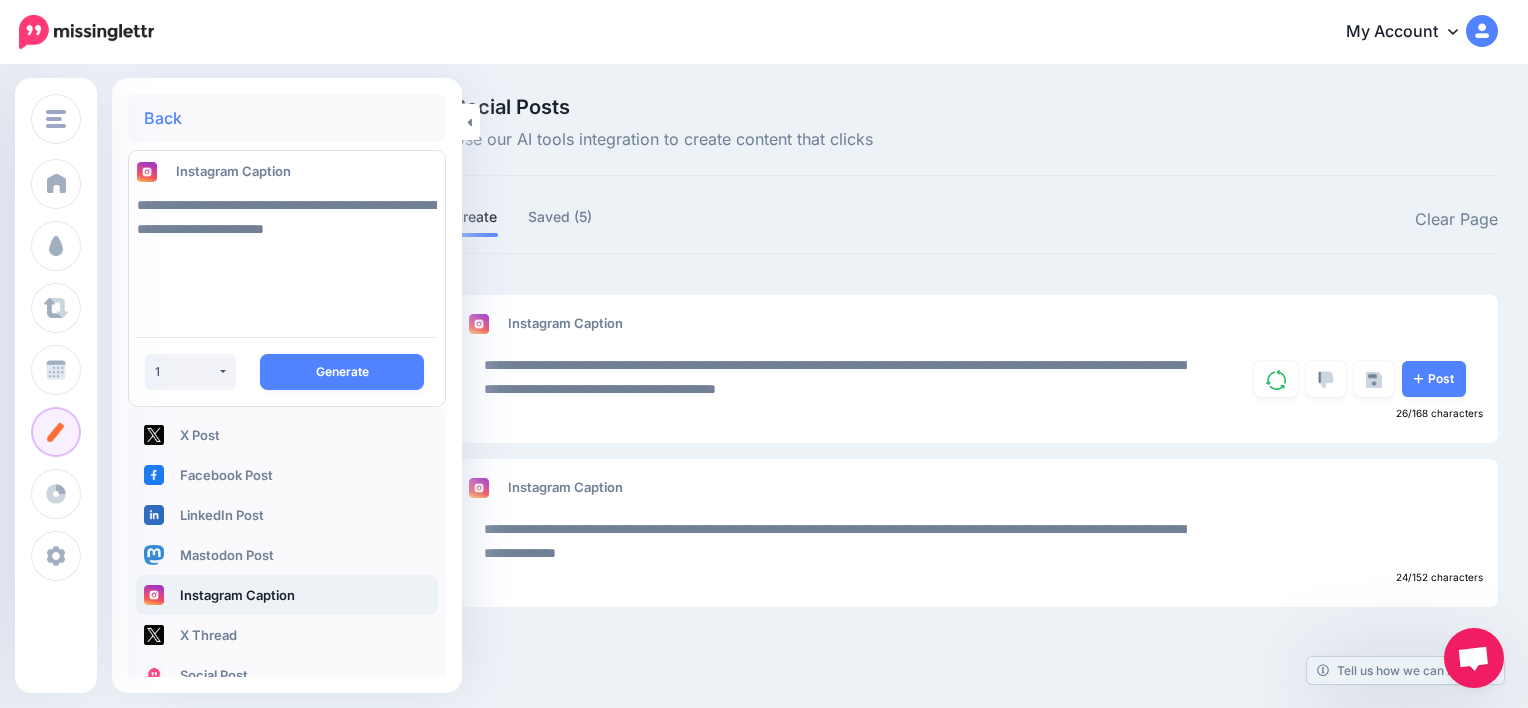 click on "**********" at bounding box center [975, 451] 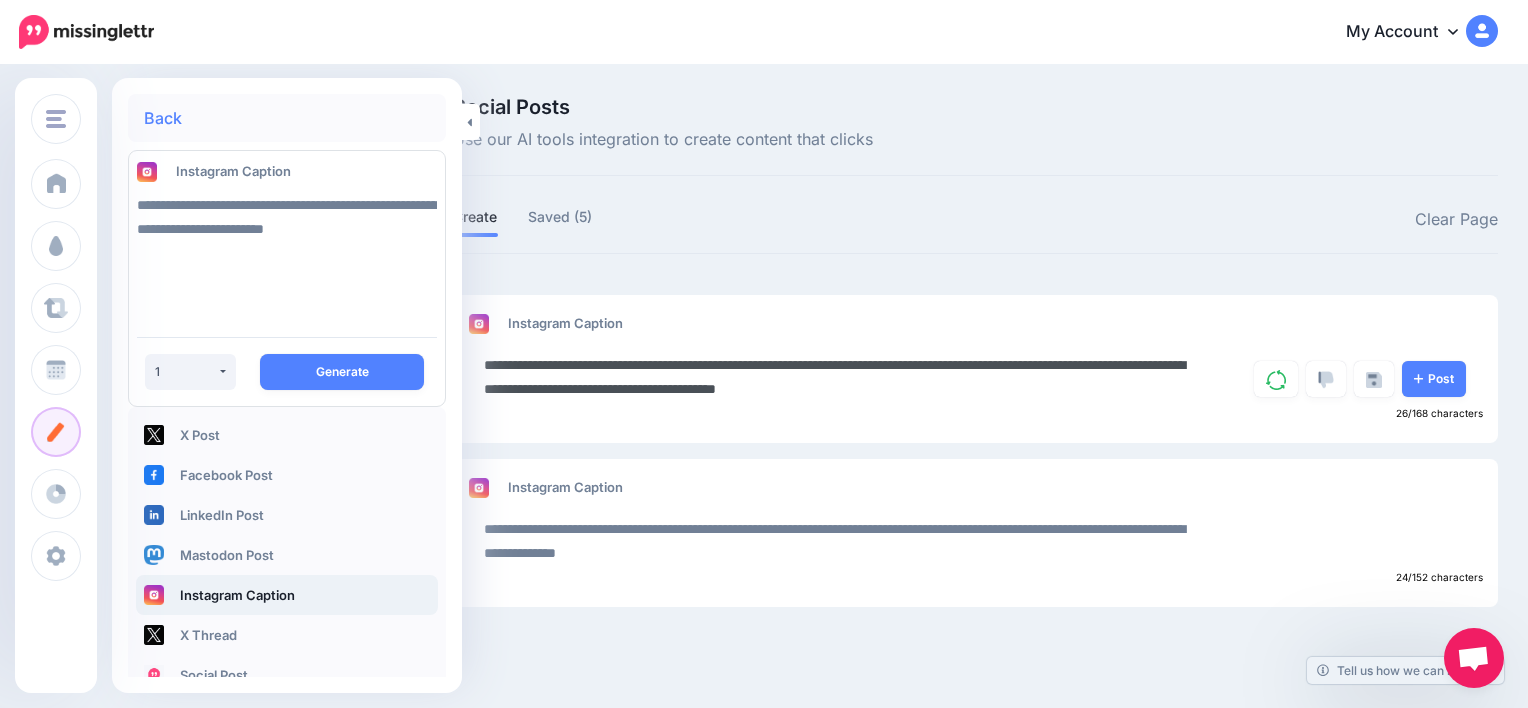 click on "**********" at bounding box center [843, 377] 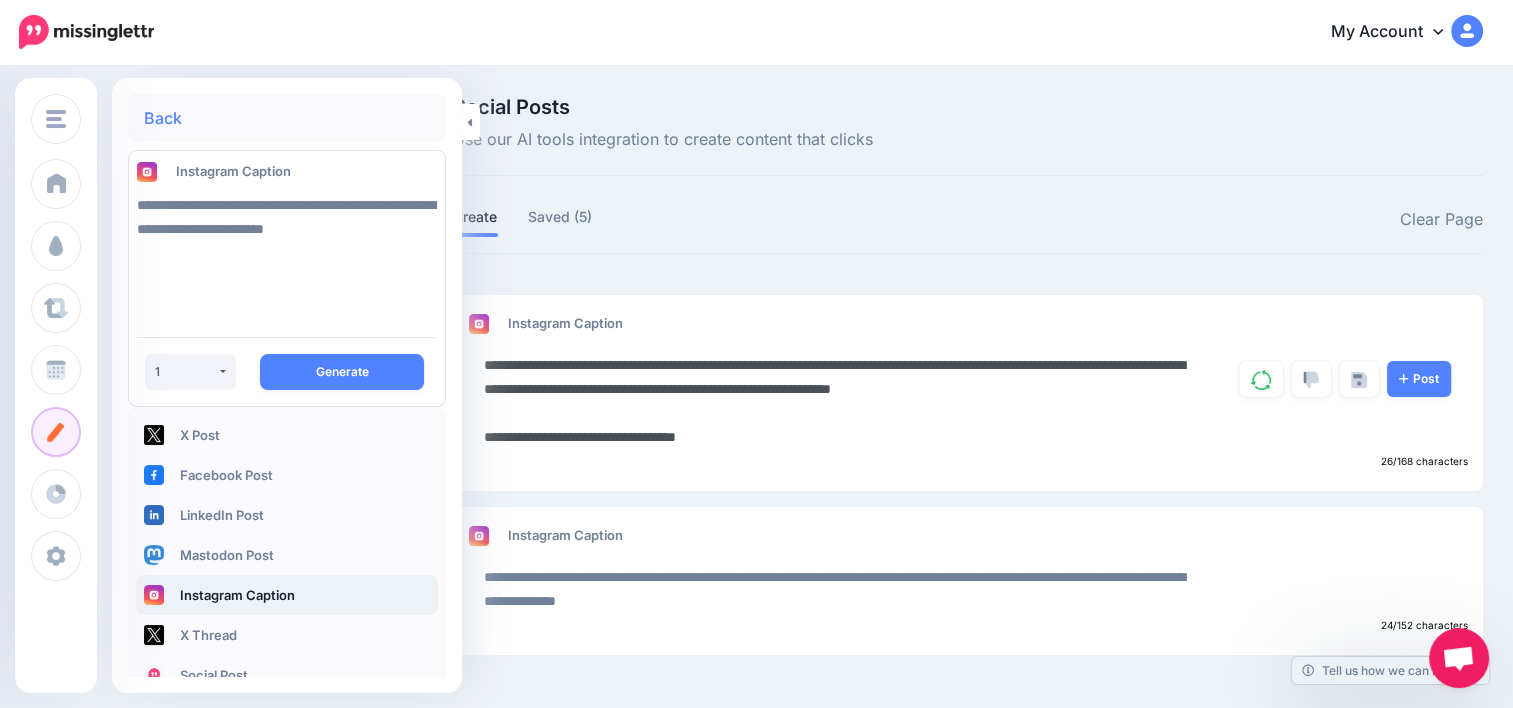 click on "**********" at bounding box center (843, 401) 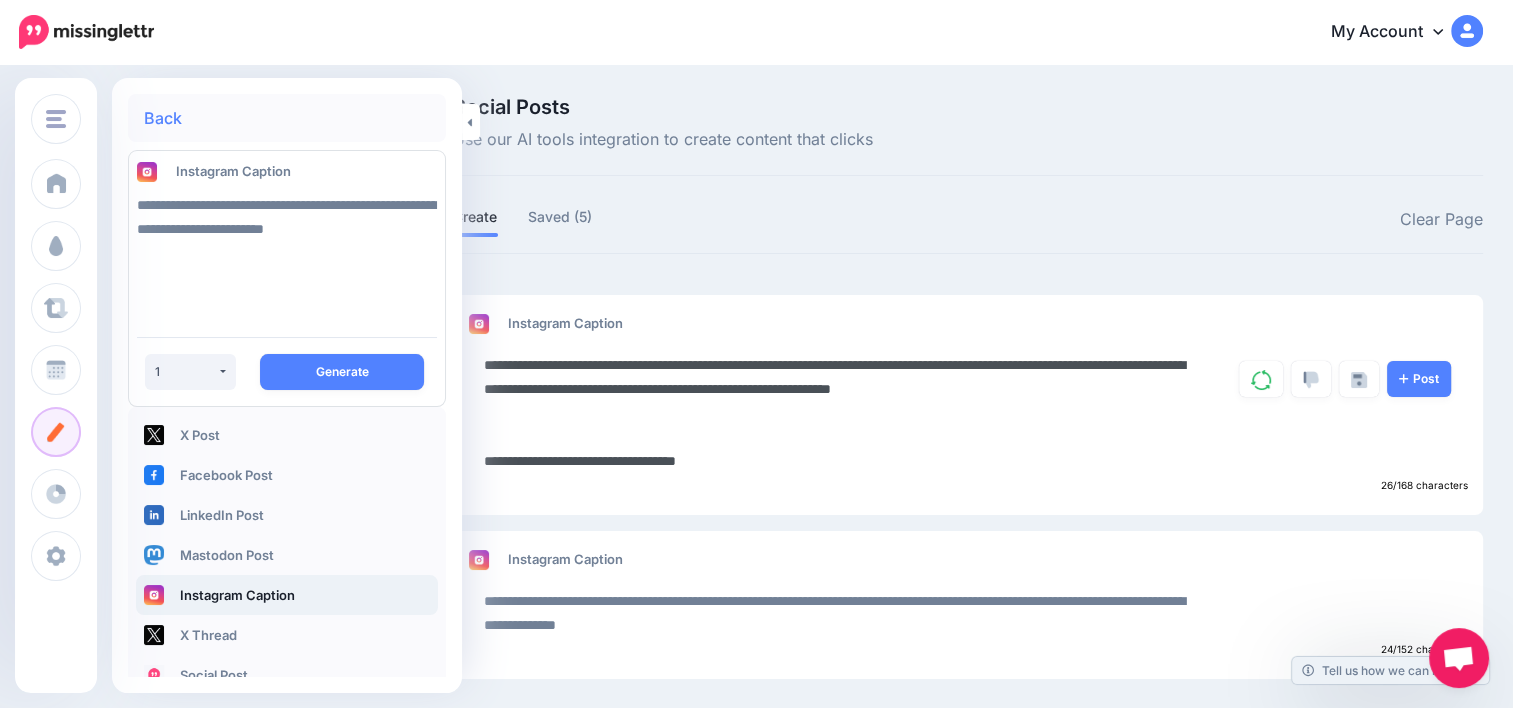 paste on "**********" 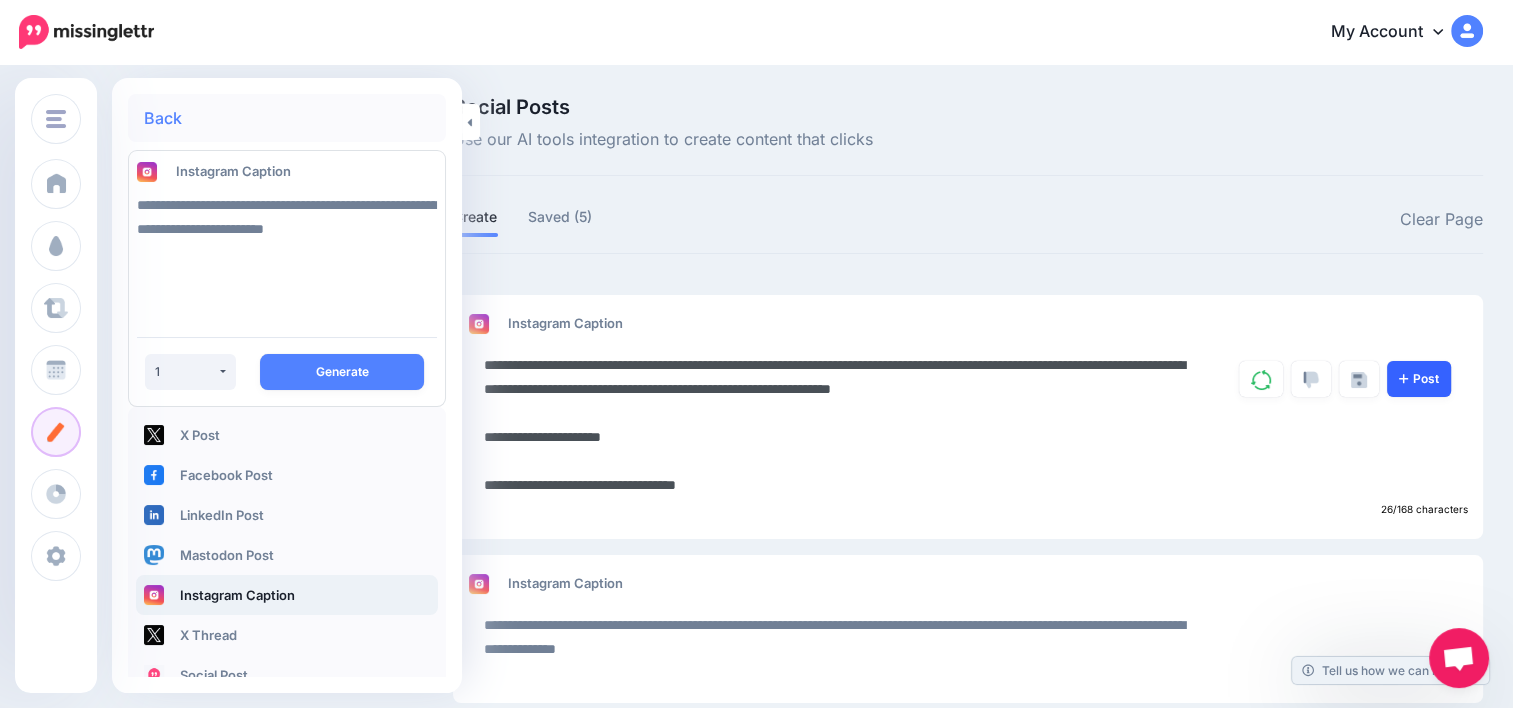 type on "**********" 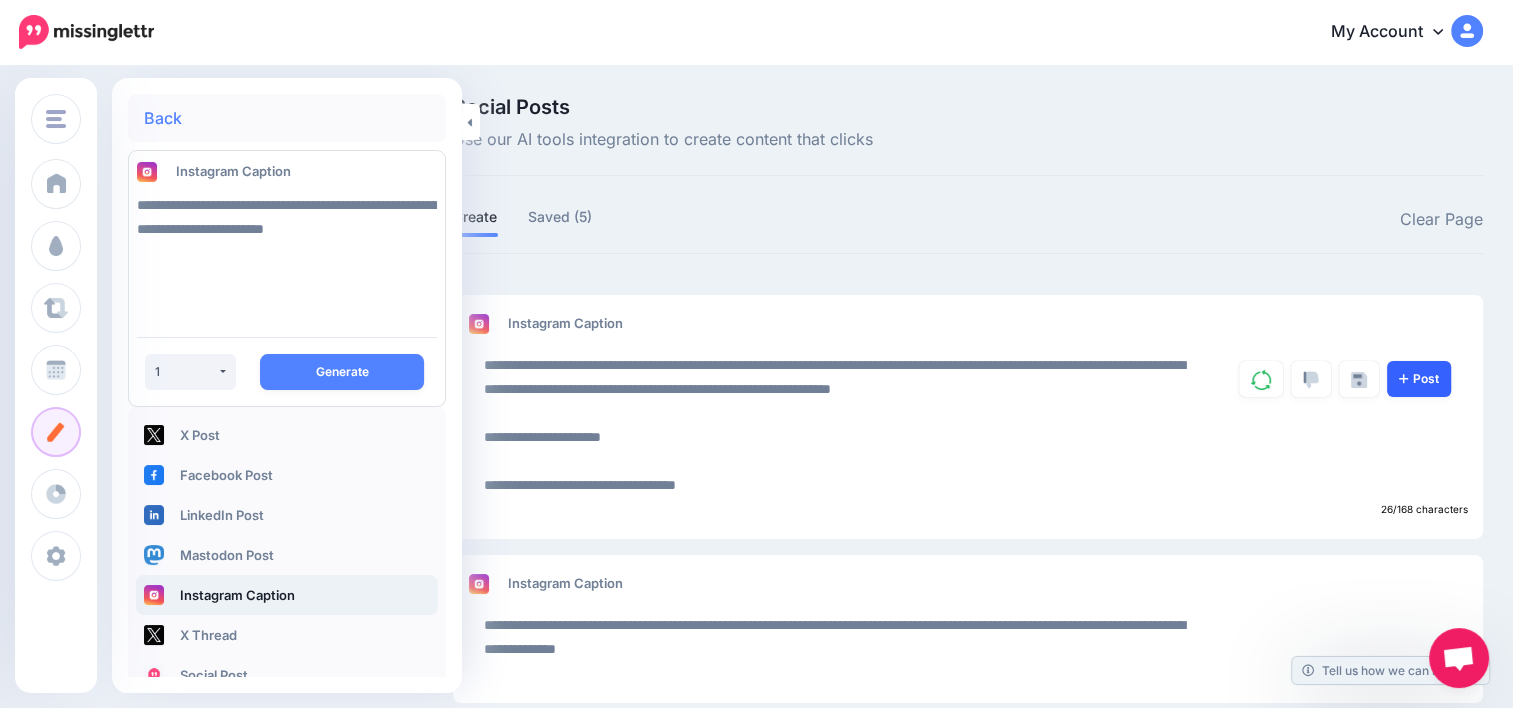 click on "Post" at bounding box center (1419, 379) 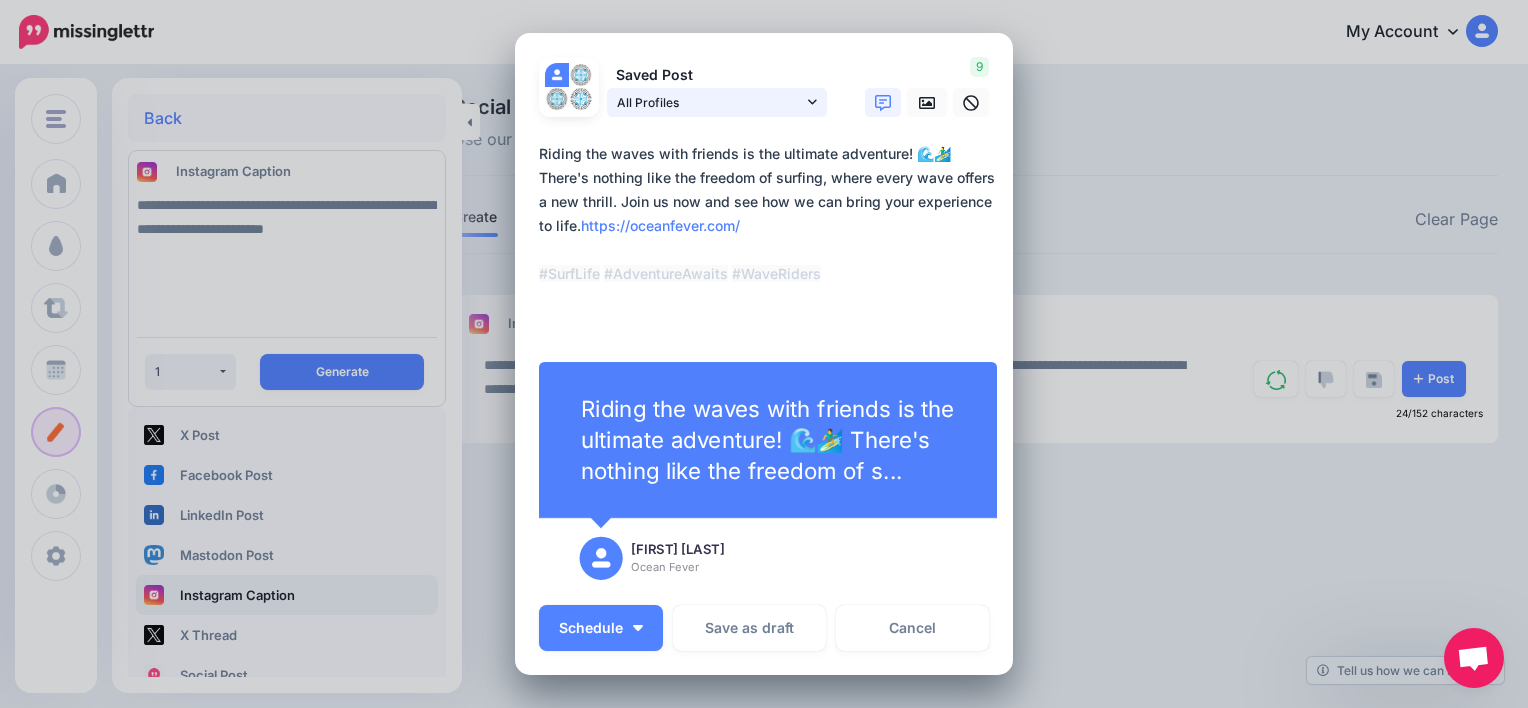click 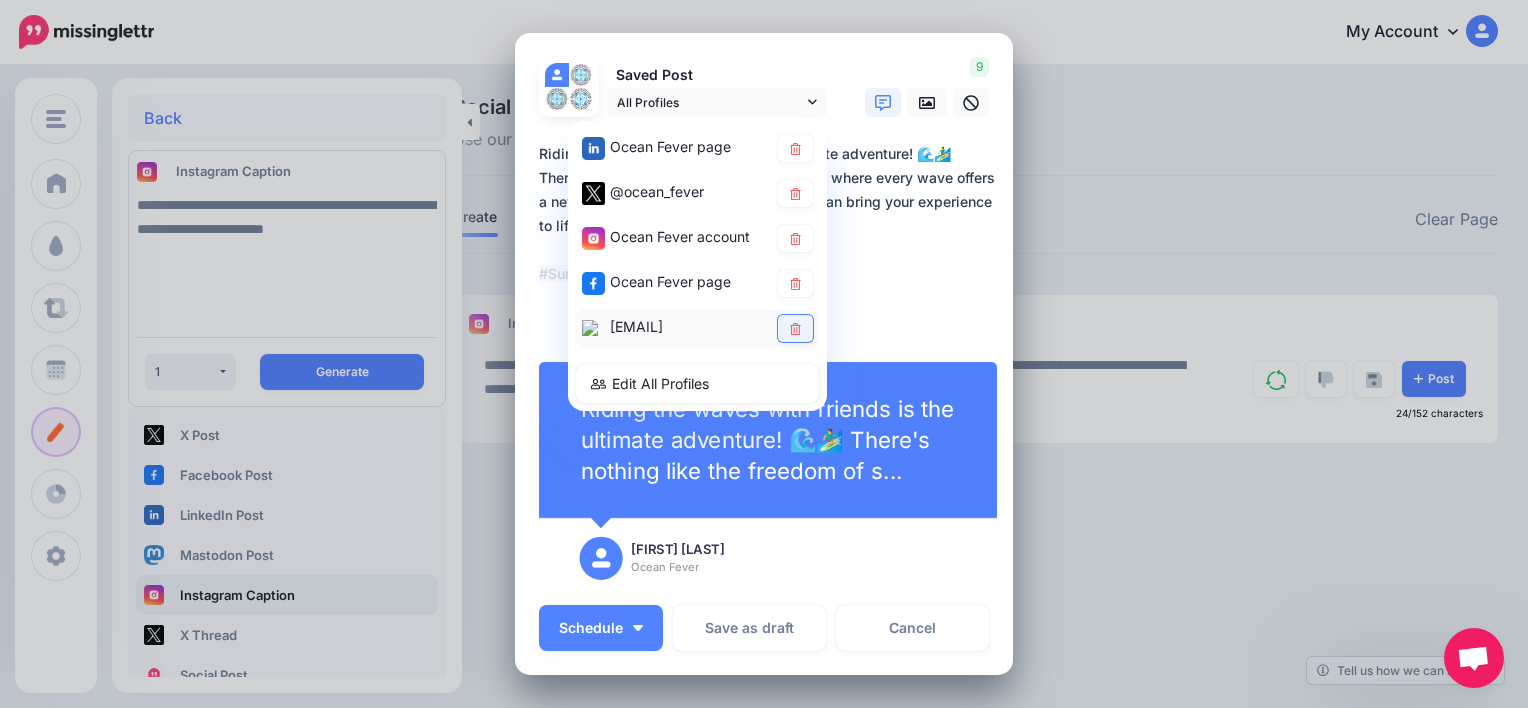click at bounding box center (795, 328) 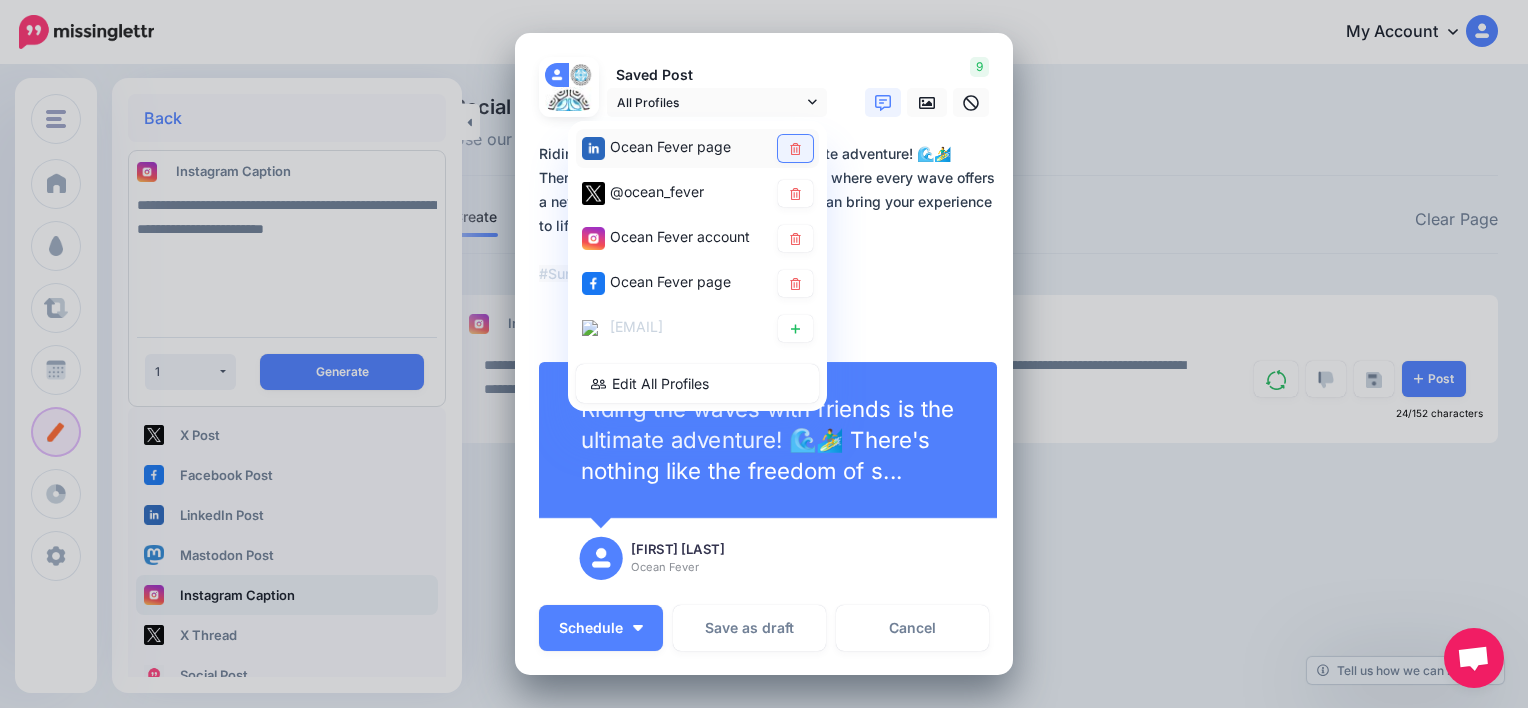 click 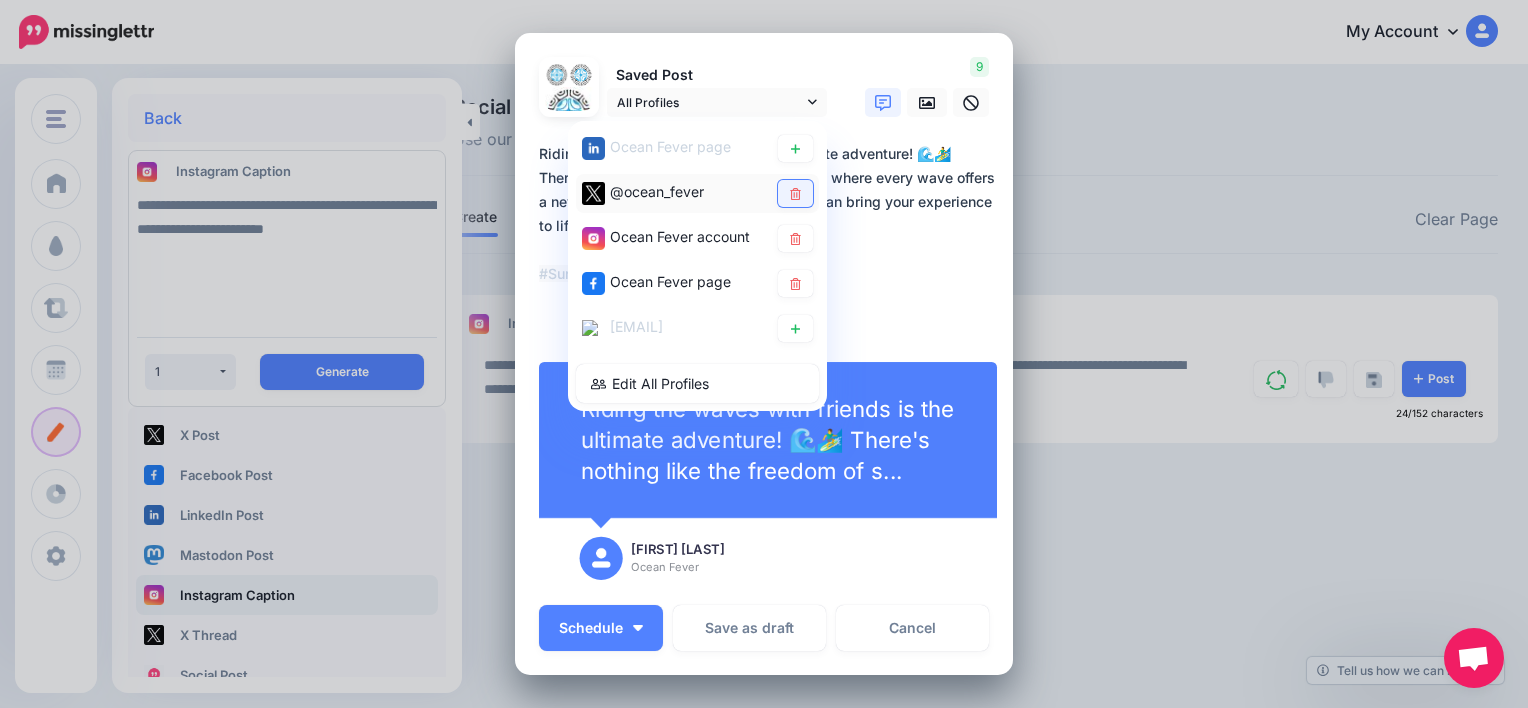 click 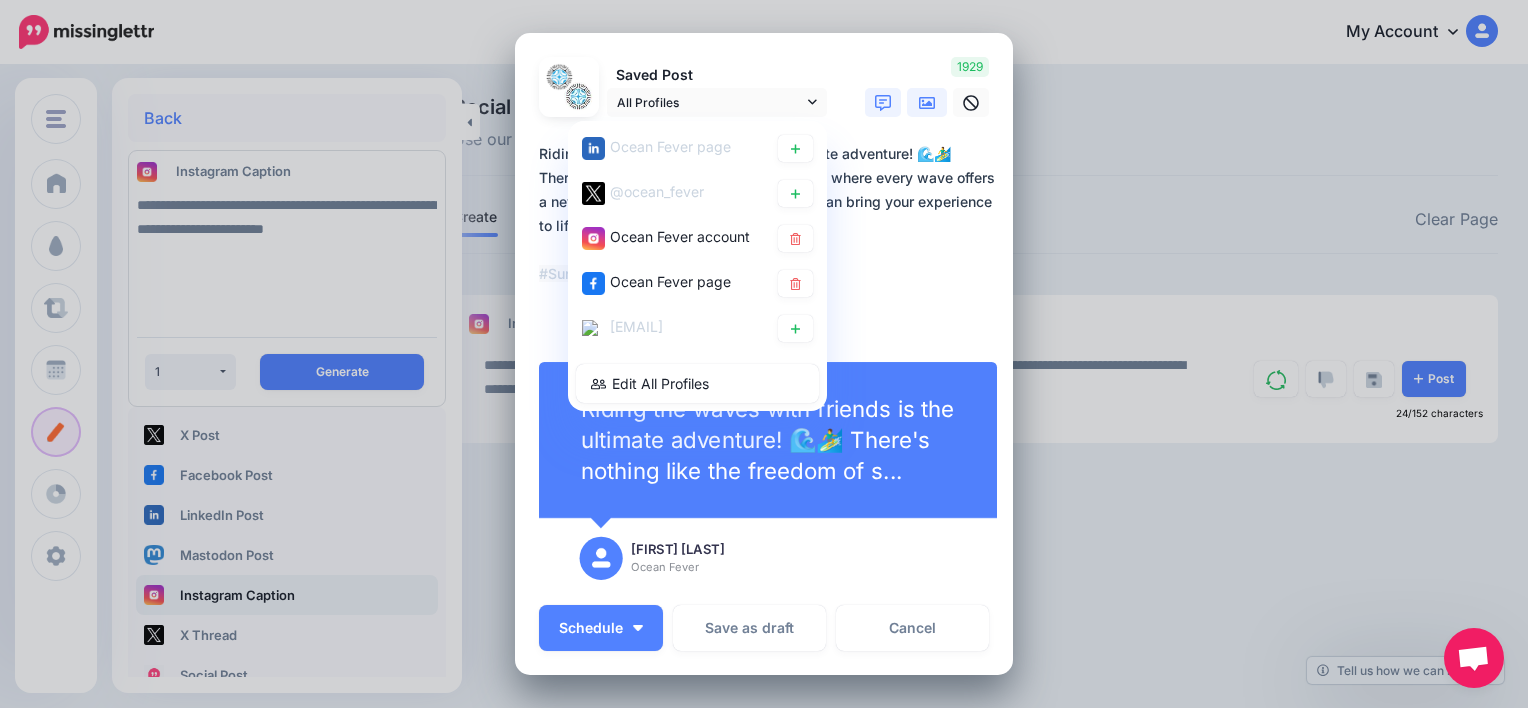 click 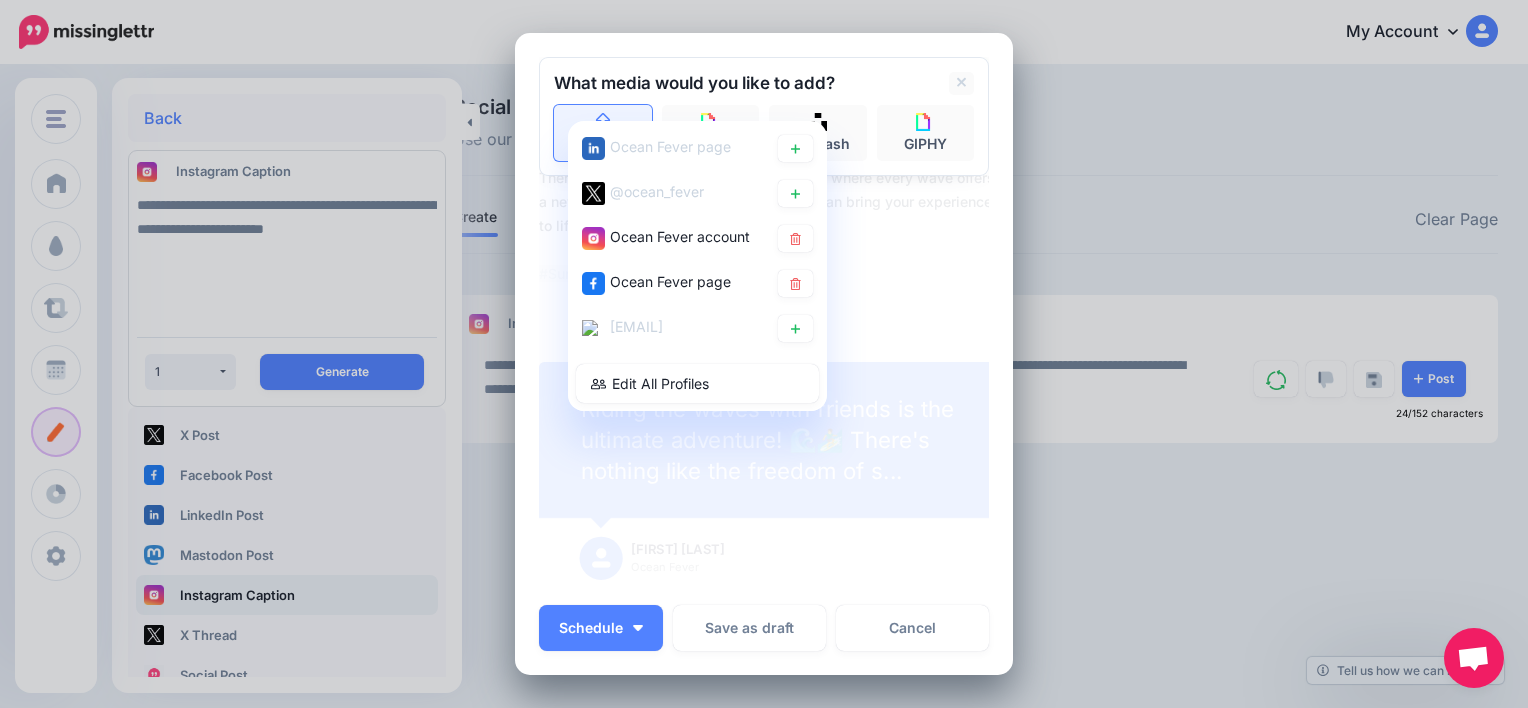 click on "Upload" at bounding box center [603, 133] 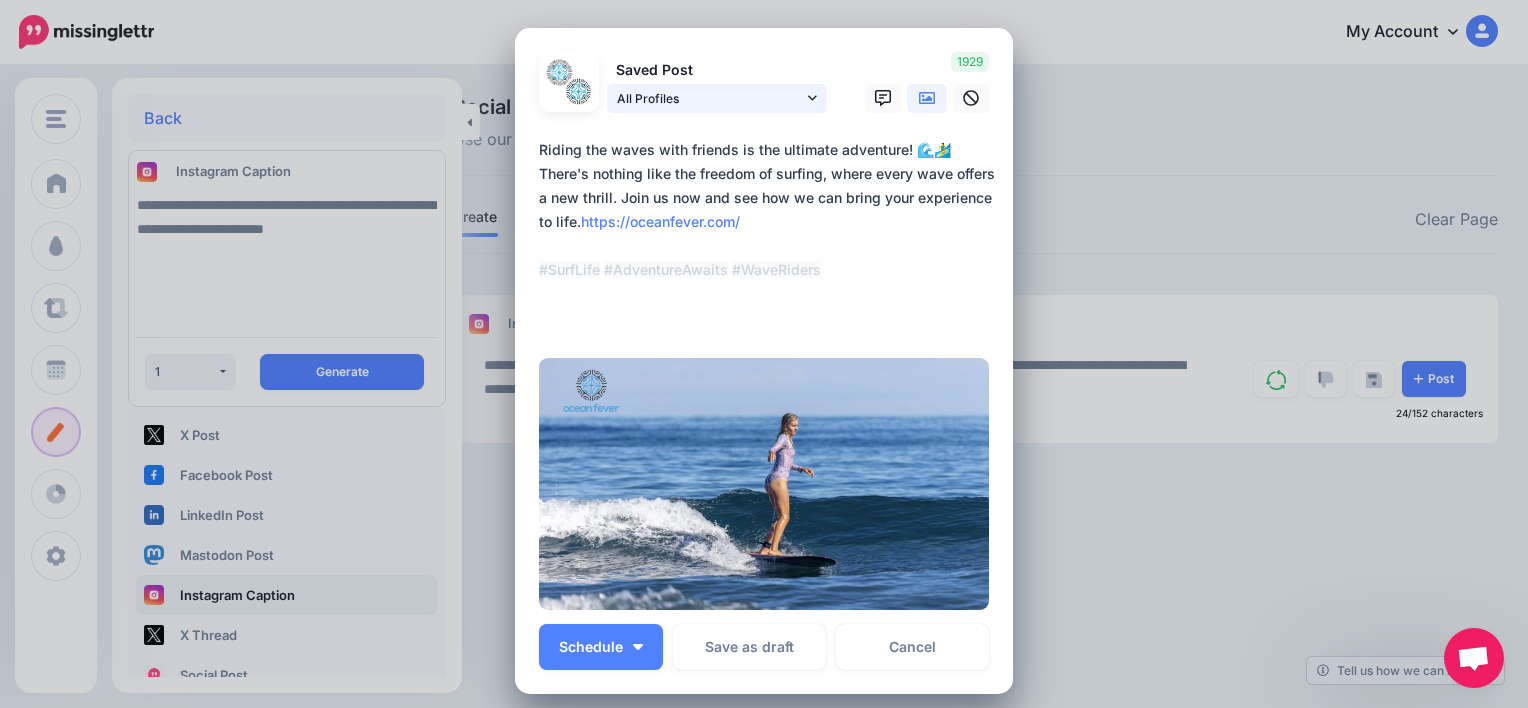 click on "All
Profiles" at bounding box center [717, 98] 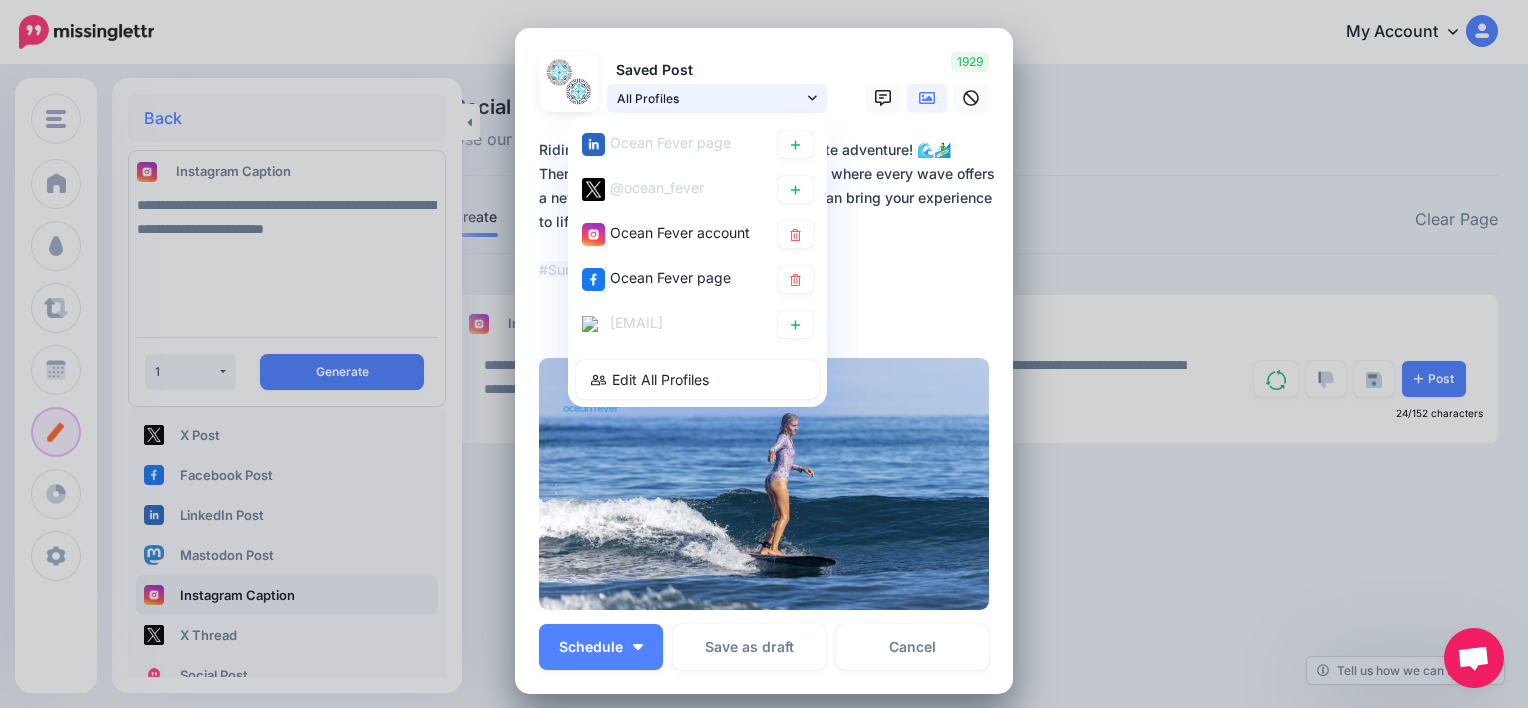 click on "All
Profiles" at bounding box center (717, 98) 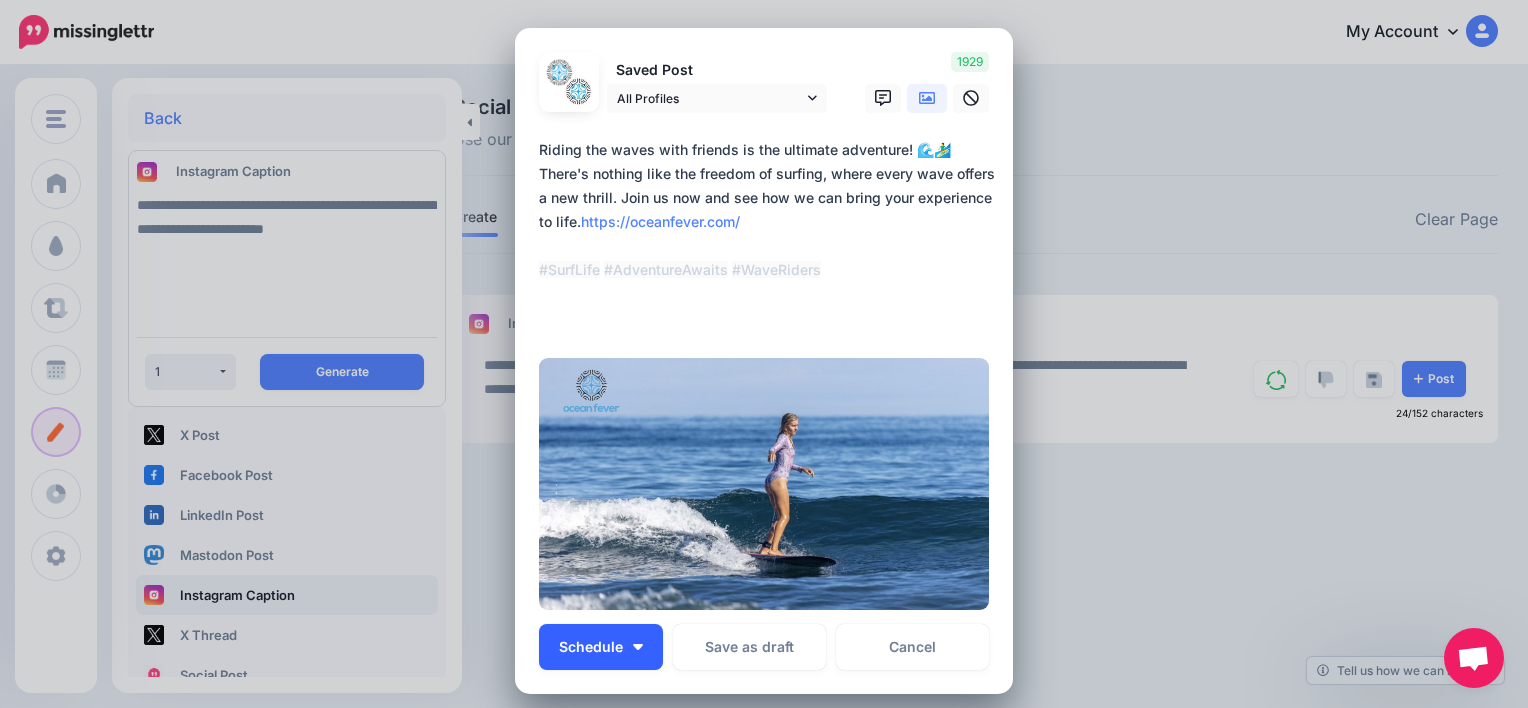 click on "Schedule" at bounding box center (601, 647) 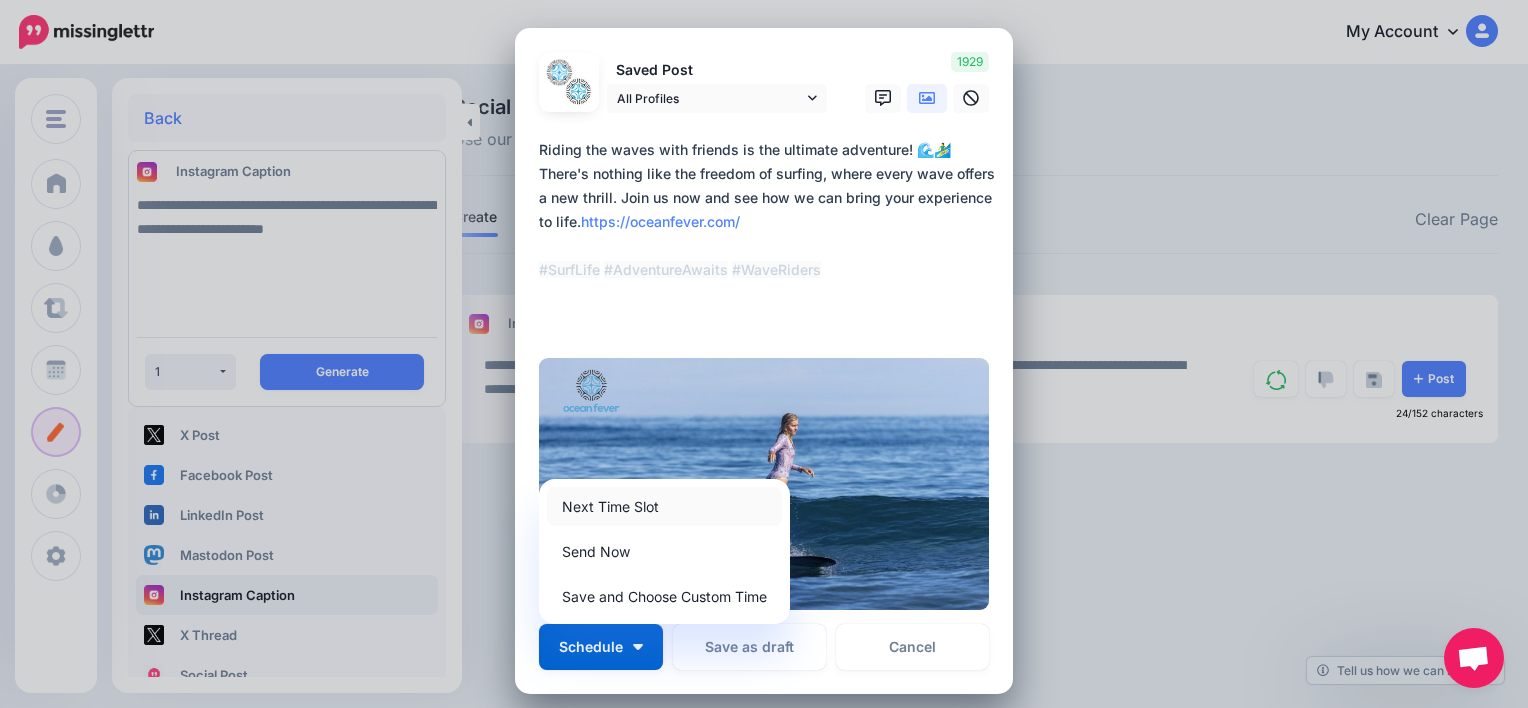 click on "Next Time Slot" at bounding box center [664, 506] 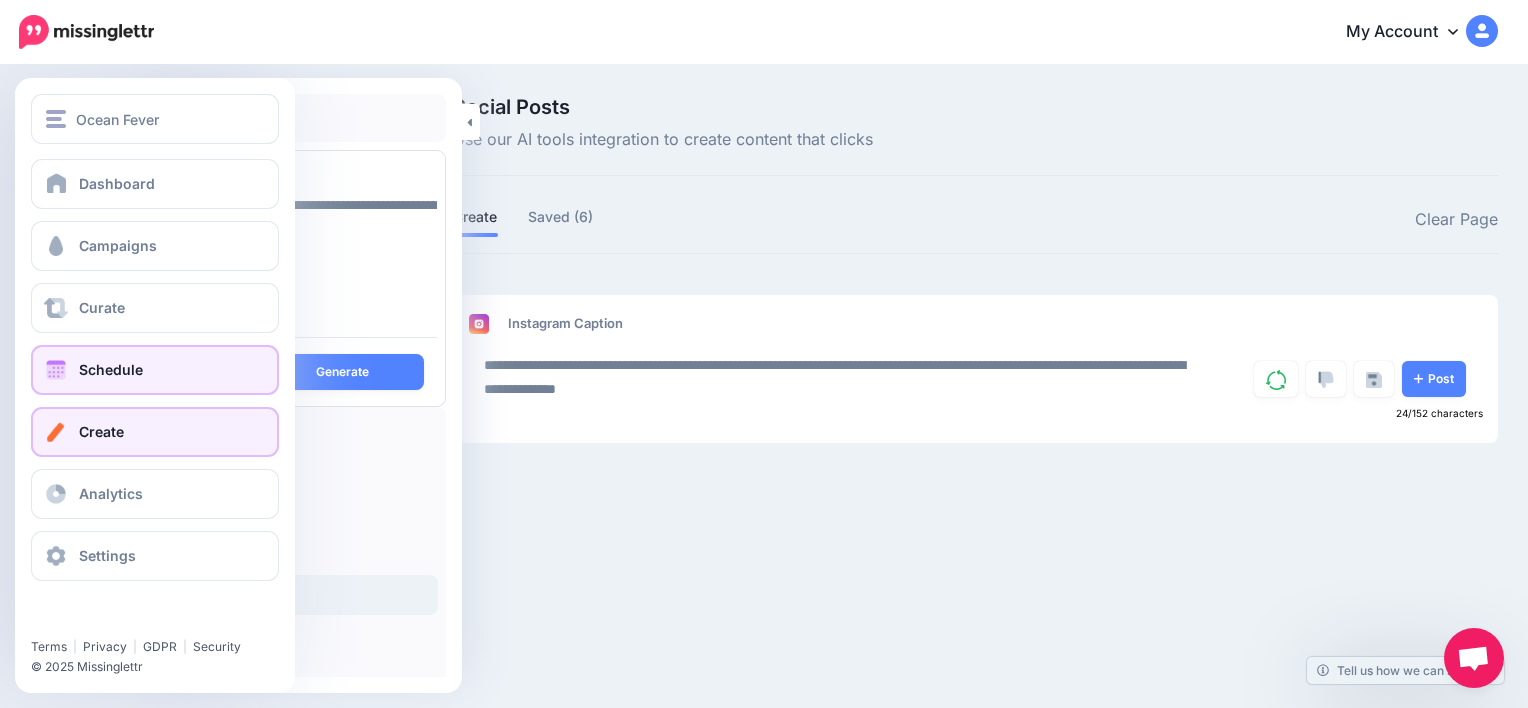 click on "Schedule" at bounding box center (155, 370) 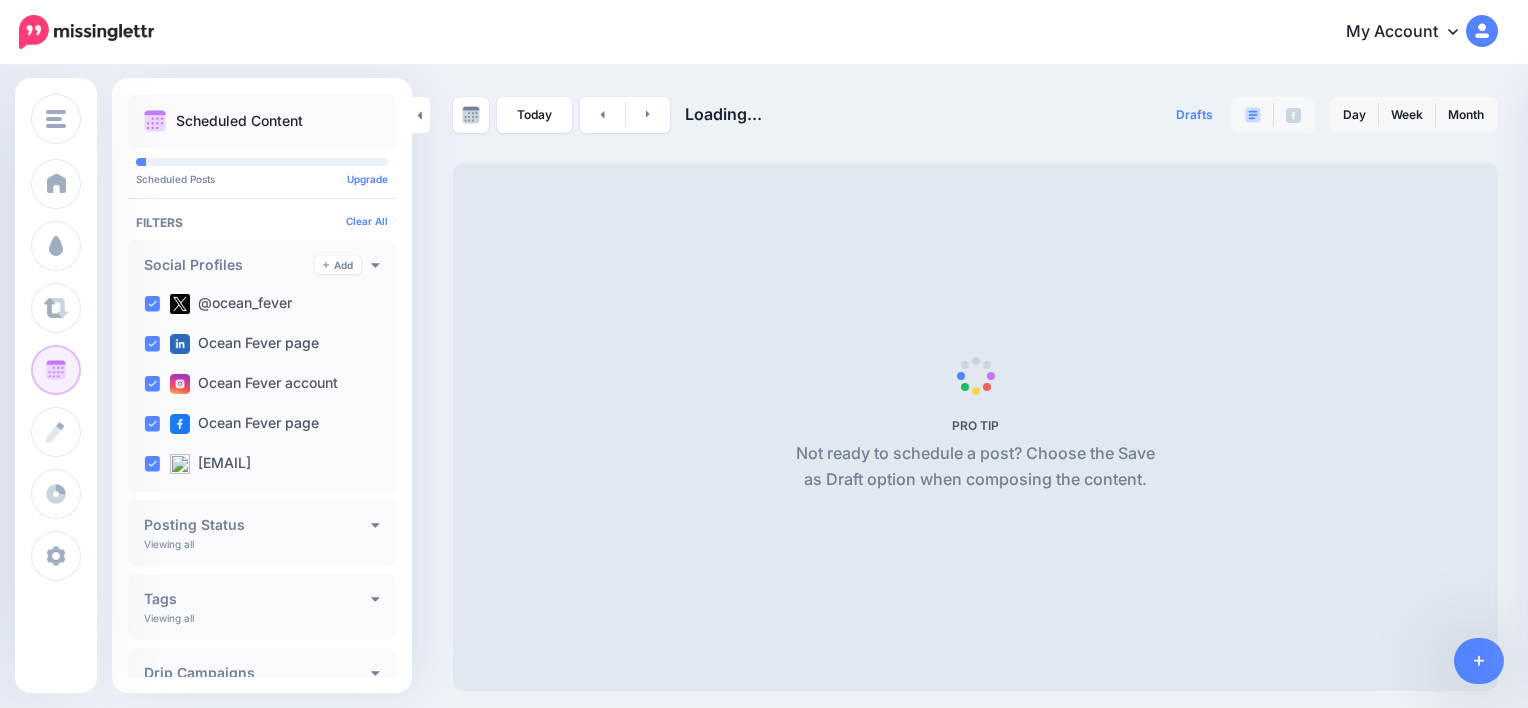 scroll, scrollTop: 0, scrollLeft: 0, axis: both 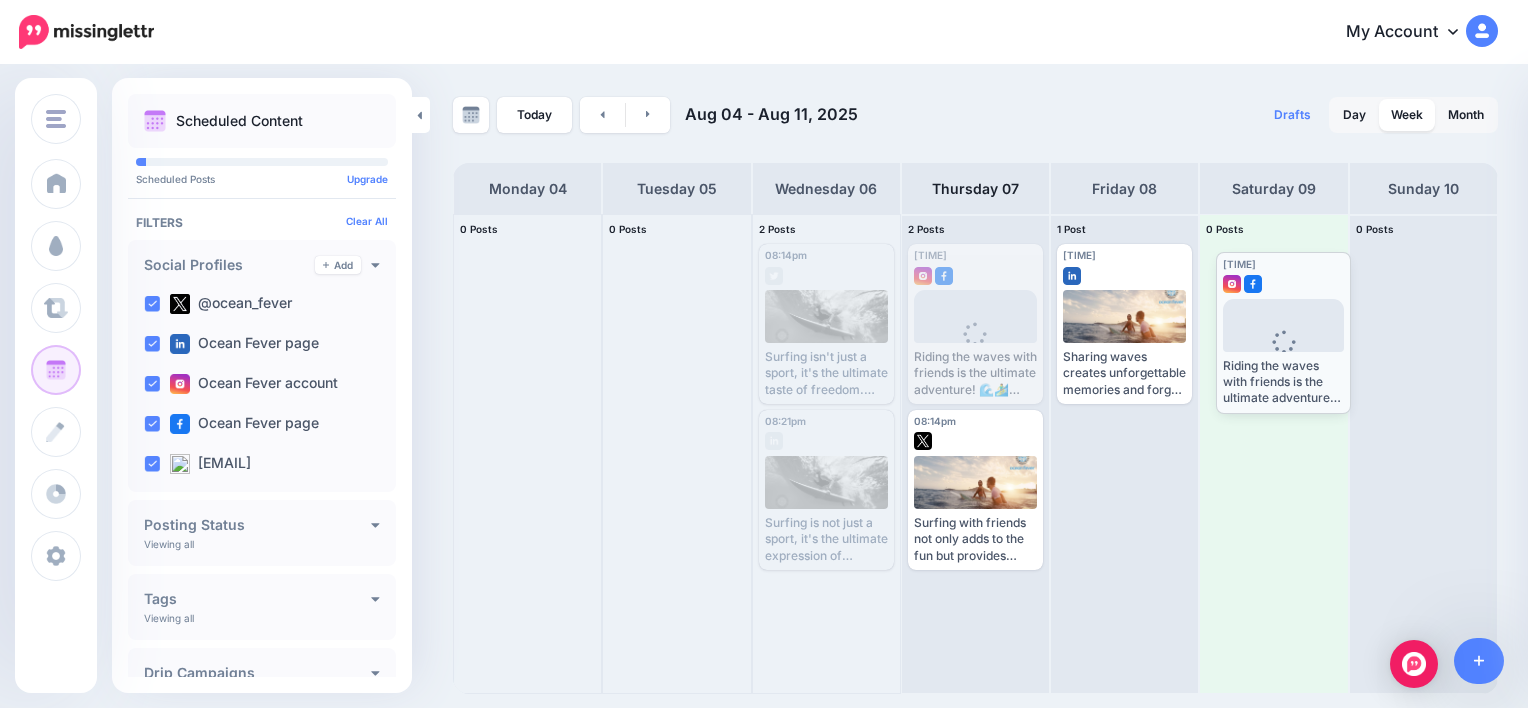 drag, startPoint x: 976, startPoint y: 272, endPoint x: 1284, endPoint y: 280, distance: 308.10388 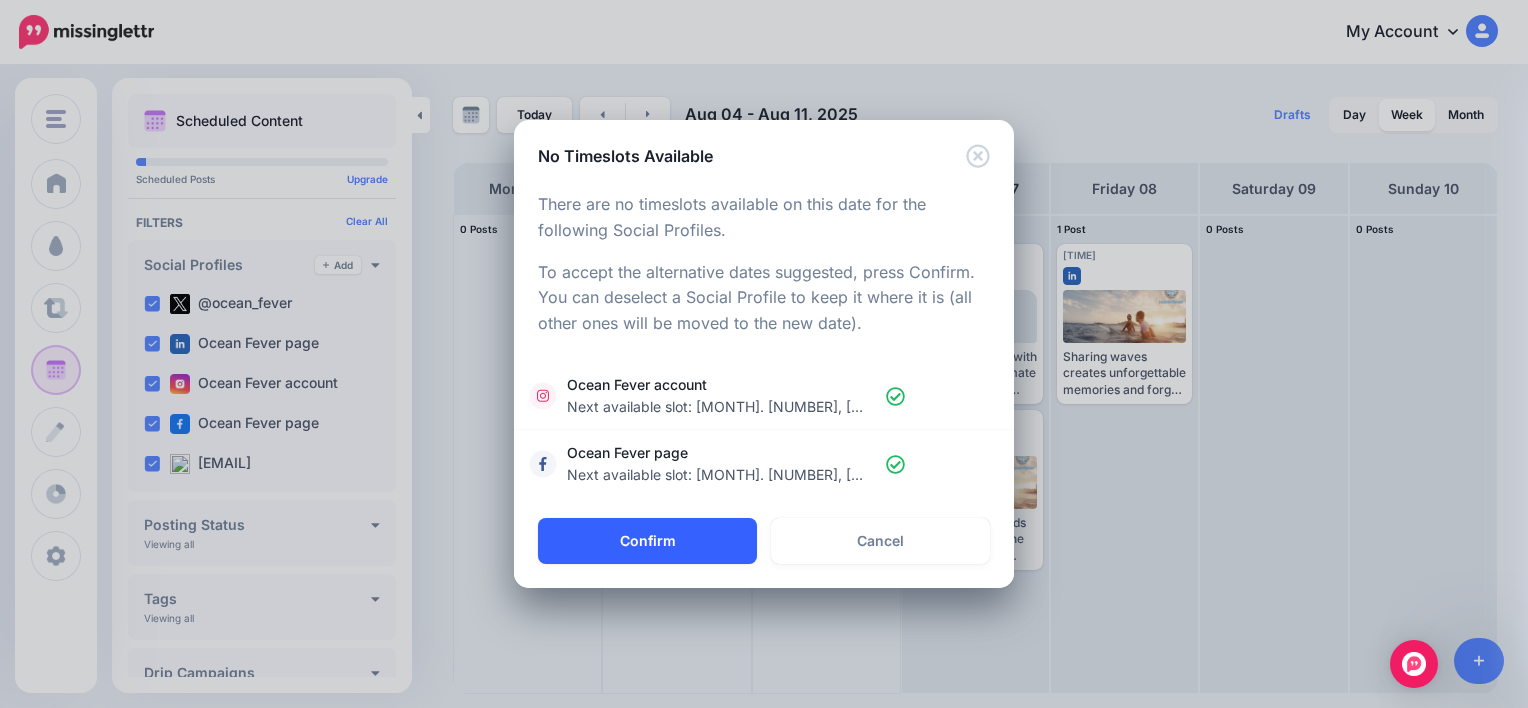 click on "Confirm" at bounding box center [647, 541] 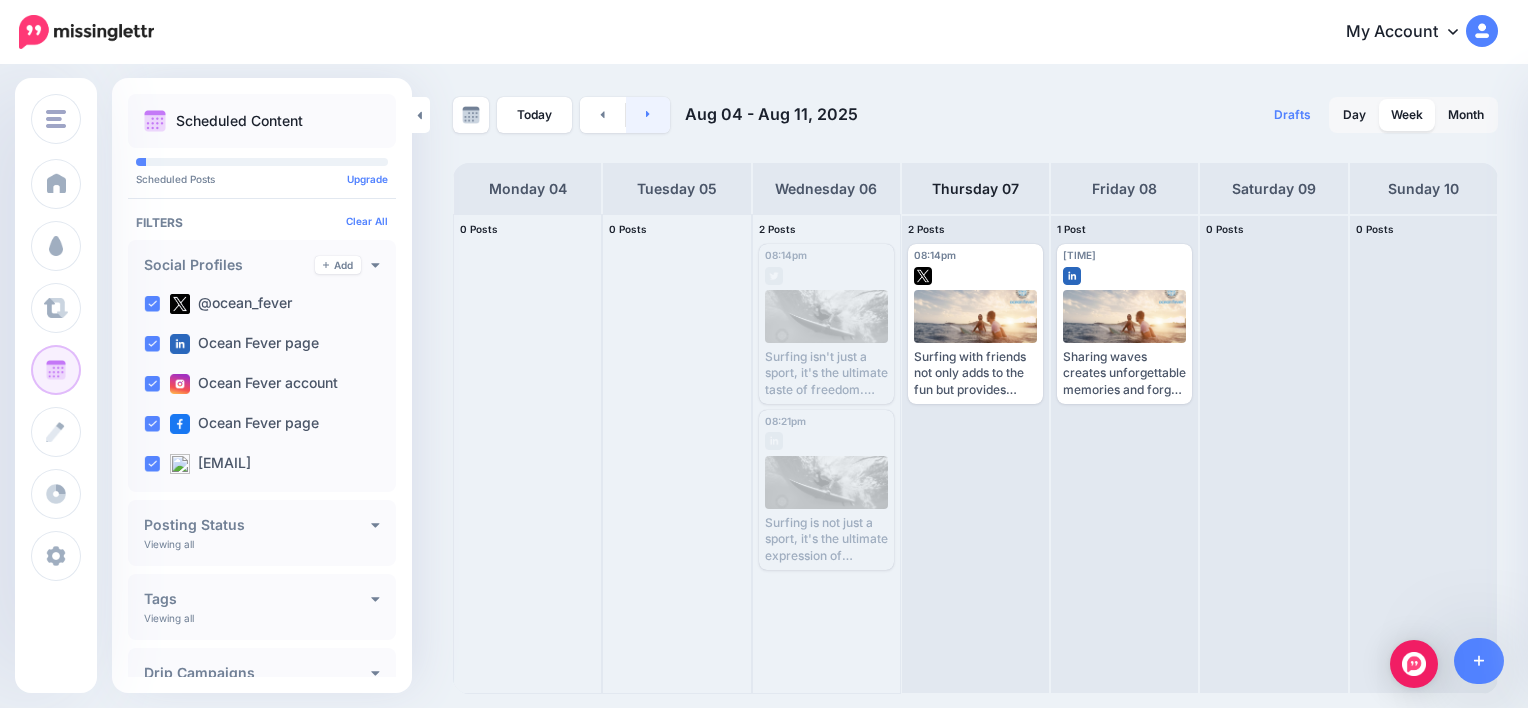 click at bounding box center (648, 115) 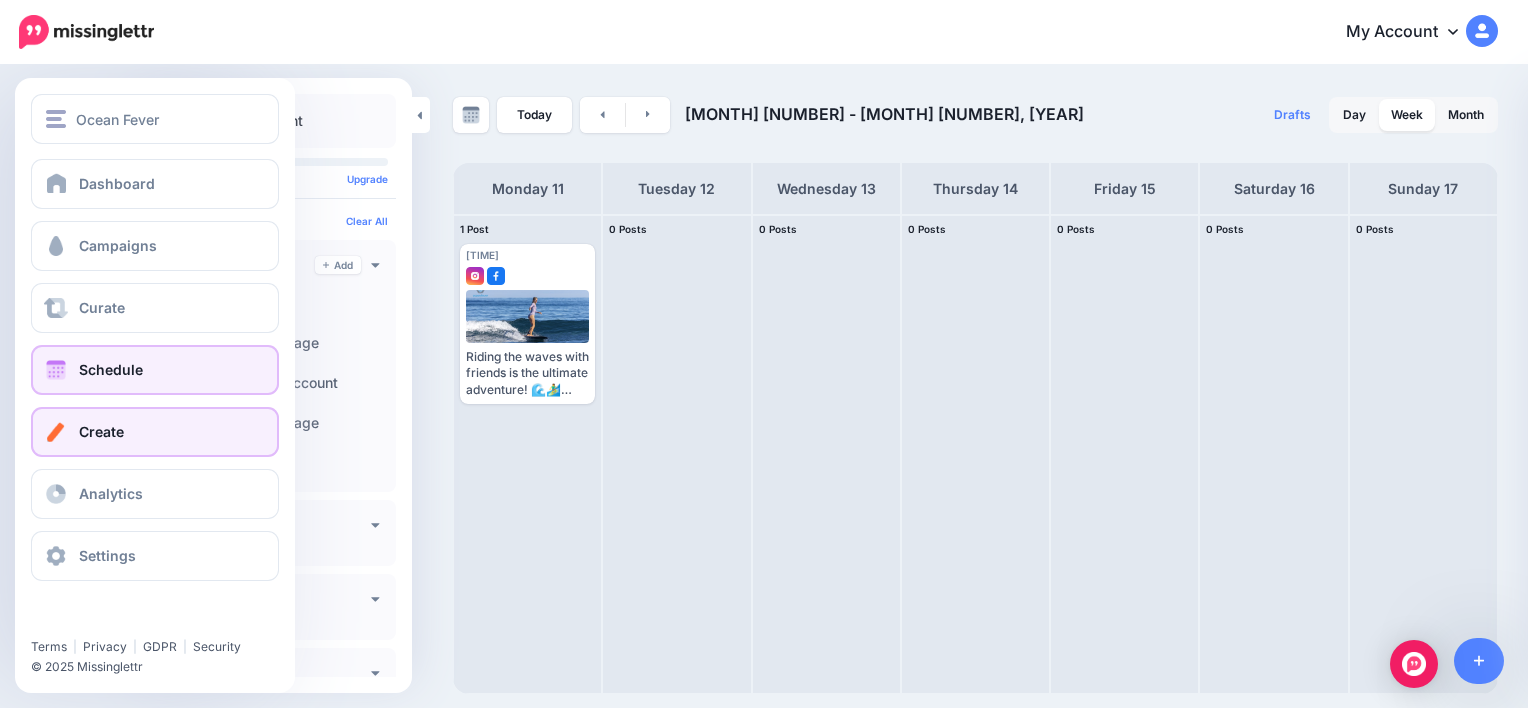 click on "Create" at bounding box center (155, 432) 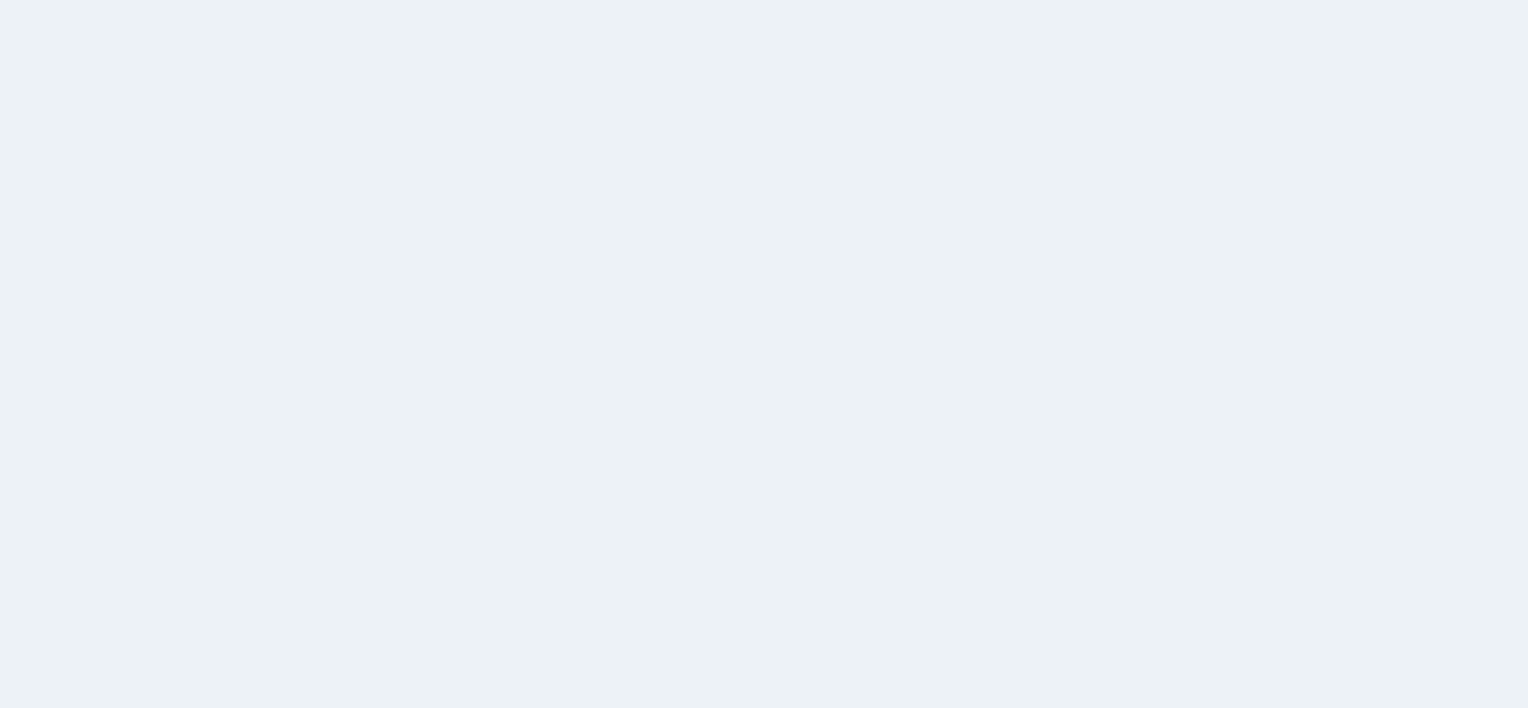 scroll, scrollTop: 0, scrollLeft: 0, axis: both 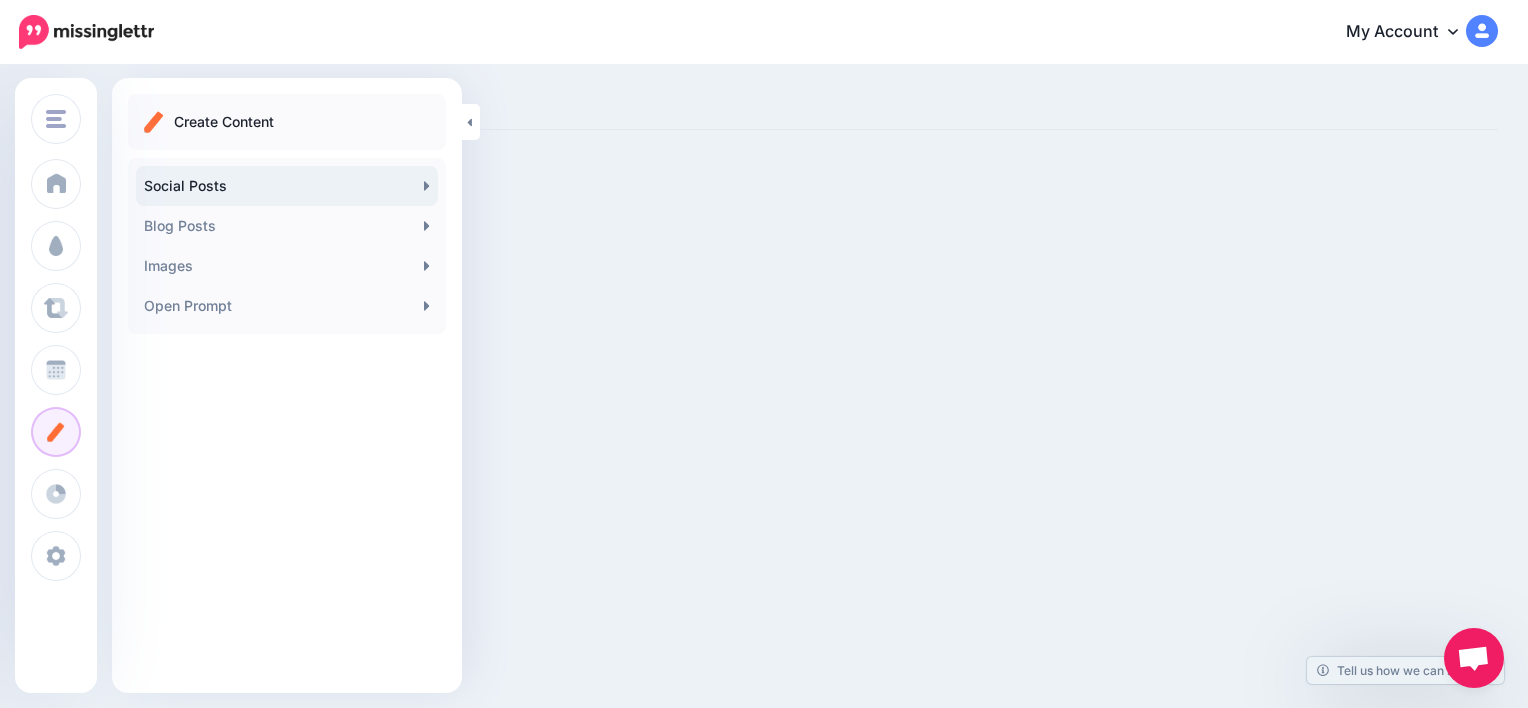 click on "Social Posts" at bounding box center (287, 186) 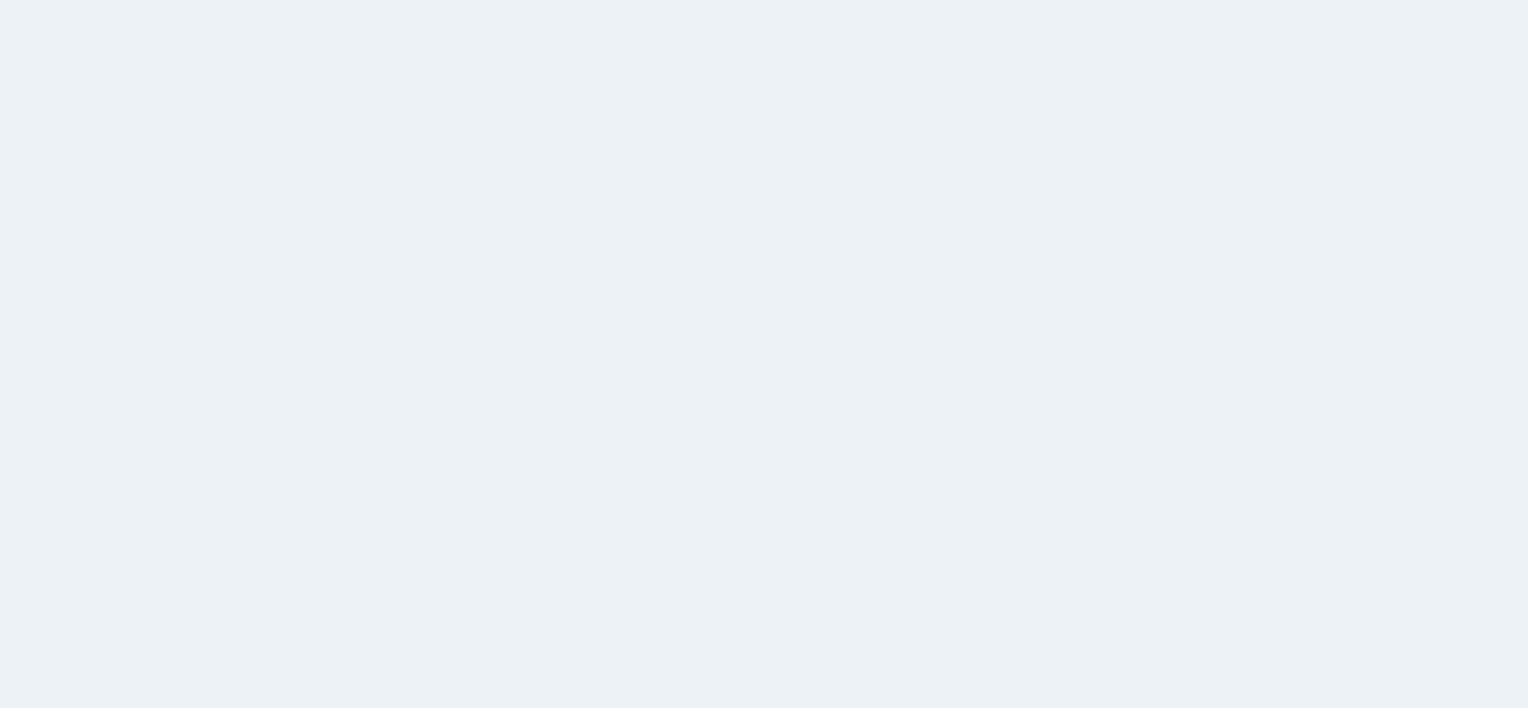 scroll, scrollTop: 0, scrollLeft: 0, axis: both 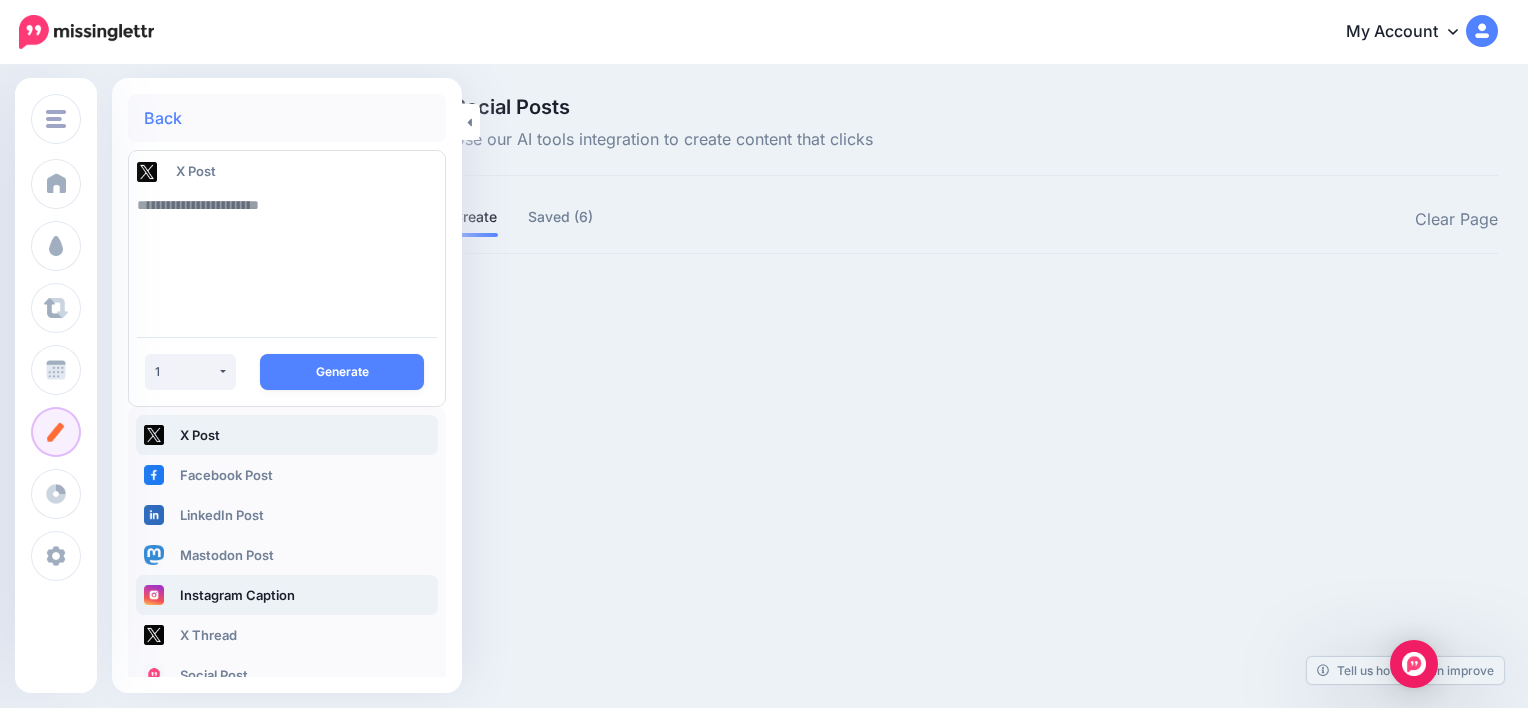click on "Instagram Caption" at bounding box center [287, 595] 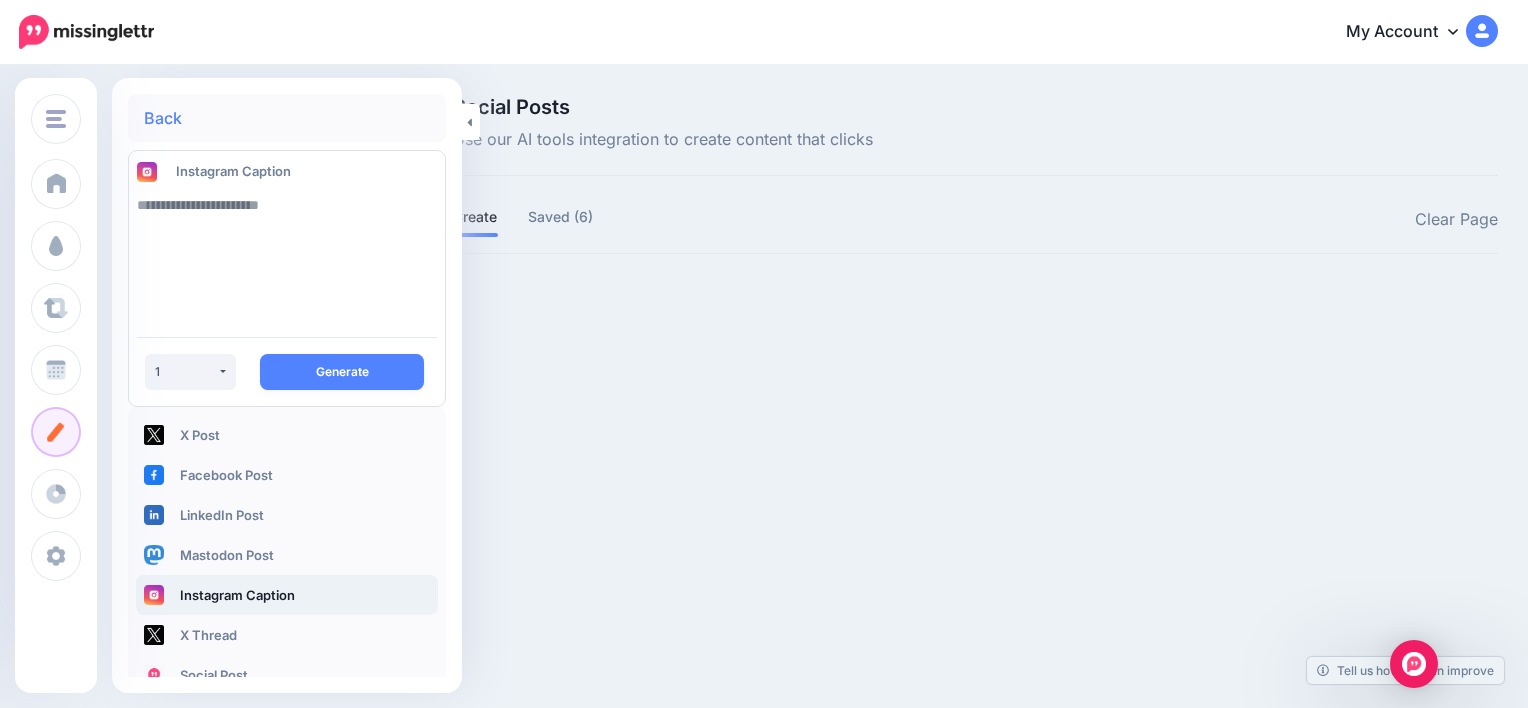 click at bounding box center (287, 253) 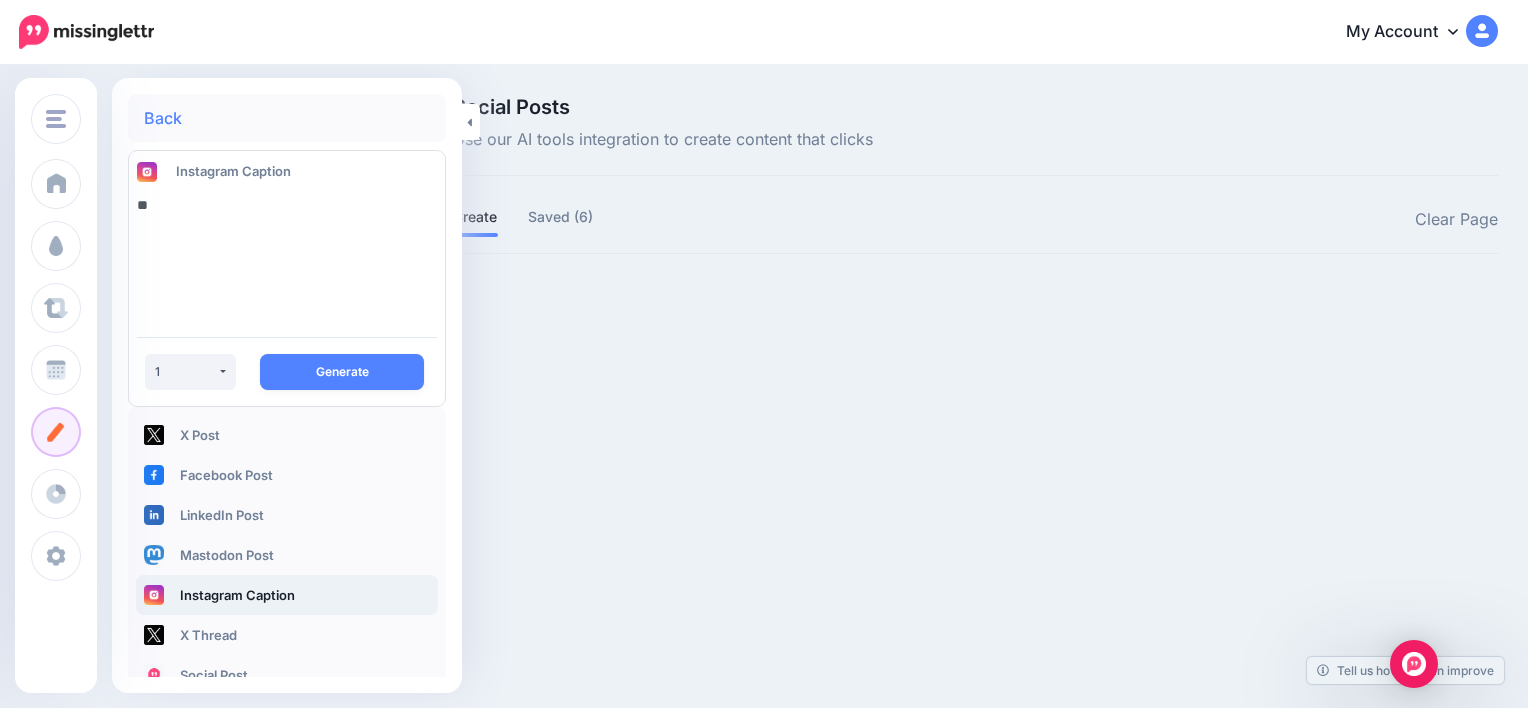 type on "*" 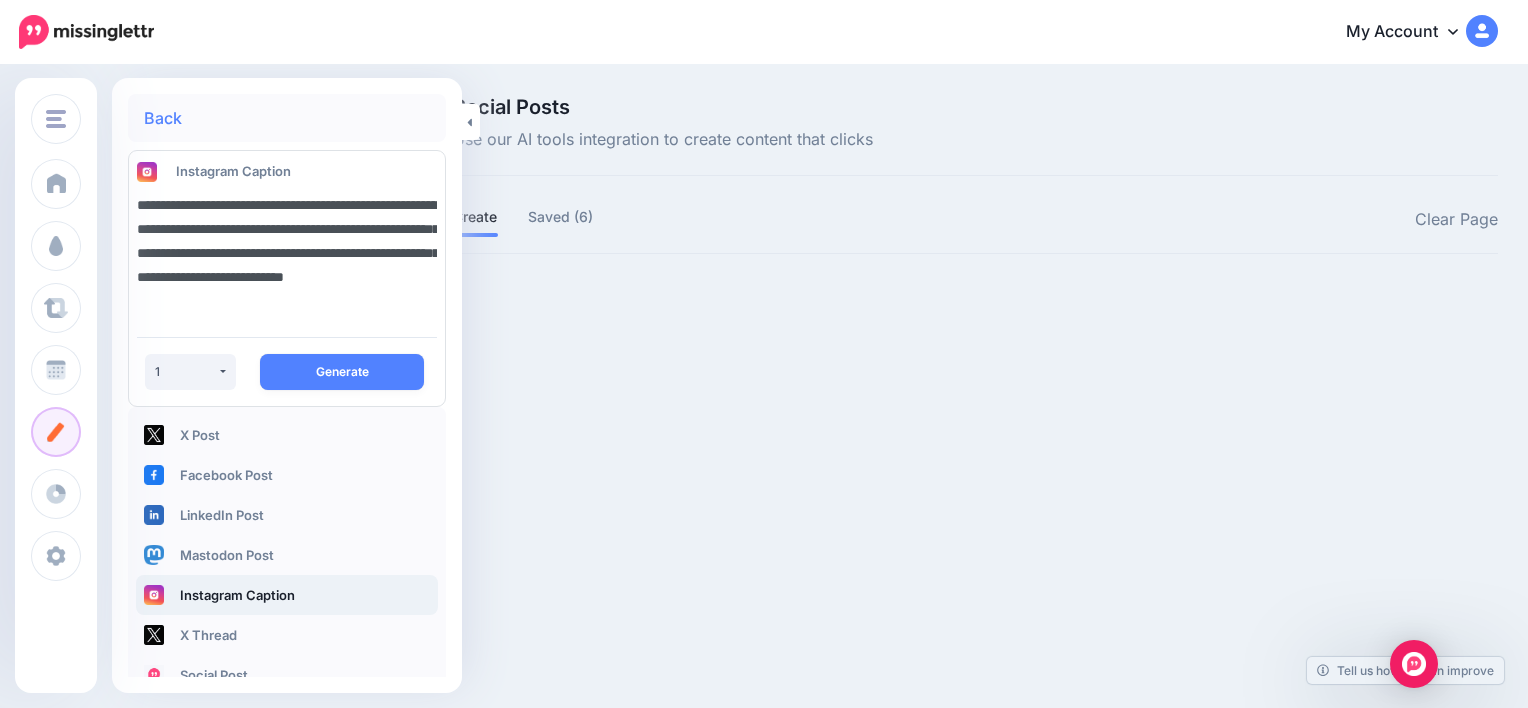 scroll, scrollTop: 12, scrollLeft: 0, axis: vertical 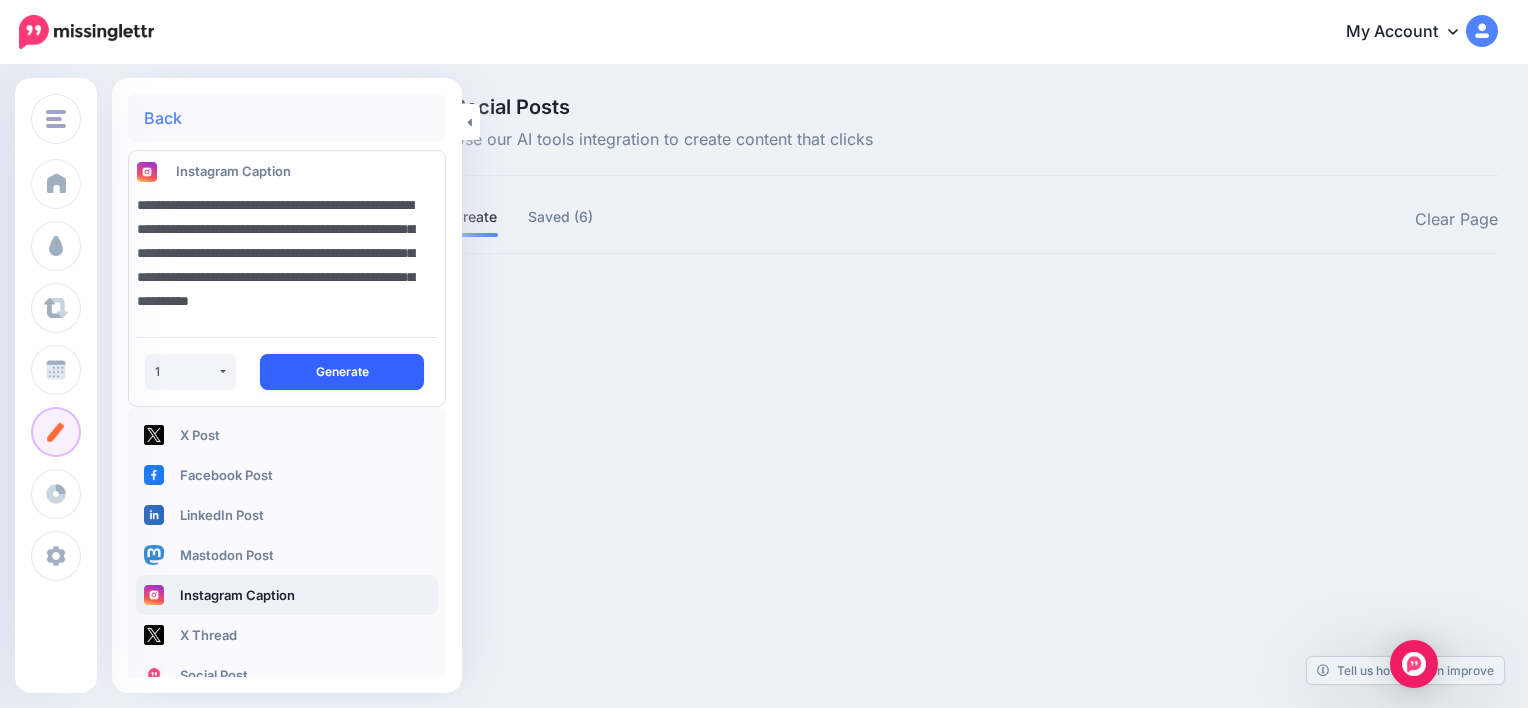type on "**********" 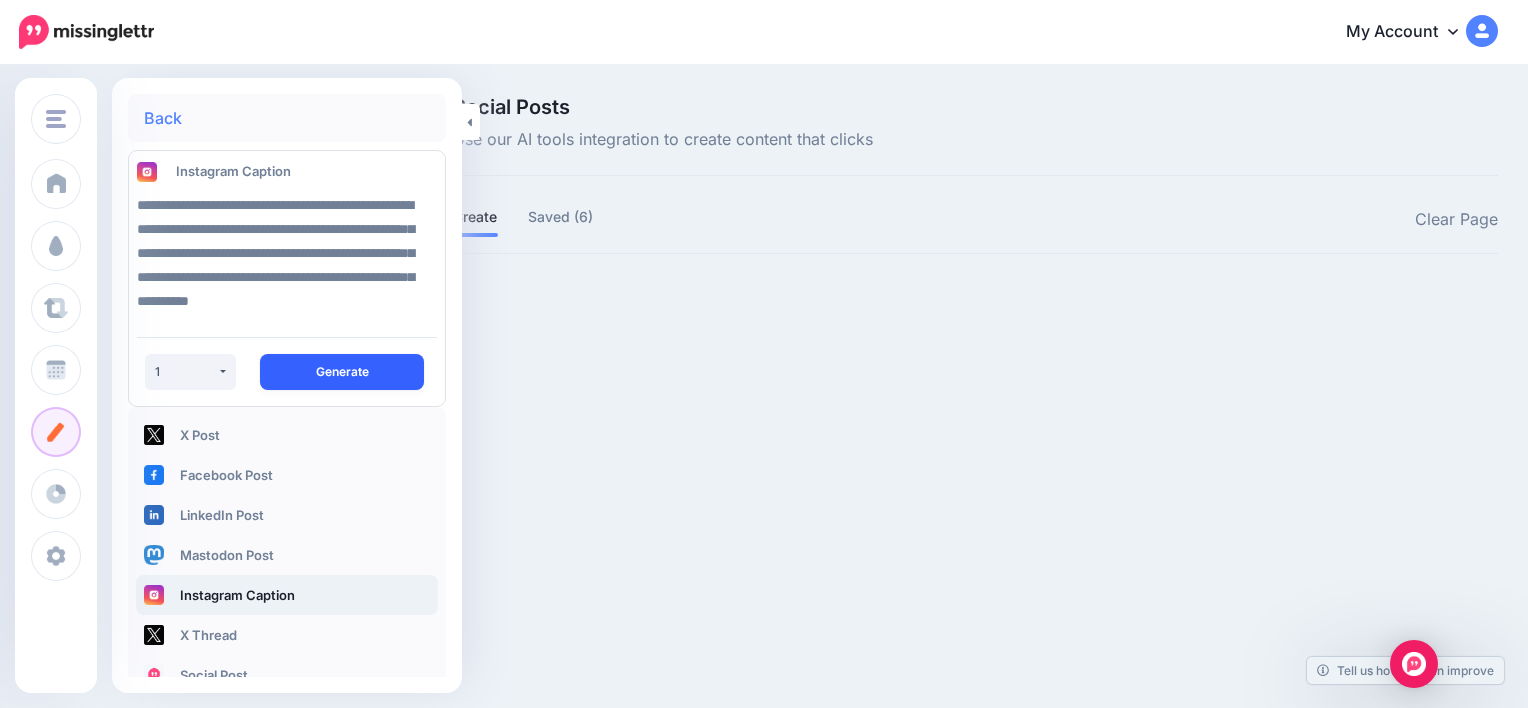 click on "Generate" at bounding box center [342, 372] 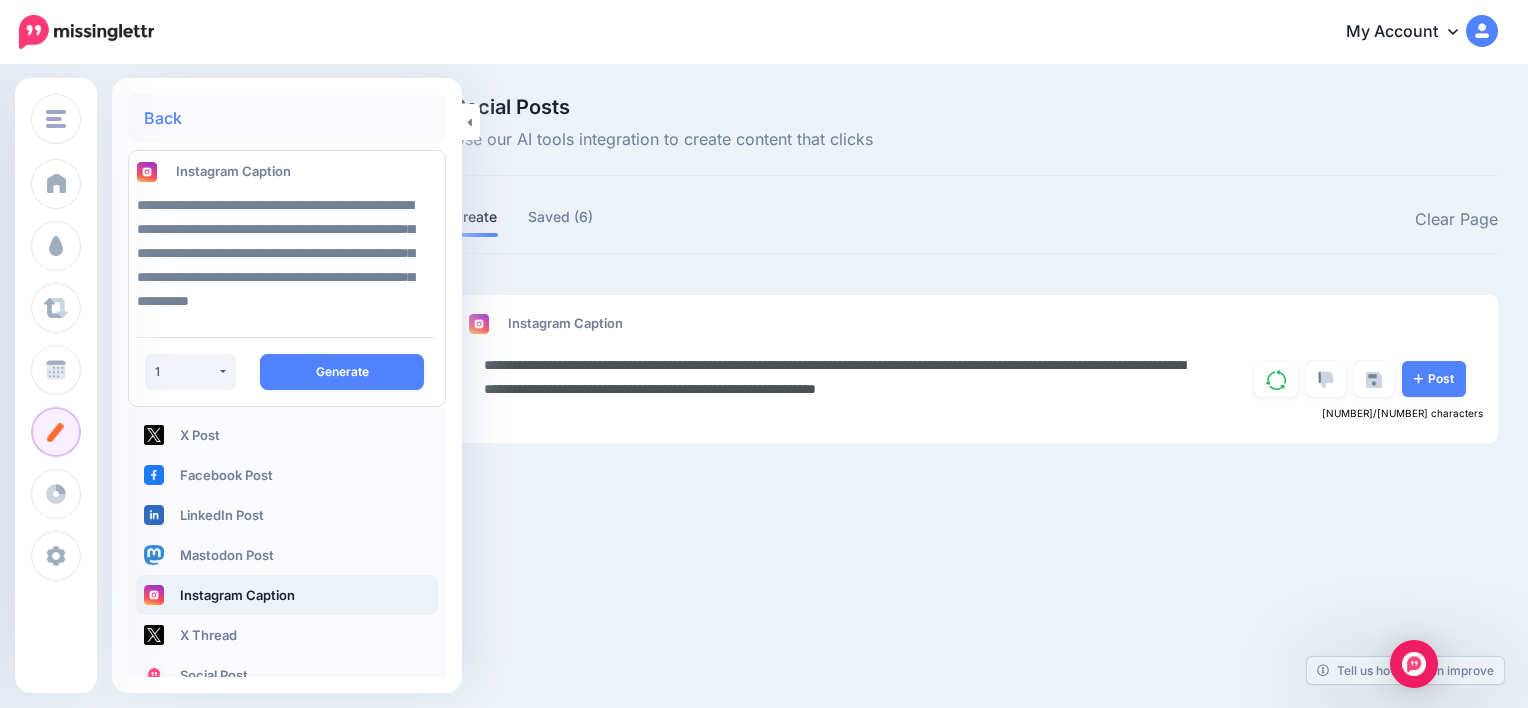 click on "**********" at bounding box center [843, 377] 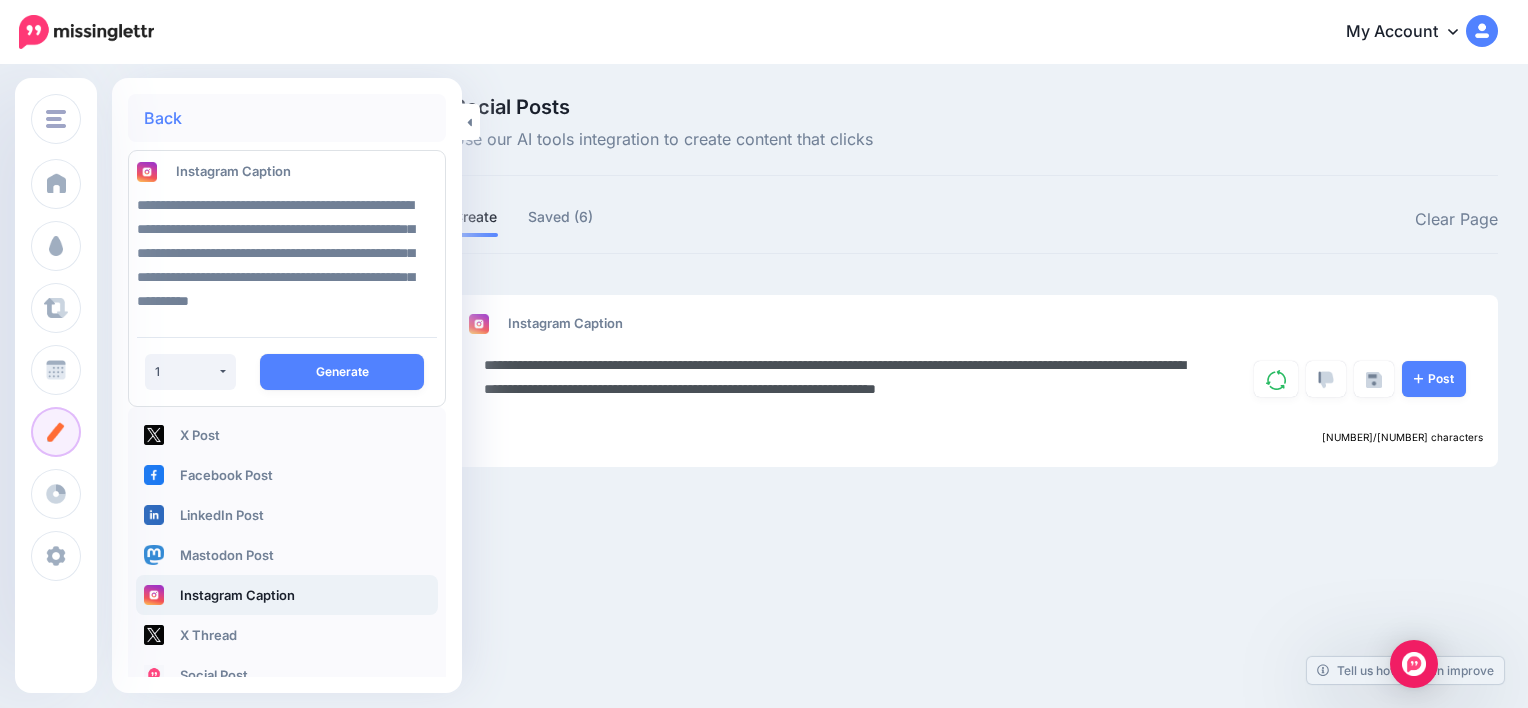 click on "**********" at bounding box center (843, 389) 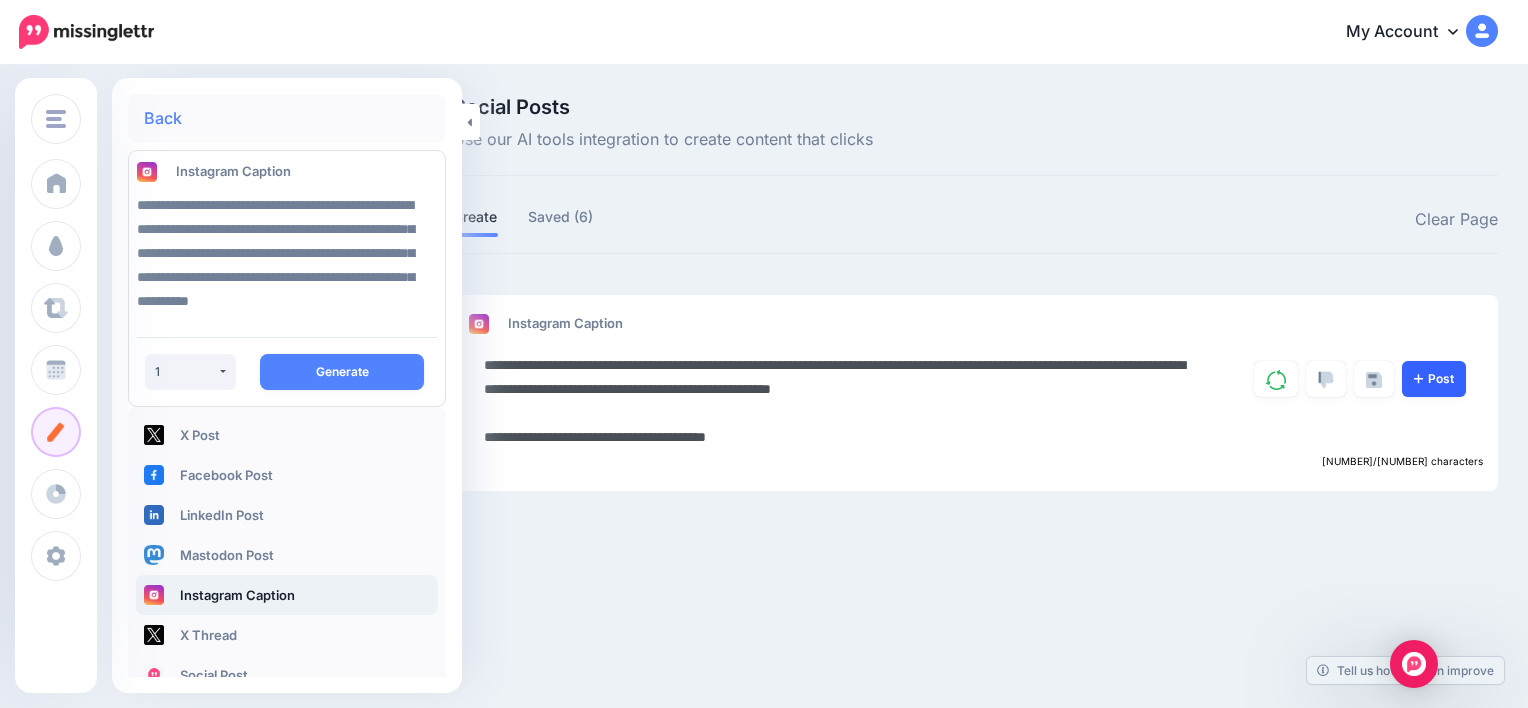 type on "**********" 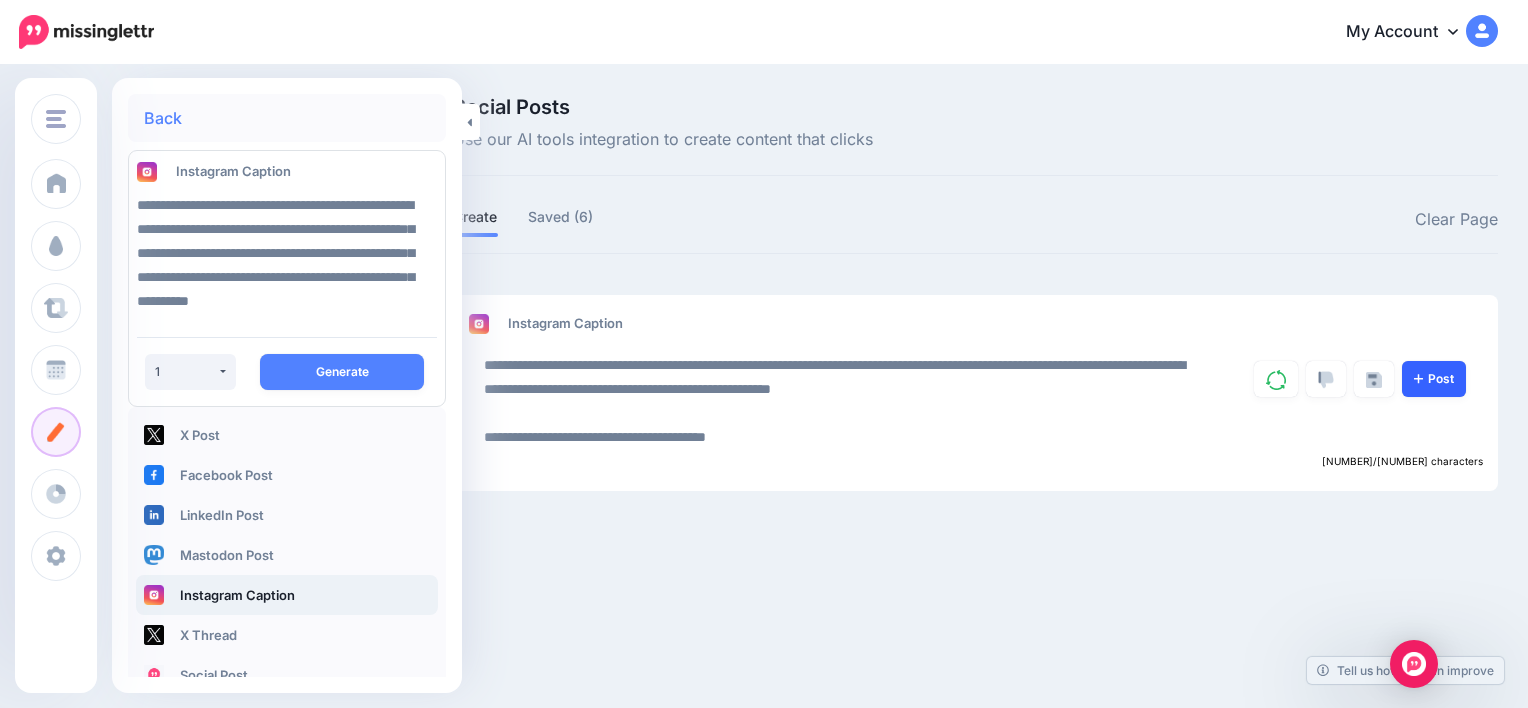 click on "Post" at bounding box center (1434, 379) 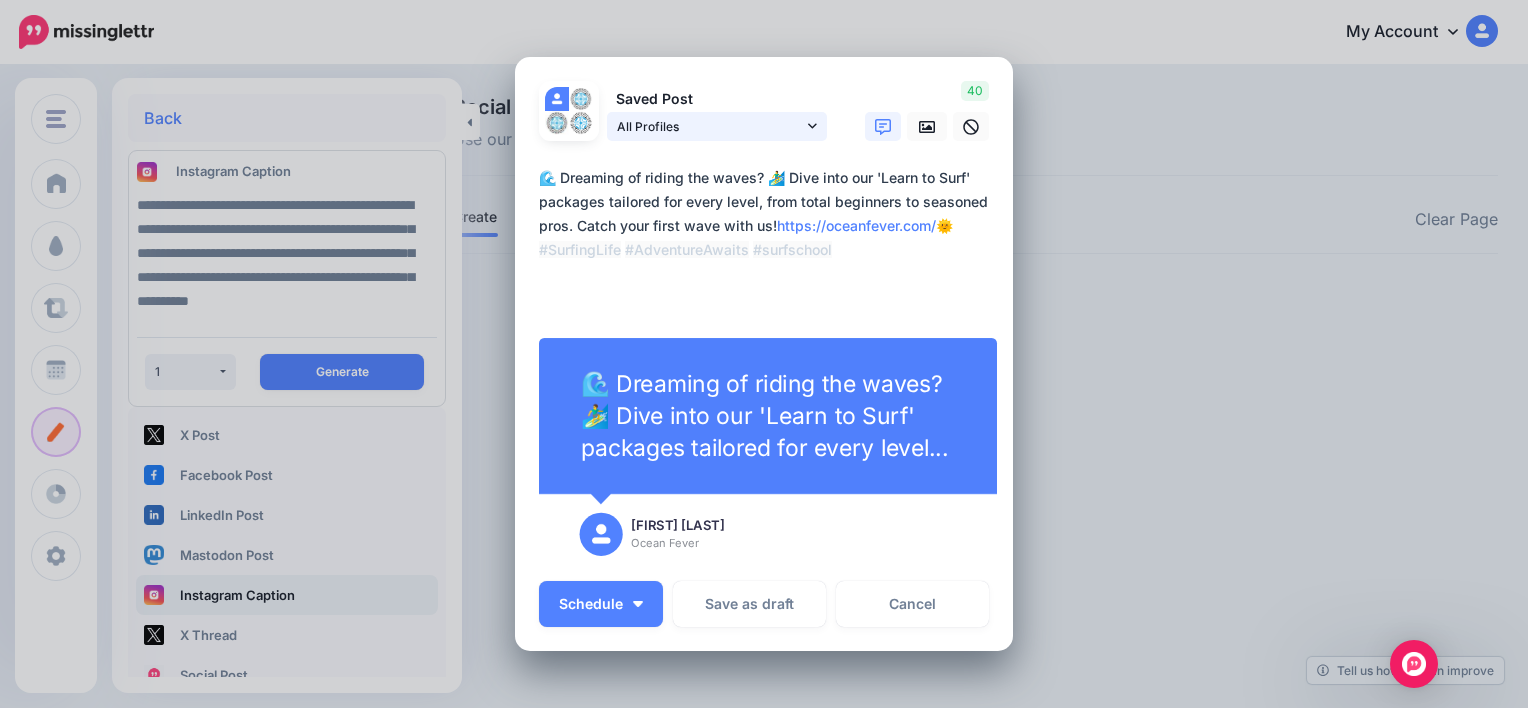 click 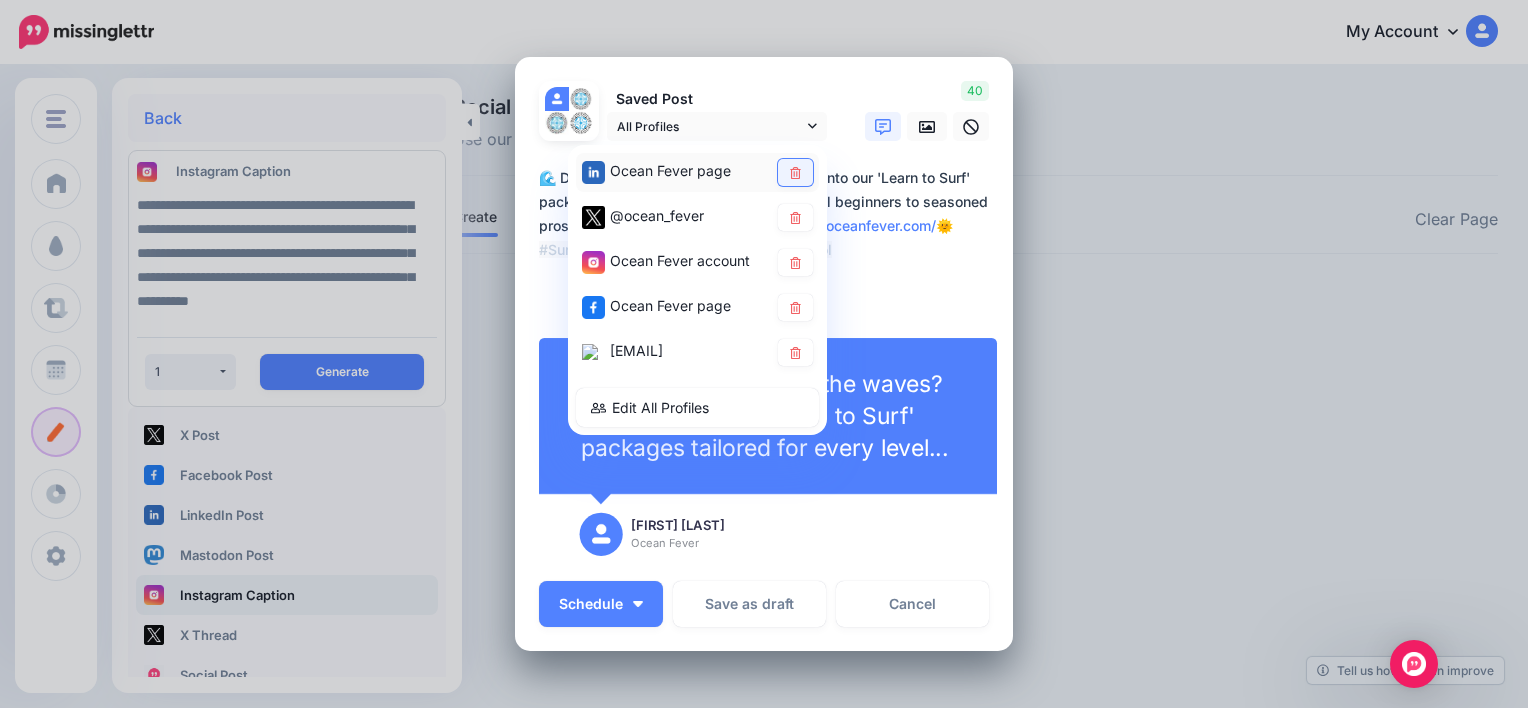 click at bounding box center [795, 172] 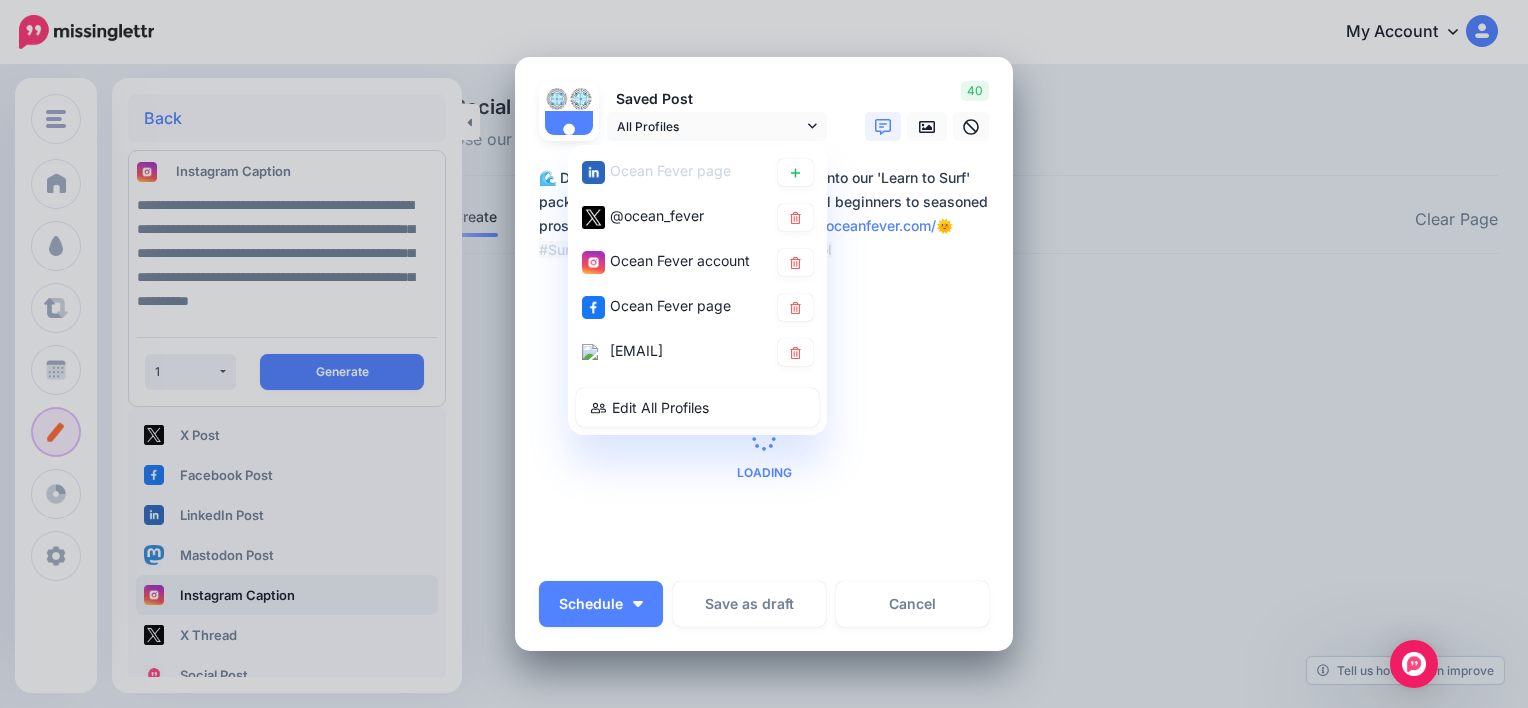 click 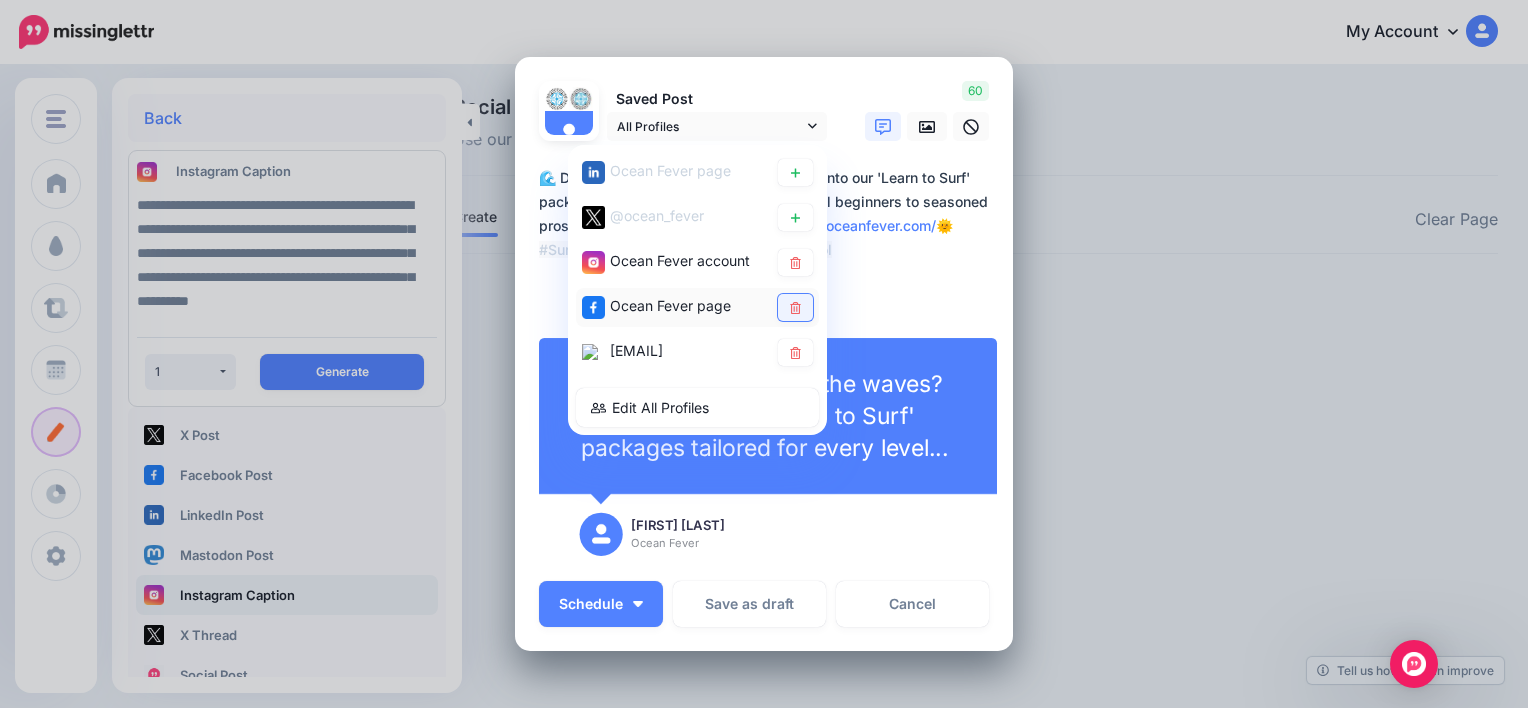 click at bounding box center (795, 307) 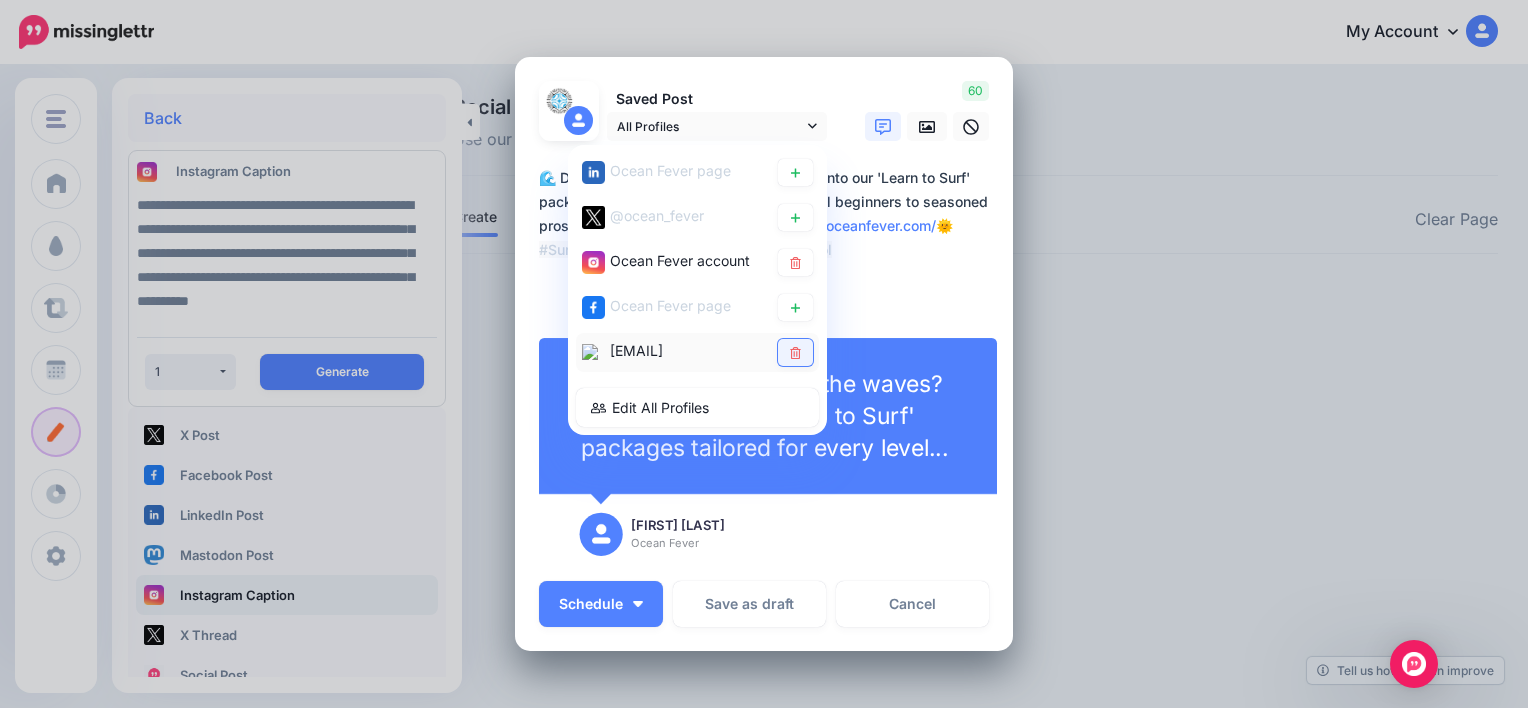 click 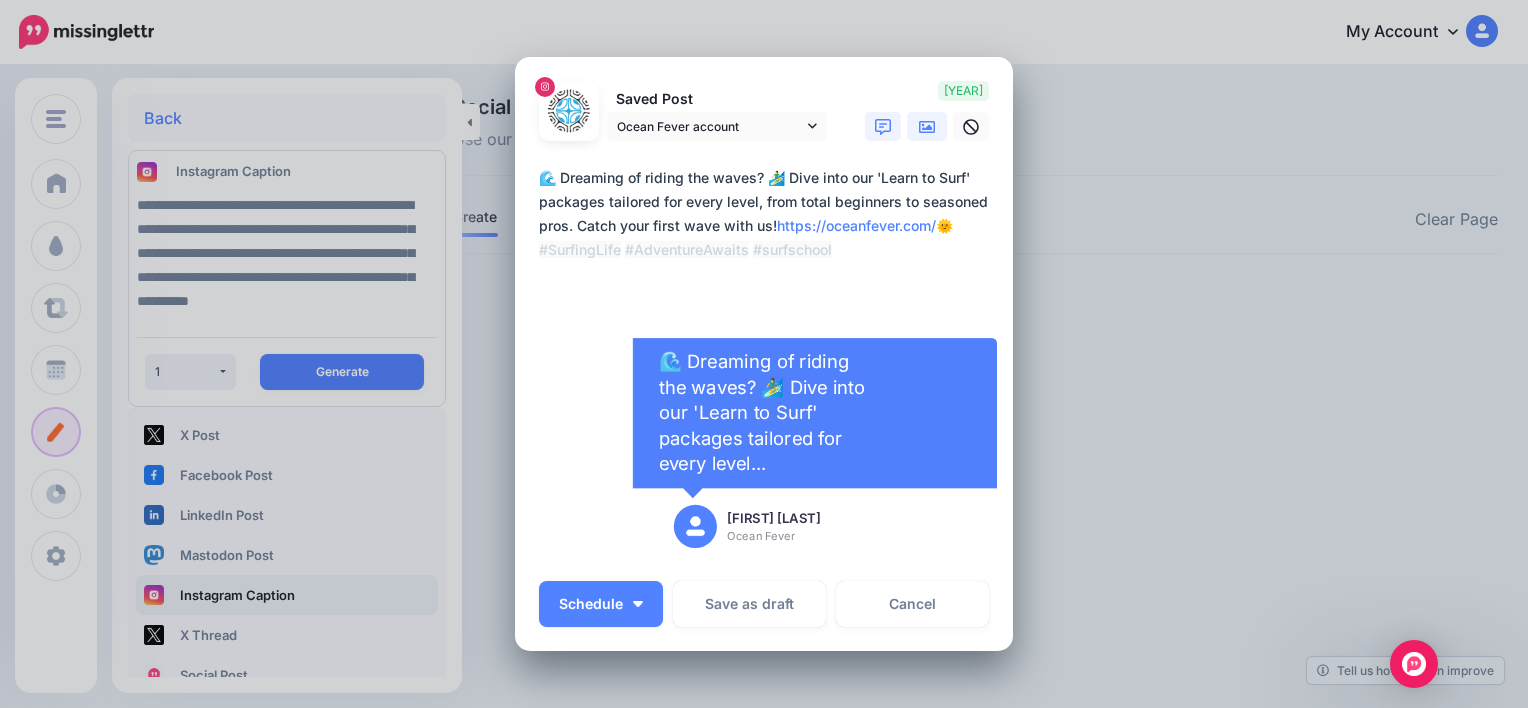 click 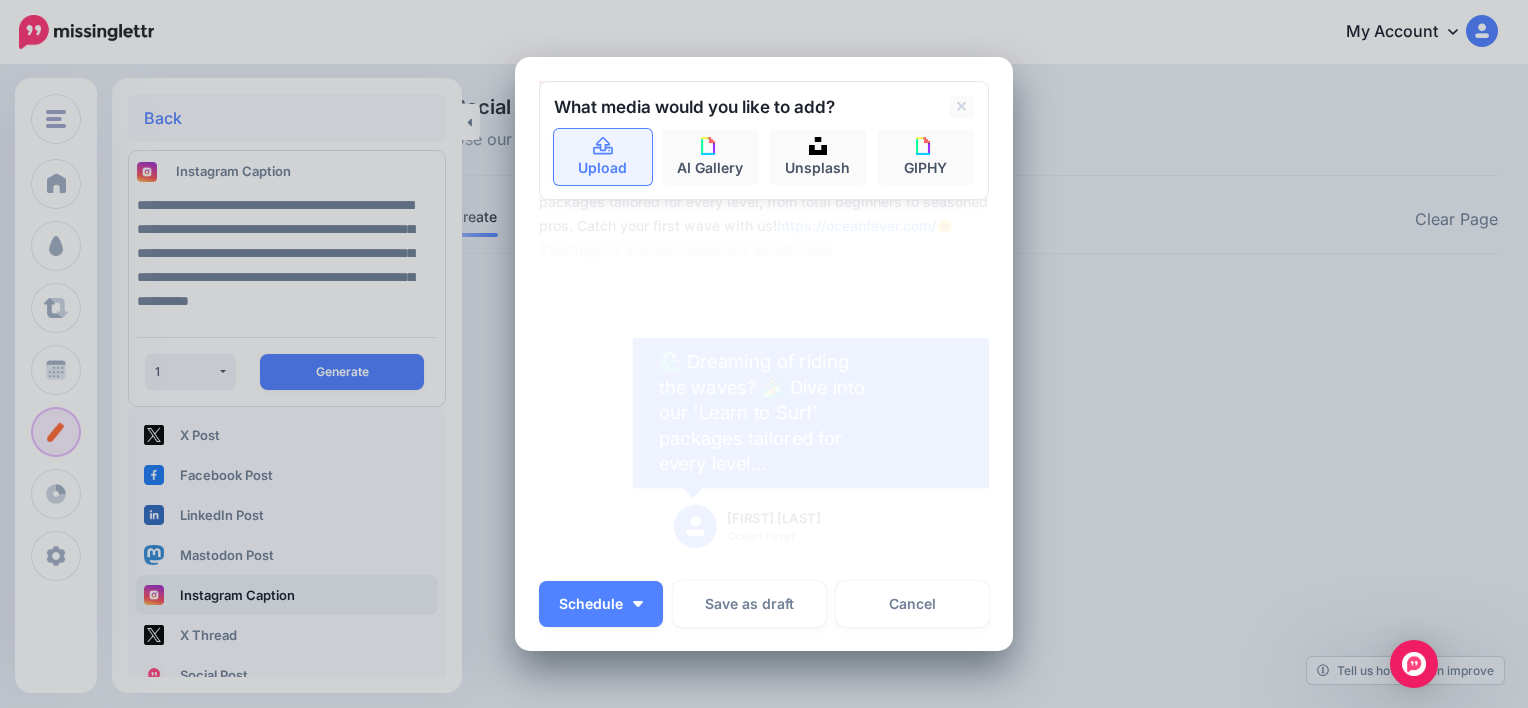 click on "Upload" at bounding box center (603, 157) 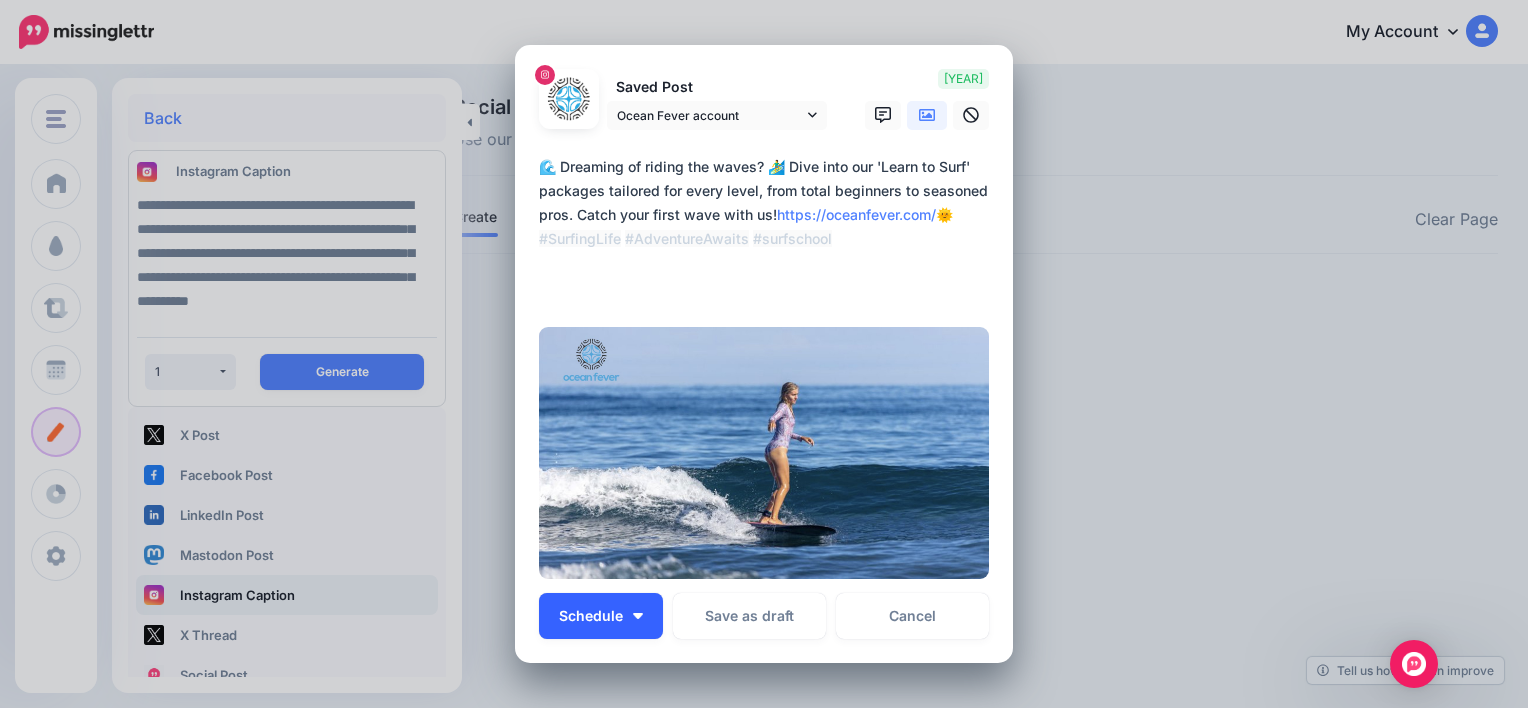 click on "Schedule" at bounding box center [591, 616] 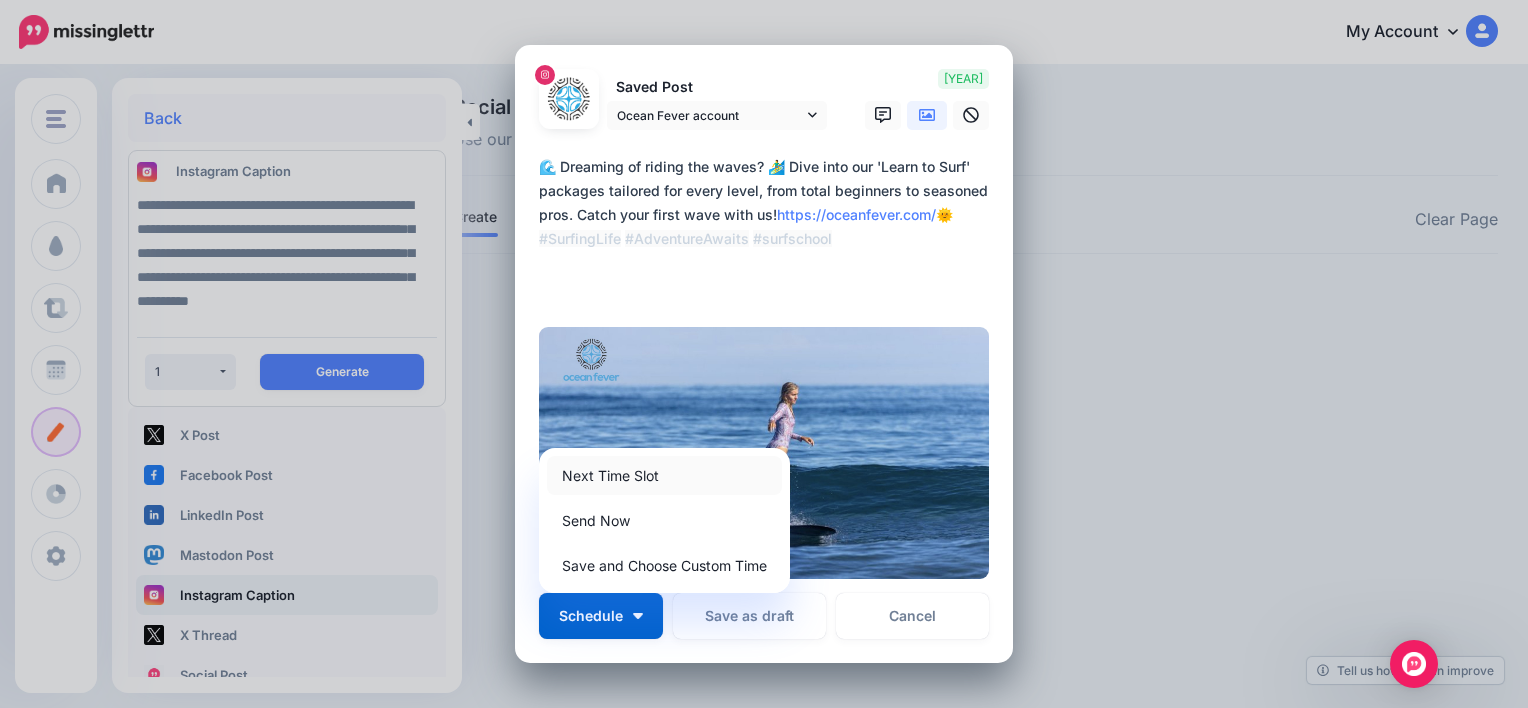 click on "Next Time Slot" at bounding box center (664, 475) 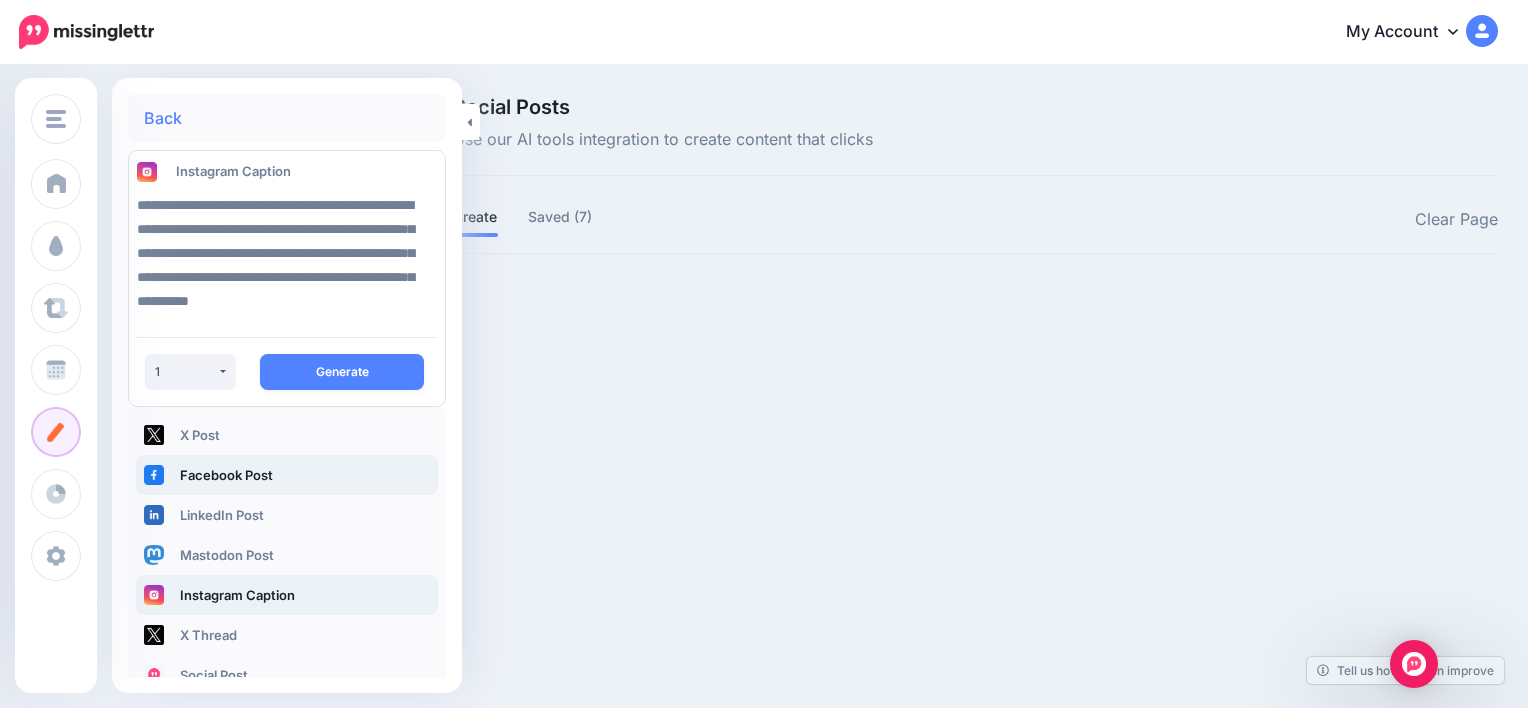 click on "Facebook Post" at bounding box center [287, 475] 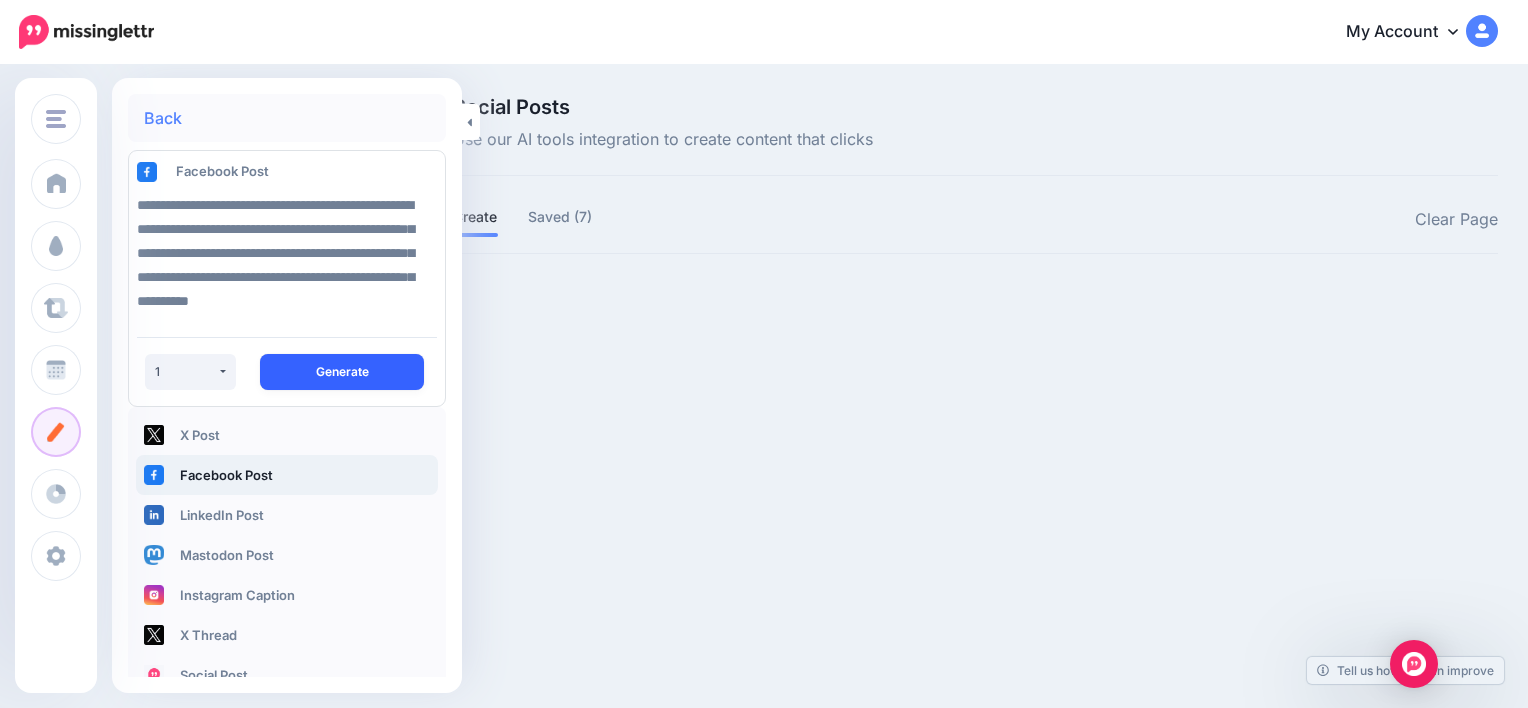 click on "Generate" at bounding box center (342, 372) 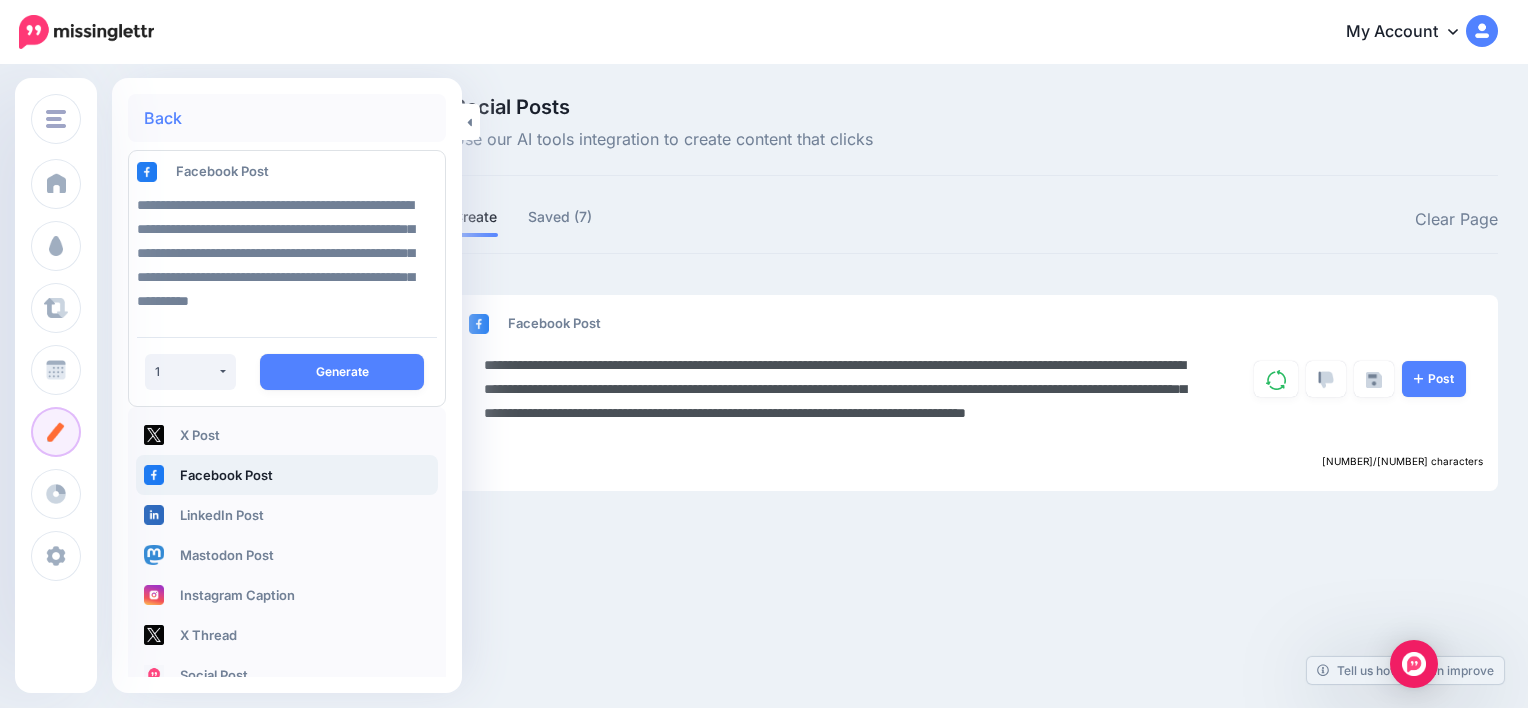 click on "**********" at bounding box center [843, 401] 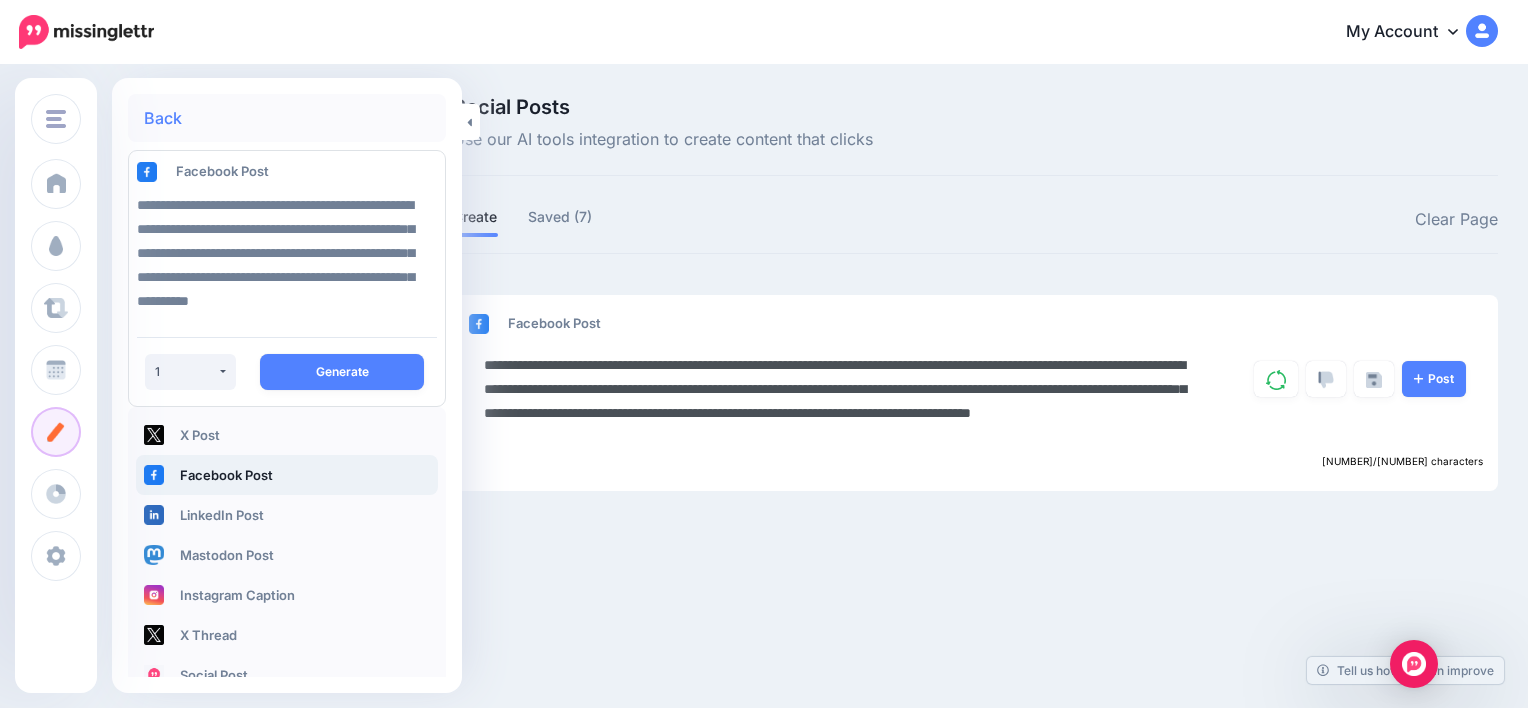 paste on "**********" 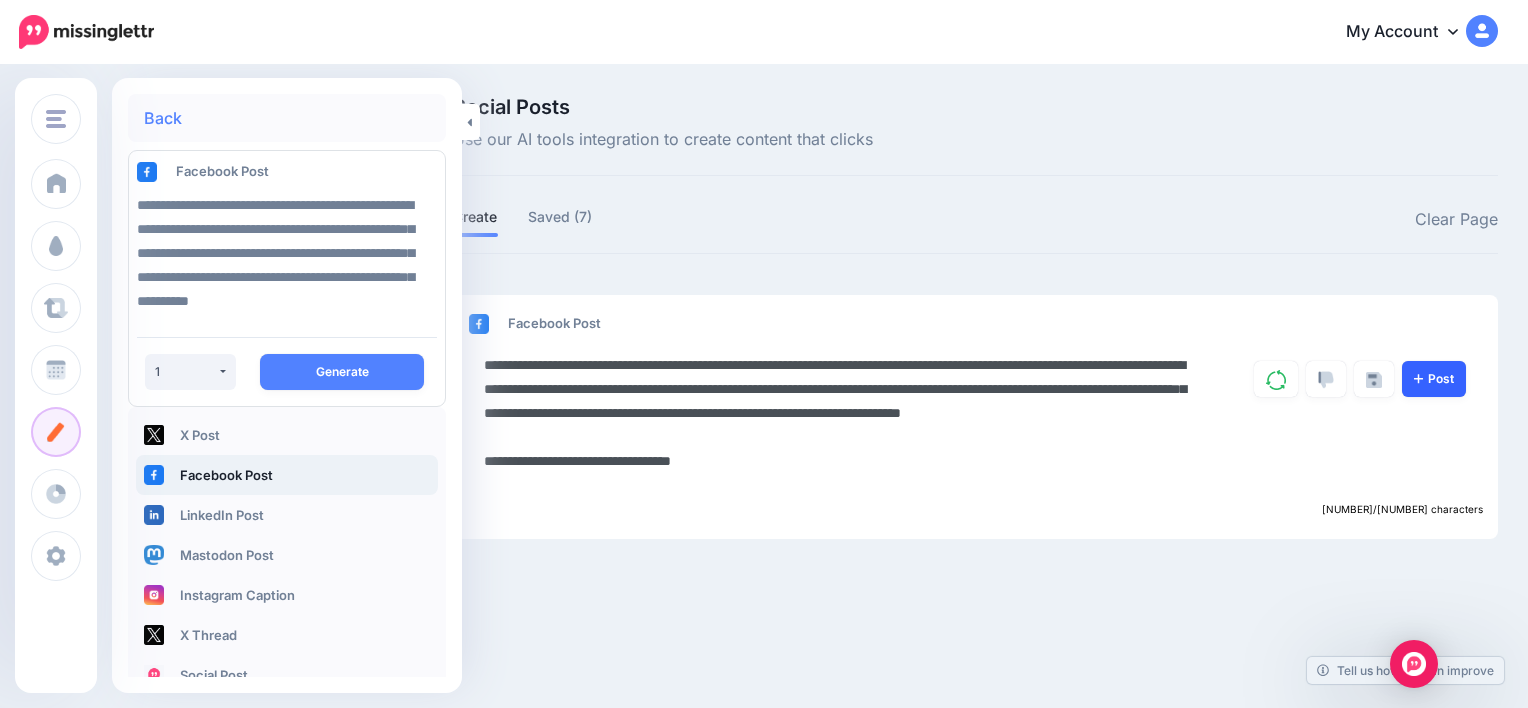 type on "**********" 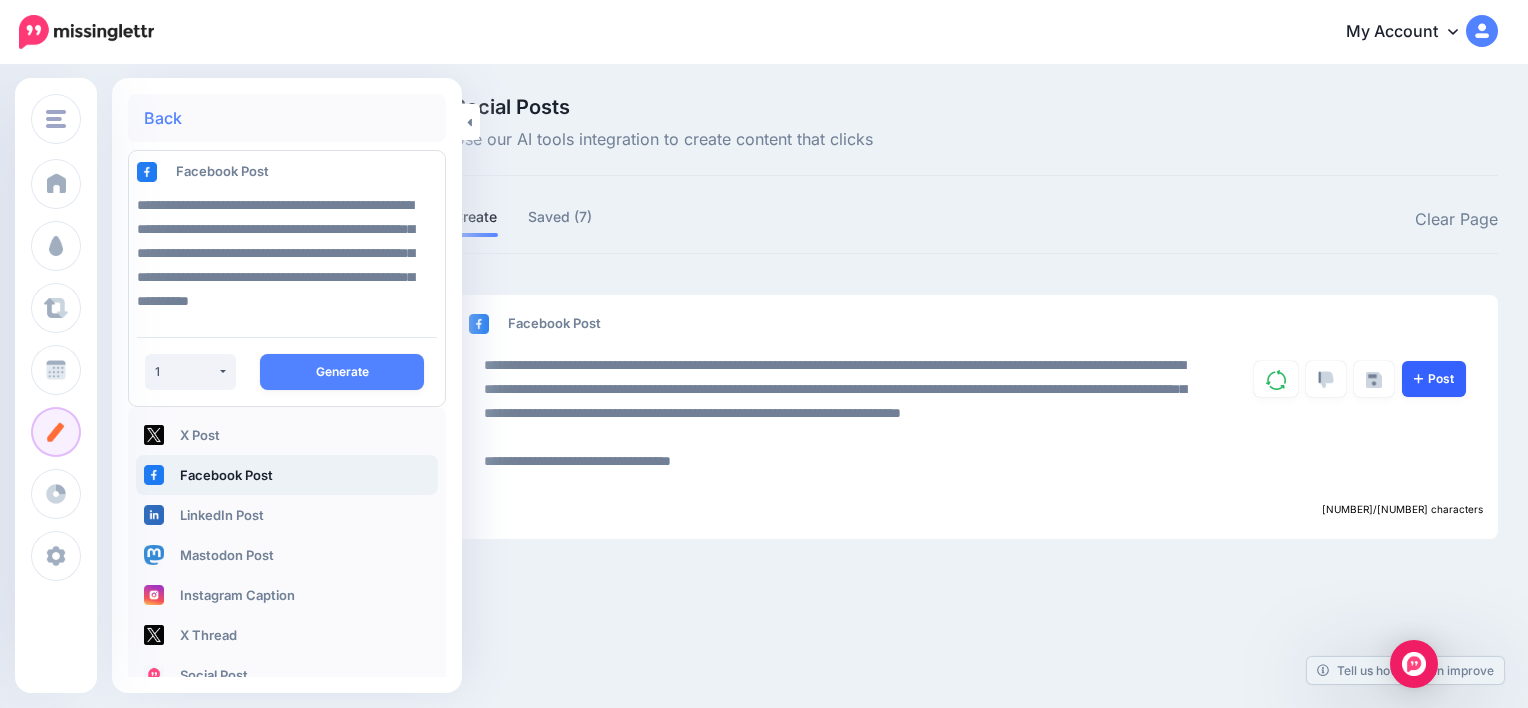 click on "Post" at bounding box center [1434, 379] 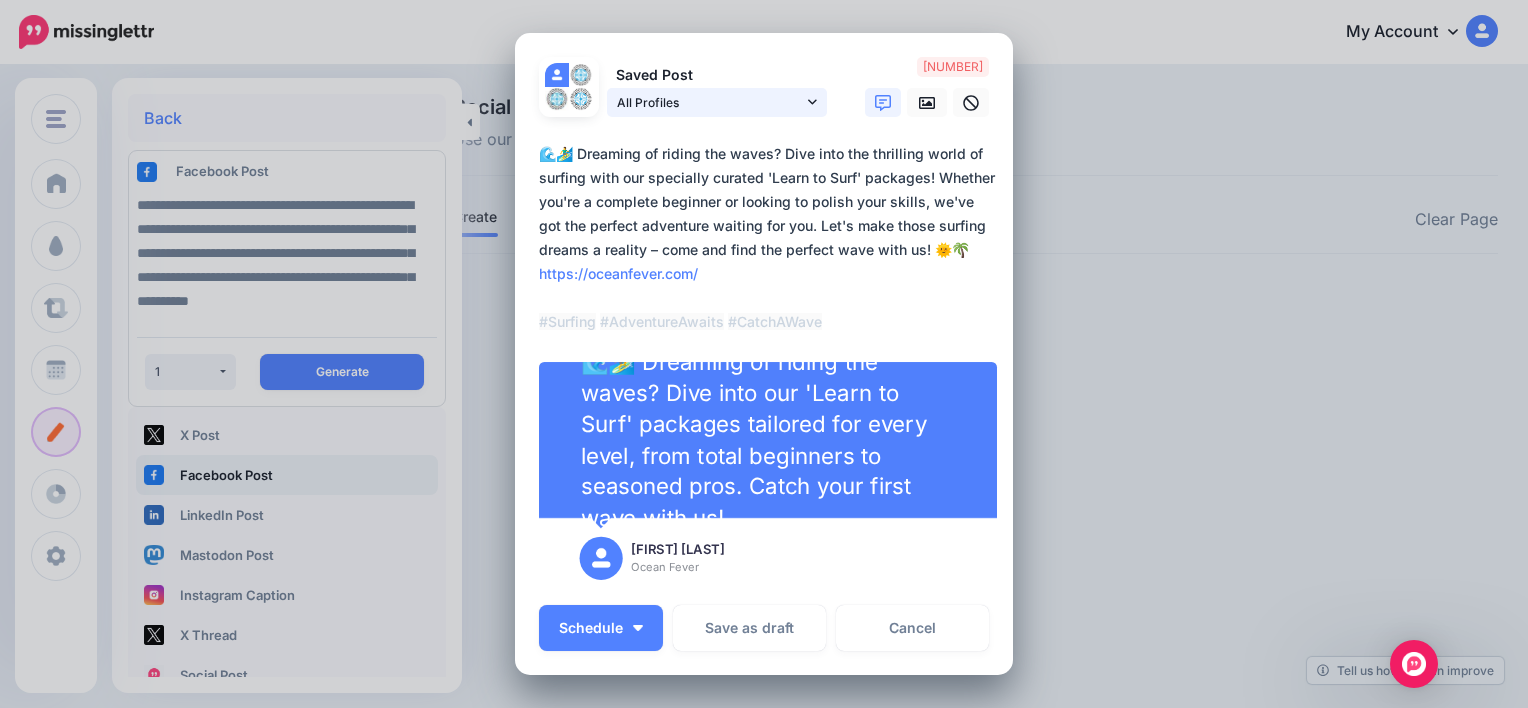 click 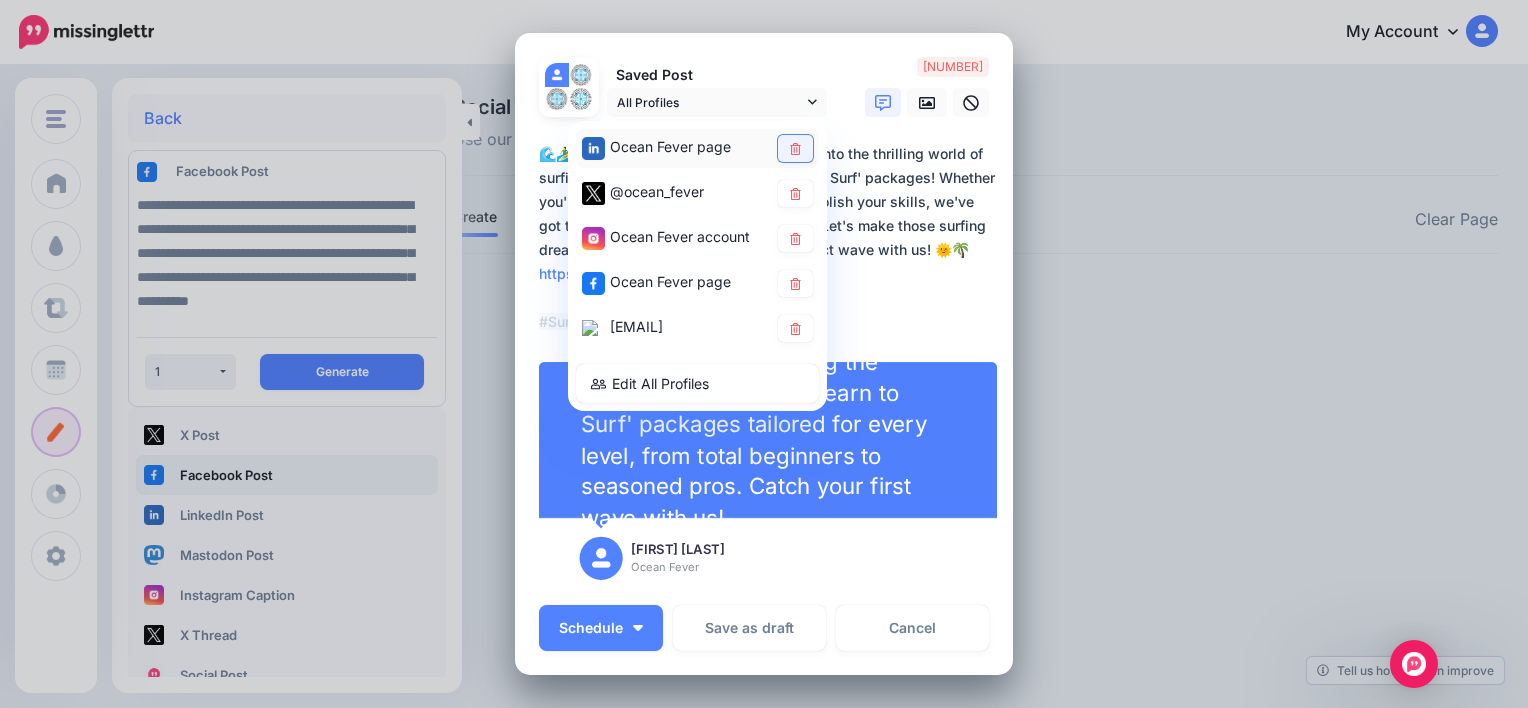 click 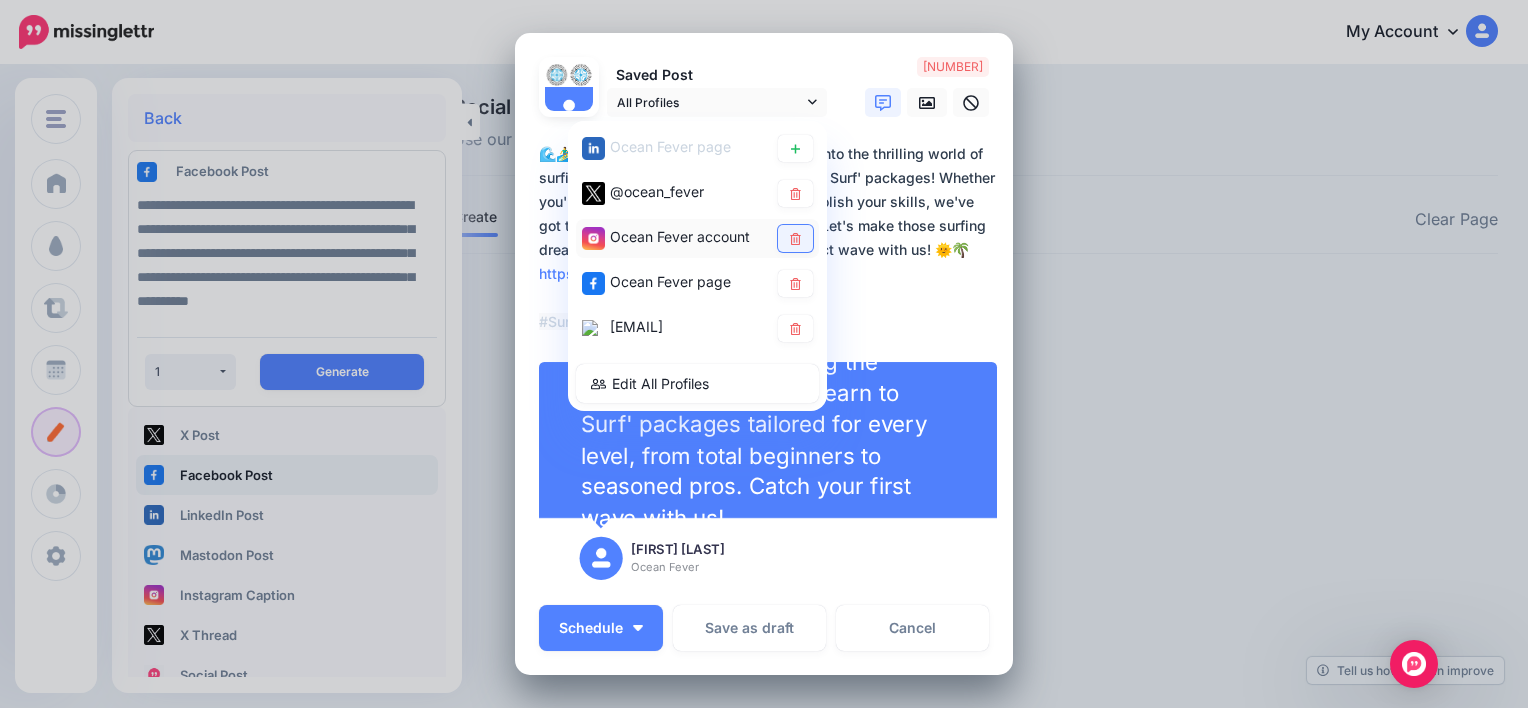 click at bounding box center (795, 238) 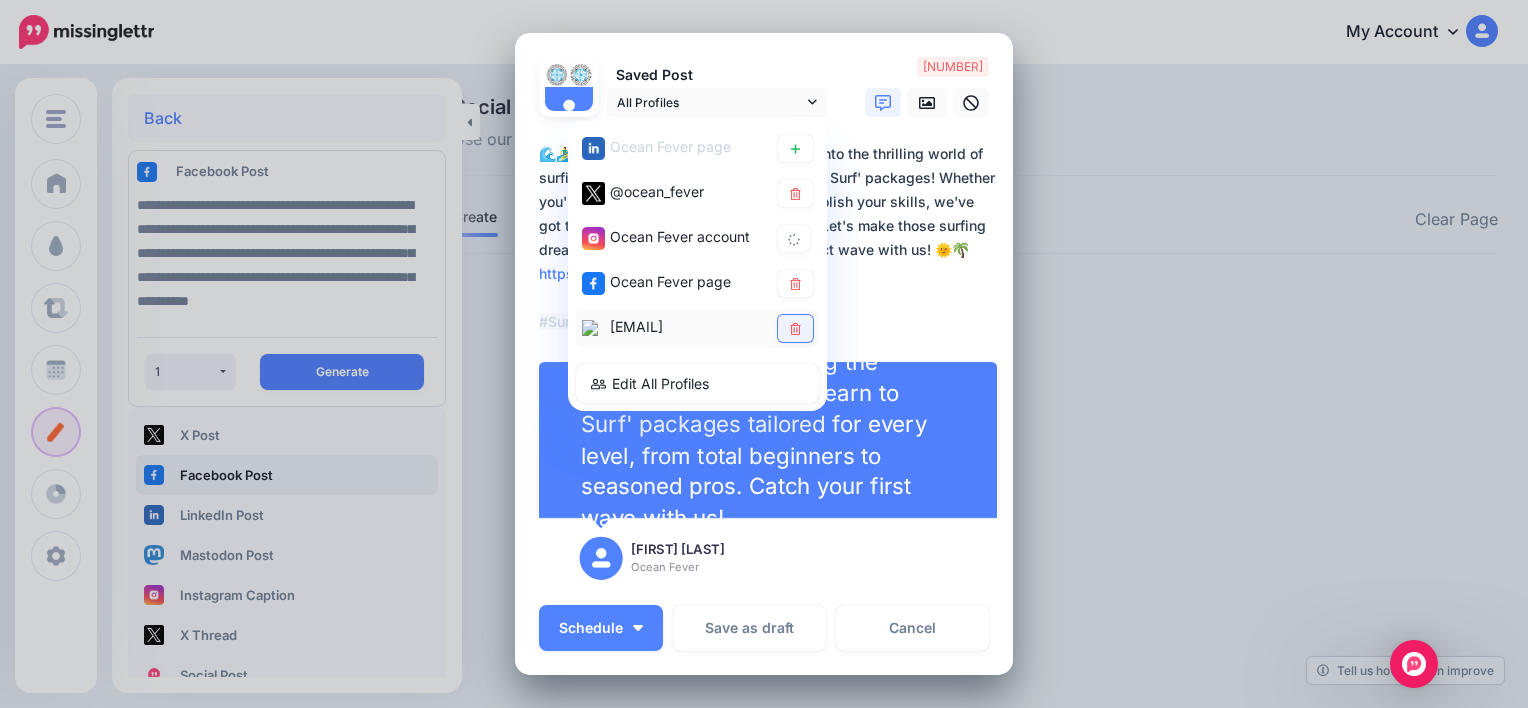 click 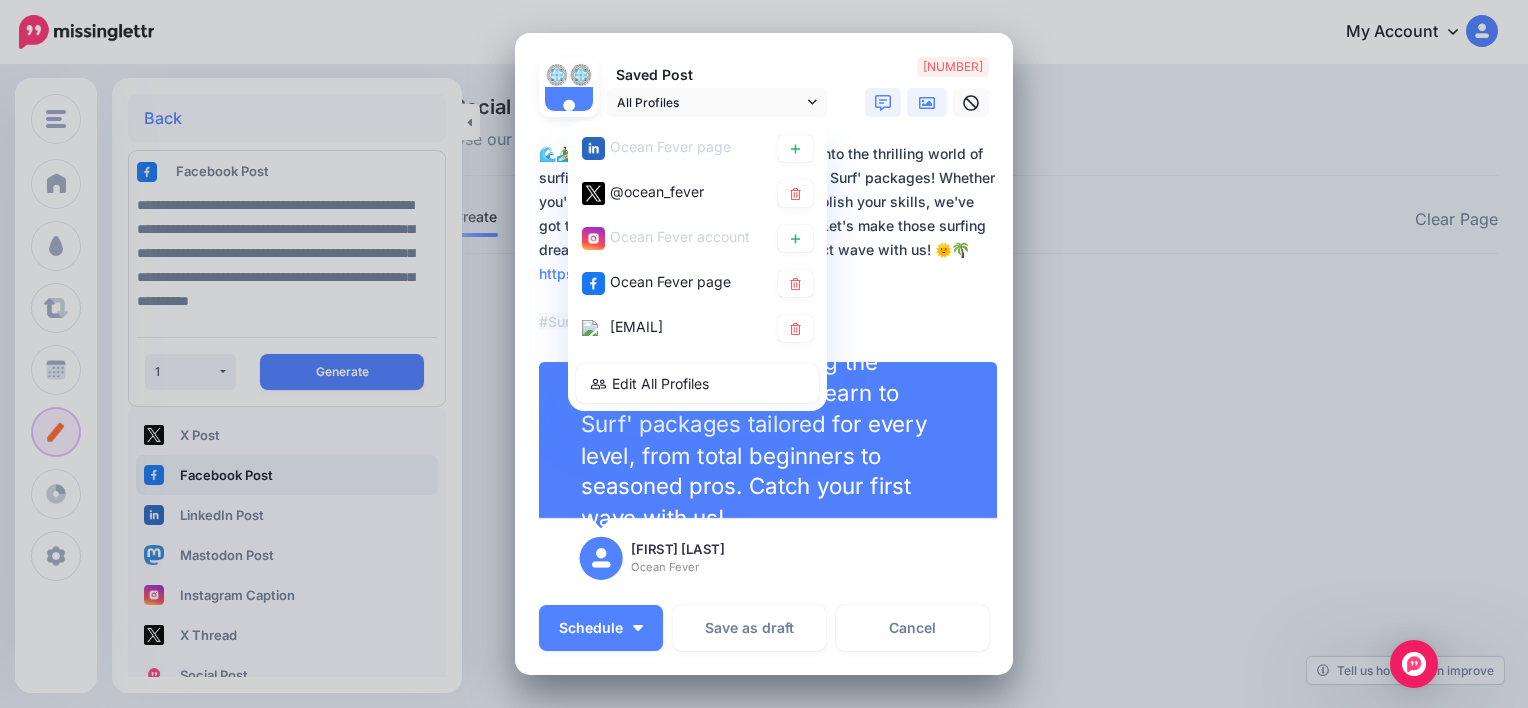 click 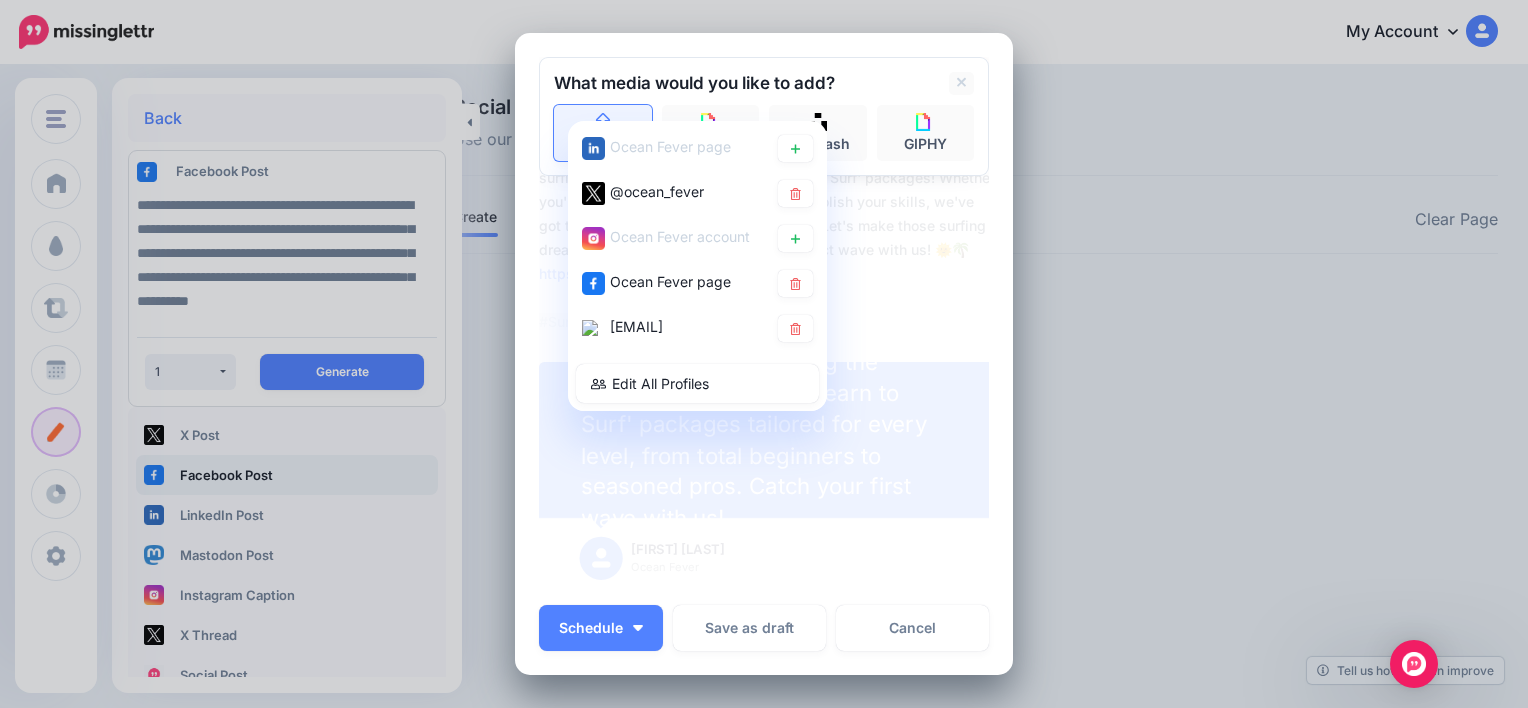 click on "Upload" at bounding box center [603, 133] 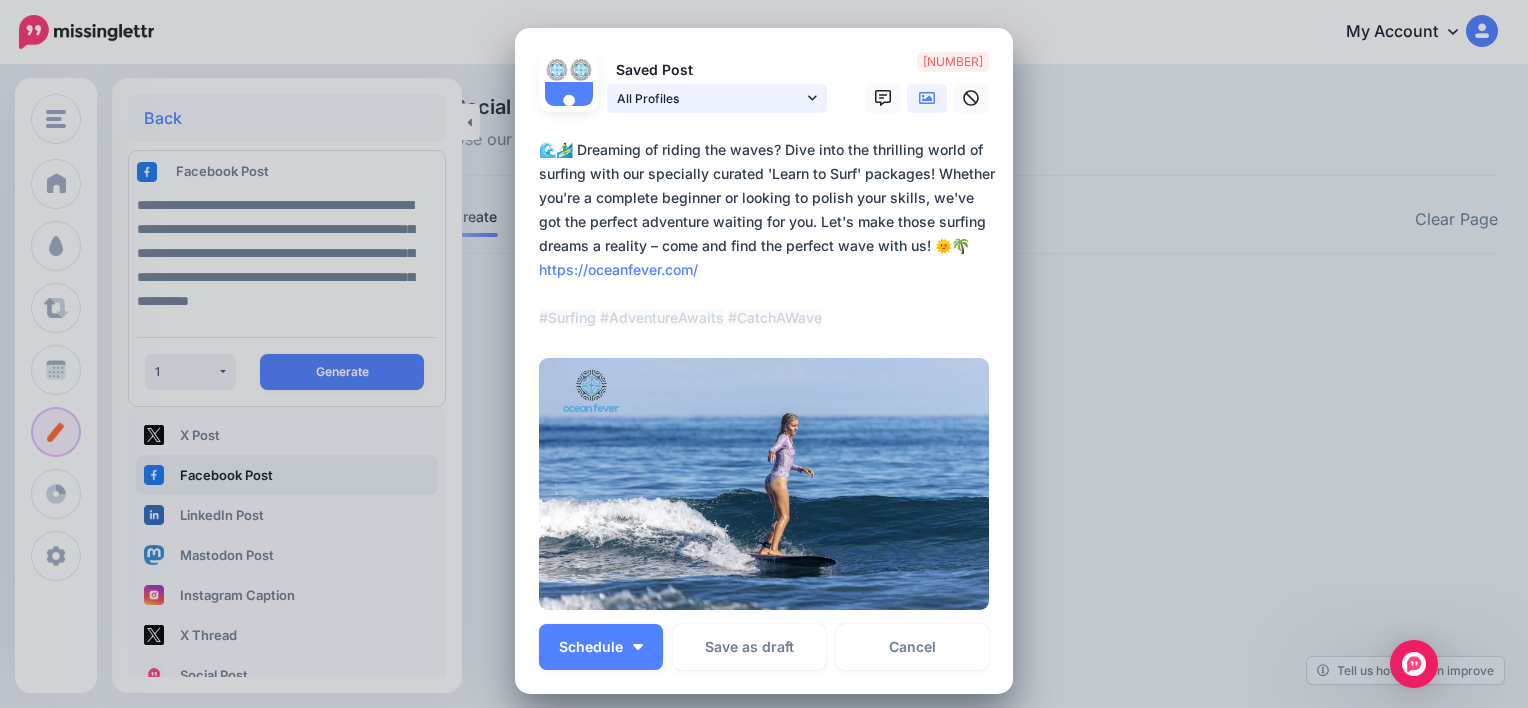 click on "All
Profiles" at bounding box center (710, 98) 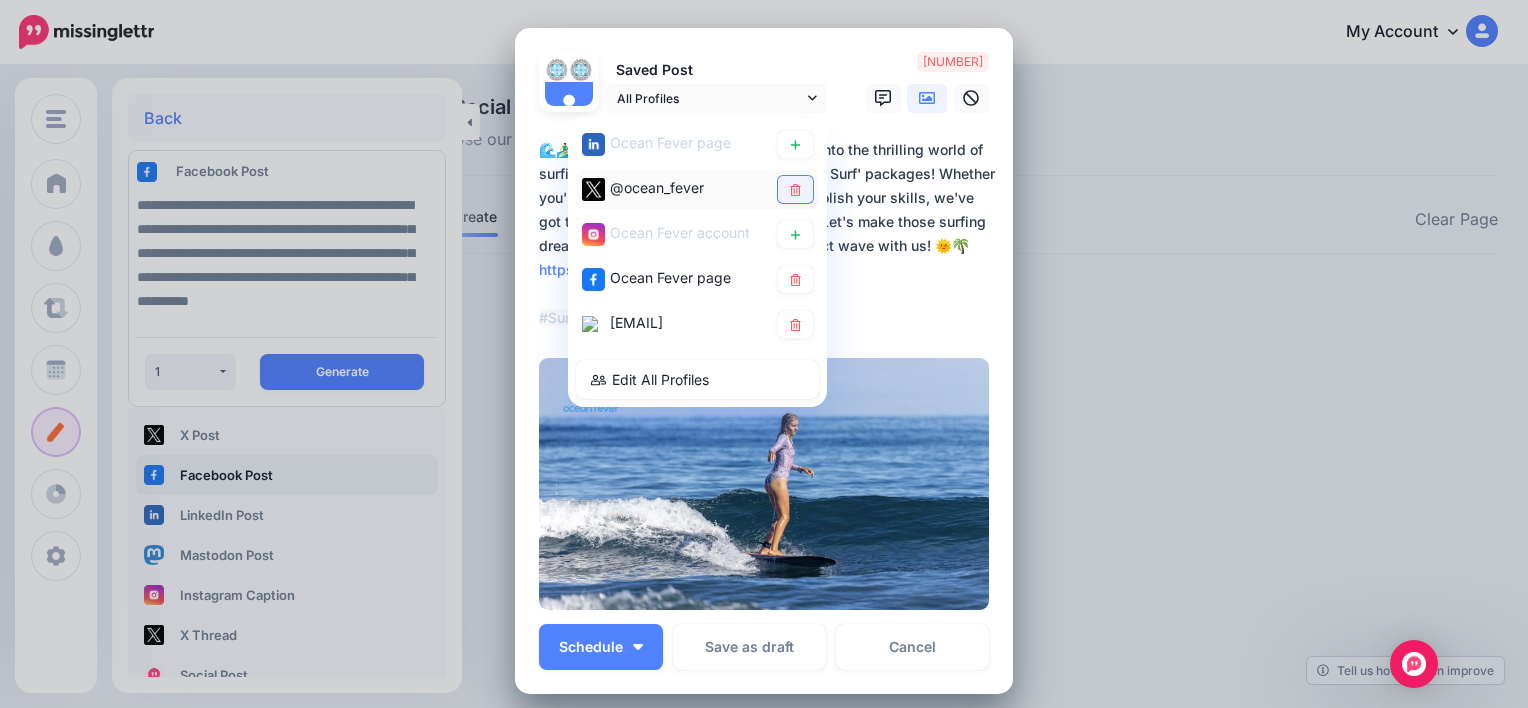 click at bounding box center [795, 189] 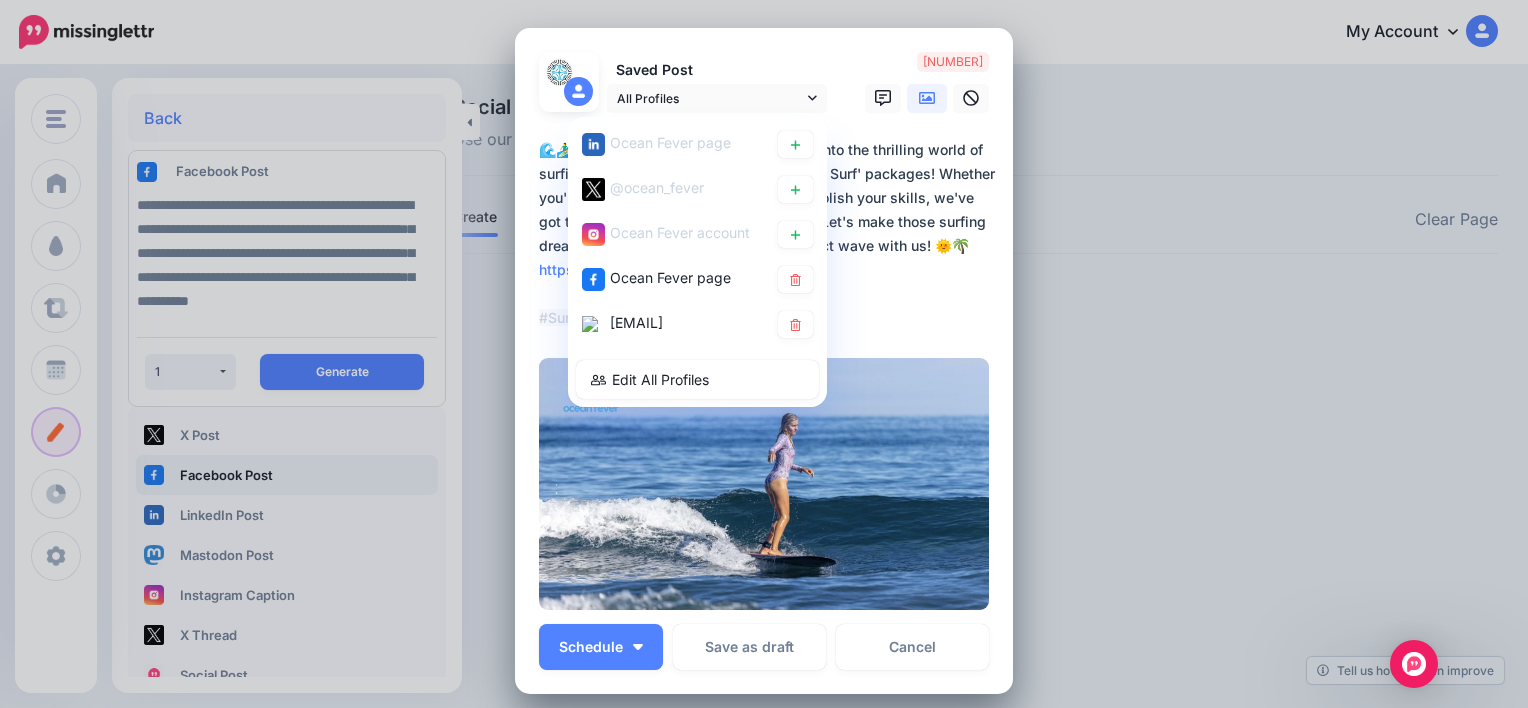 click at bounding box center (795, 324) 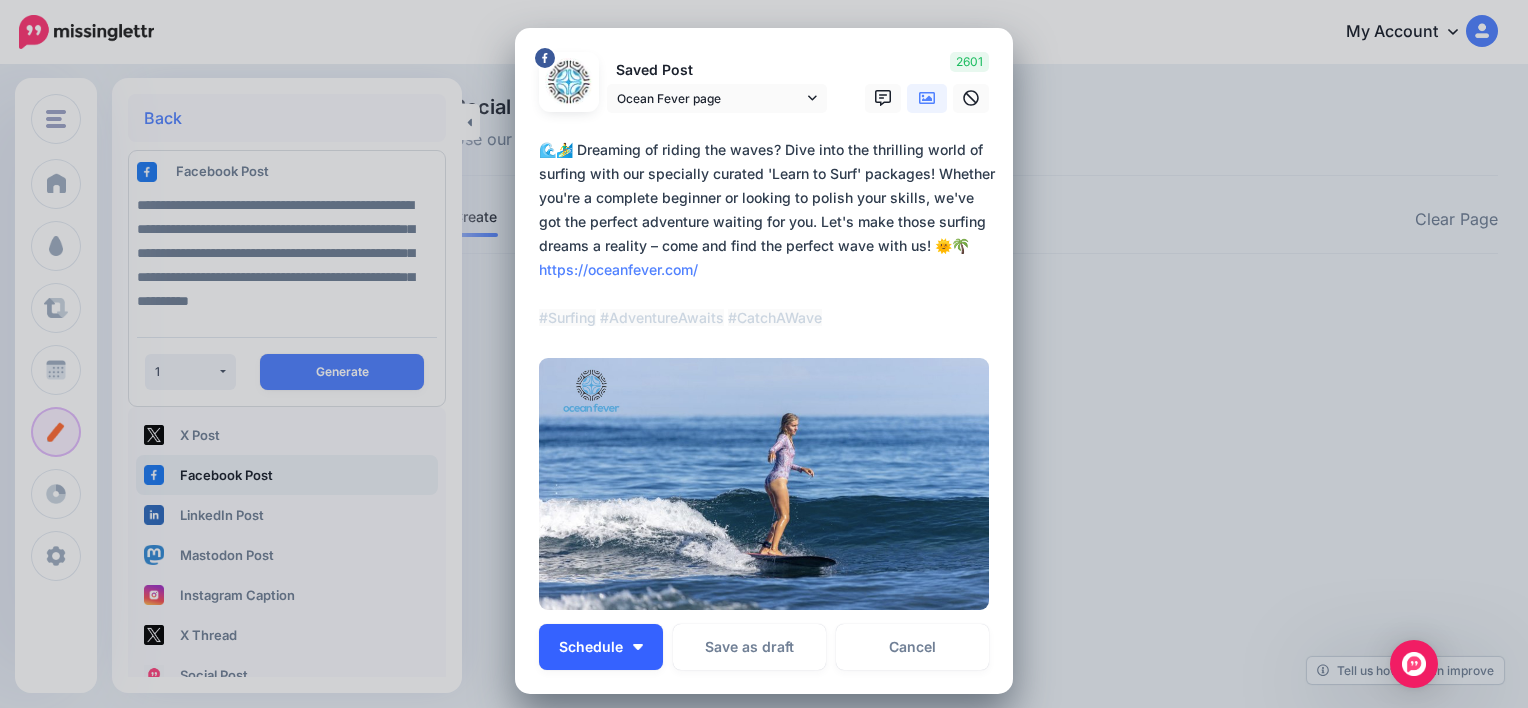 click on "Schedule" at bounding box center [601, 647] 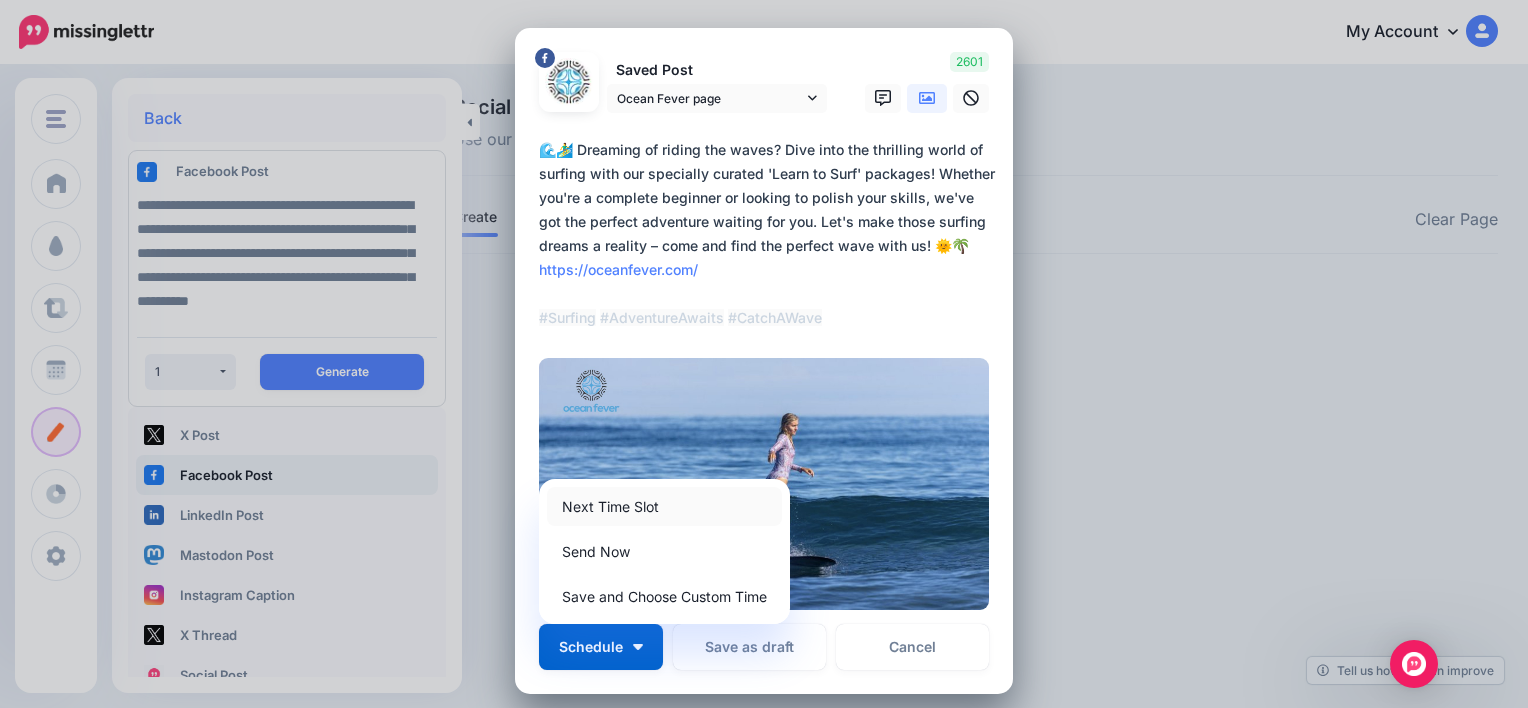 click on "Next Time Slot" at bounding box center [664, 506] 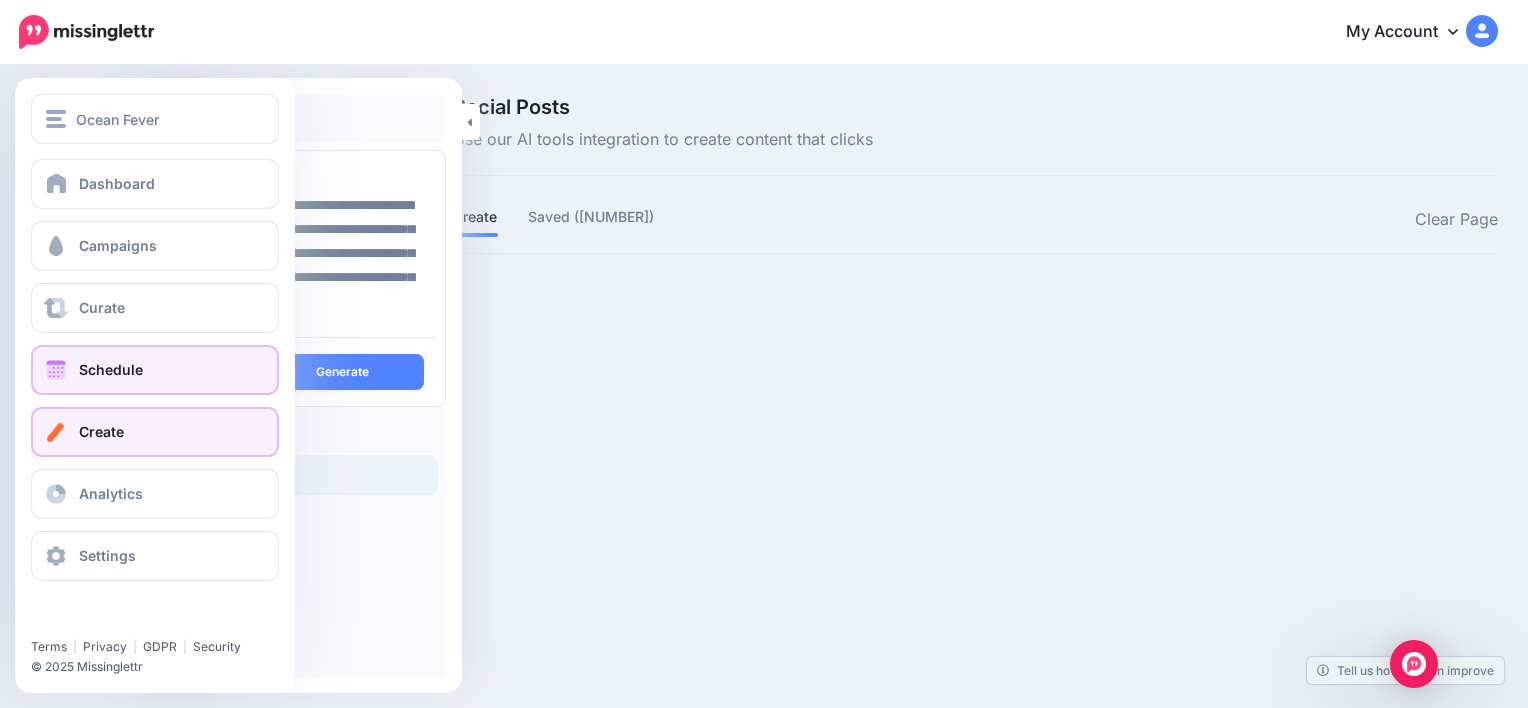 click on "Schedule" at bounding box center [155, 370] 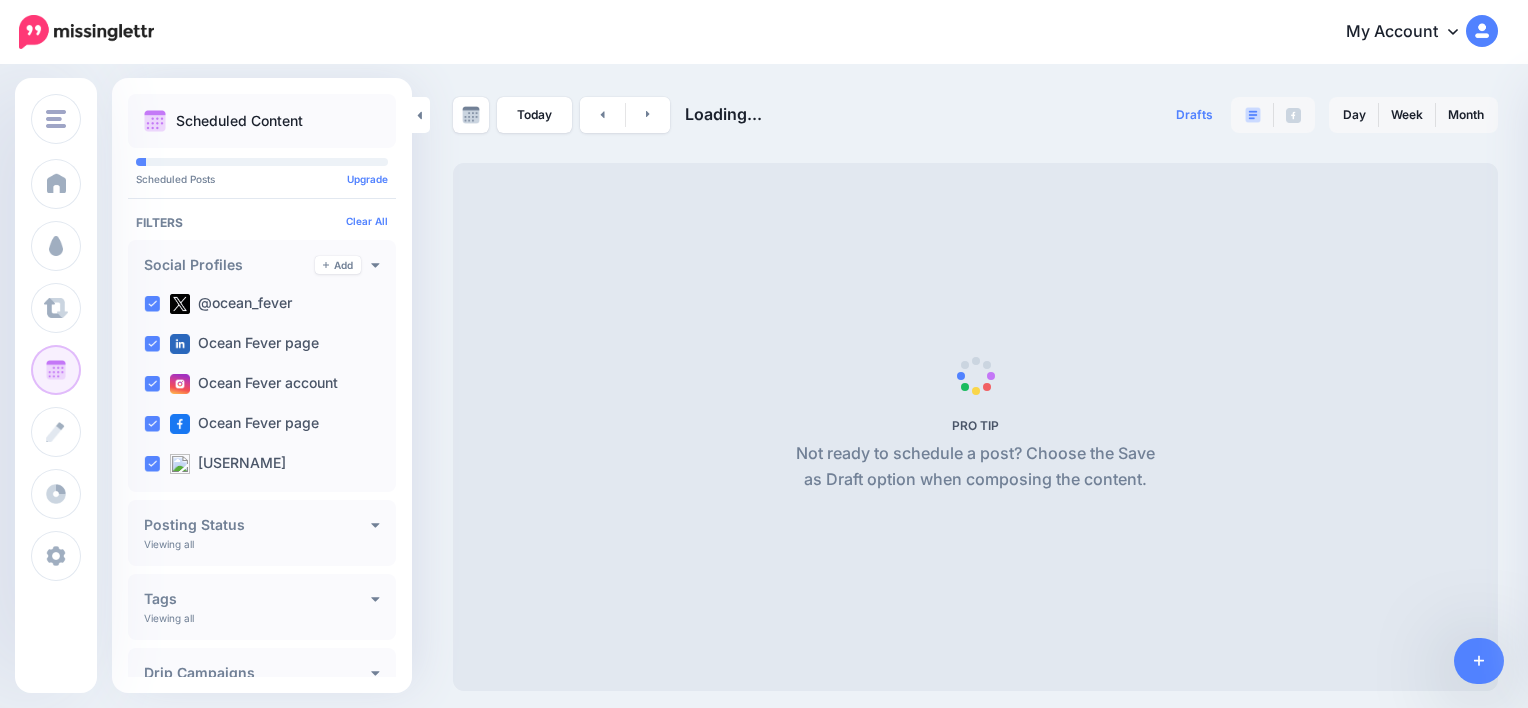 scroll, scrollTop: 0, scrollLeft: 0, axis: both 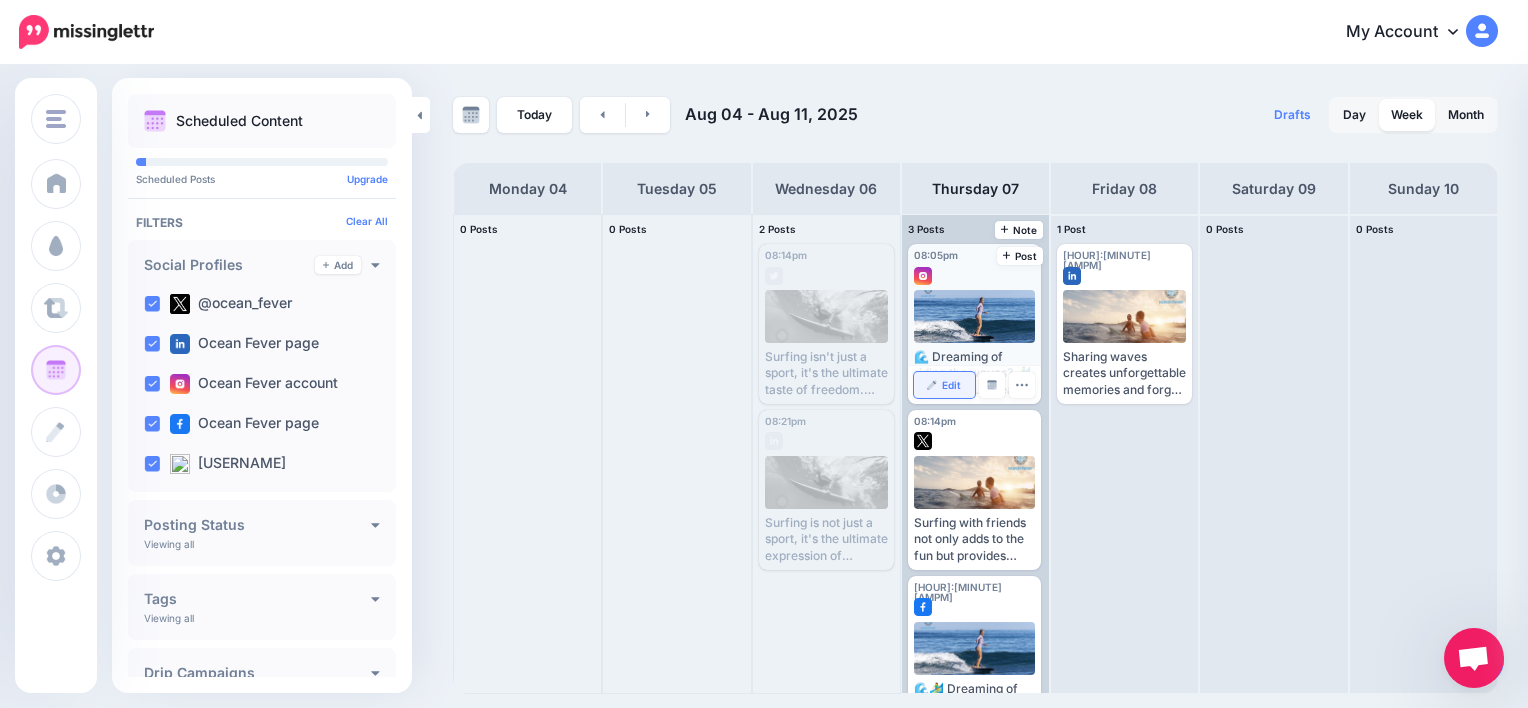 click on "Edit" at bounding box center [944, 385] 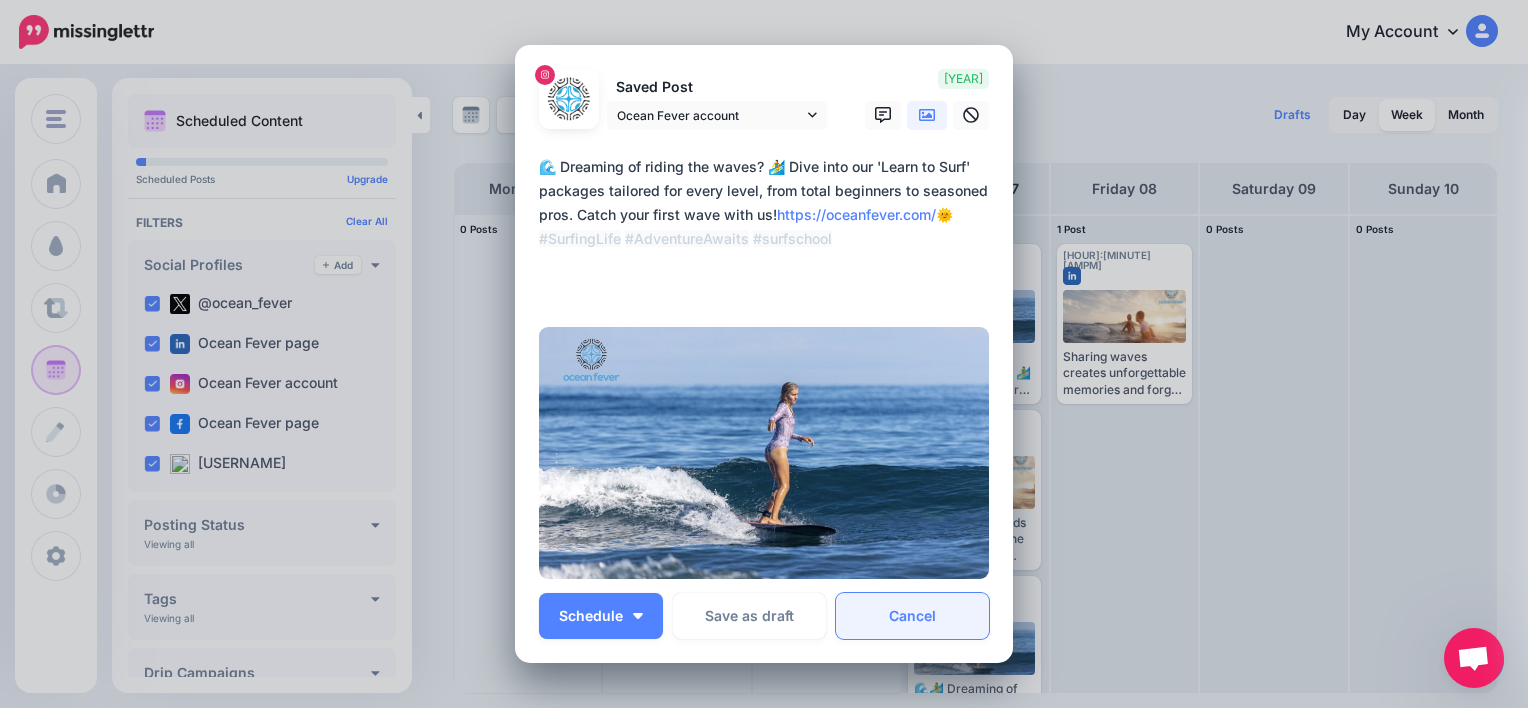 click on "Cancel" at bounding box center [912, 616] 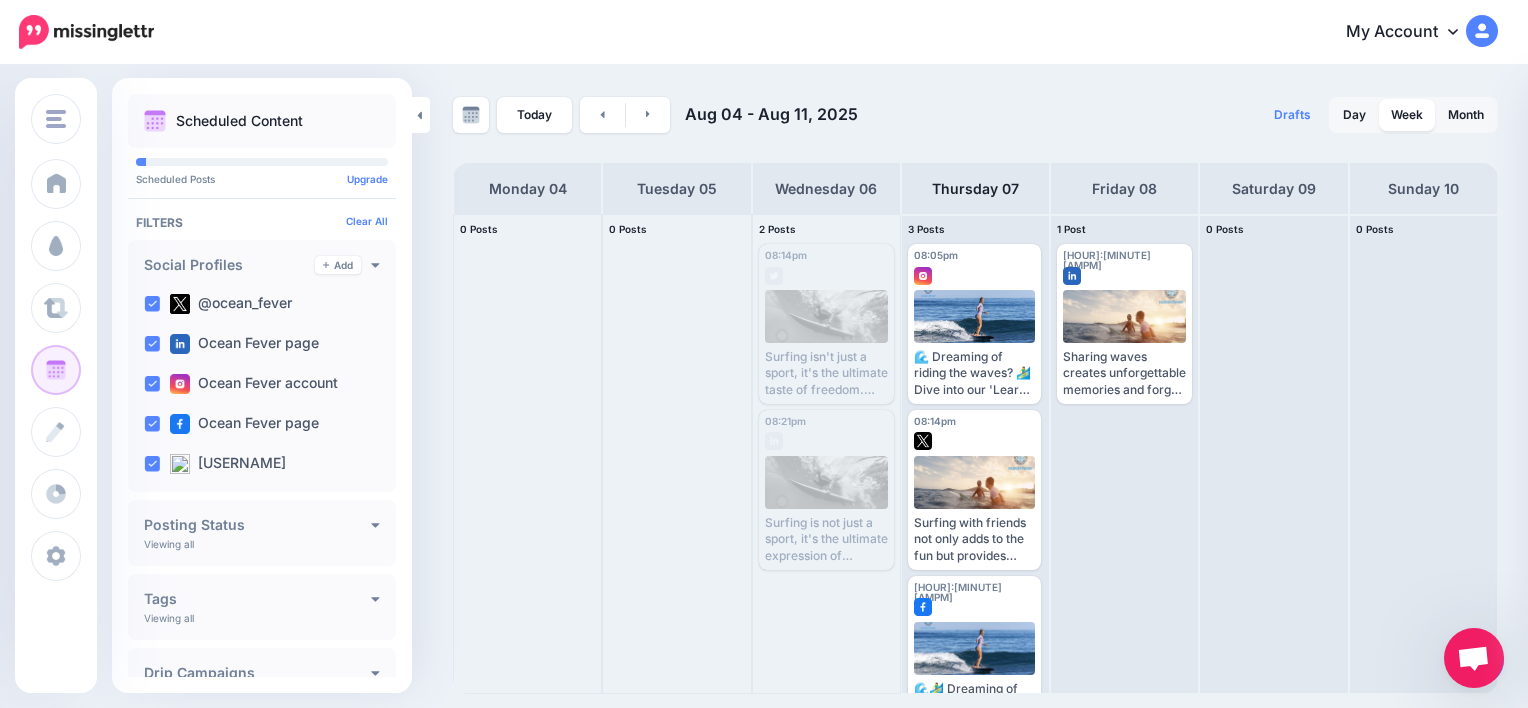 scroll, scrollTop: 0, scrollLeft: 0, axis: both 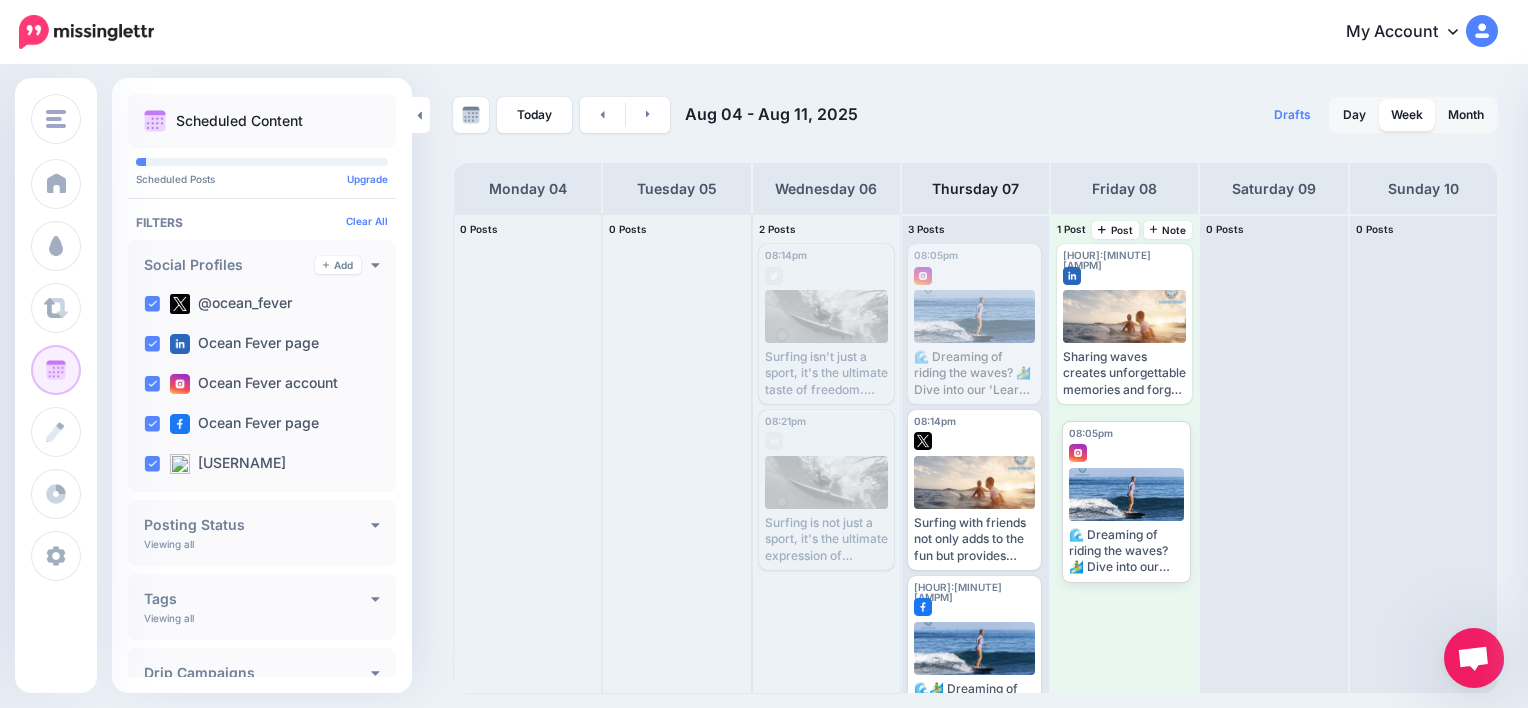 drag, startPoint x: 1001, startPoint y: 327, endPoint x: 1155, endPoint y: 497, distance: 229.38177 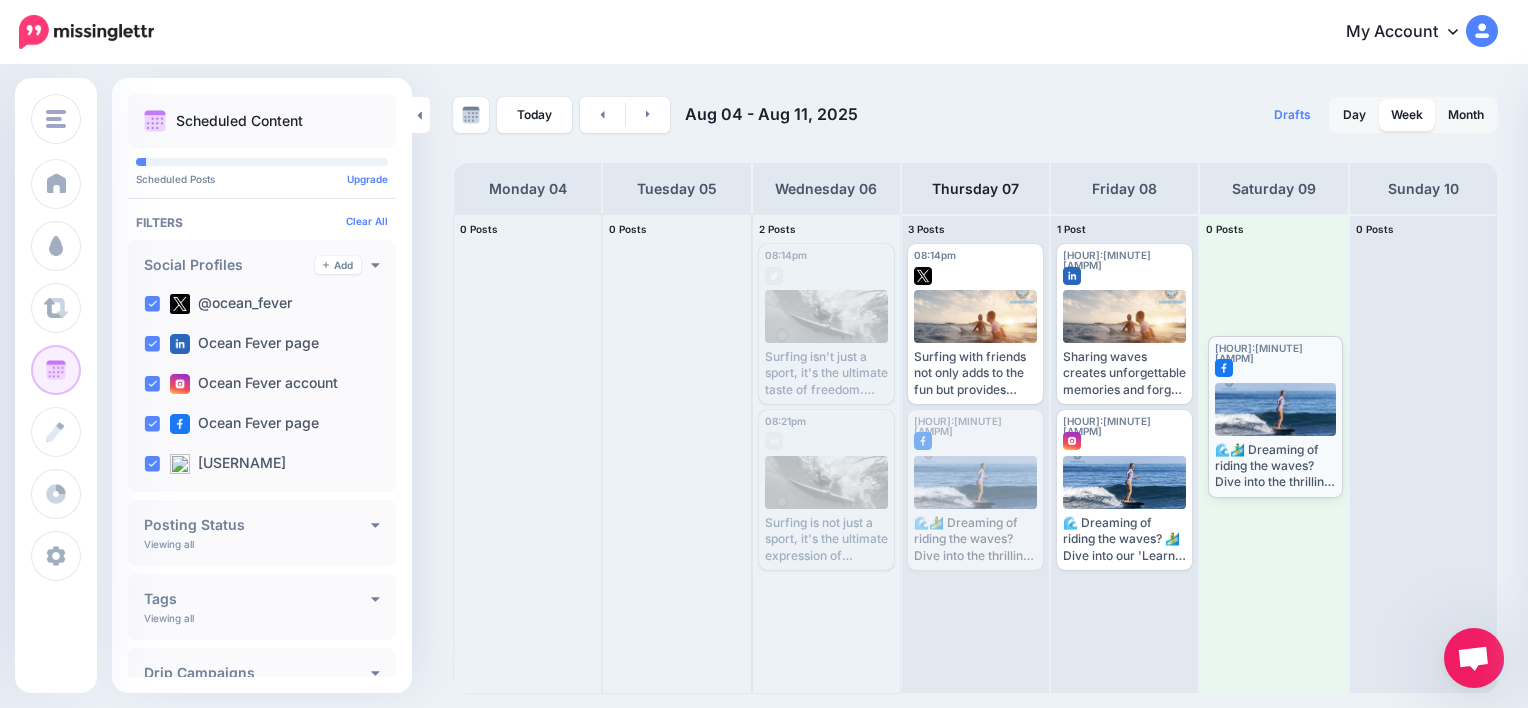 drag, startPoint x: 1008, startPoint y: 482, endPoint x: 1308, endPoint y: 408, distance: 308.9919 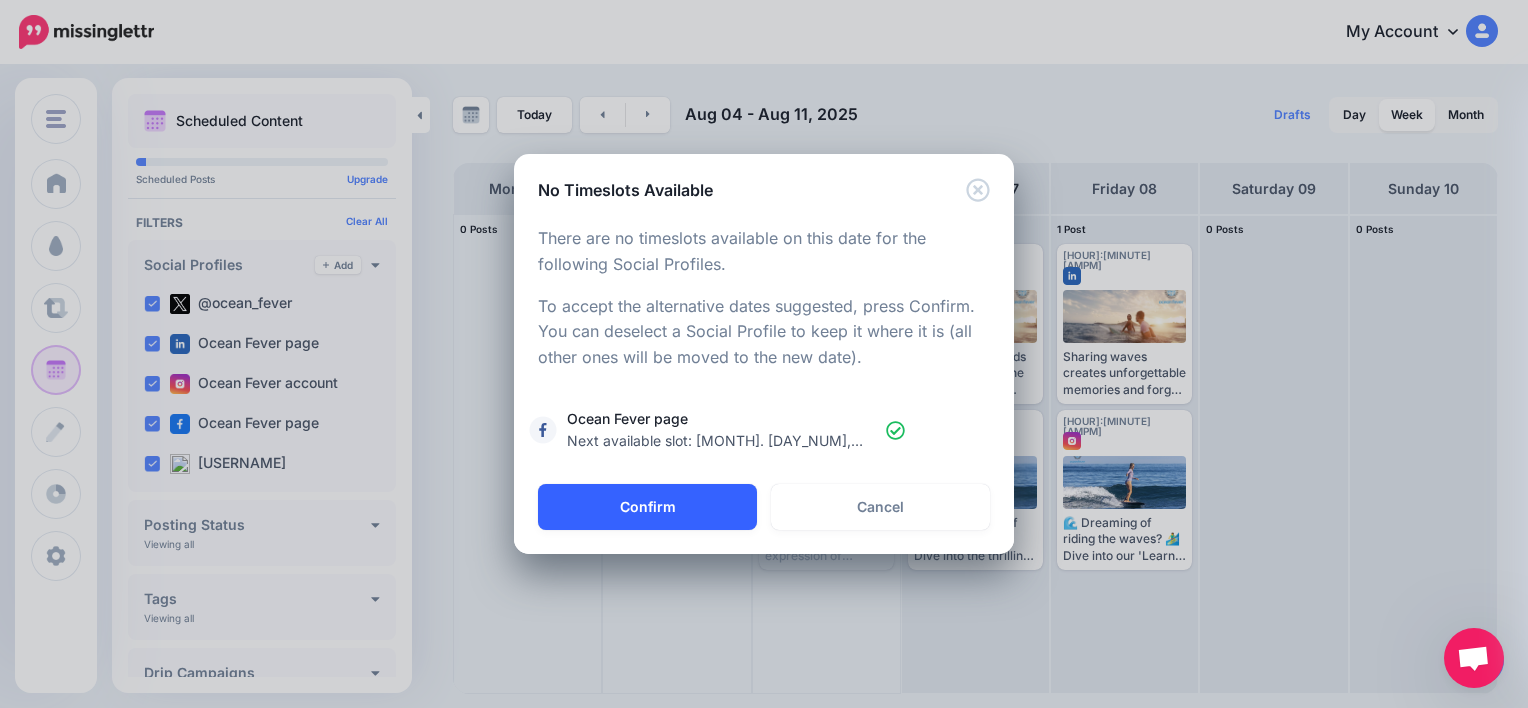 click on "Confirm" at bounding box center [647, 507] 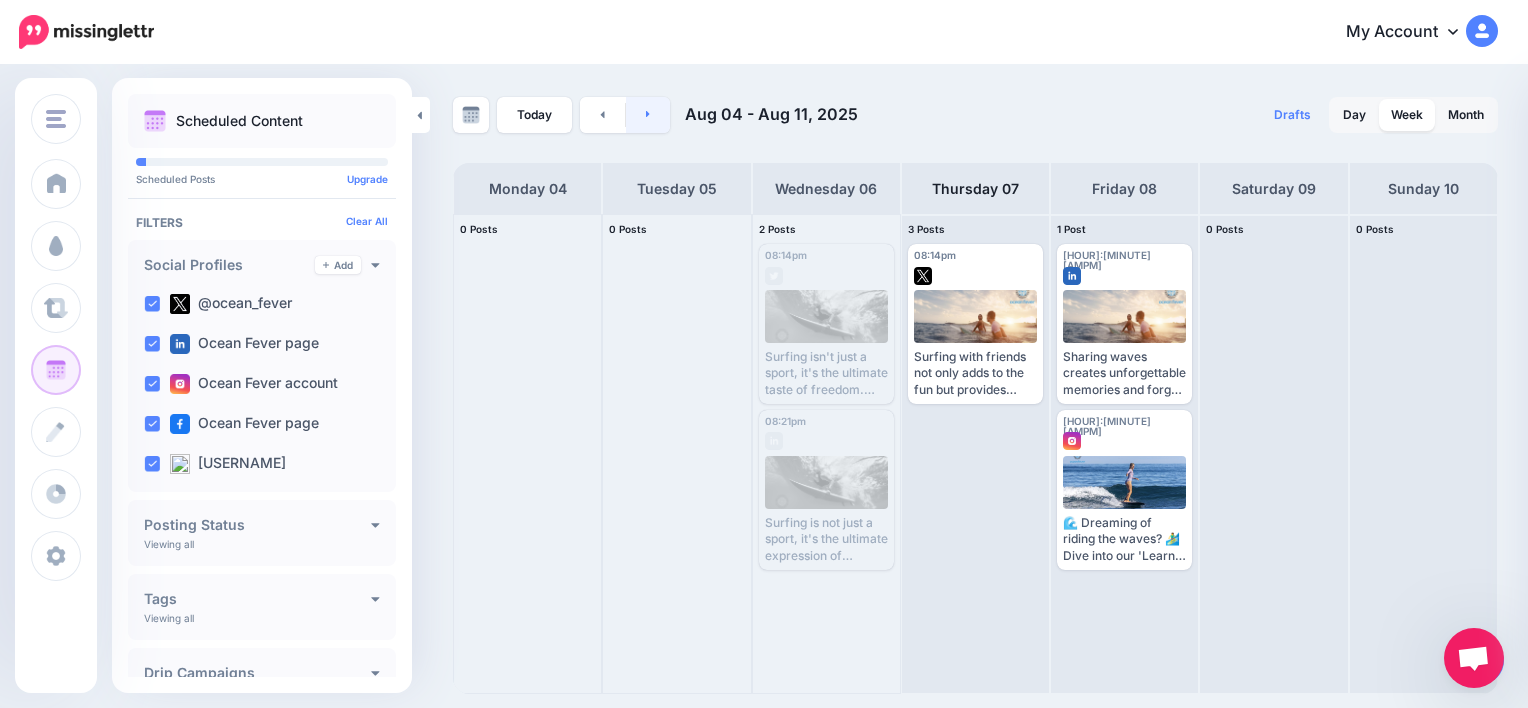 click at bounding box center (648, 115) 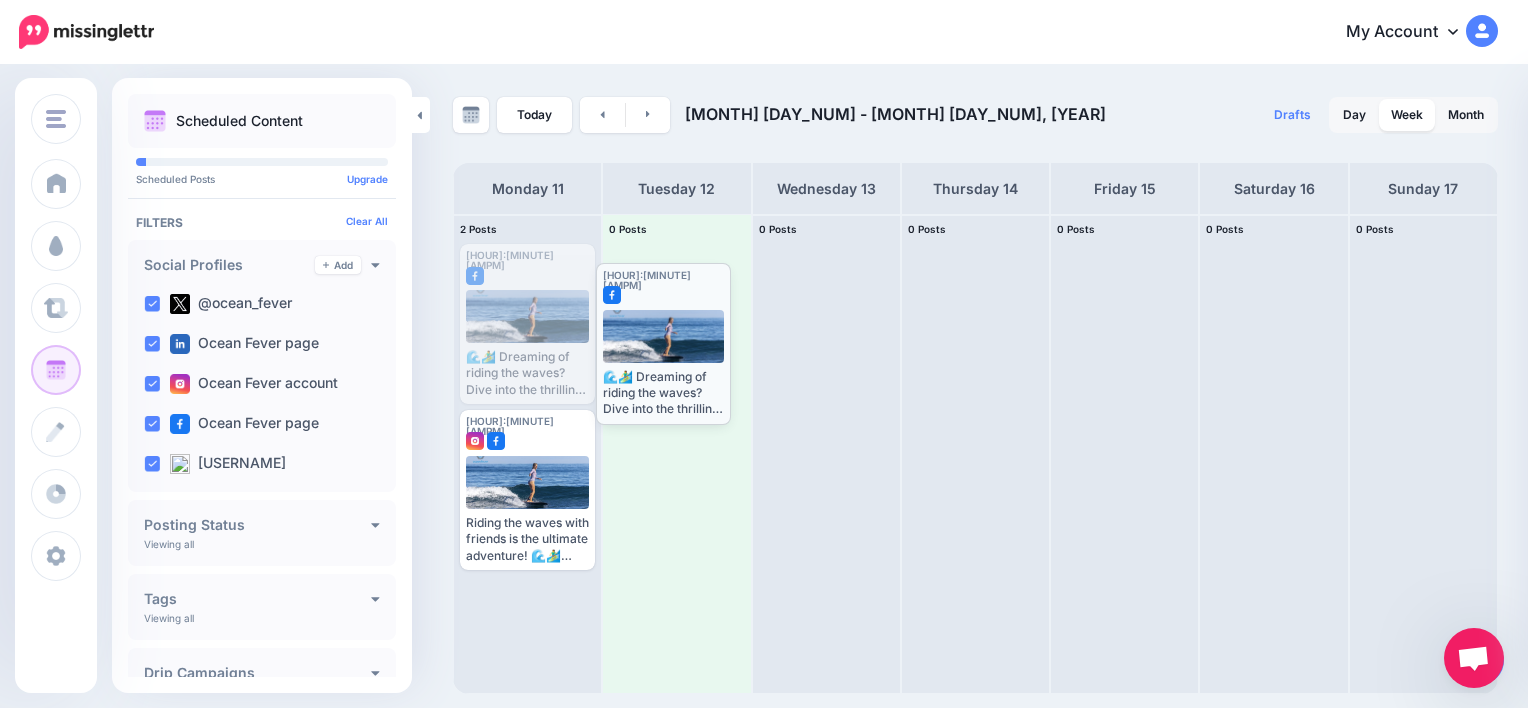 drag, startPoint x: 552, startPoint y: 277, endPoint x: 688, endPoint y: 296, distance: 137.32079 